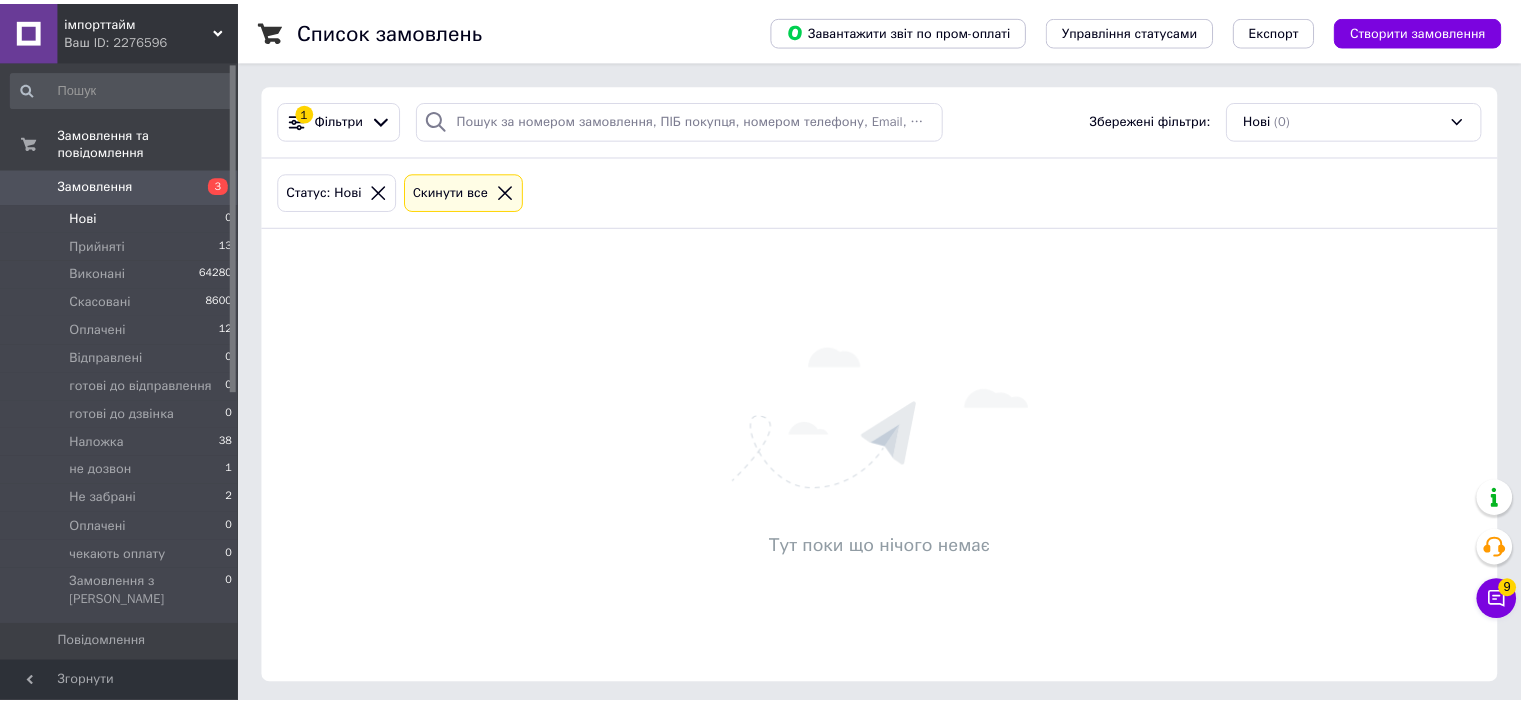 scroll, scrollTop: 0, scrollLeft: 0, axis: both 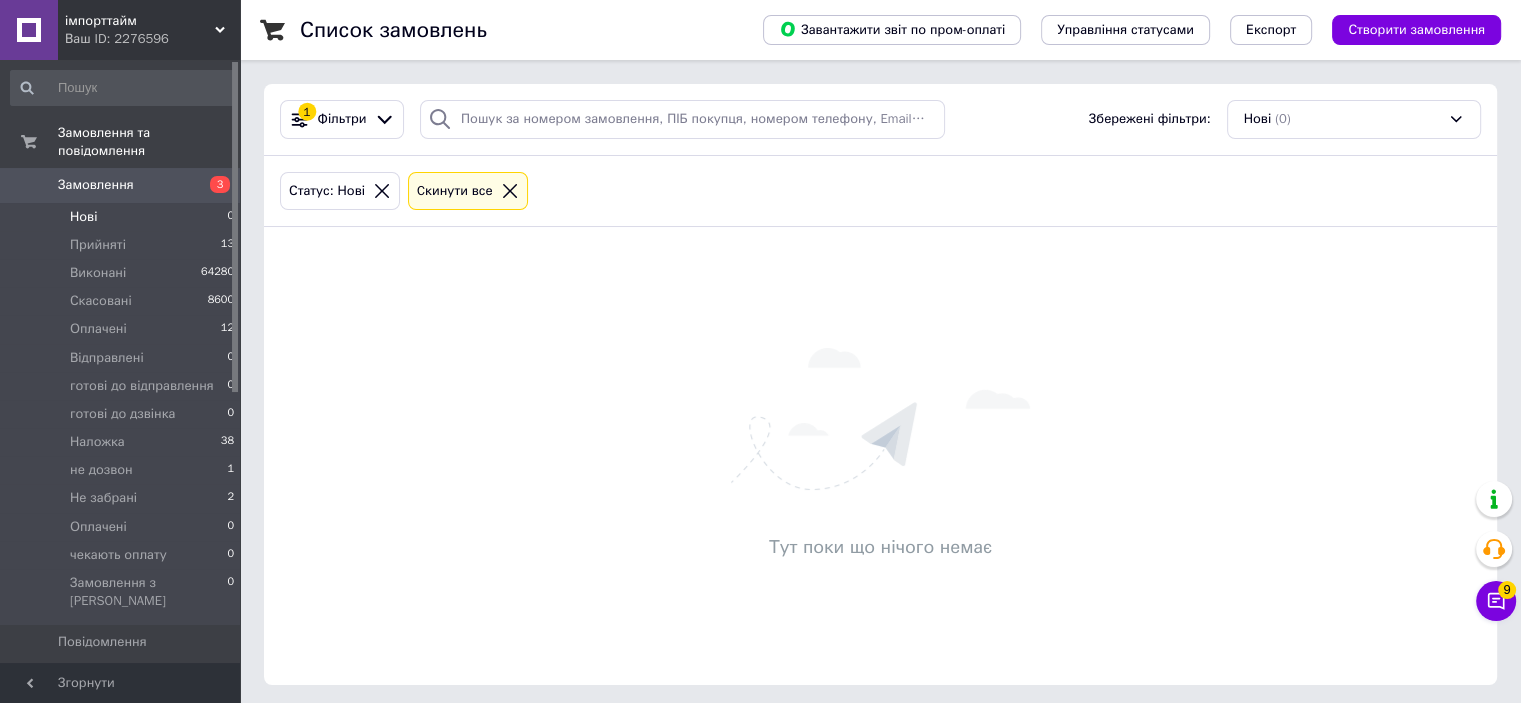click on "Нові 0" at bounding box center [123, 217] 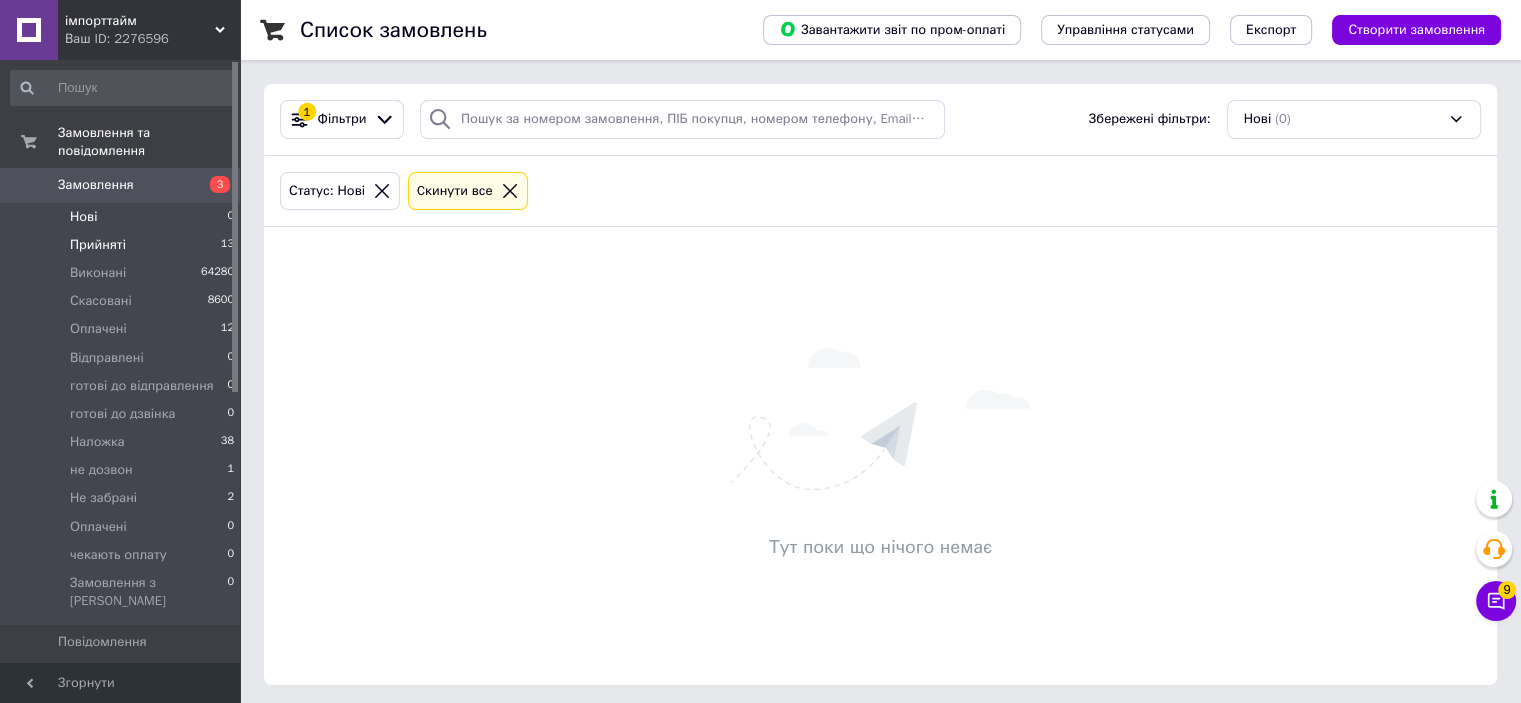 click on "Прийняті" at bounding box center (98, 245) 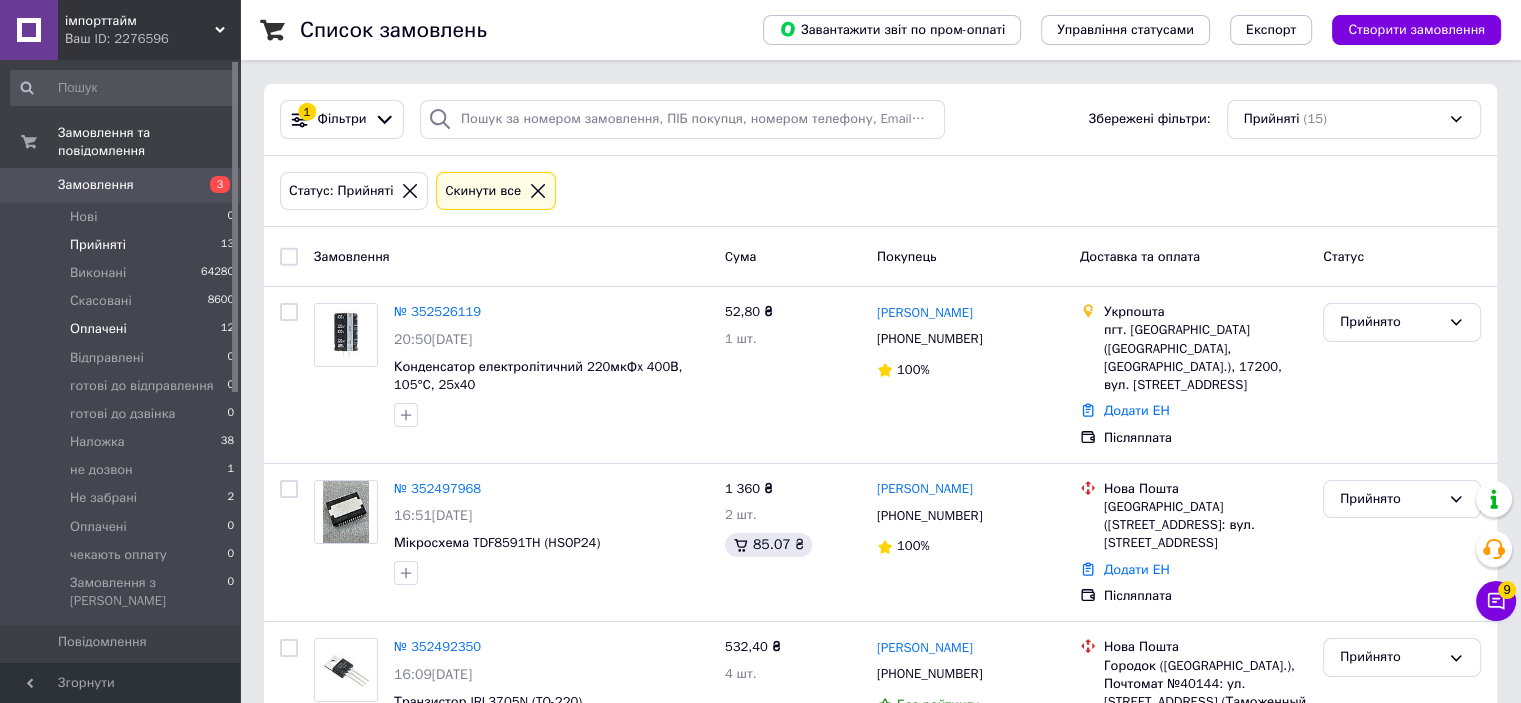 click on "Оплачені 12" at bounding box center (123, 329) 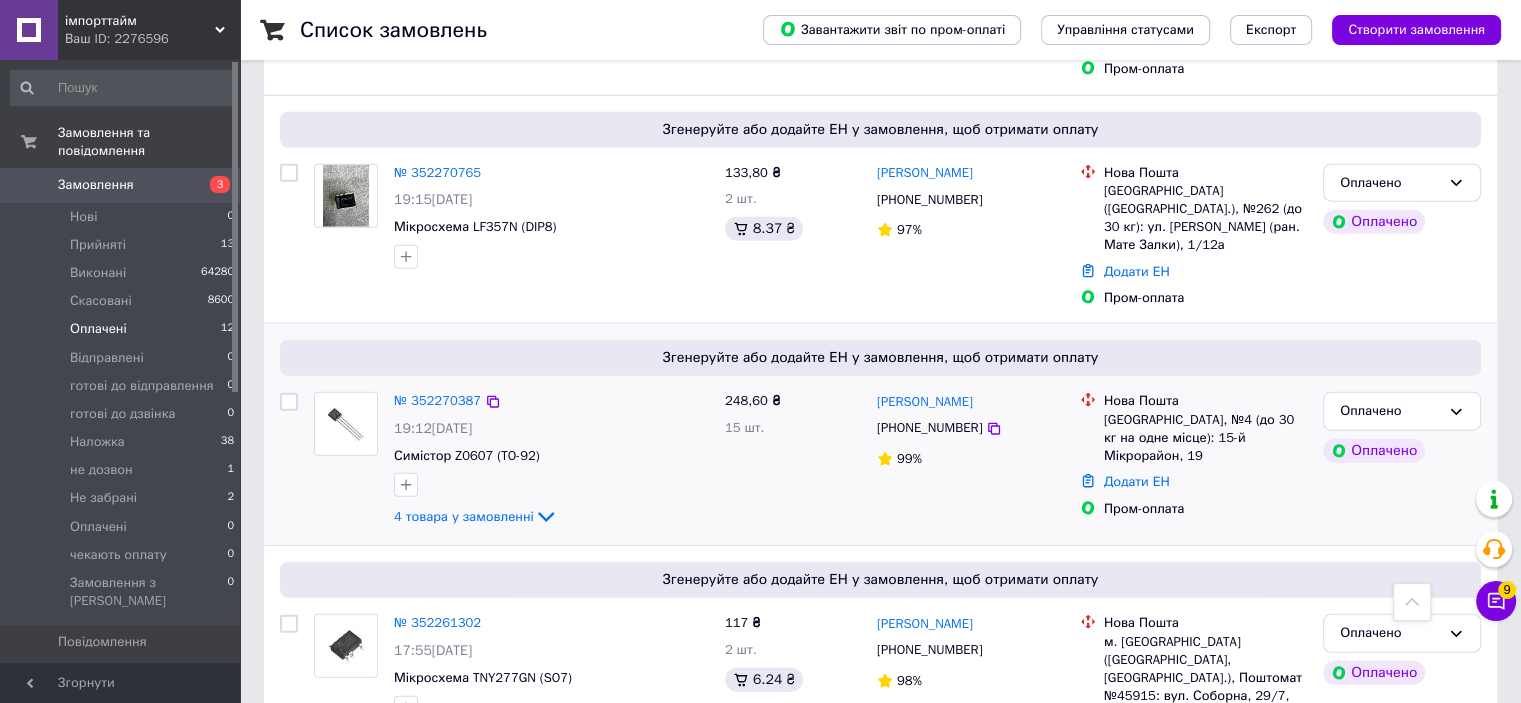 scroll, scrollTop: 4909, scrollLeft: 0, axis: vertical 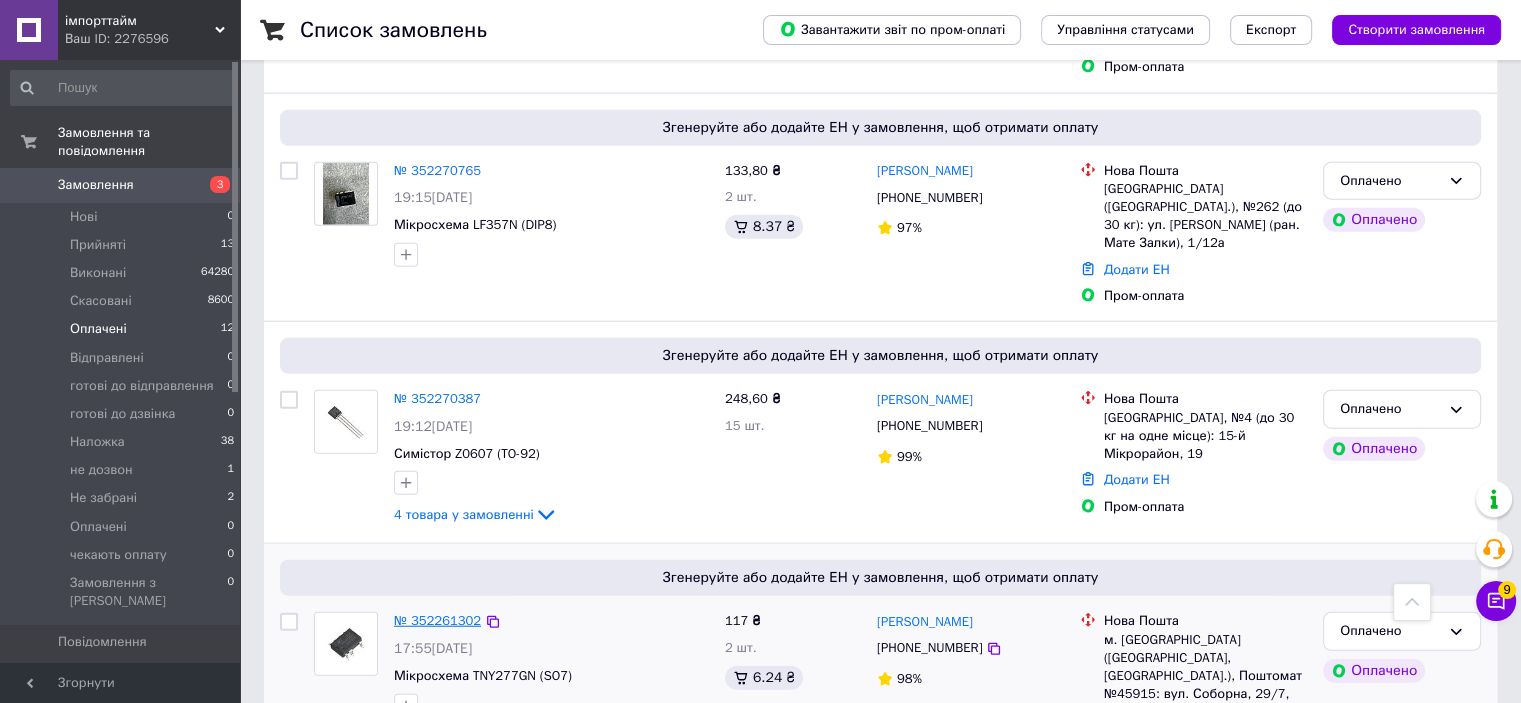 click on "№ 352261302" at bounding box center (437, 620) 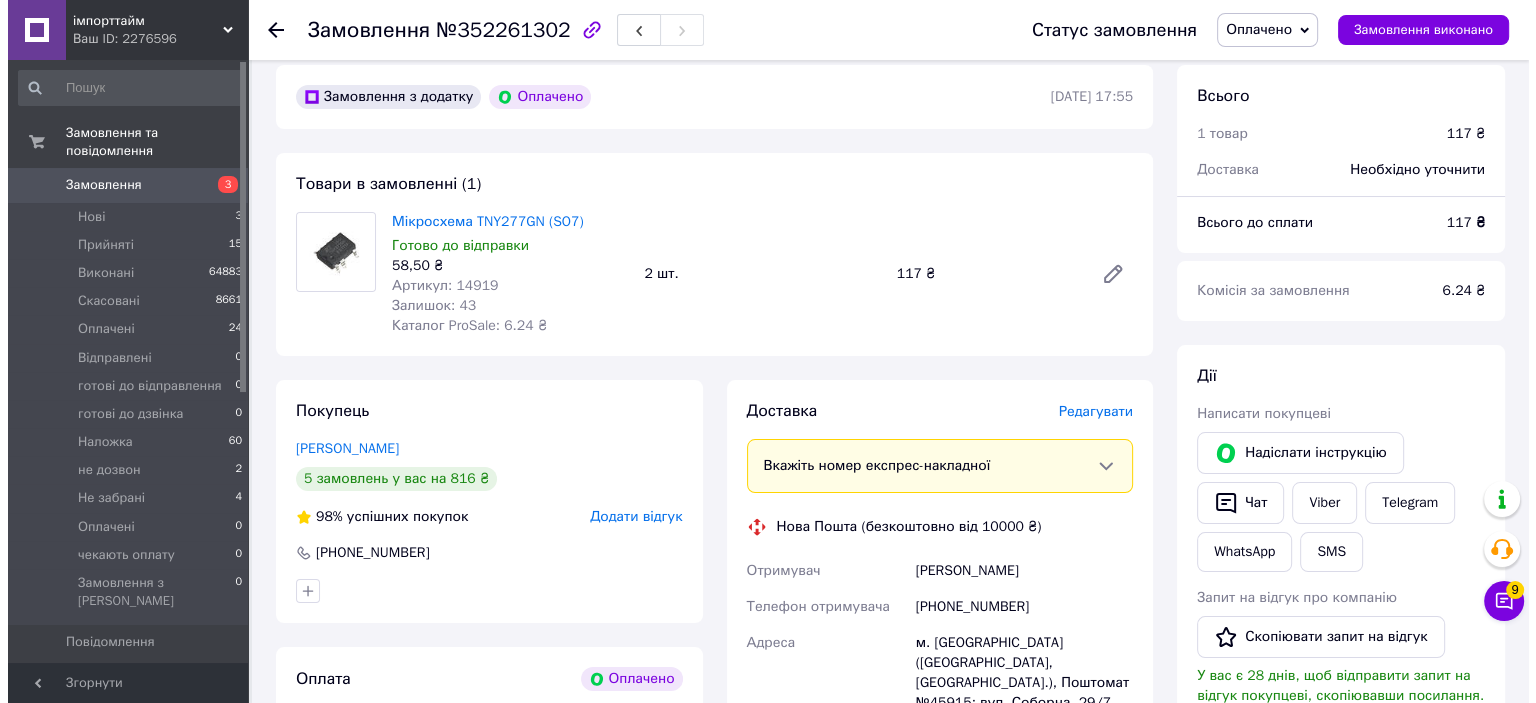scroll, scrollTop: 200, scrollLeft: 0, axis: vertical 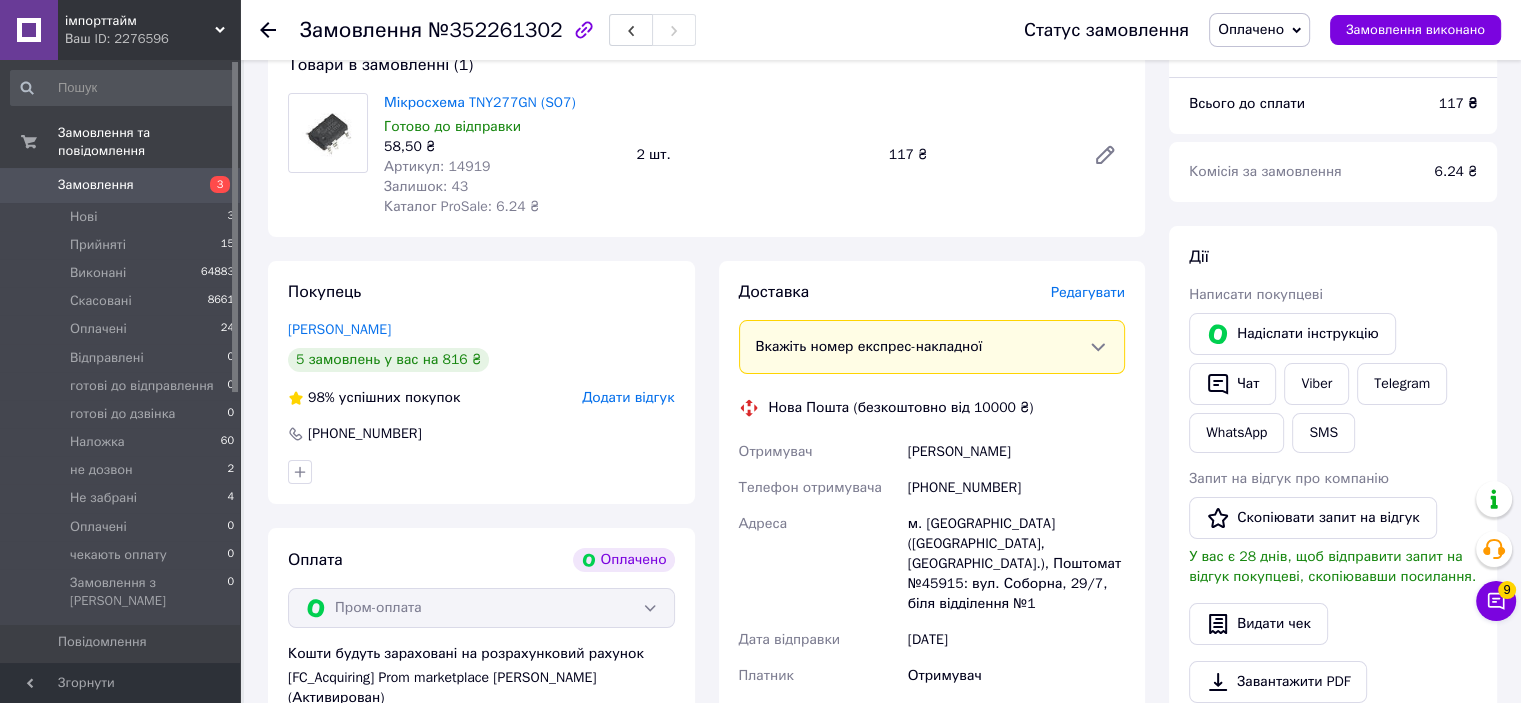 click on "Редагувати" at bounding box center (1088, 292) 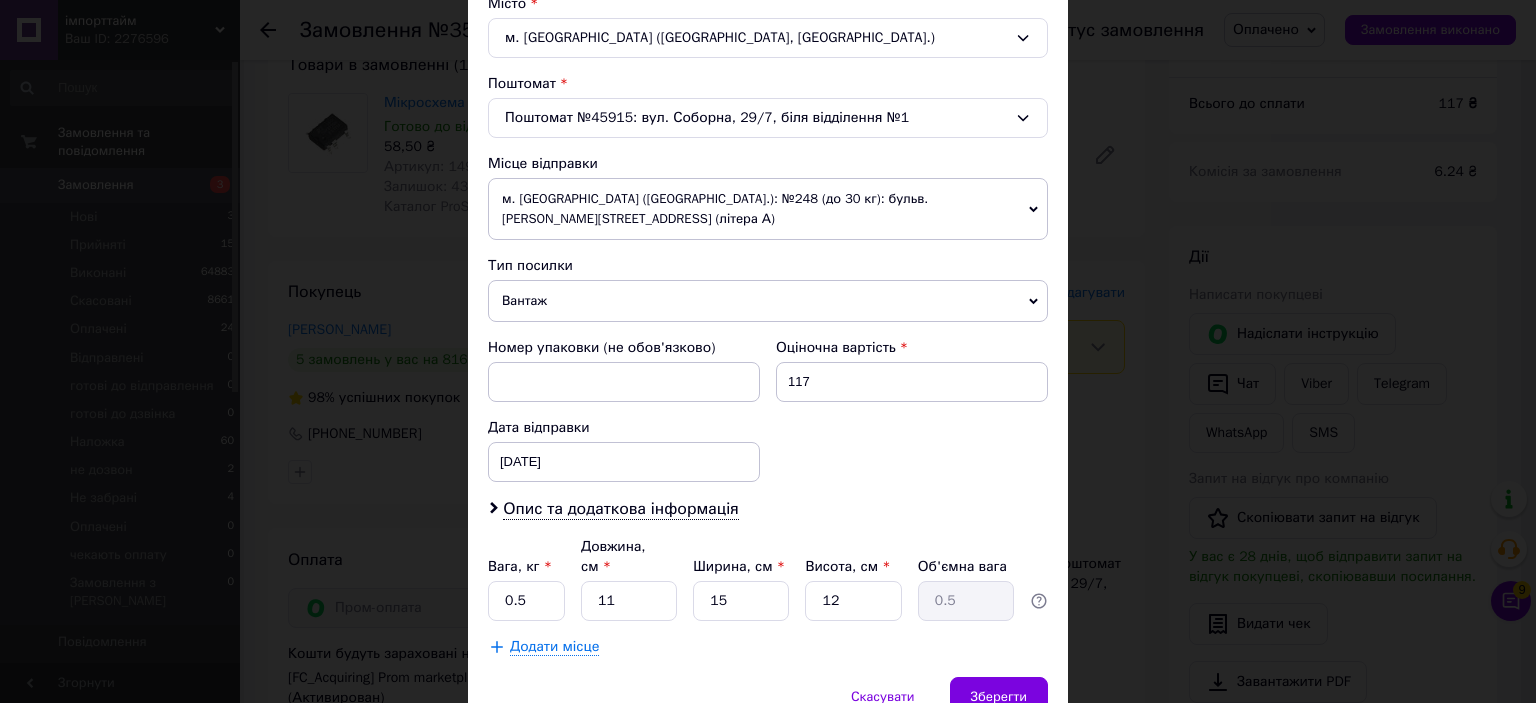 scroll, scrollTop: 619, scrollLeft: 0, axis: vertical 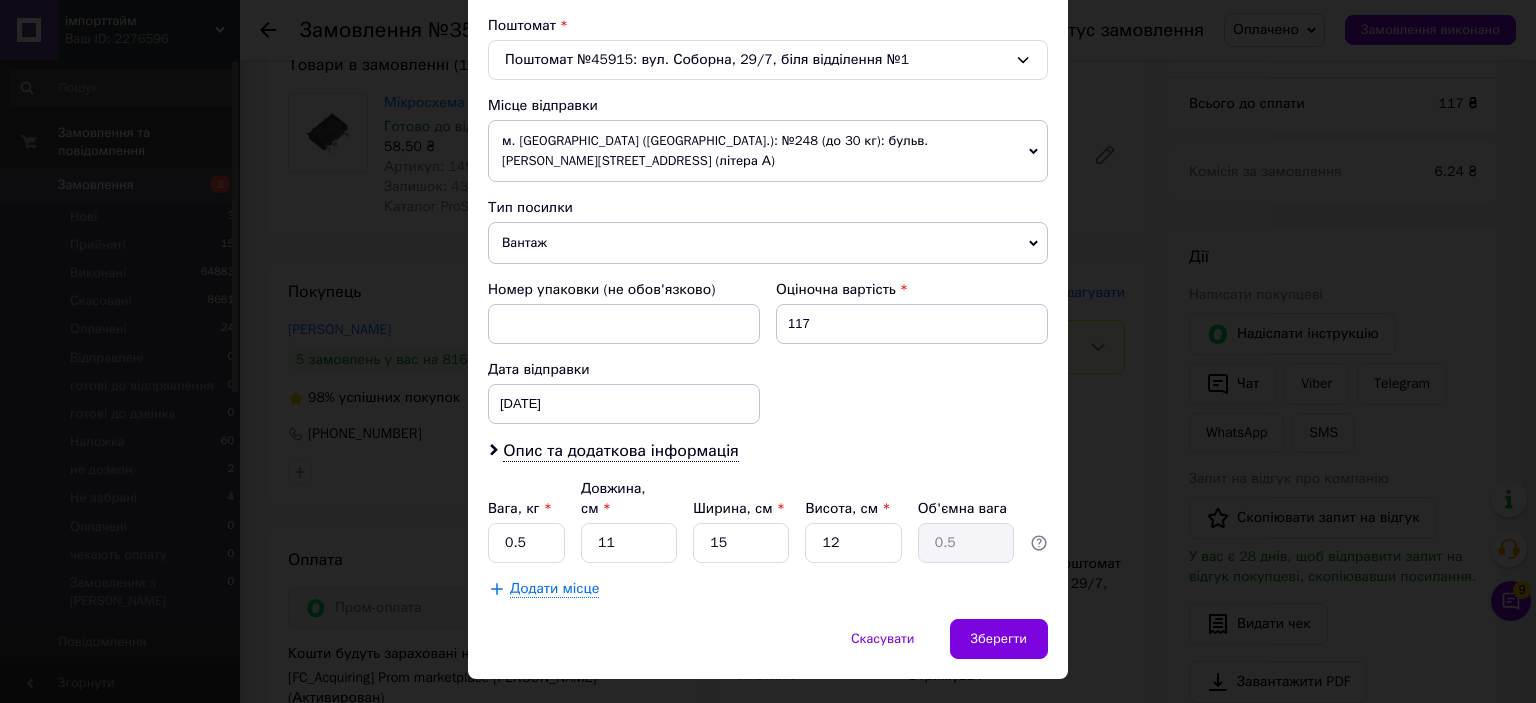 drag, startPoint x: 528, startPoint y: 221, endPoint x: 527, endPoint y: 240, distance: 19.026299 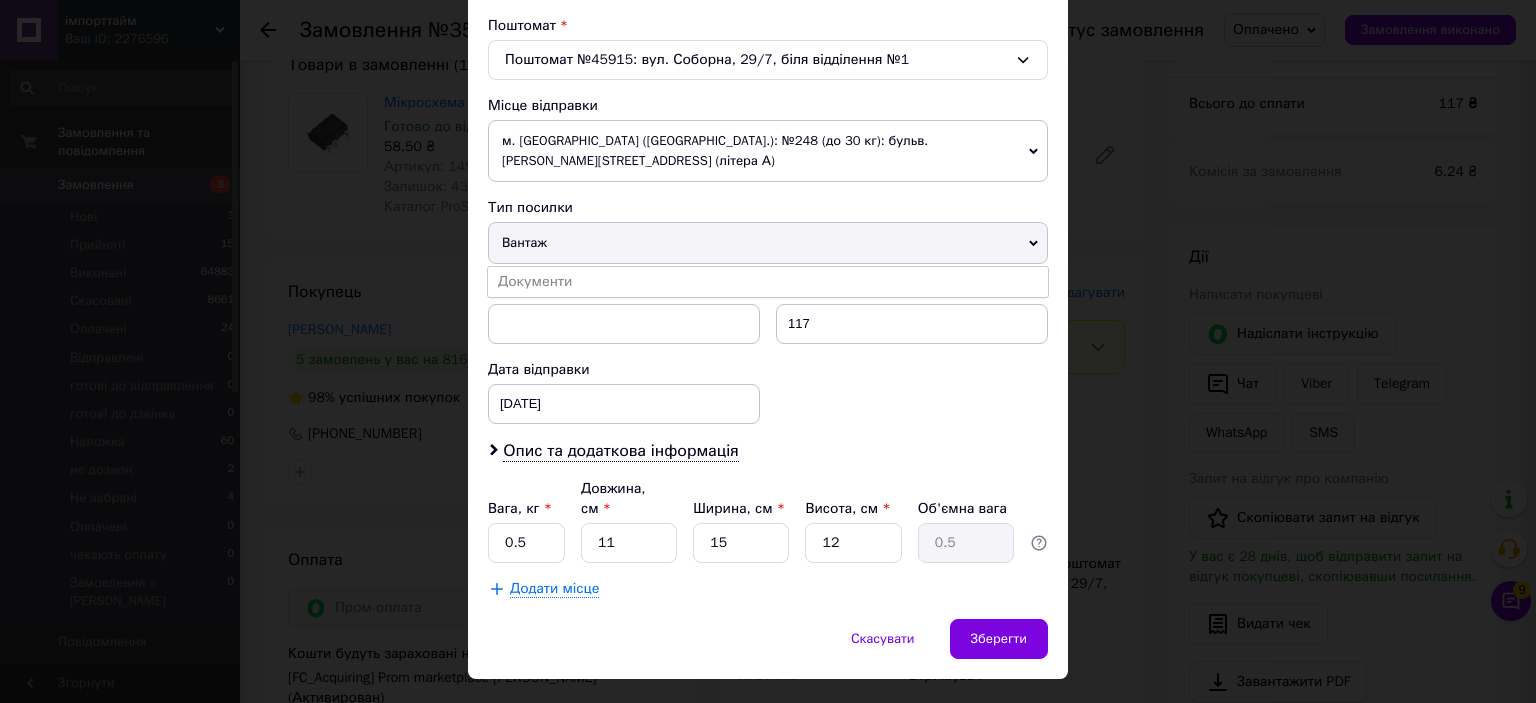 click on "Документи" at bounding box center [768, 282] 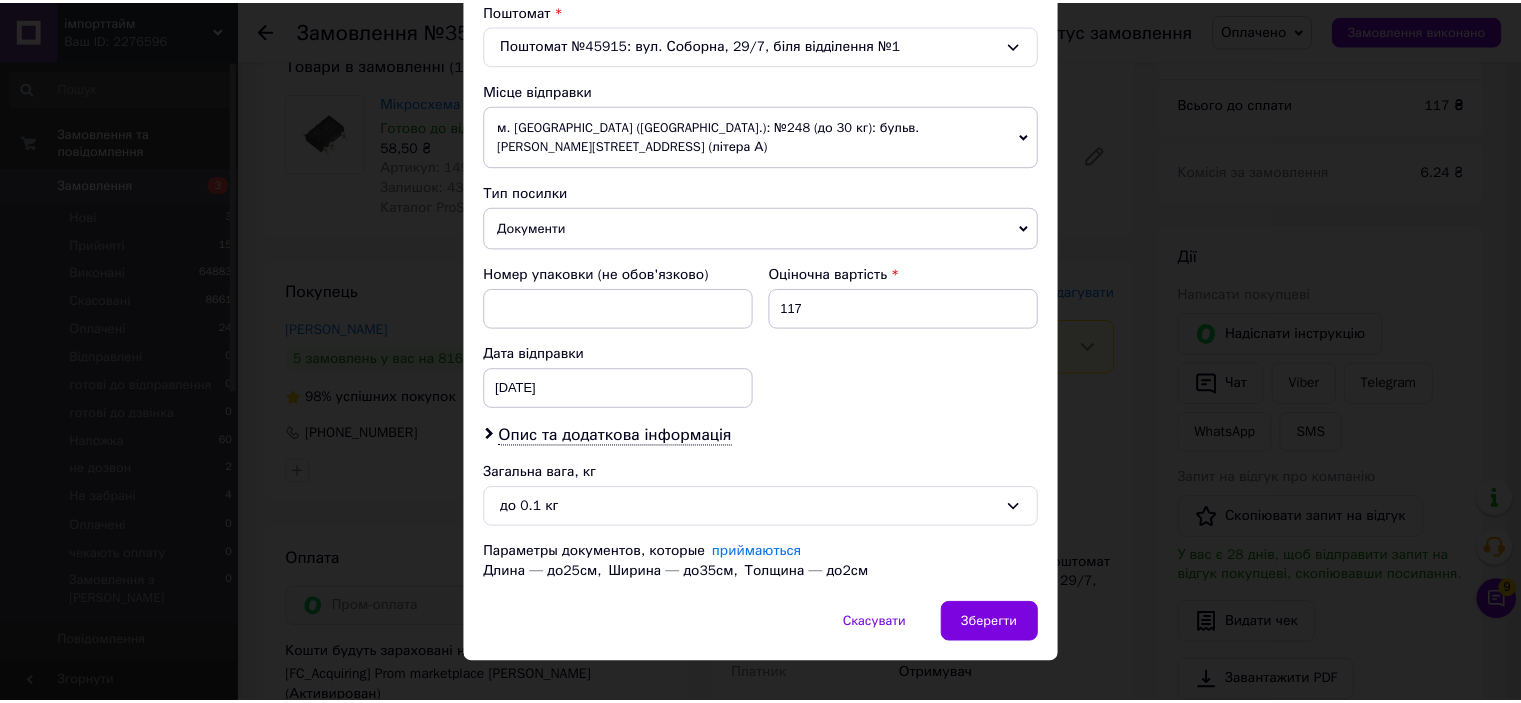 scroll, scrollTop: 639, scrollLeft: 0, axis: vertical 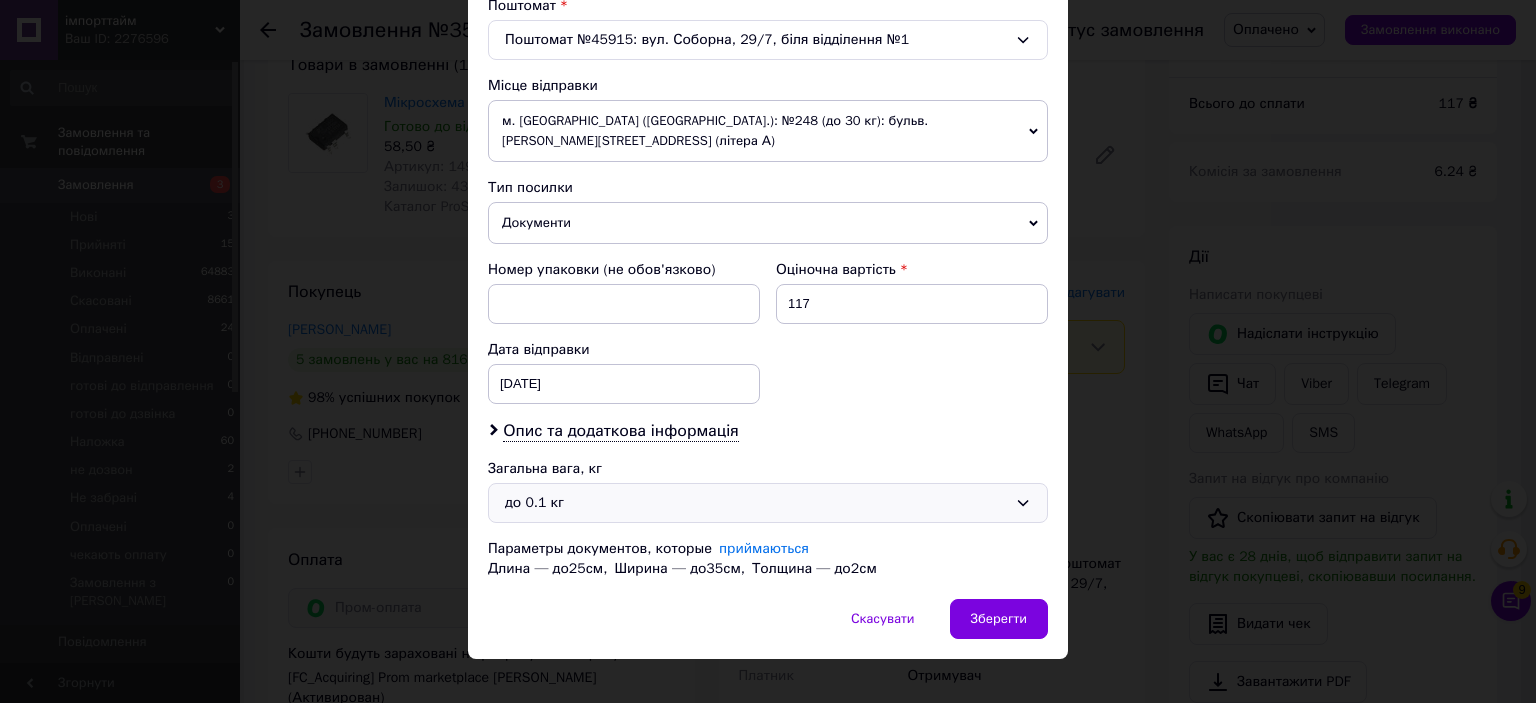 drag, startPoint x: 527, startPoint y: 469, endPoint x: 527, endPoint y: 492, distance: 23 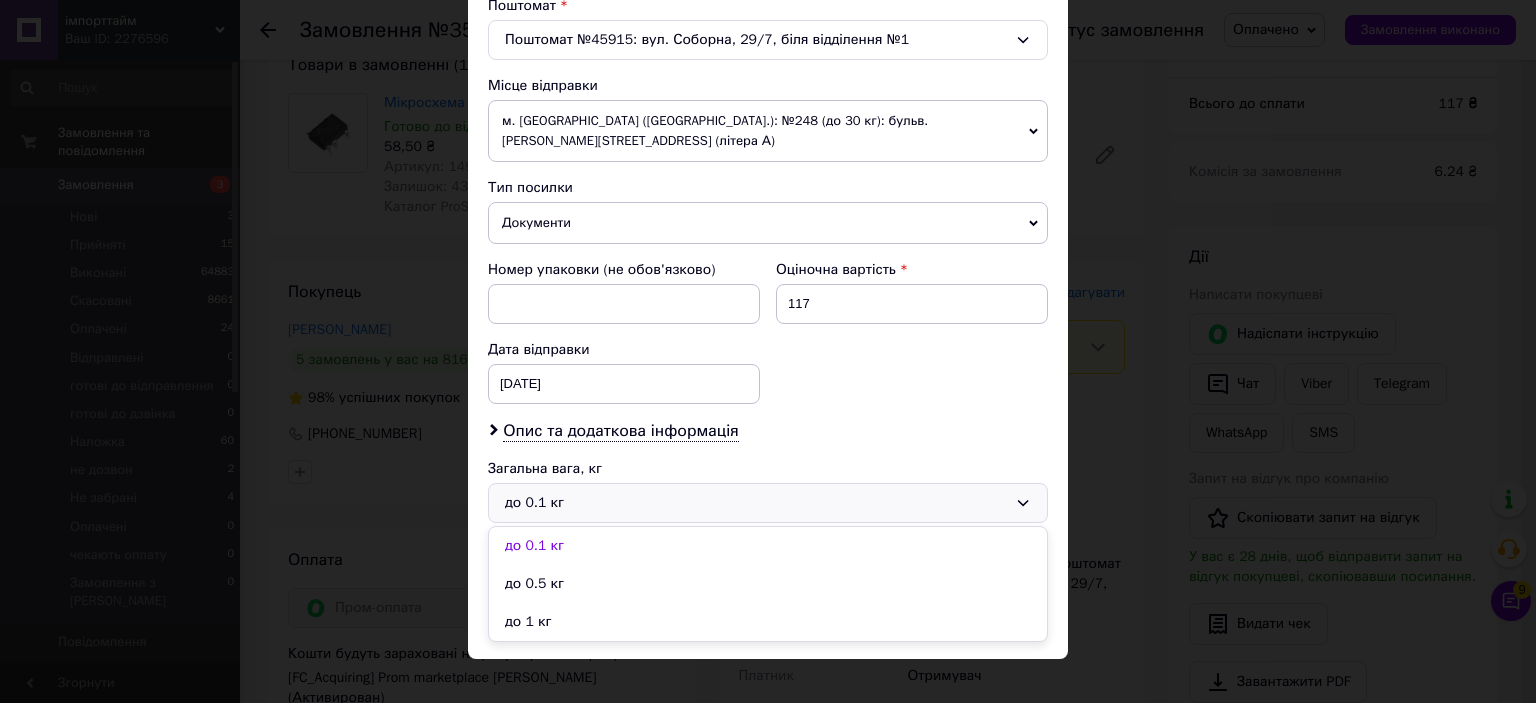 drag, startPoint x: 512, startPoint y: 597, endPoint x: 736, endPoint y: 624, distance: 225.62137 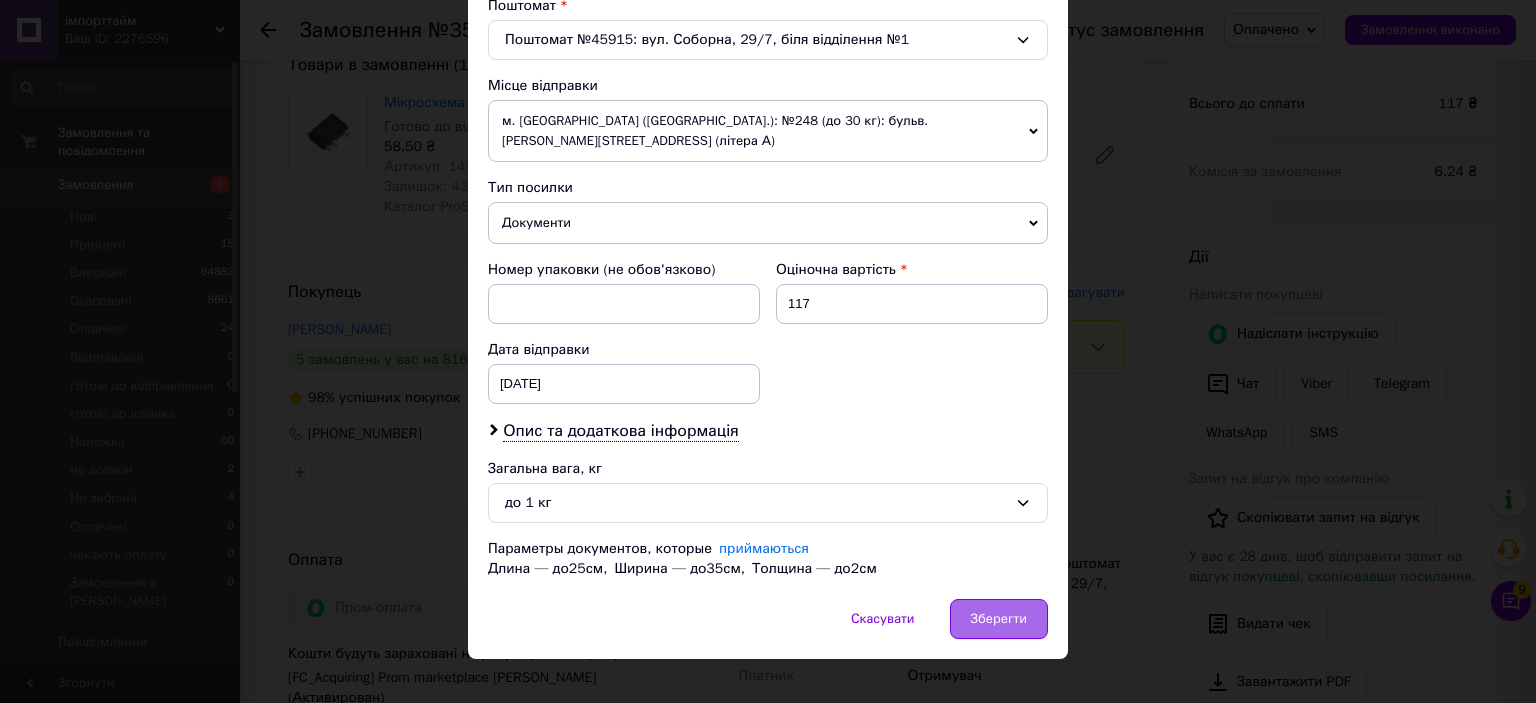 click on "Зберегти" at bounding box center [999, 619] 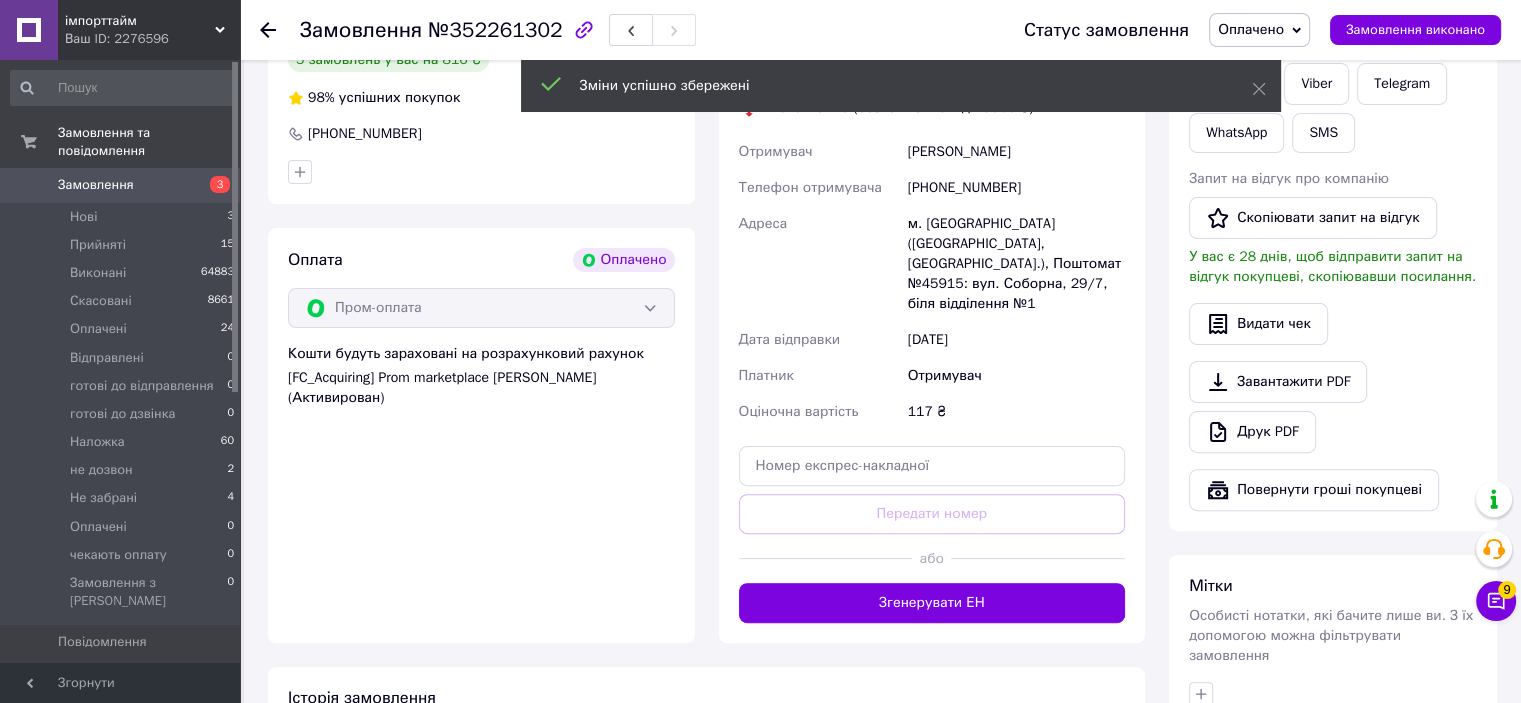 scroll, scrollTop: 800, scrollLeft: 0, axis: vertical 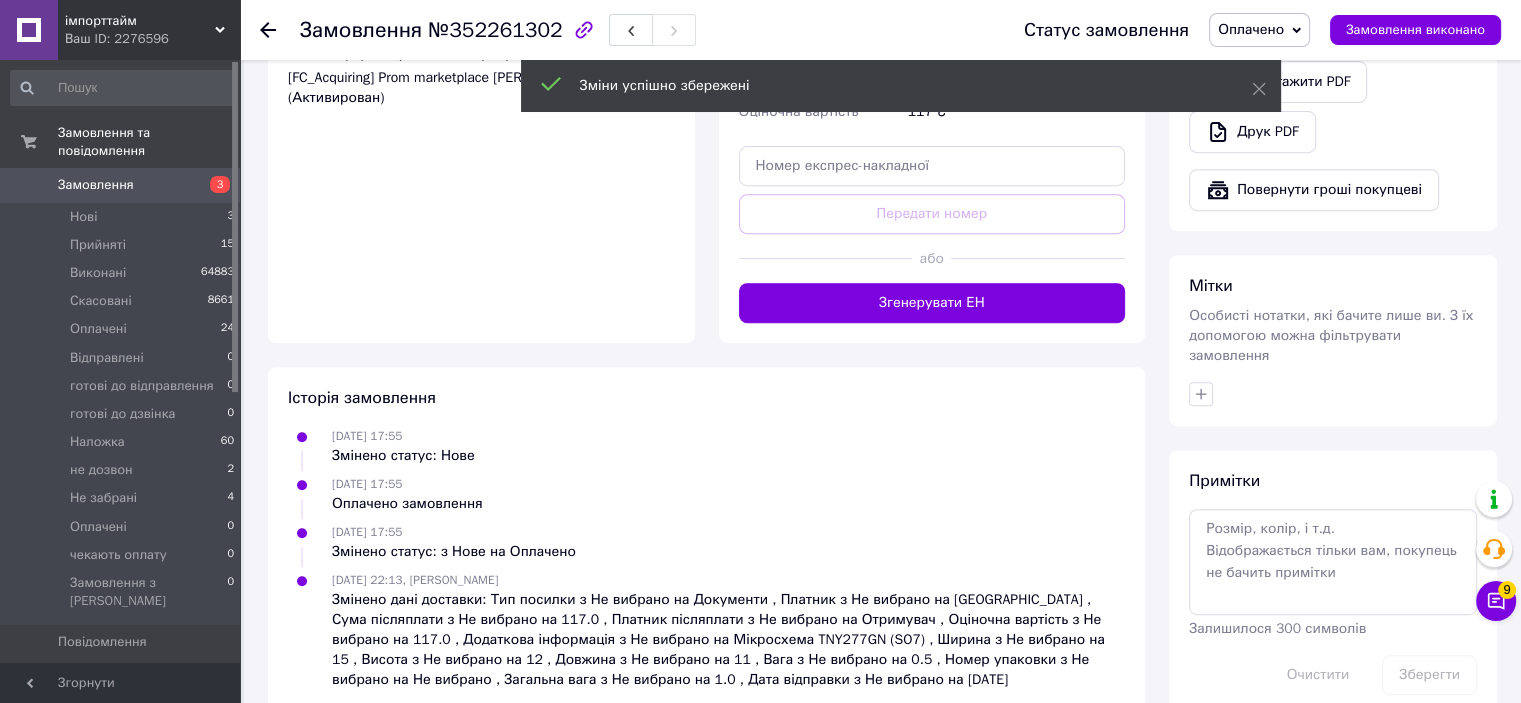click on "Згенерувати ЕН" at bounding box center [932, 303] 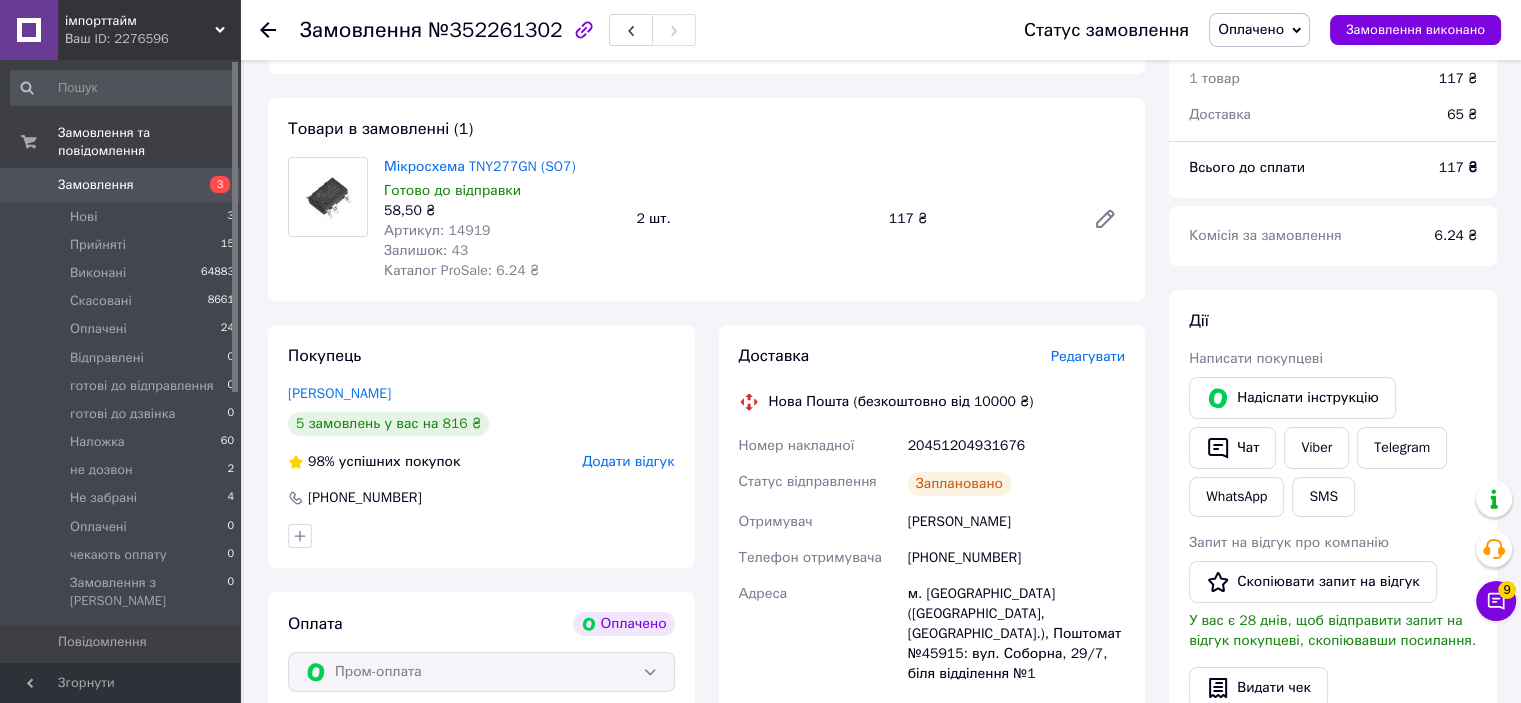 scroll, scrollTop: 0, scrollLeft: 0, axis: both 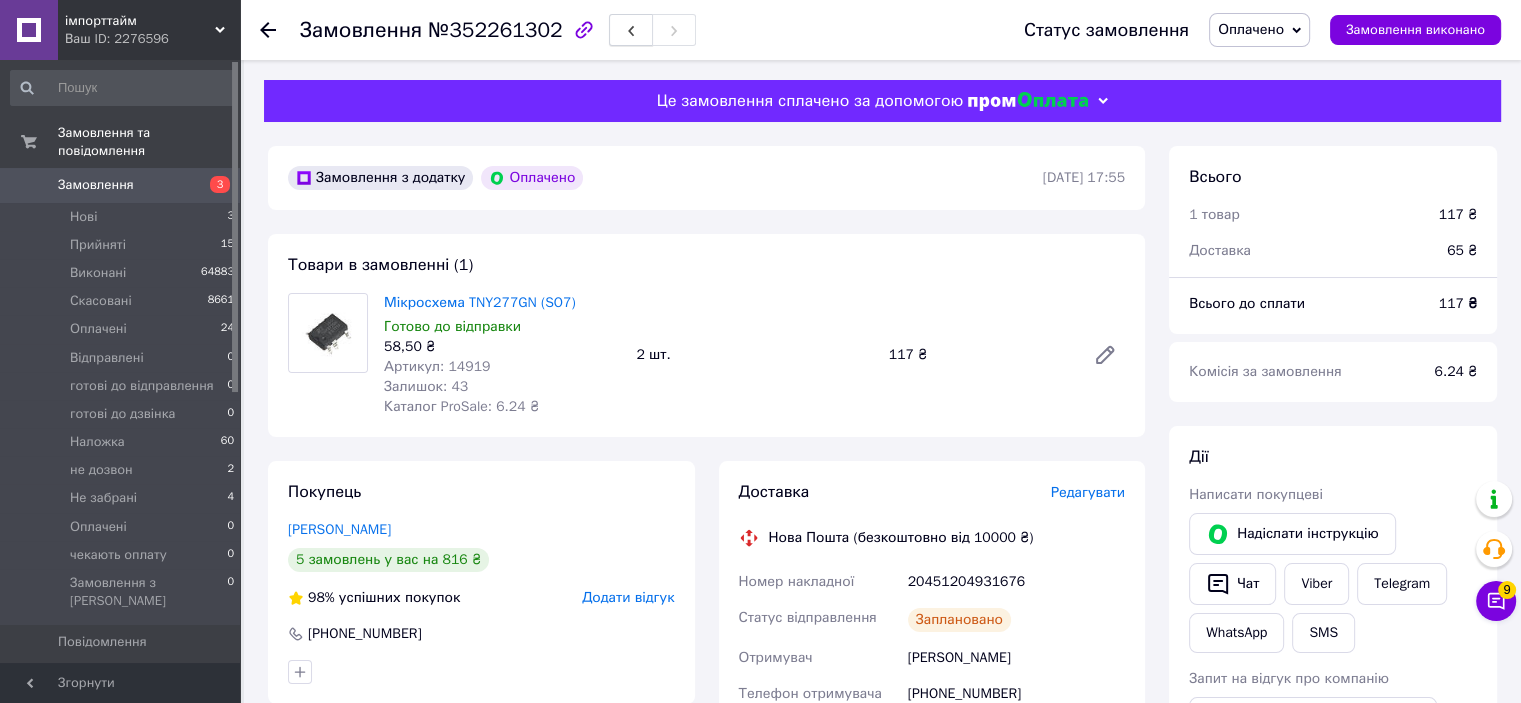 click at bounding box center (631, 30) 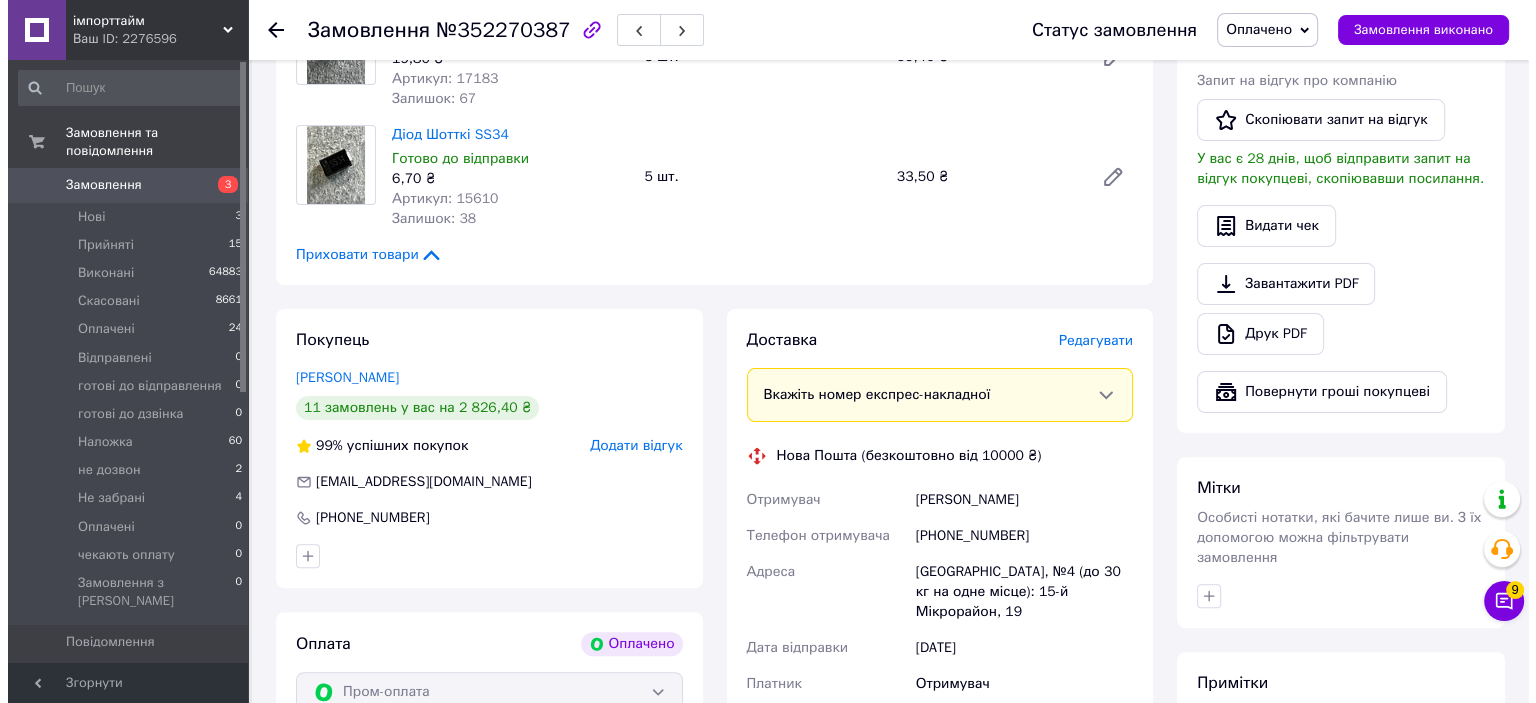 scroll, scrollTop: 700, scrollLeft: 0, axis: vertical 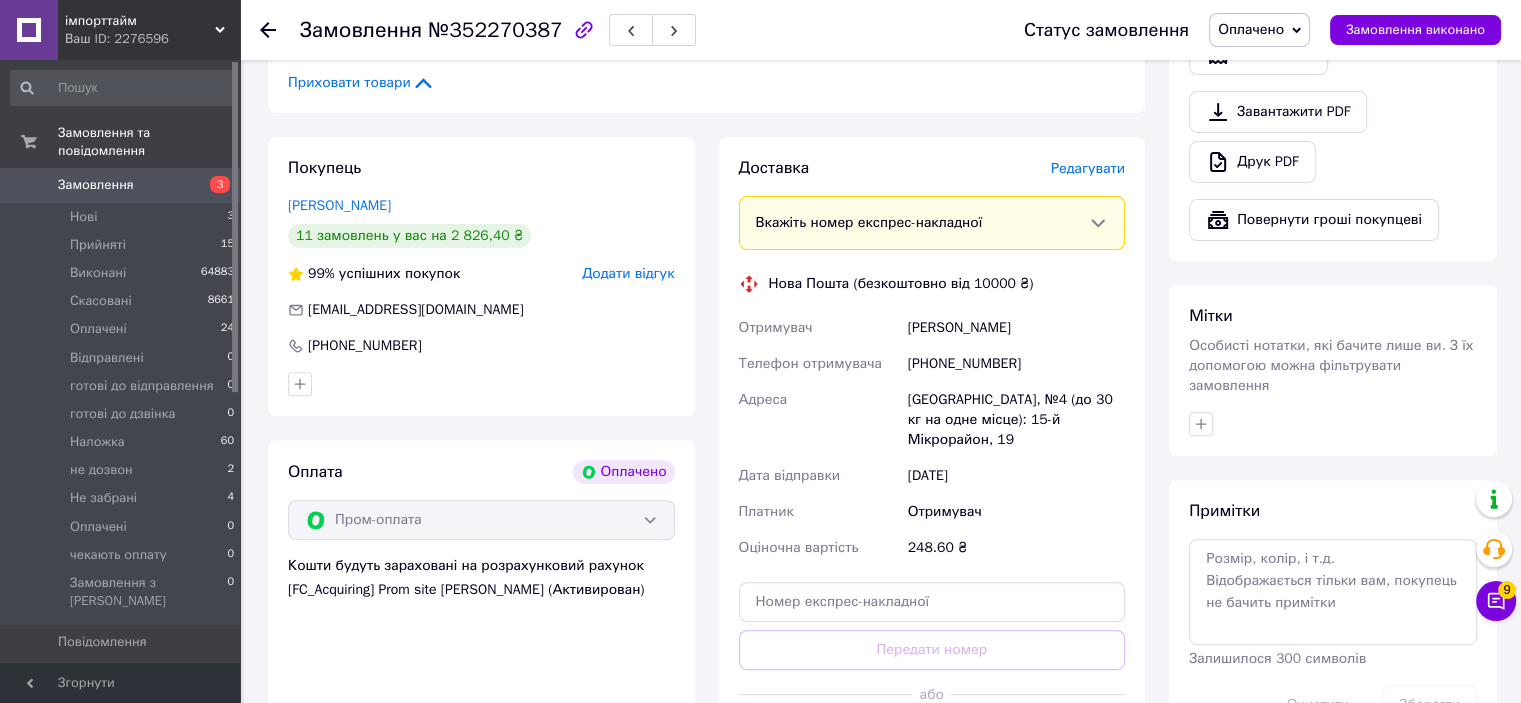 click on "Редагувати" at bounding box center (1088, 168) 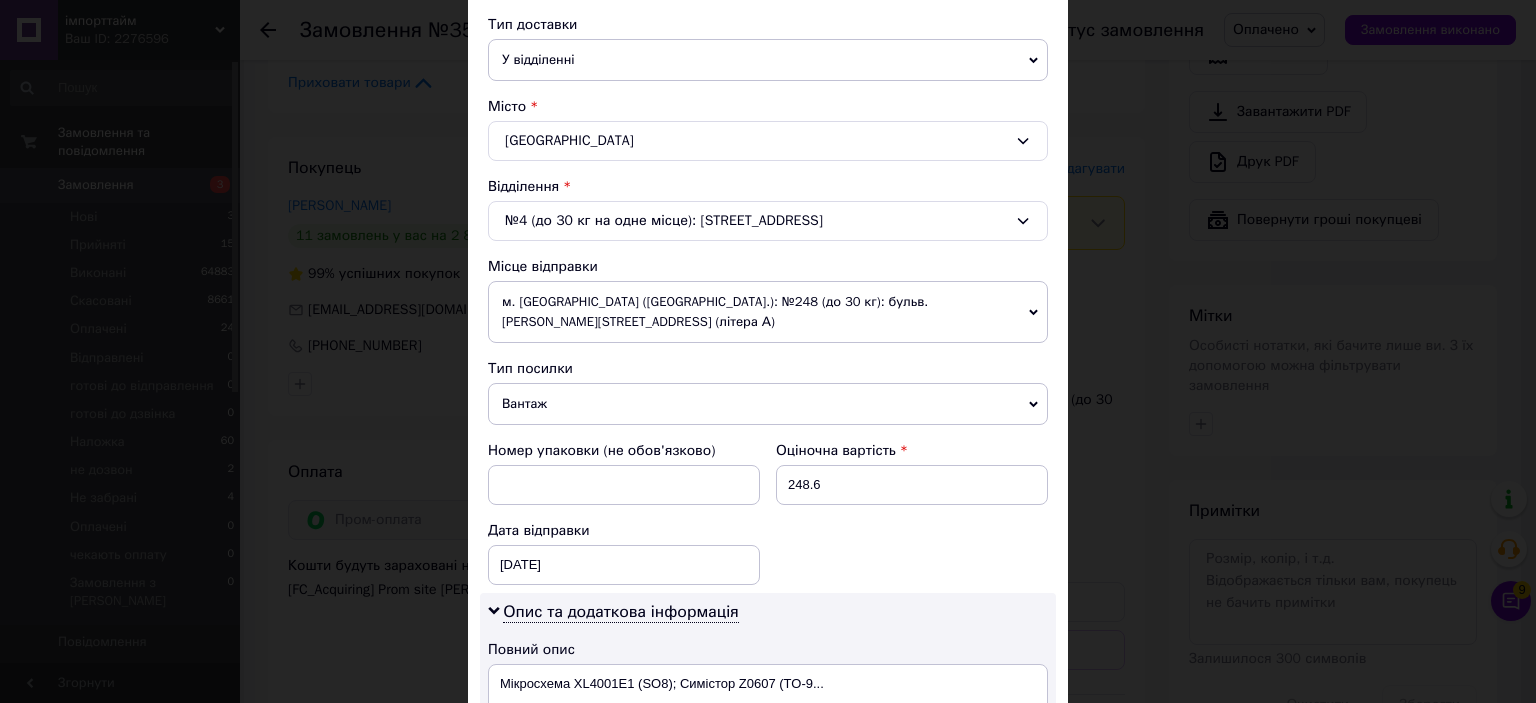 scroll, scrollTop: 600, scrollLeft: 0, axis: vertical 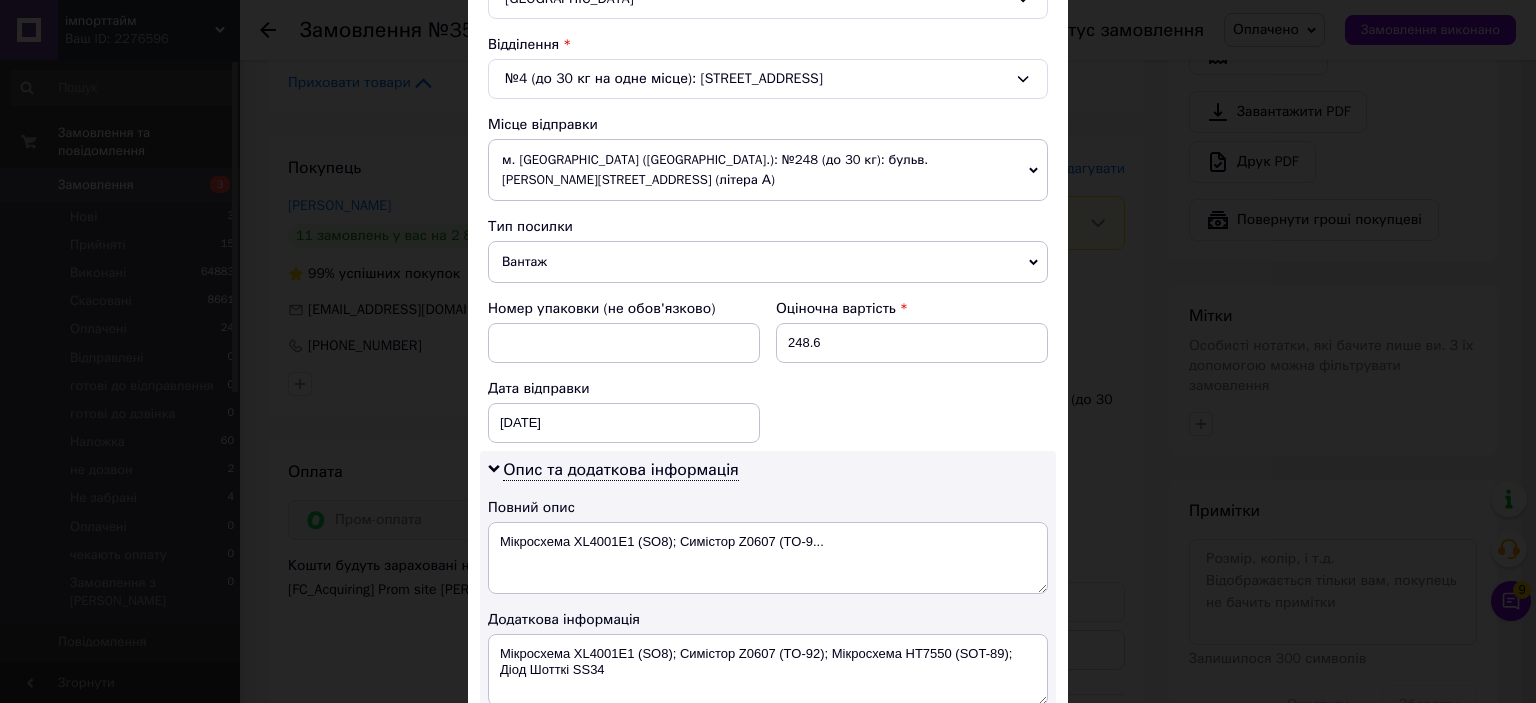 click on "Вантаж" at bounding box center (768, 262) 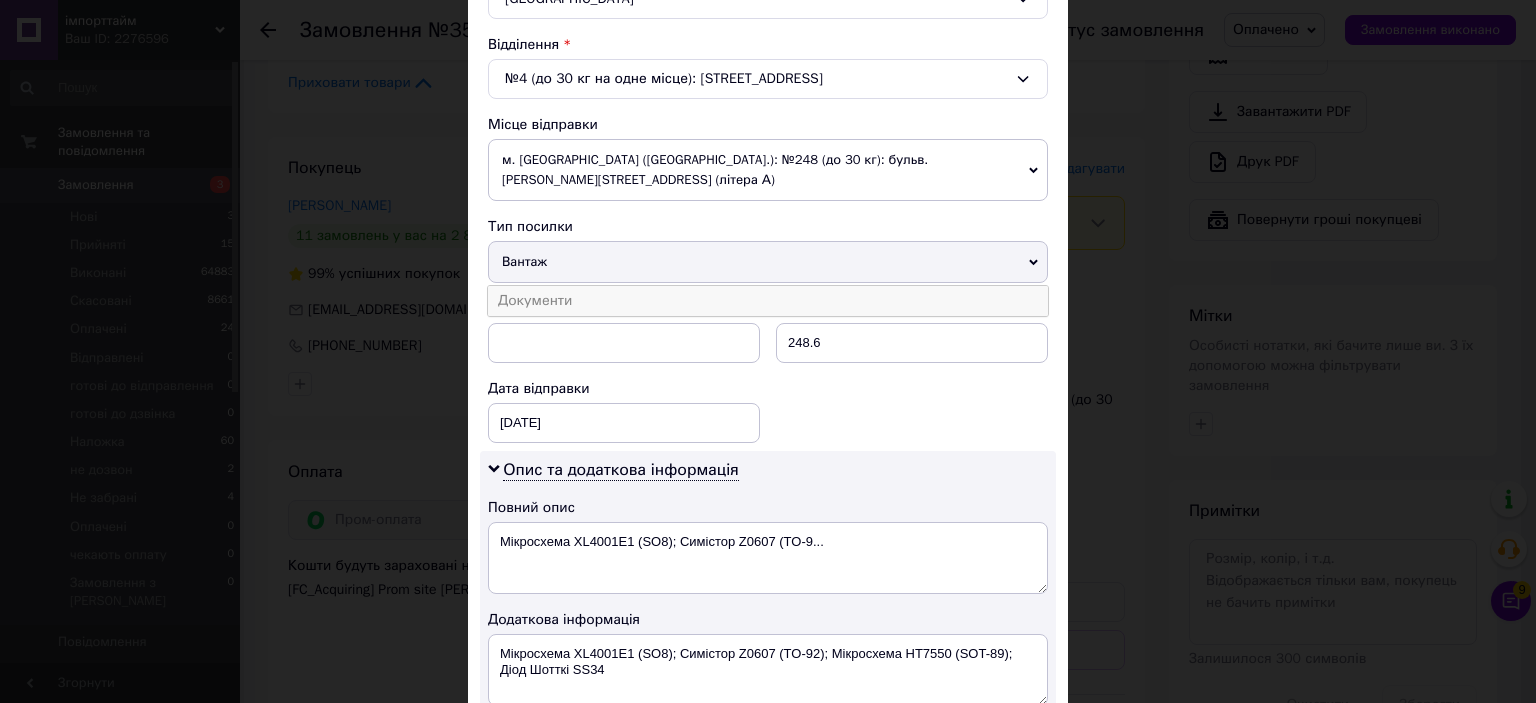 click on "Документи" at bounding box center [768, 301] 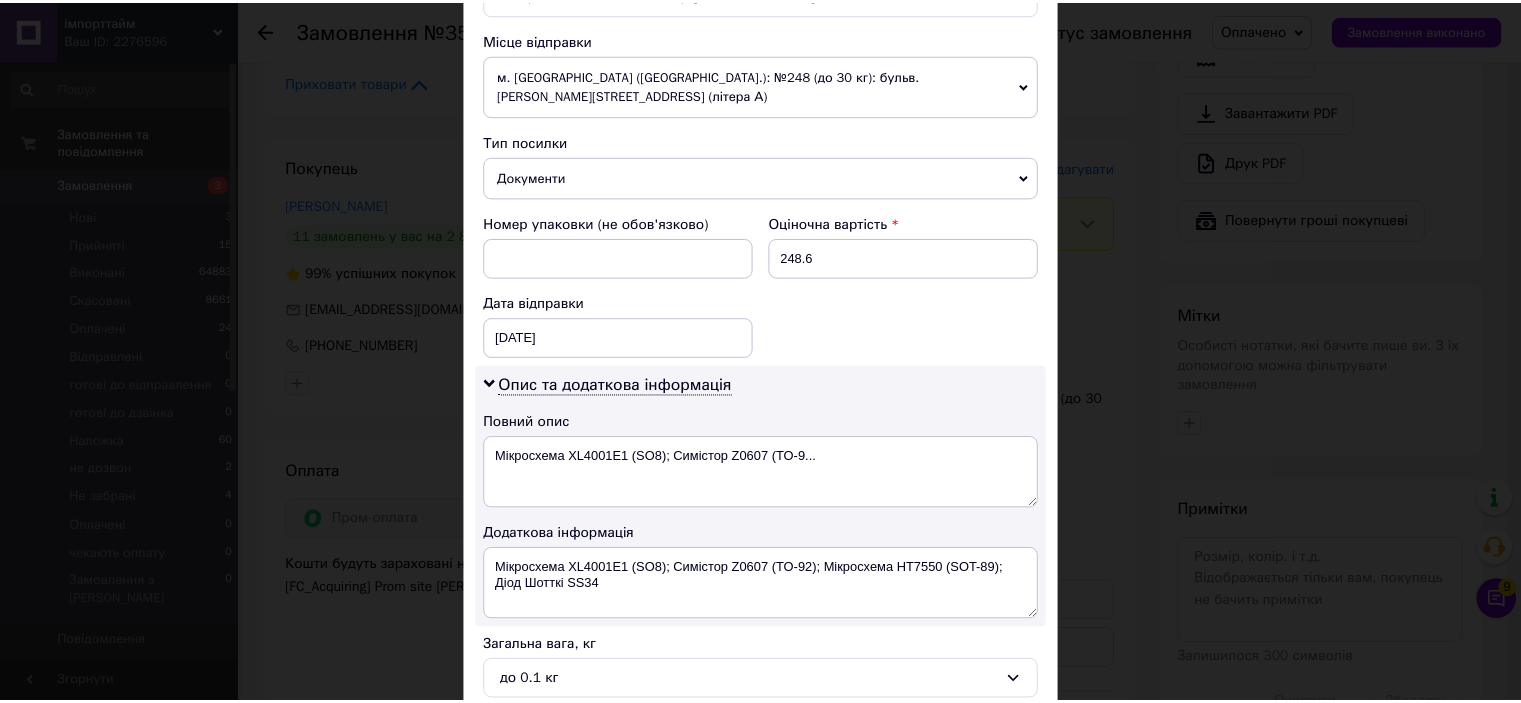 scroll, scrollTop: 862, scrollLeft: 0, axis: vertical 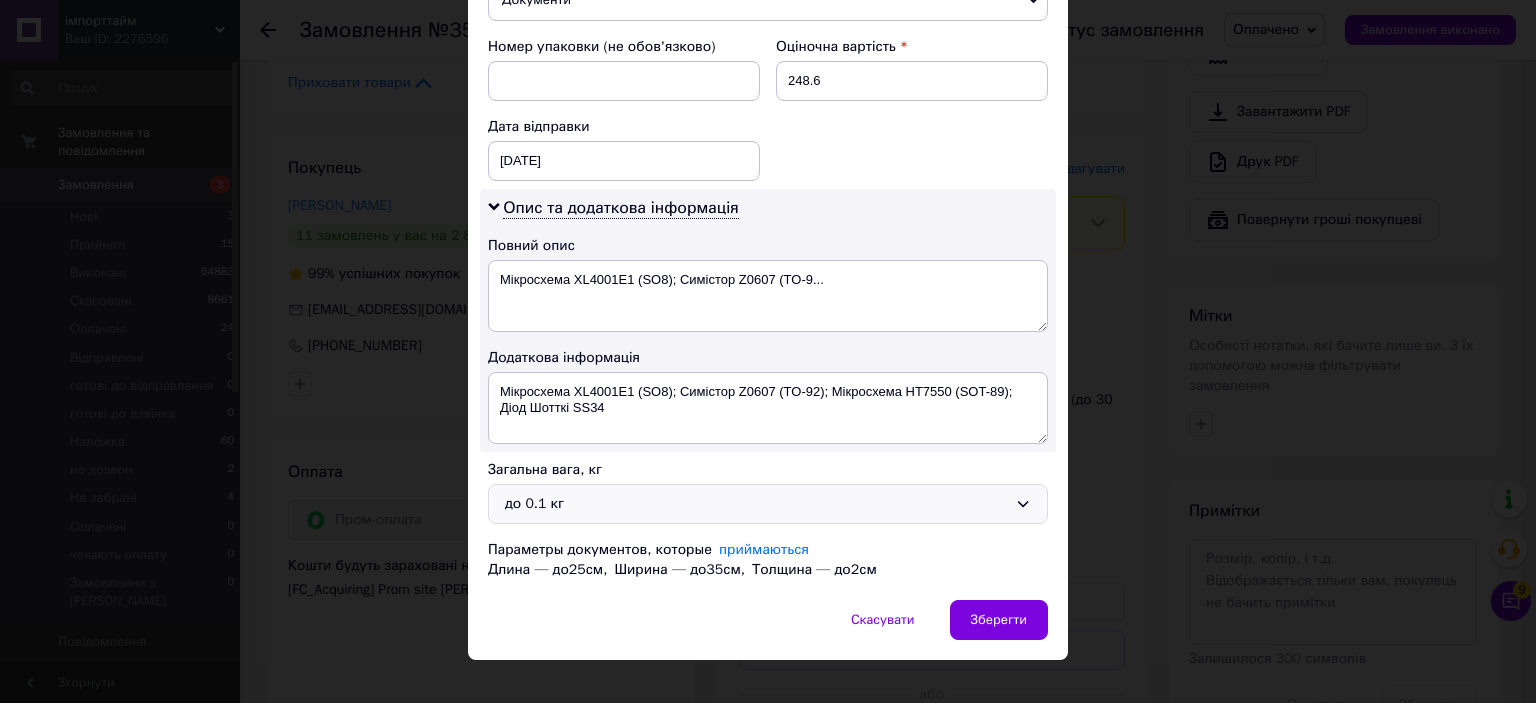 click on "до 0.1 кг" at bounding box center (756, 504) 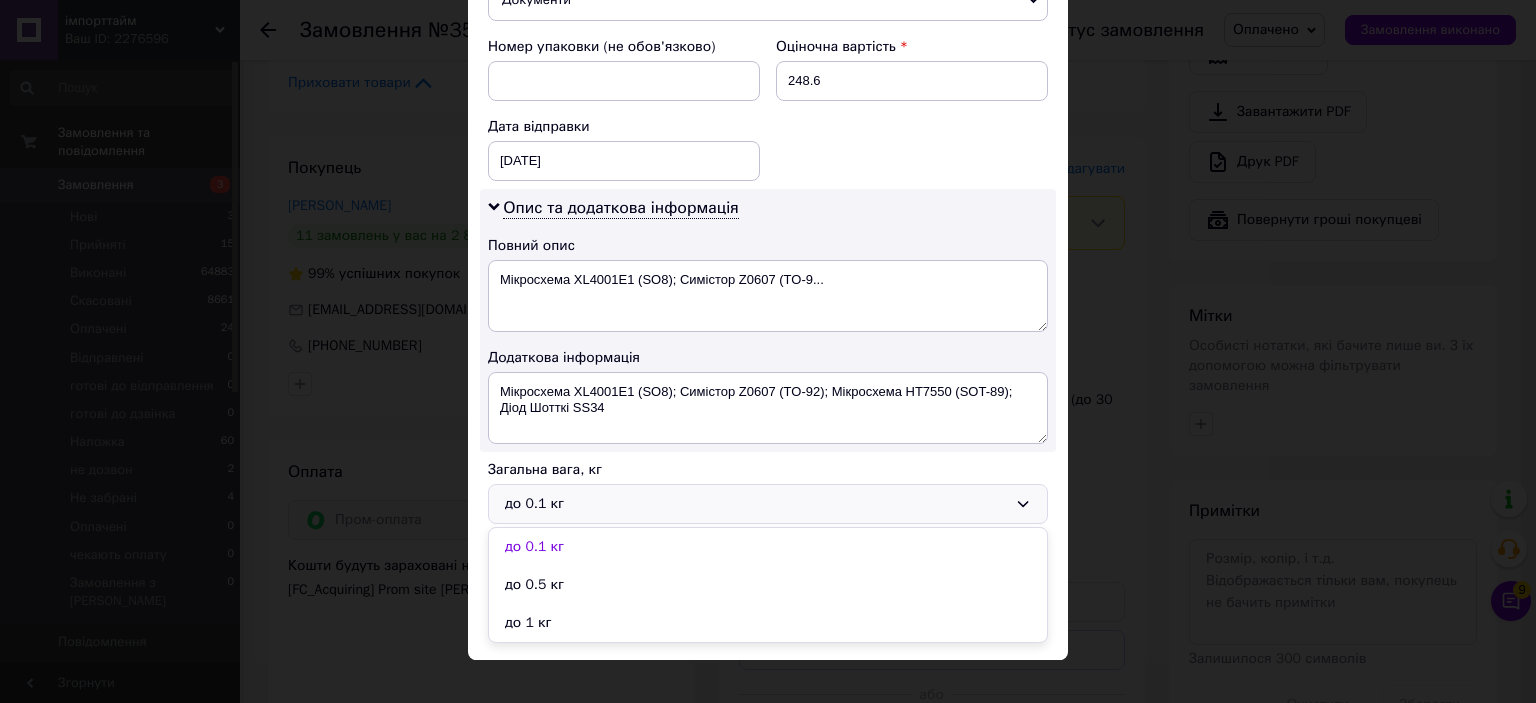 click on "до 1 кг" at bounding box center [768, 623] 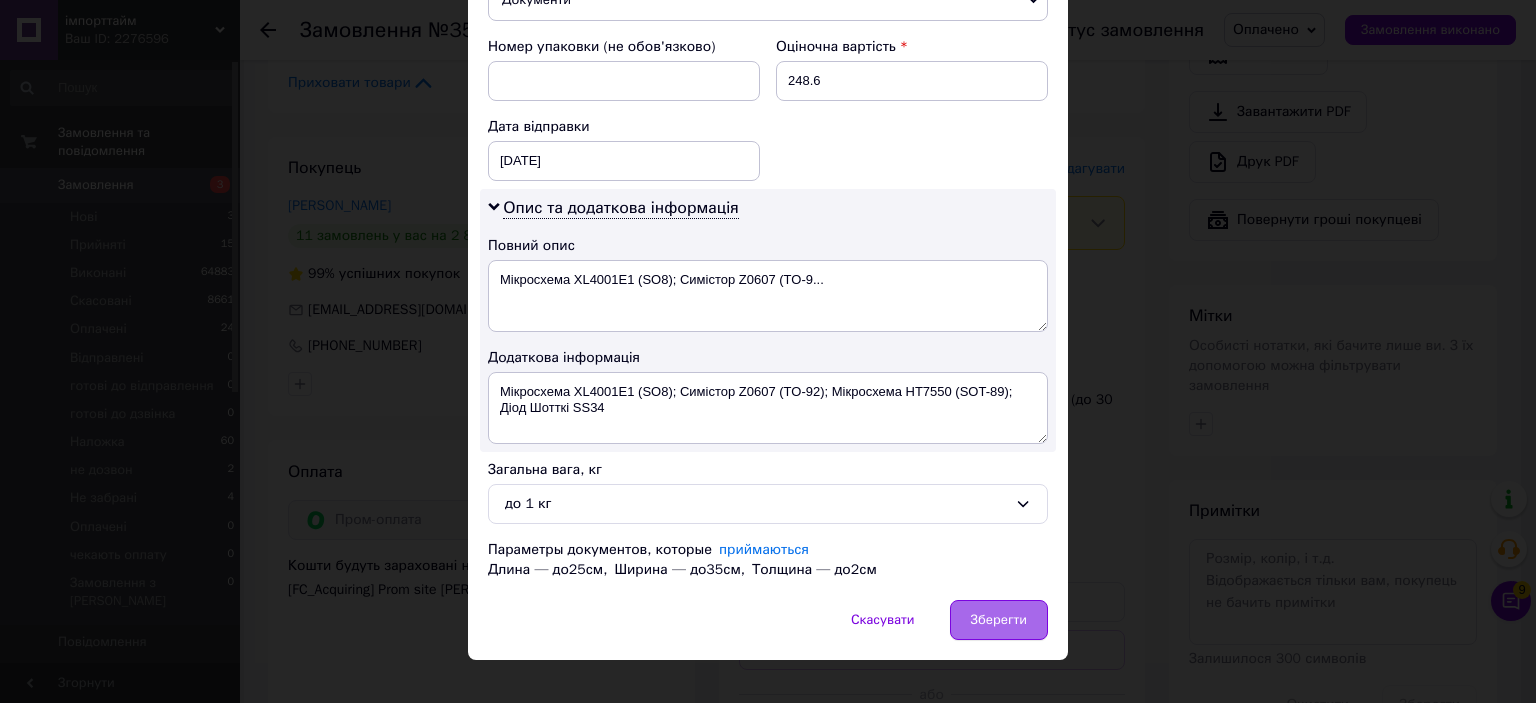click on "Зберегти" at bounding box center (999, 620) 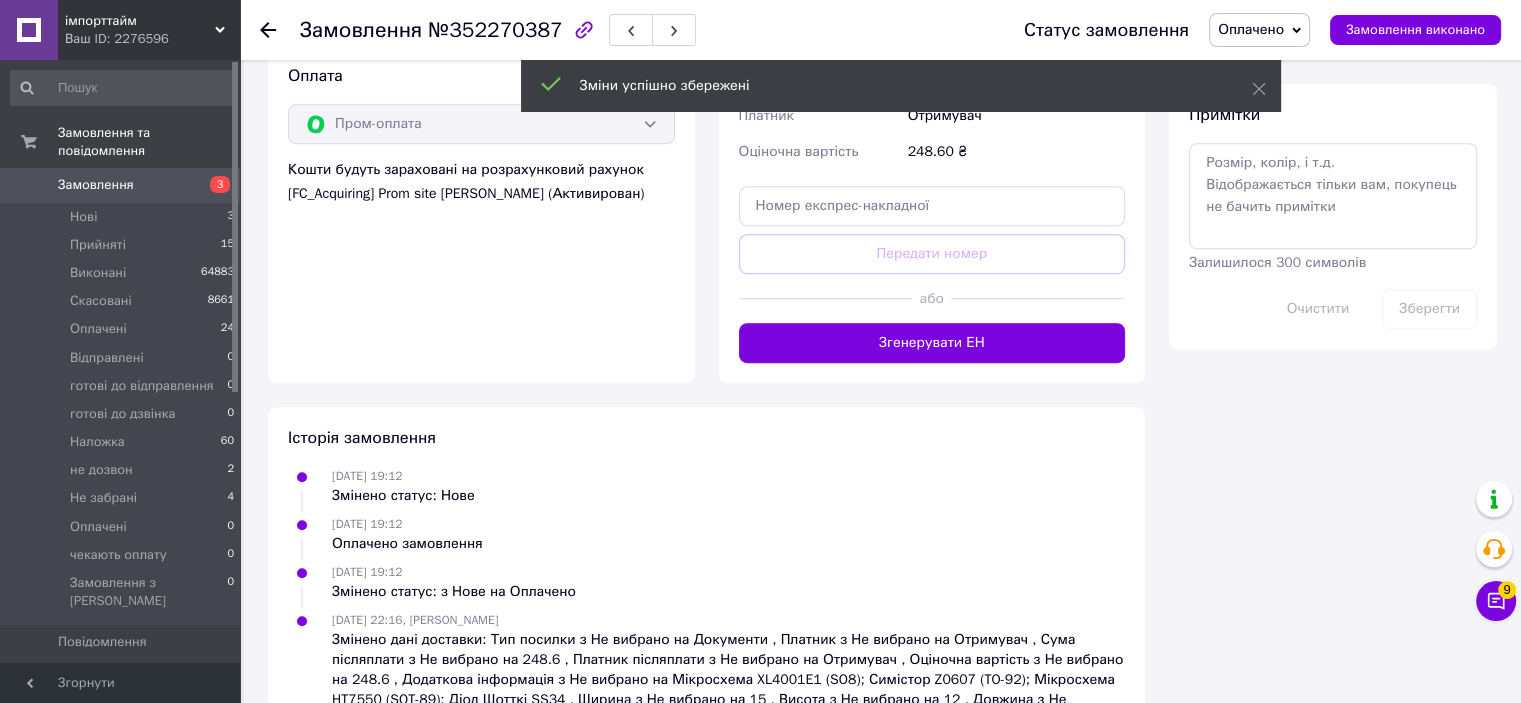 scroll, scrollTop: 968, scrollLeft: 0, axis: vertical 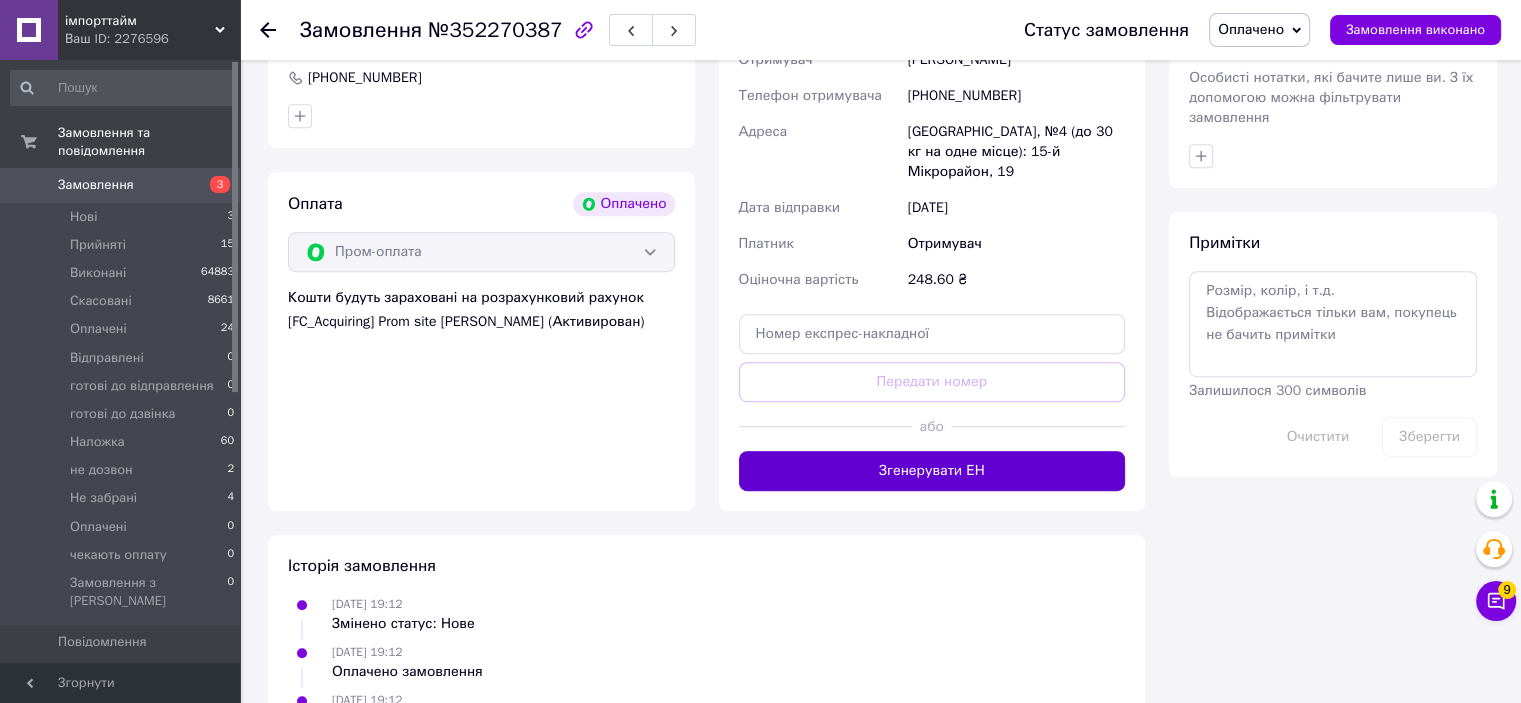 click on "Згенерувати ЕН" at bounding box center (932, 471) 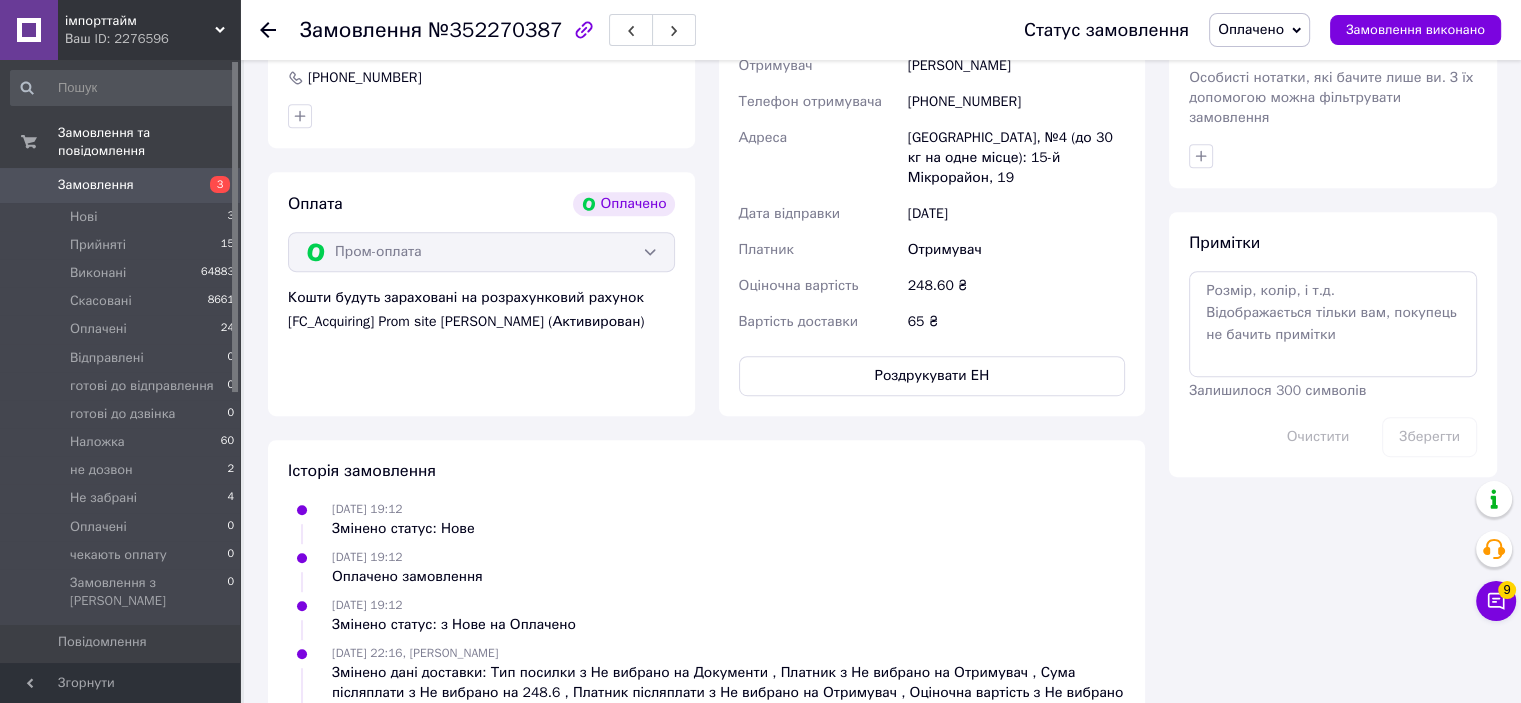 click on "[DATE] 19:12 Змінено статус: Нове" at bounding box center (706, 519) 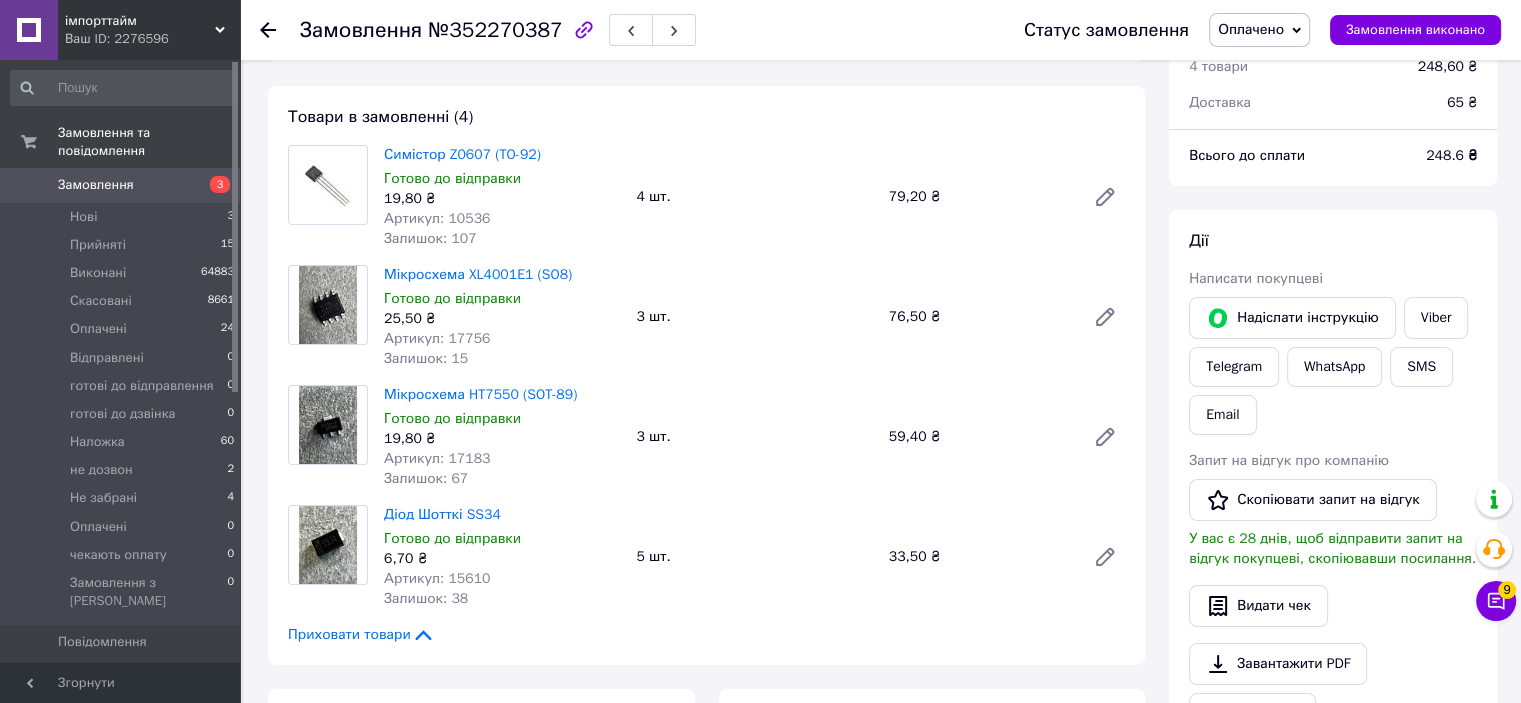 scroll, scrollTop: 0, scrollLeft: 0, axis: both 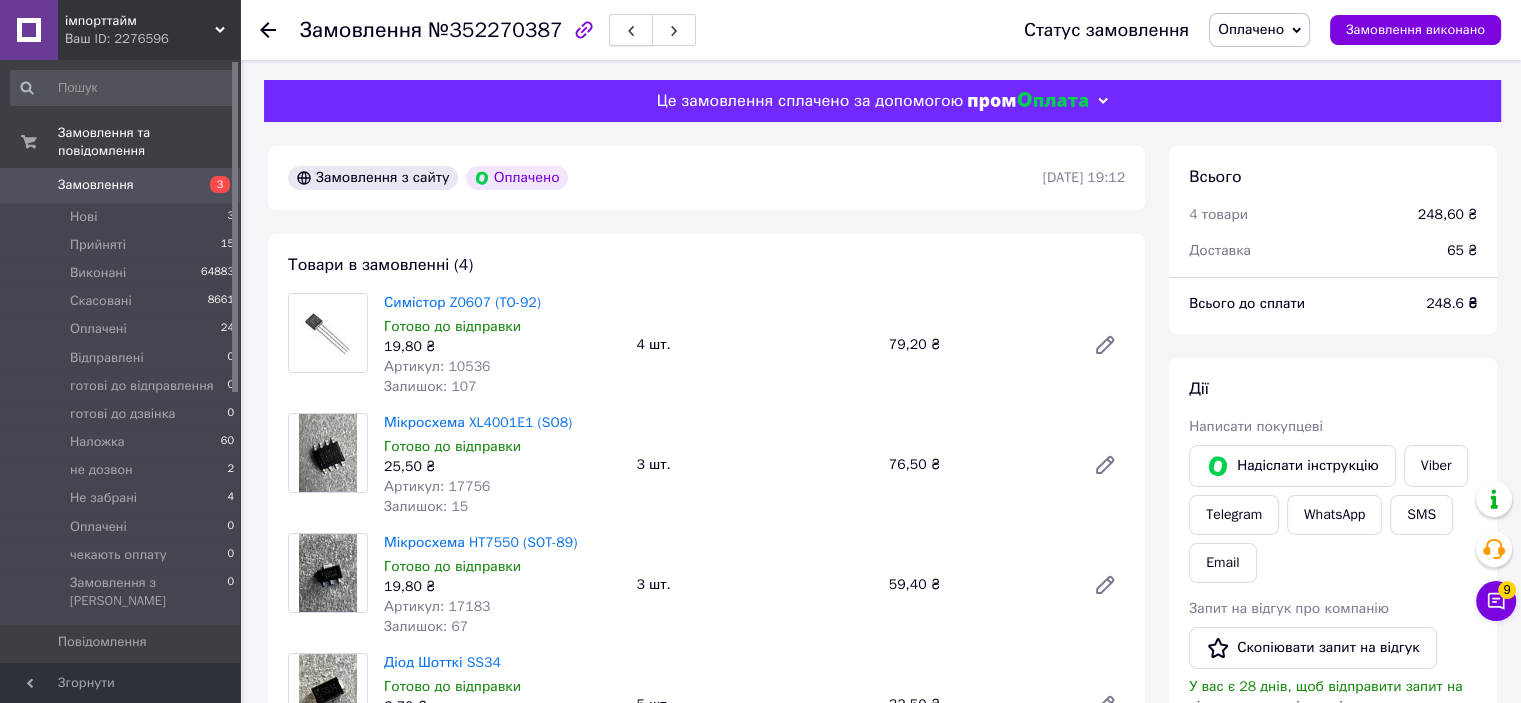 click at bounding box center (631, 30) 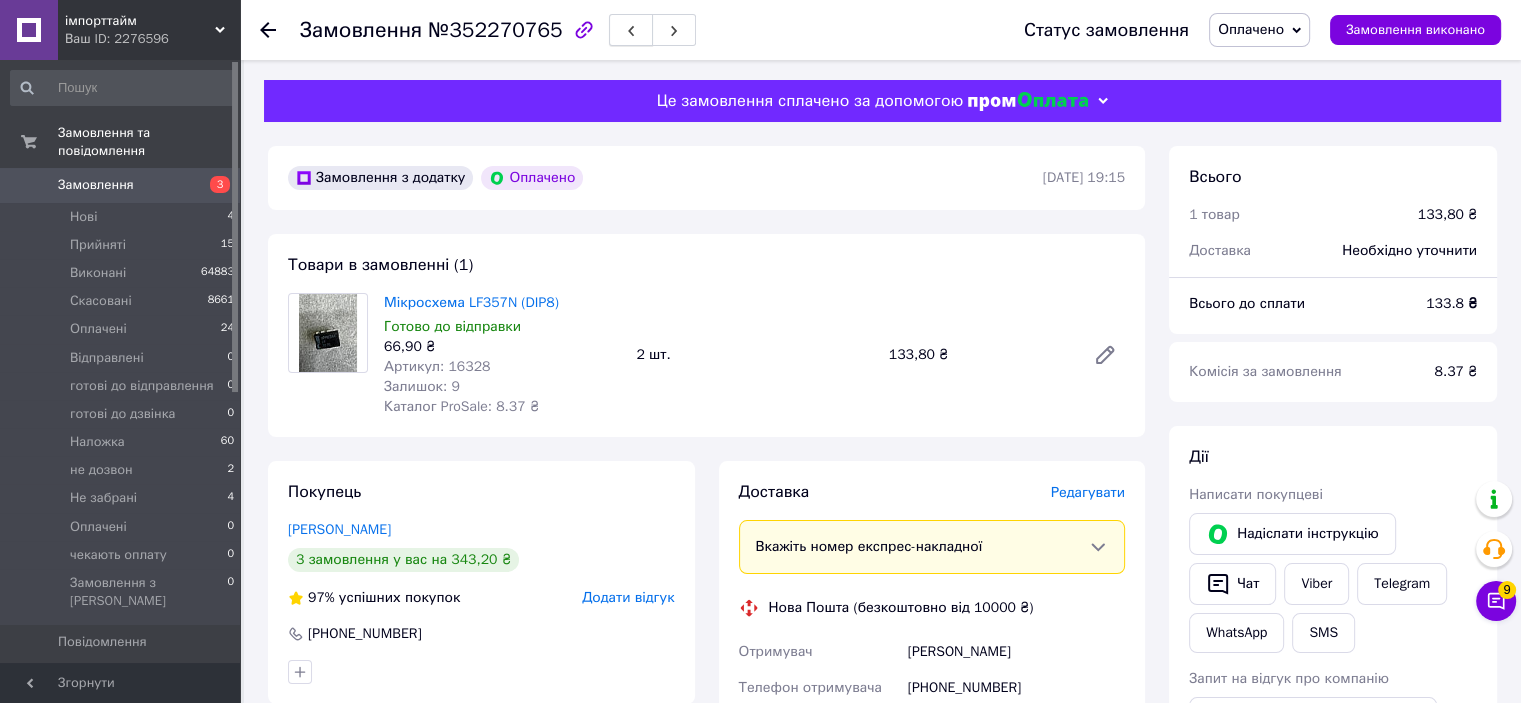 click 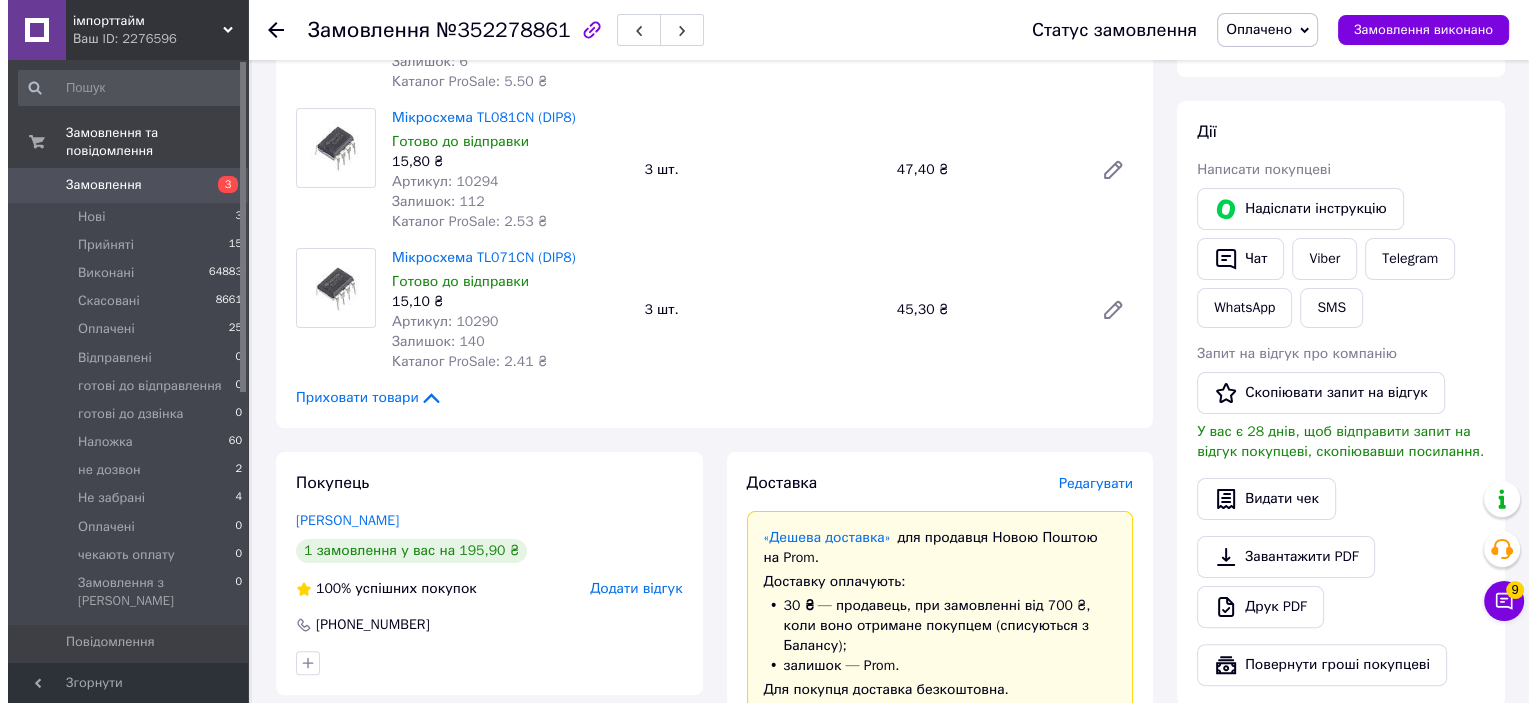 scroll, scrollTop: 400, scrollLeft: 0, axis: vertical 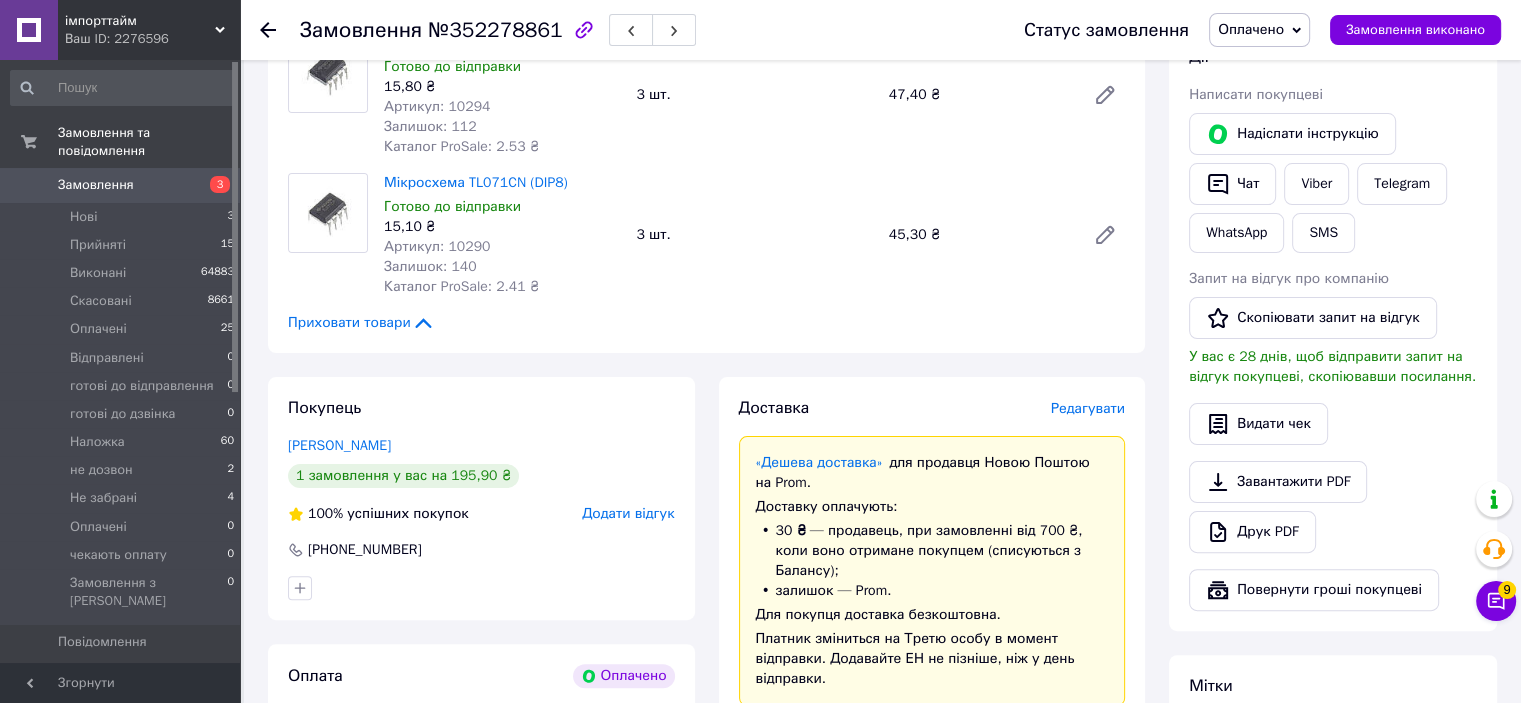 click on "Редагувати" at bounding box center [1088, 408] 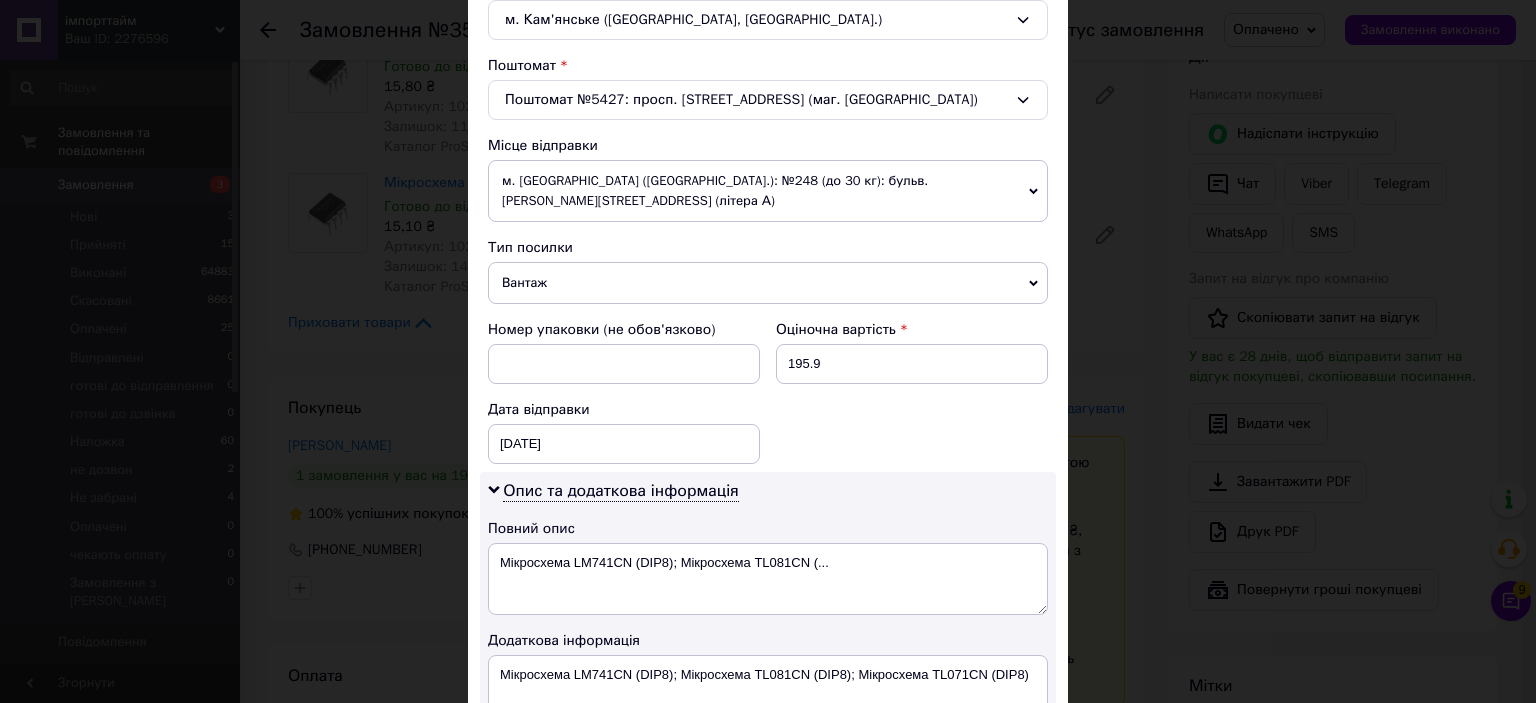 scroll, scrollTop: 700, scrollLeft: 0, axis: vertical 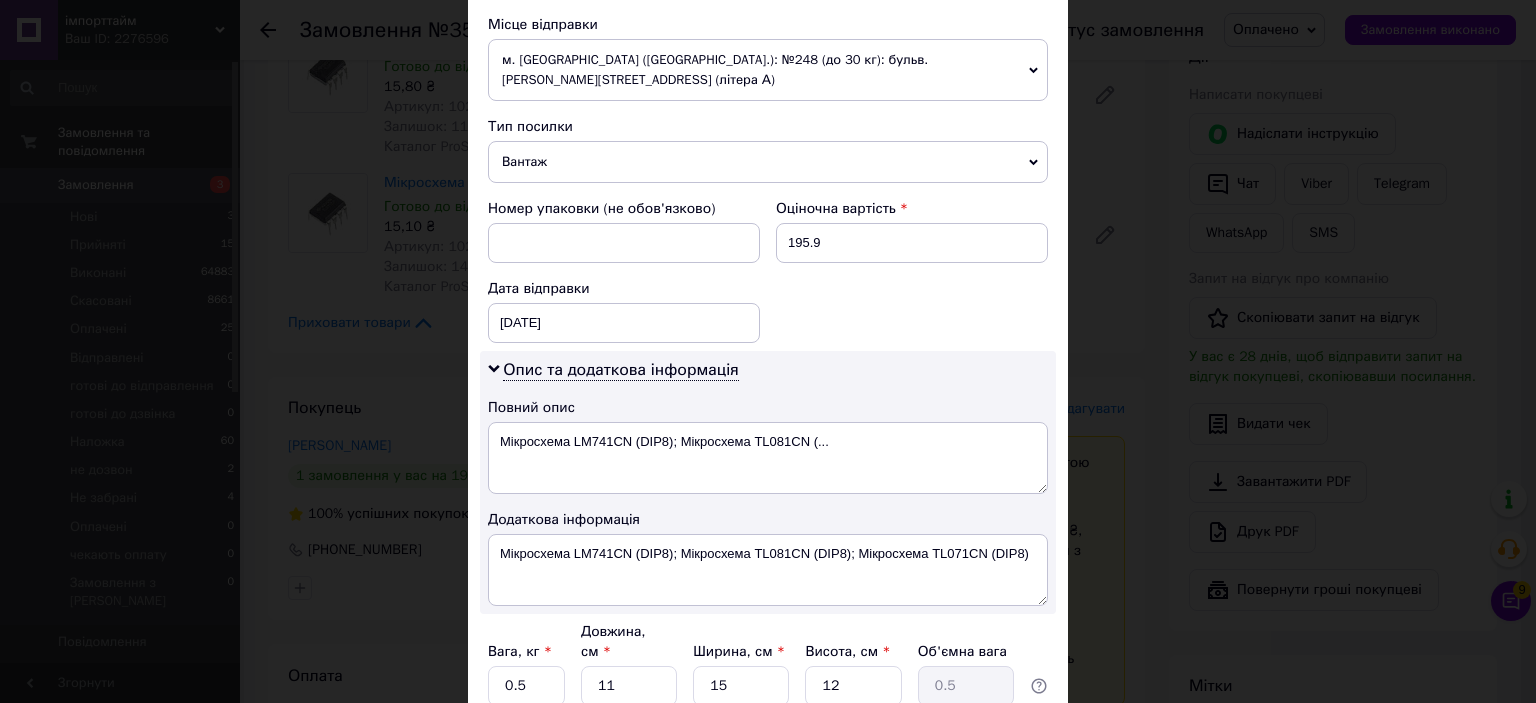 drag, startPoint x: 522, startPoint y: 145, endPoint x: 527, endPoint y: 170, distance: 25.495098 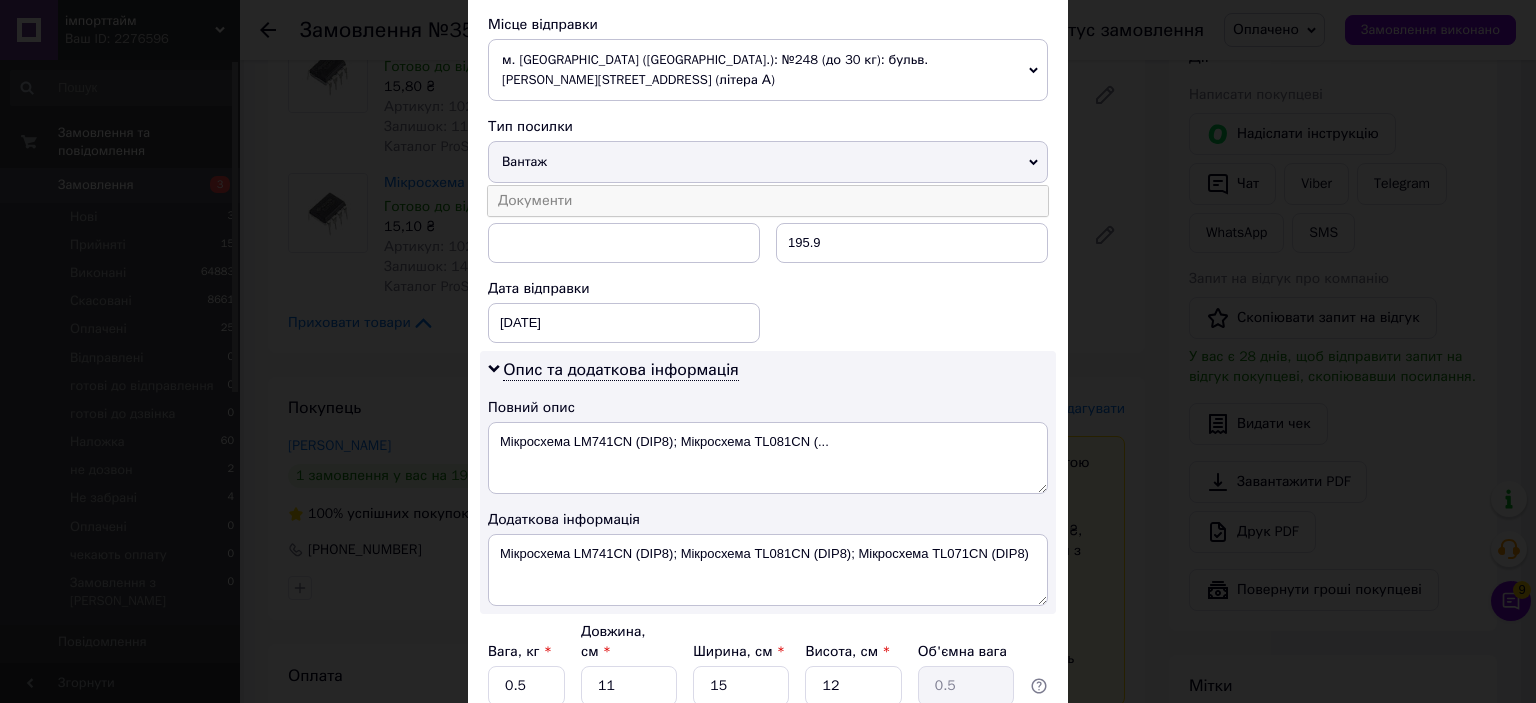 click on "Документи" at bounding box center (768, 201) 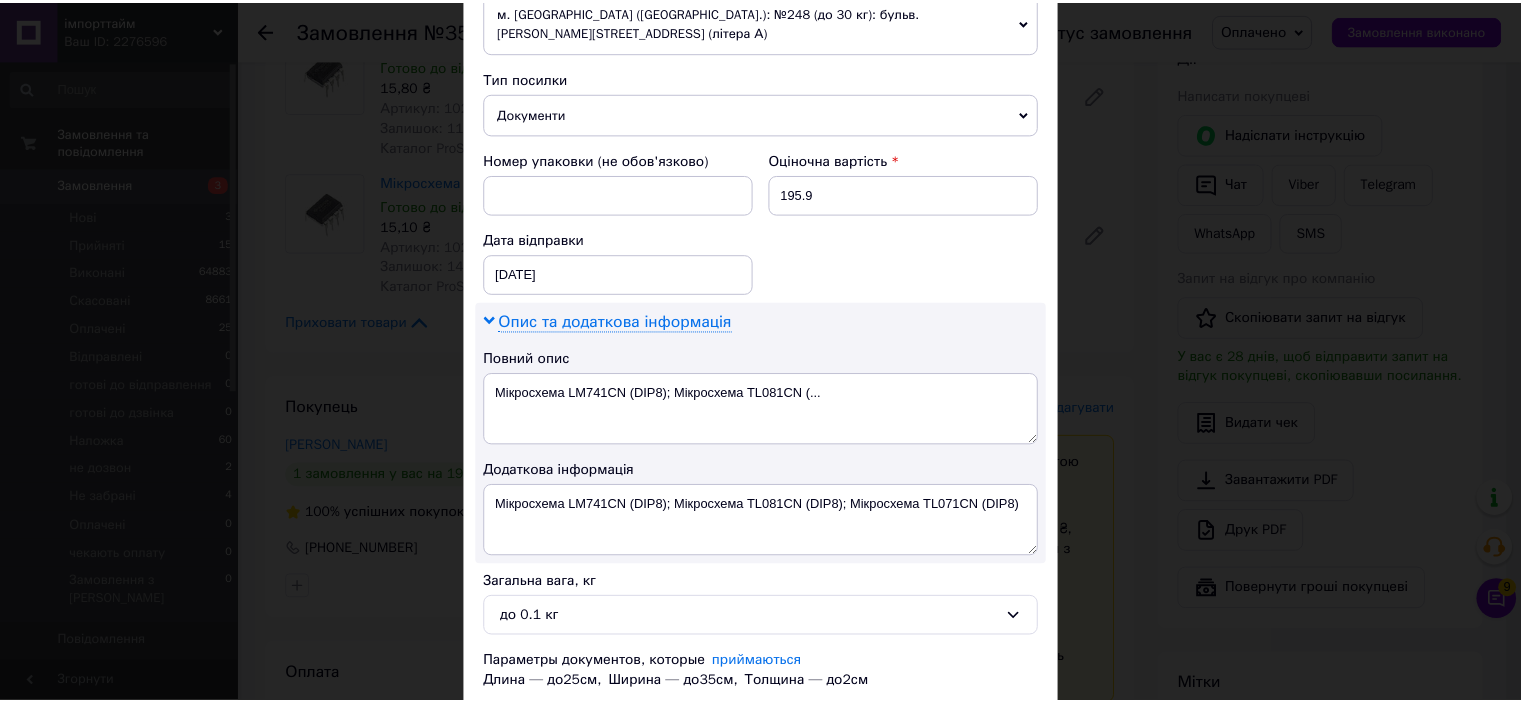 scroll, scrollTop: 862, scrollLeft: 0, axis: vertical 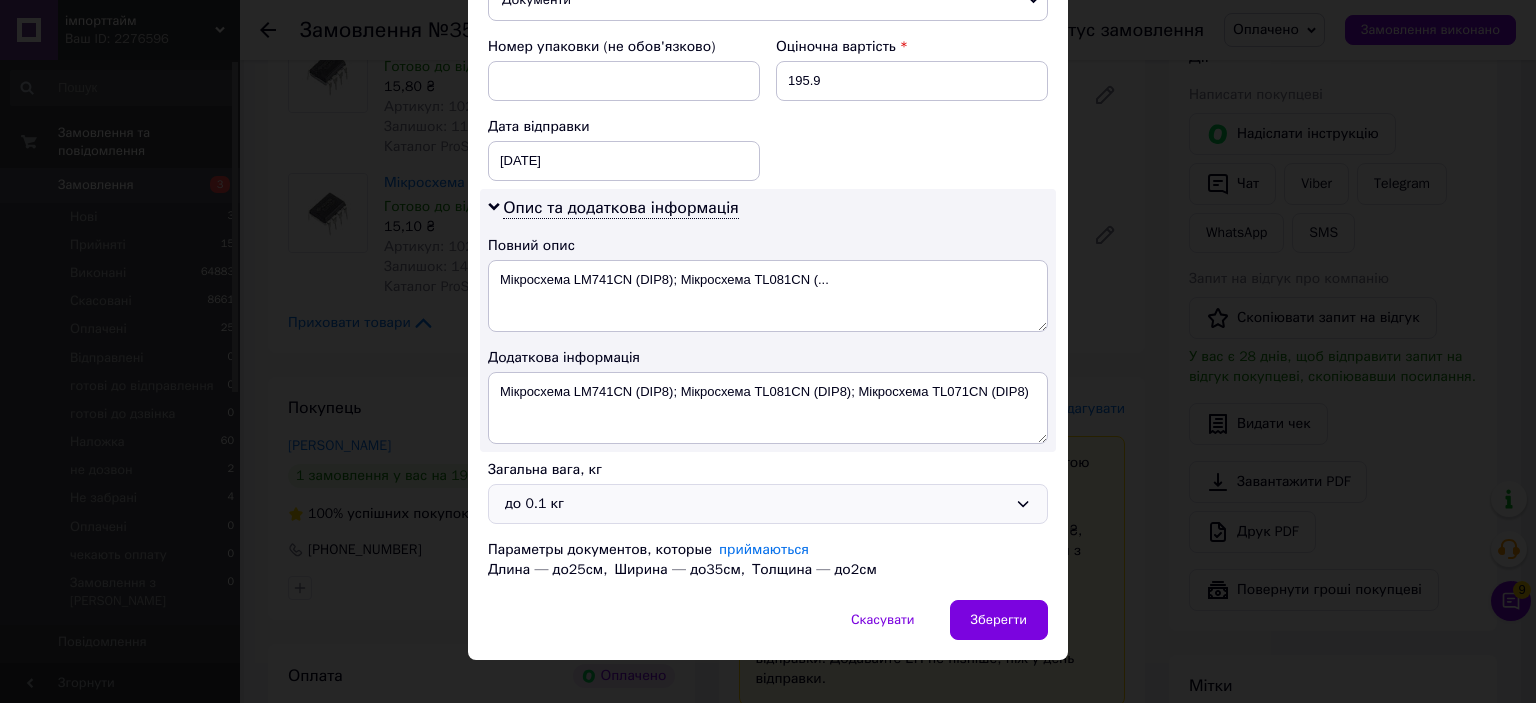 click on "до 0.1 кг" at bounding box center (756, 504) 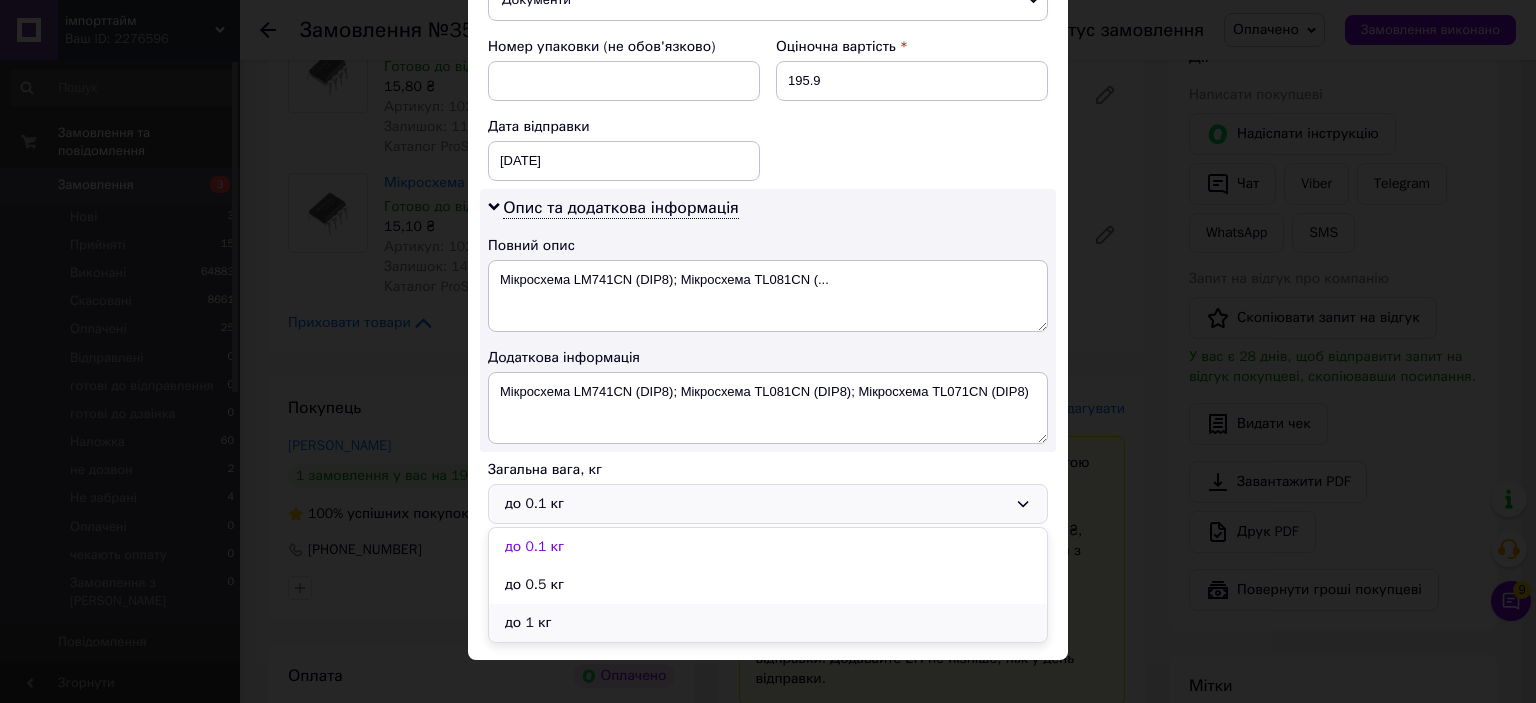 click on "до 1 кг" at bounding box center [768, 623] 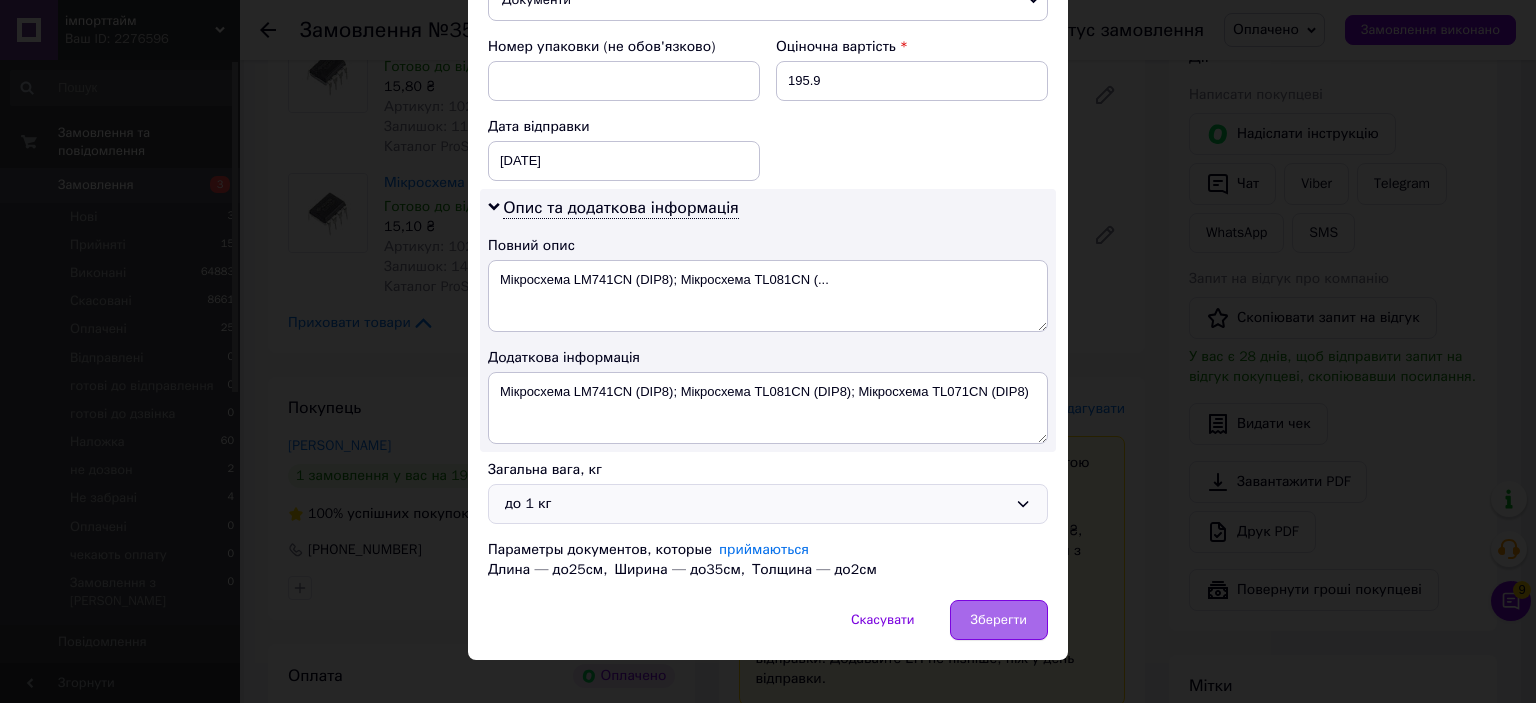 click on "Зберегти" at bounding box center [999, 620] 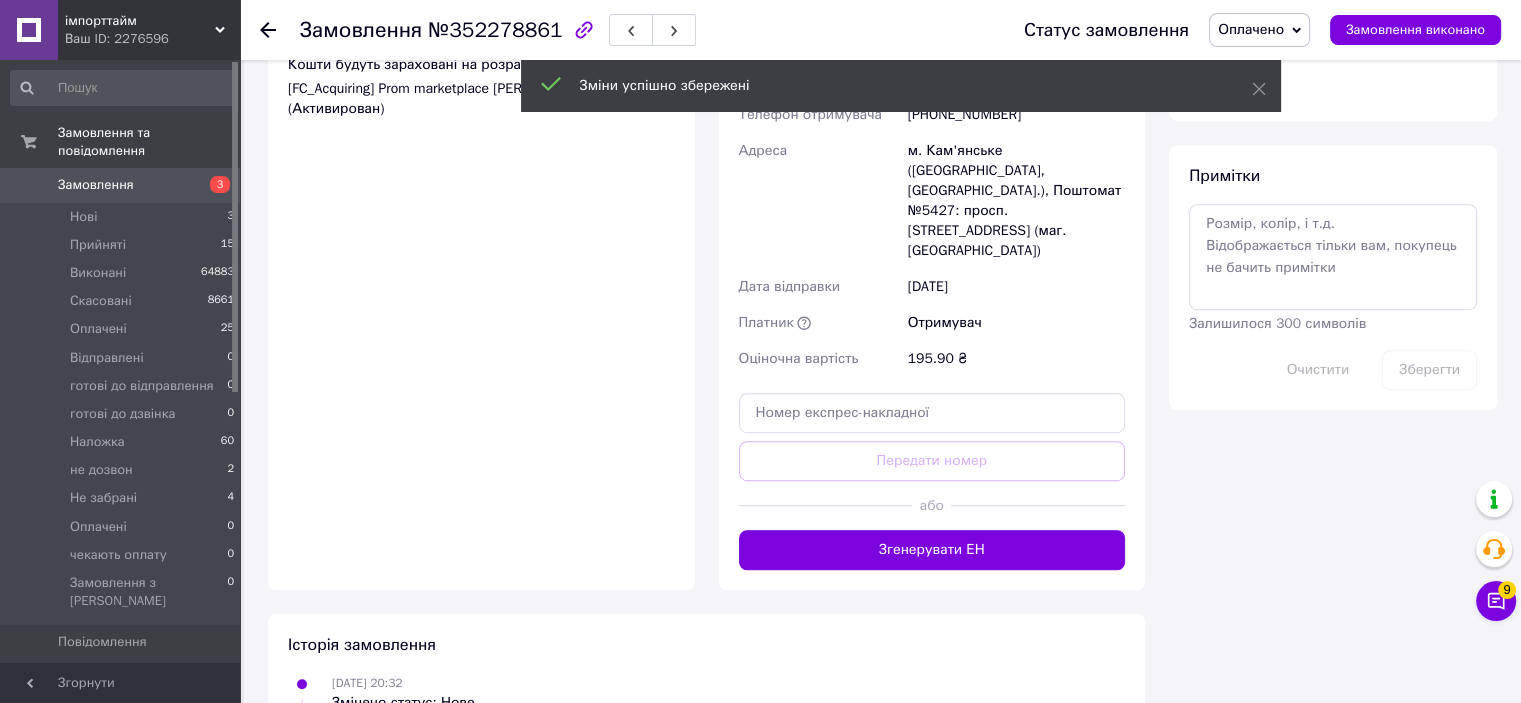 scroll, scrollTop: 1200, scrollLeft: 0, axis: vertical 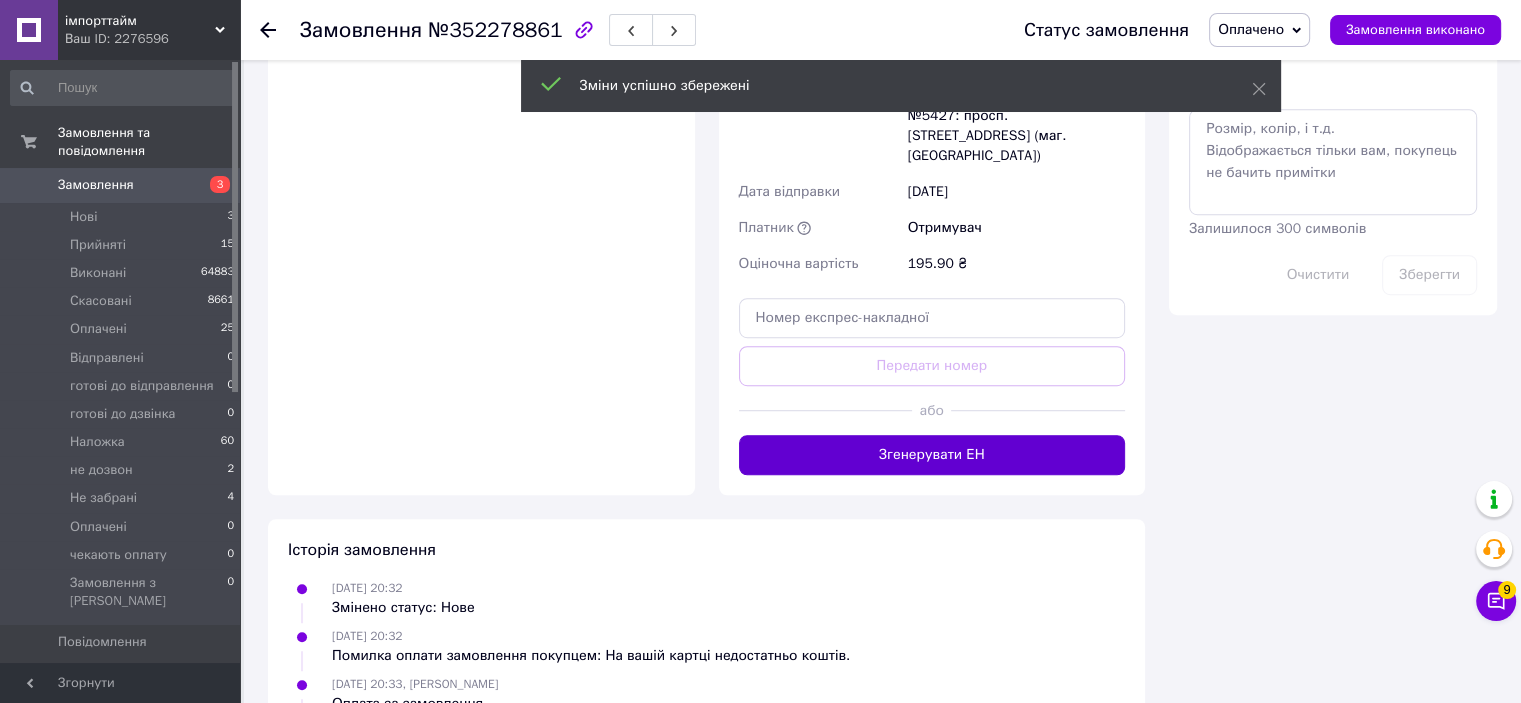 click on "Згенерувати ЕН" at bounding box center [932, 455] 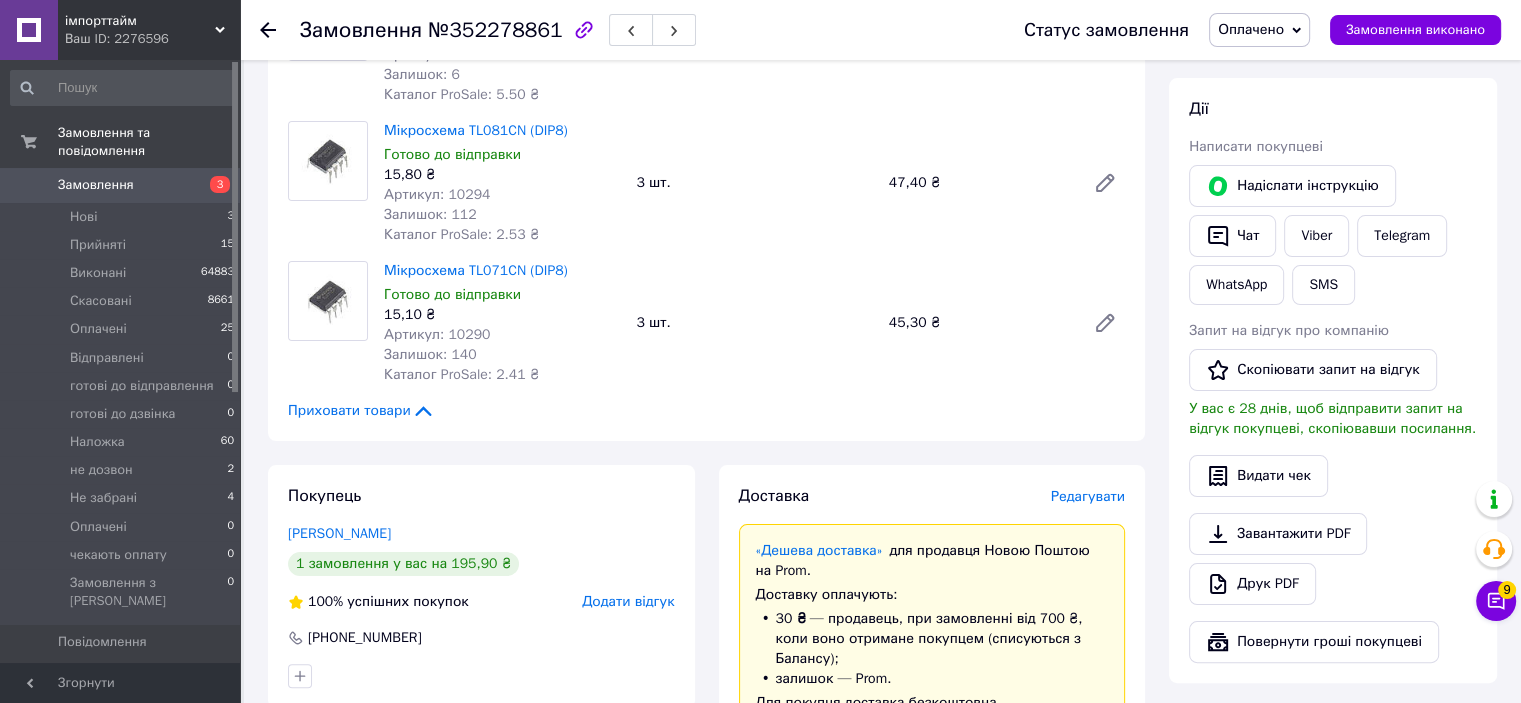 scroll, scrollTop: 200, scrollLeft: 0, axis: vertical 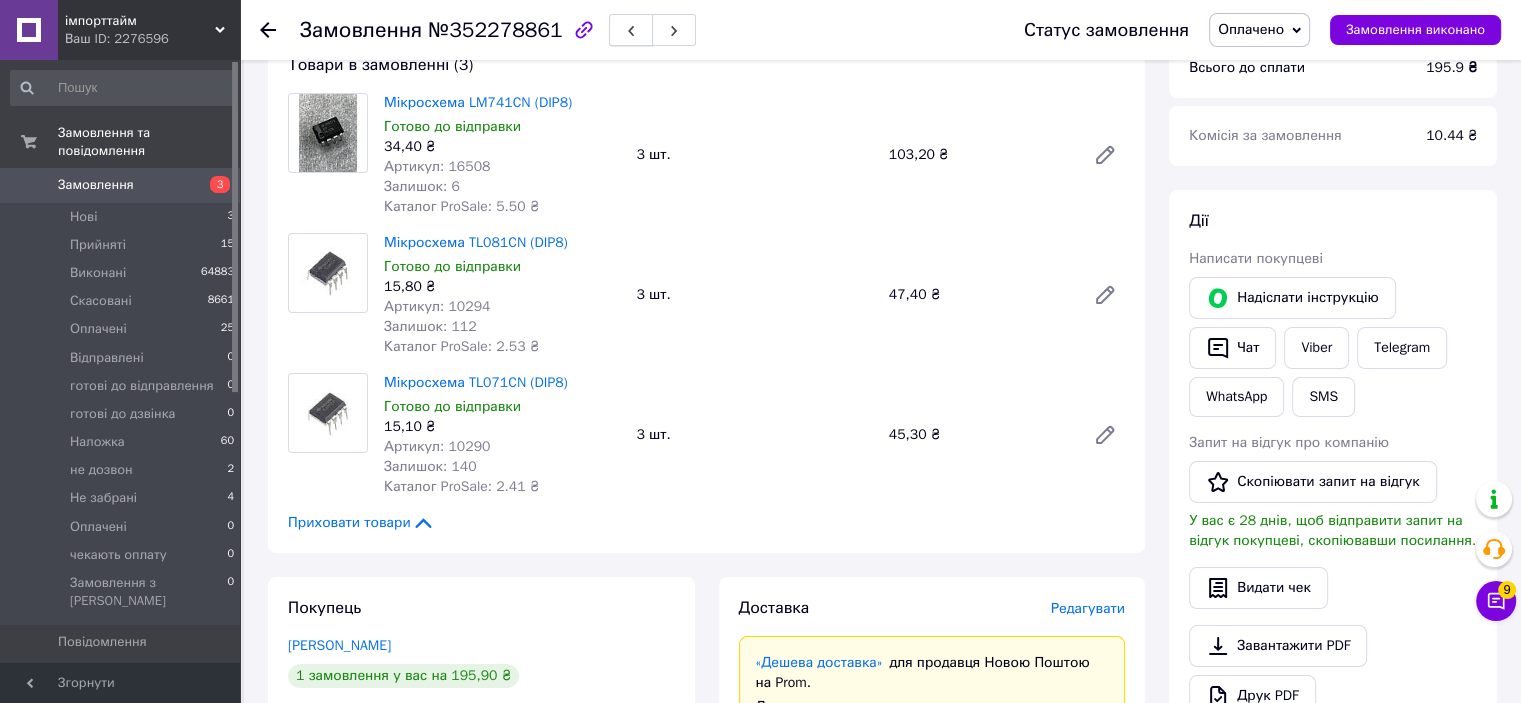 click at bounding box center [631, 30] 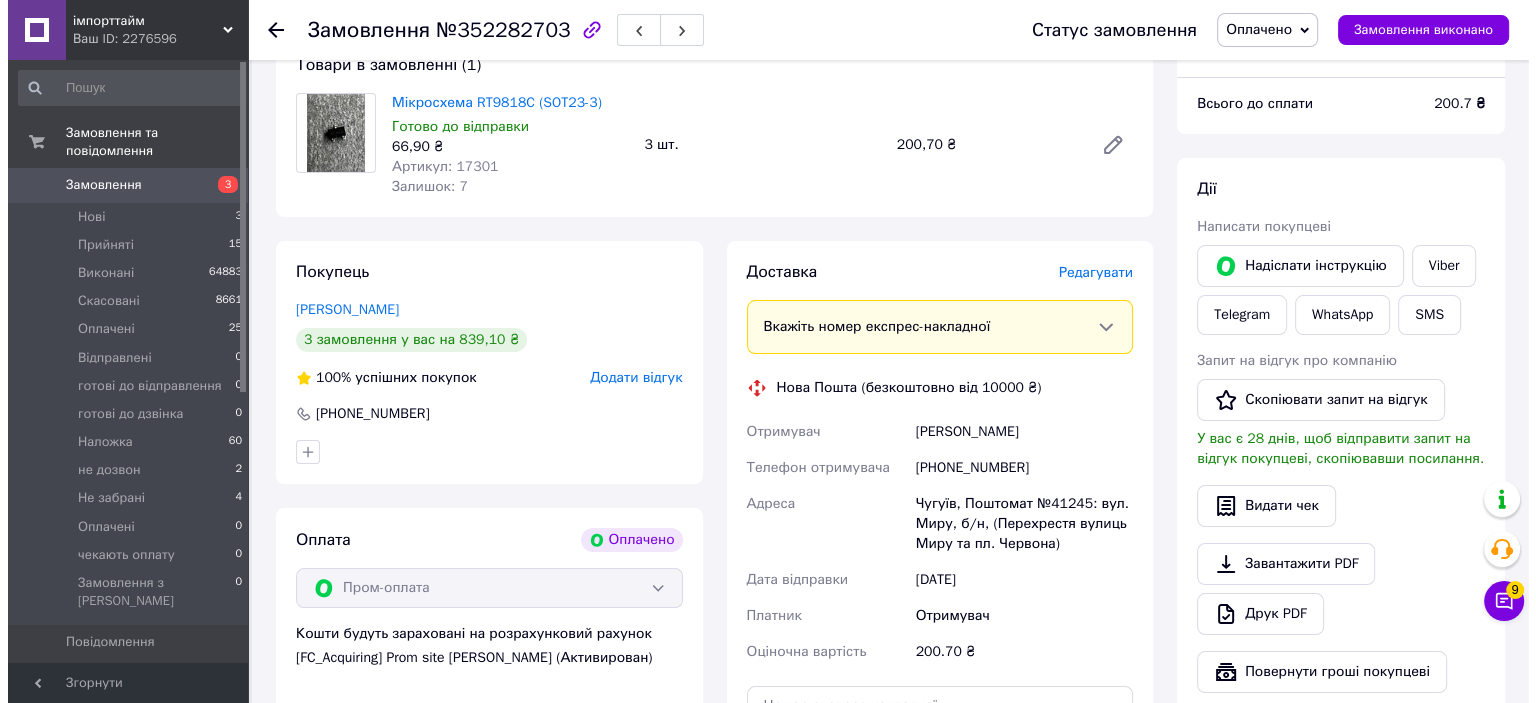 scroll, scrollTop: 0, scrollLeft: 0, axis: both 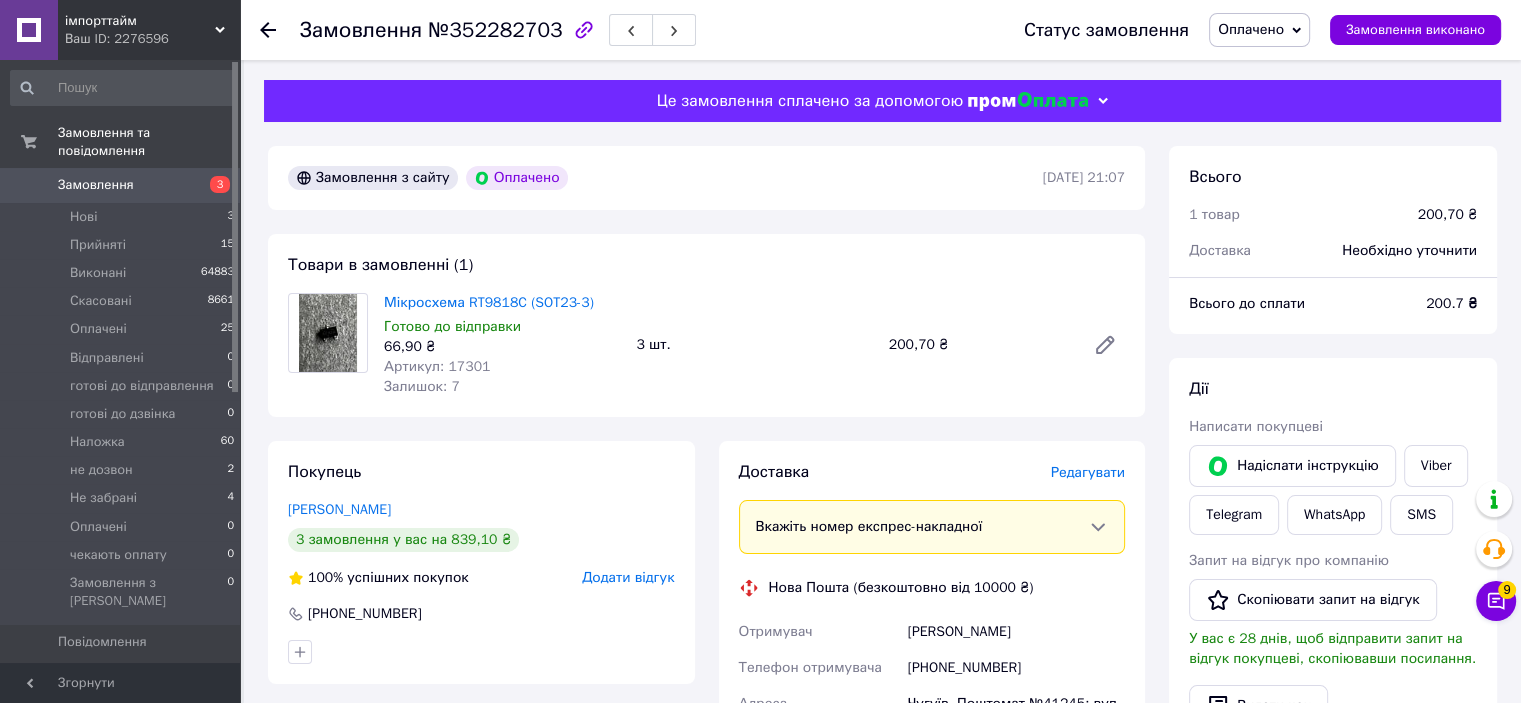click on "Редагувати" at bounding box center (1088, 472) 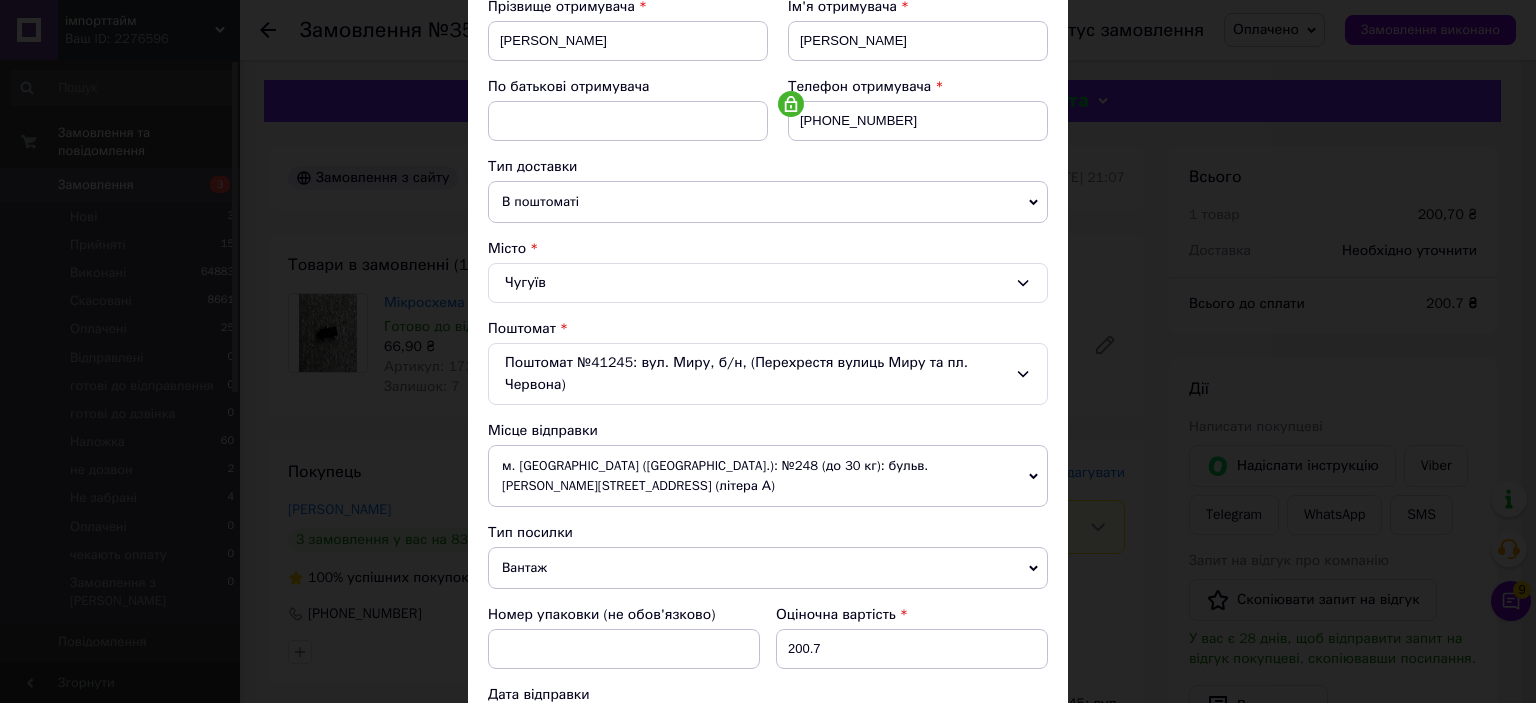 scroll, scrollTop: 500, scrollLeft: 0, axis: vertical 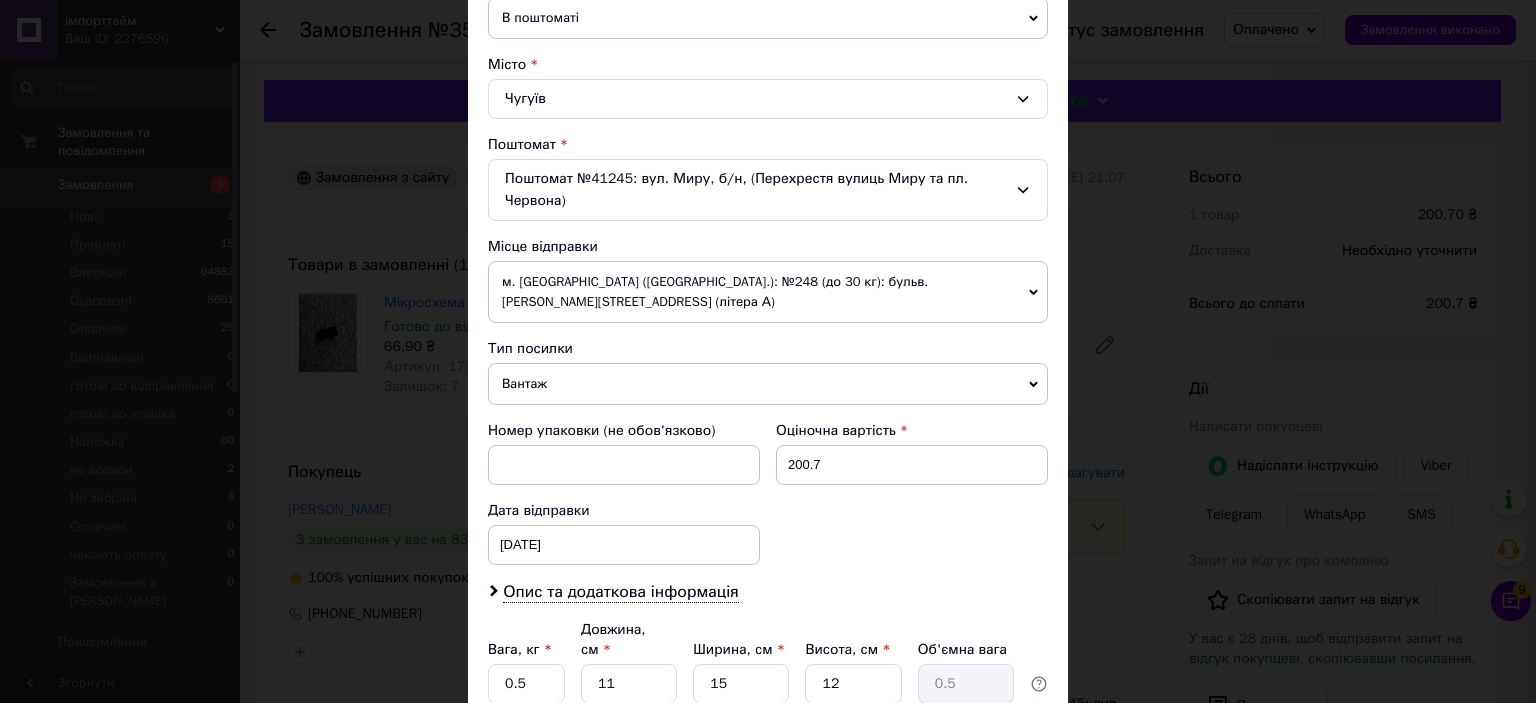 click on "Вантаж" at bounding box center [768, 384] 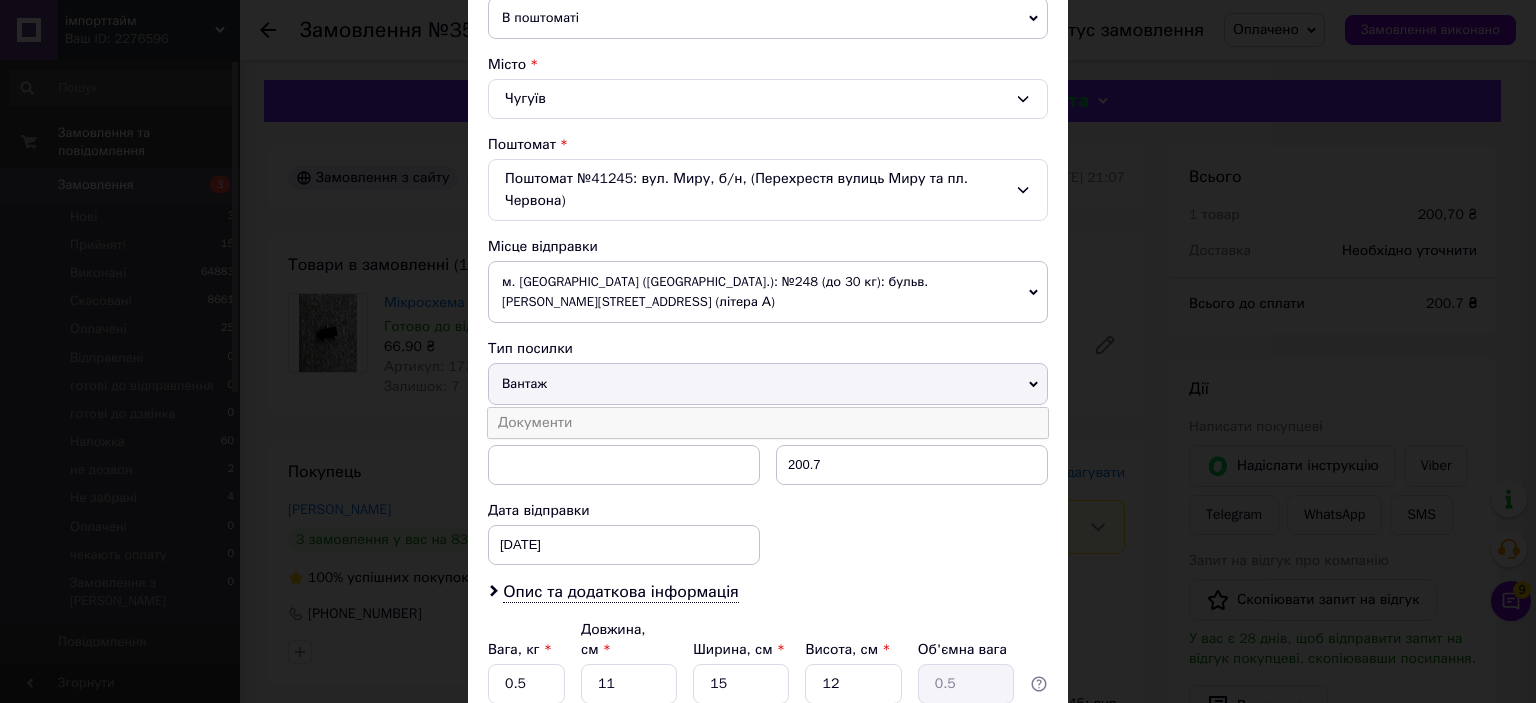 click on "Документи" at bounding box center [768, 423] 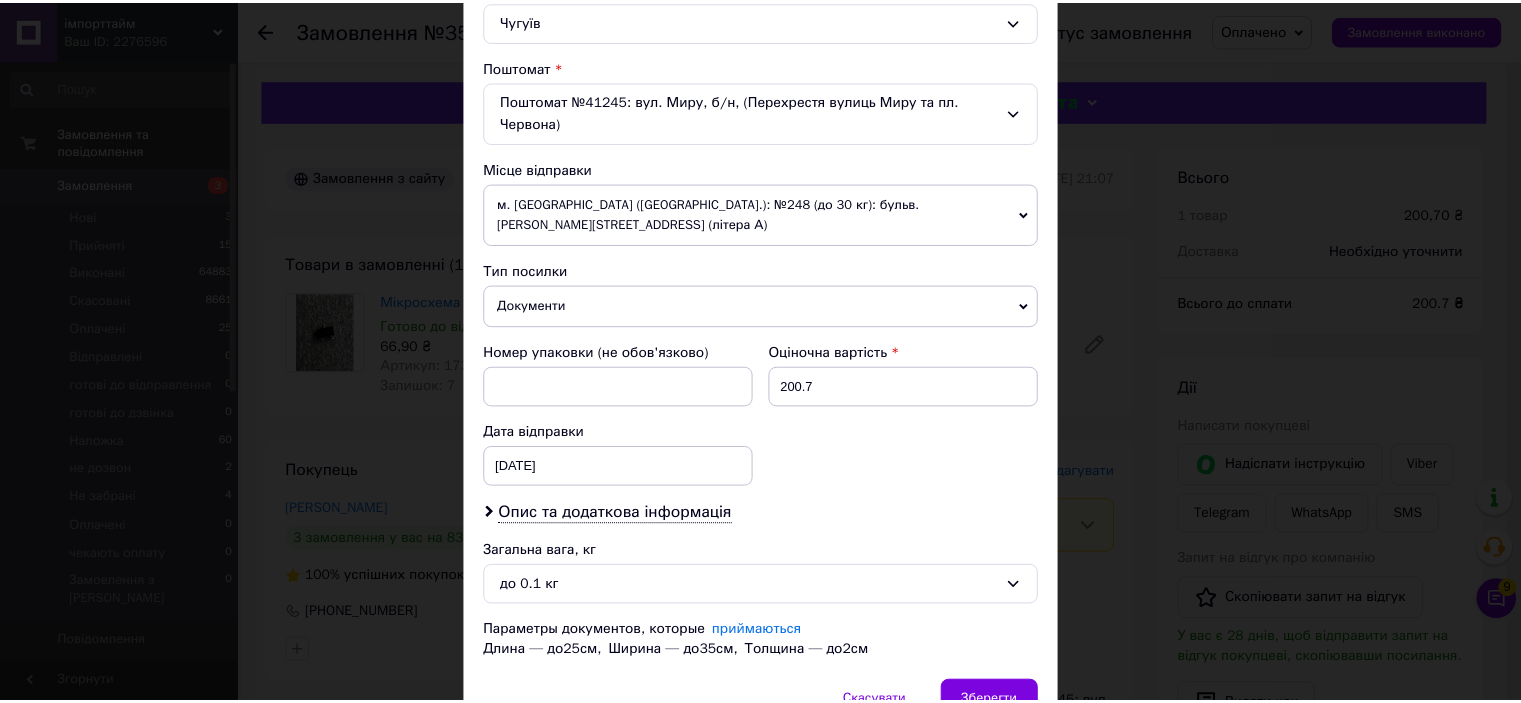 scroll, scrollTop: 639, scrollLeft: 0, axis: vertical 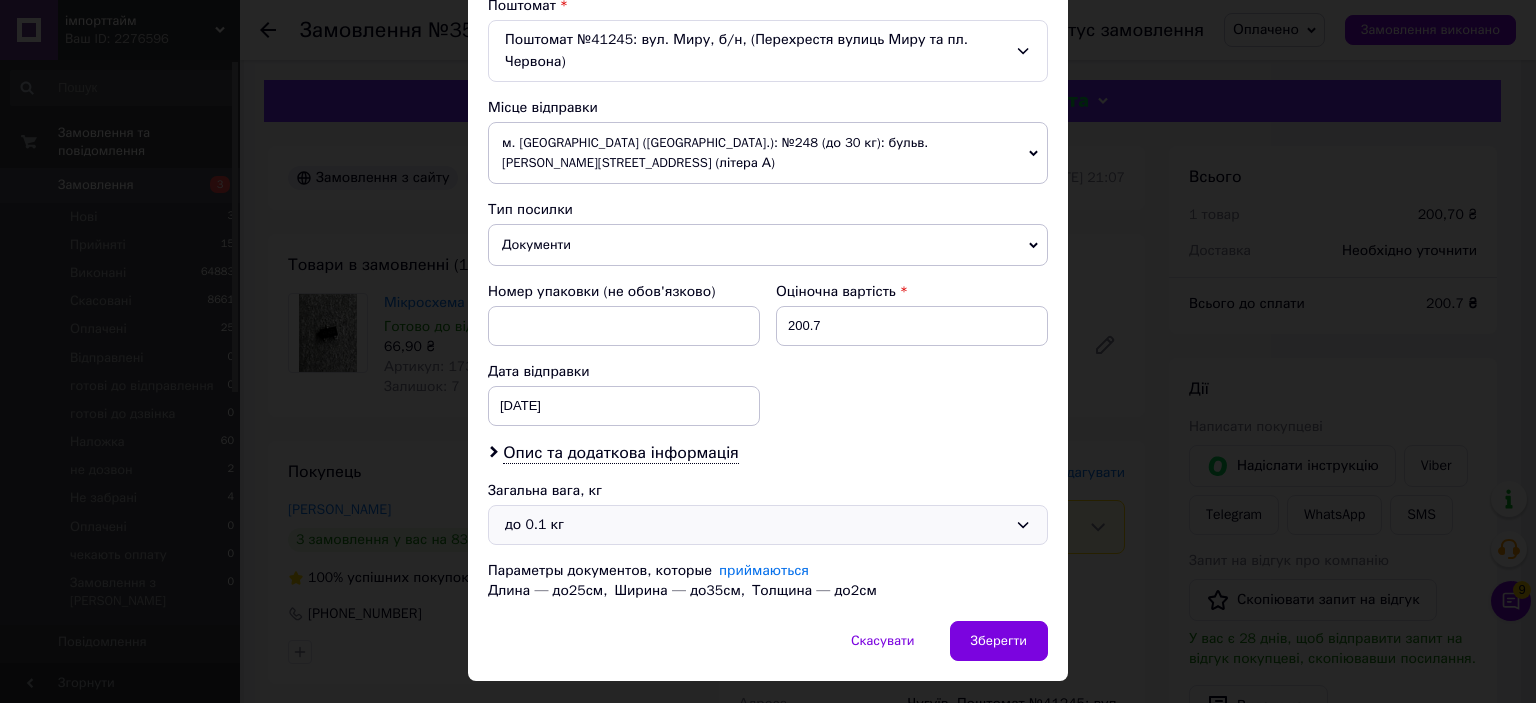 click on "до 0.1 кг" at bounding box center [768, 525] 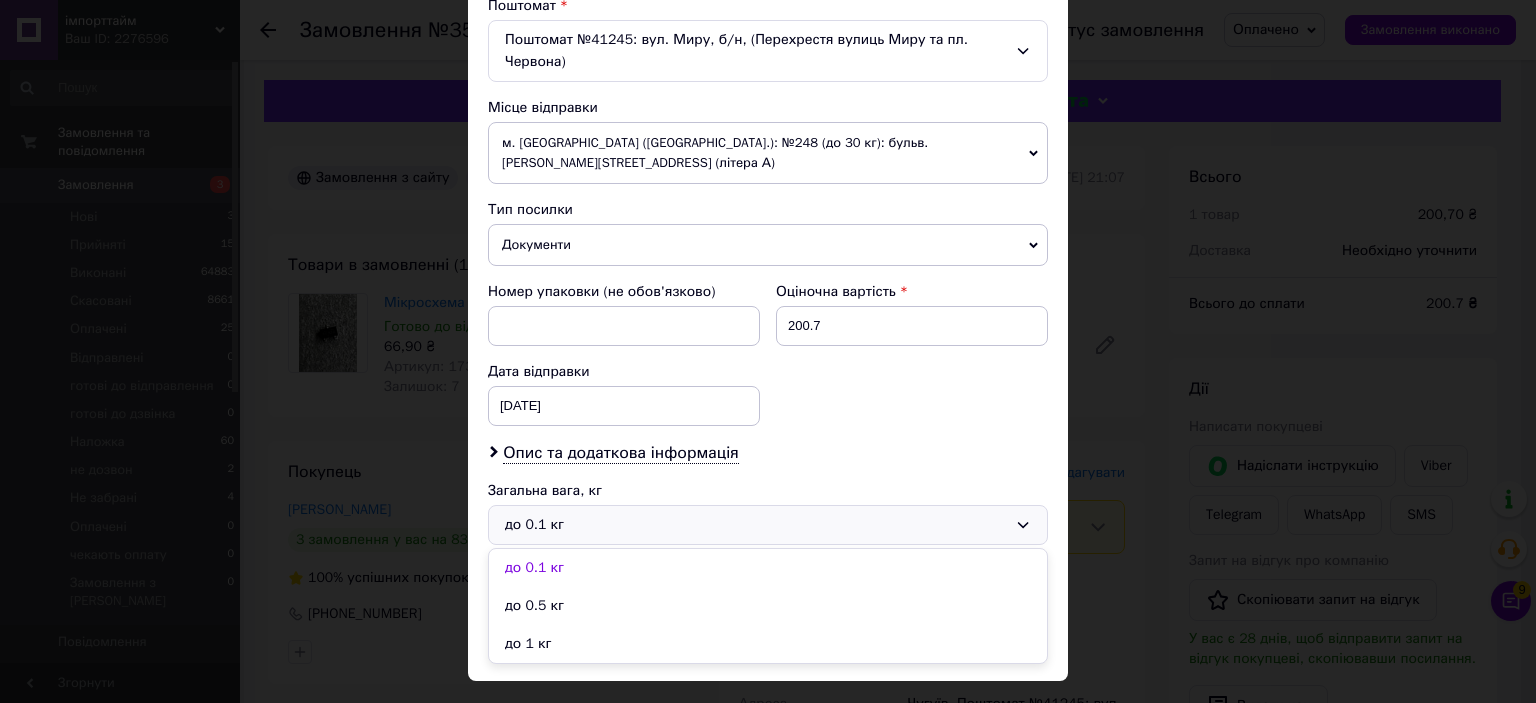 click on "до 1 кг" at bounding box center (768, 644) 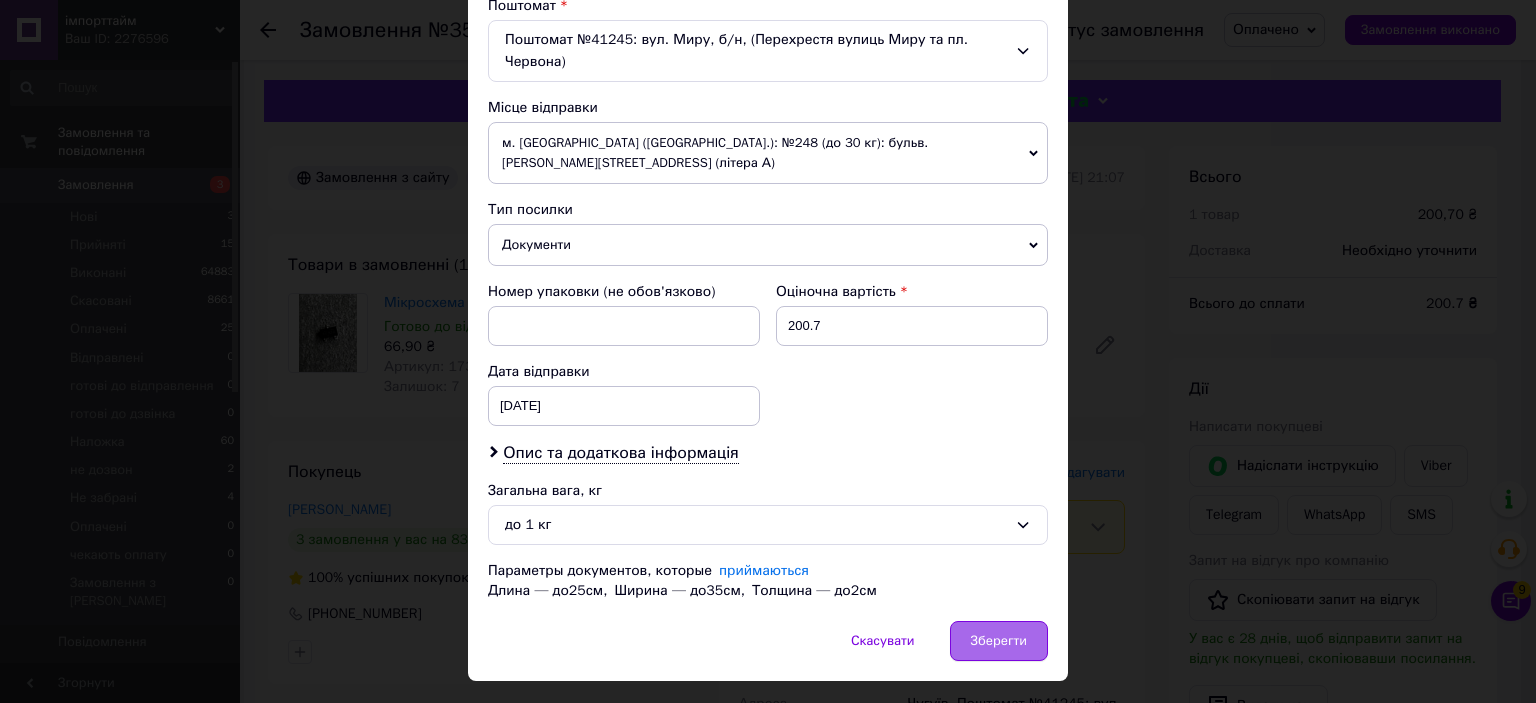 click on "Зберегти" at bounding box center [999, 641] 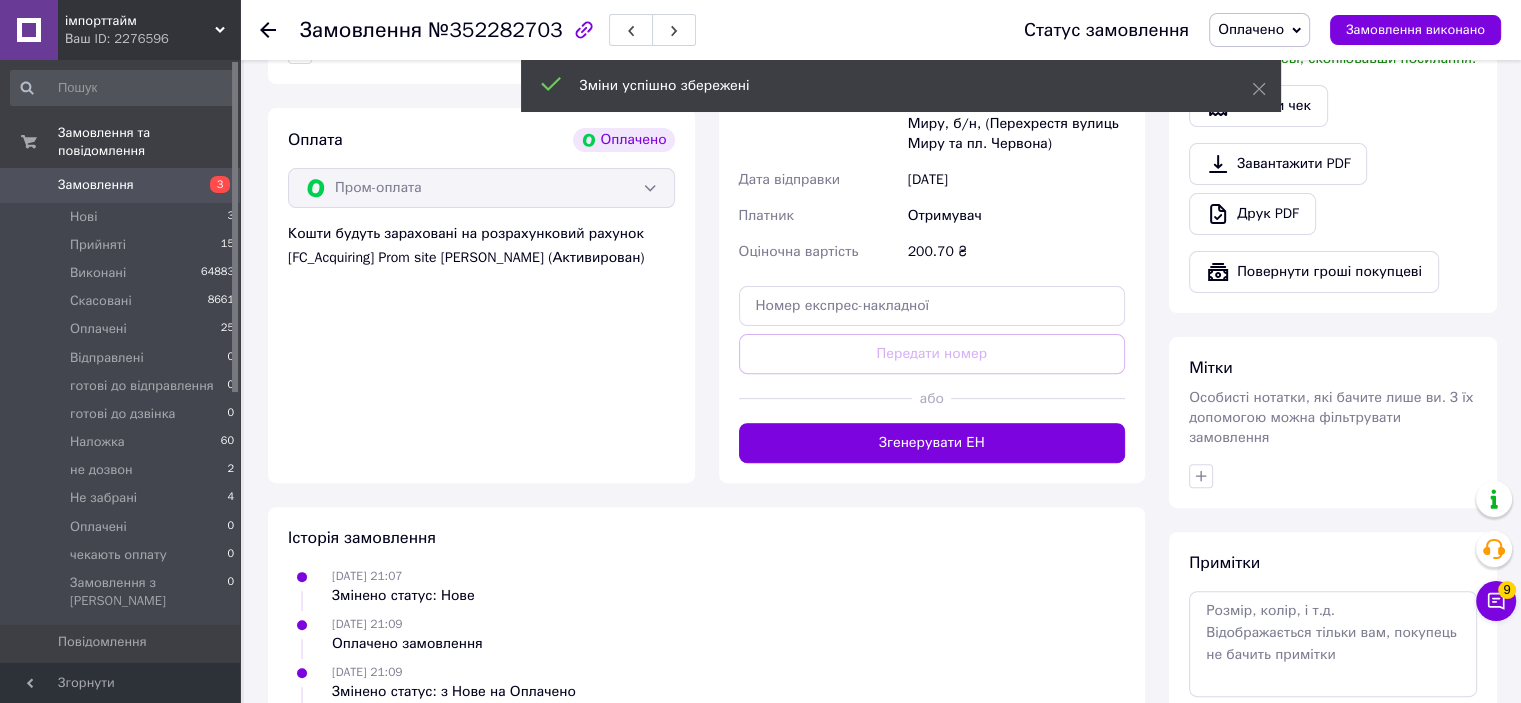 scroll, scrollTop: 772, scrollLeft: 0, axis: vertical 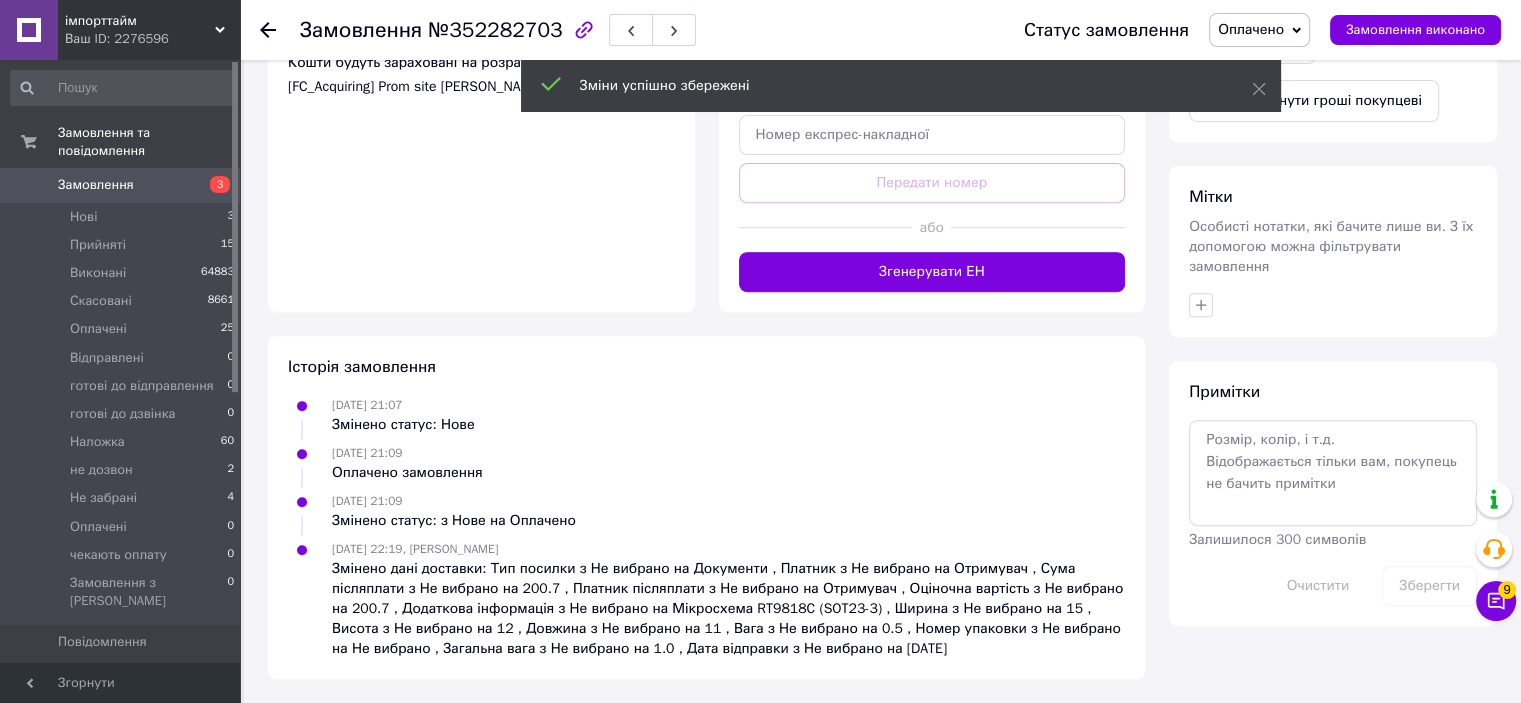 click on "Згенерувати ЕН" at bounding box center (932, 272) 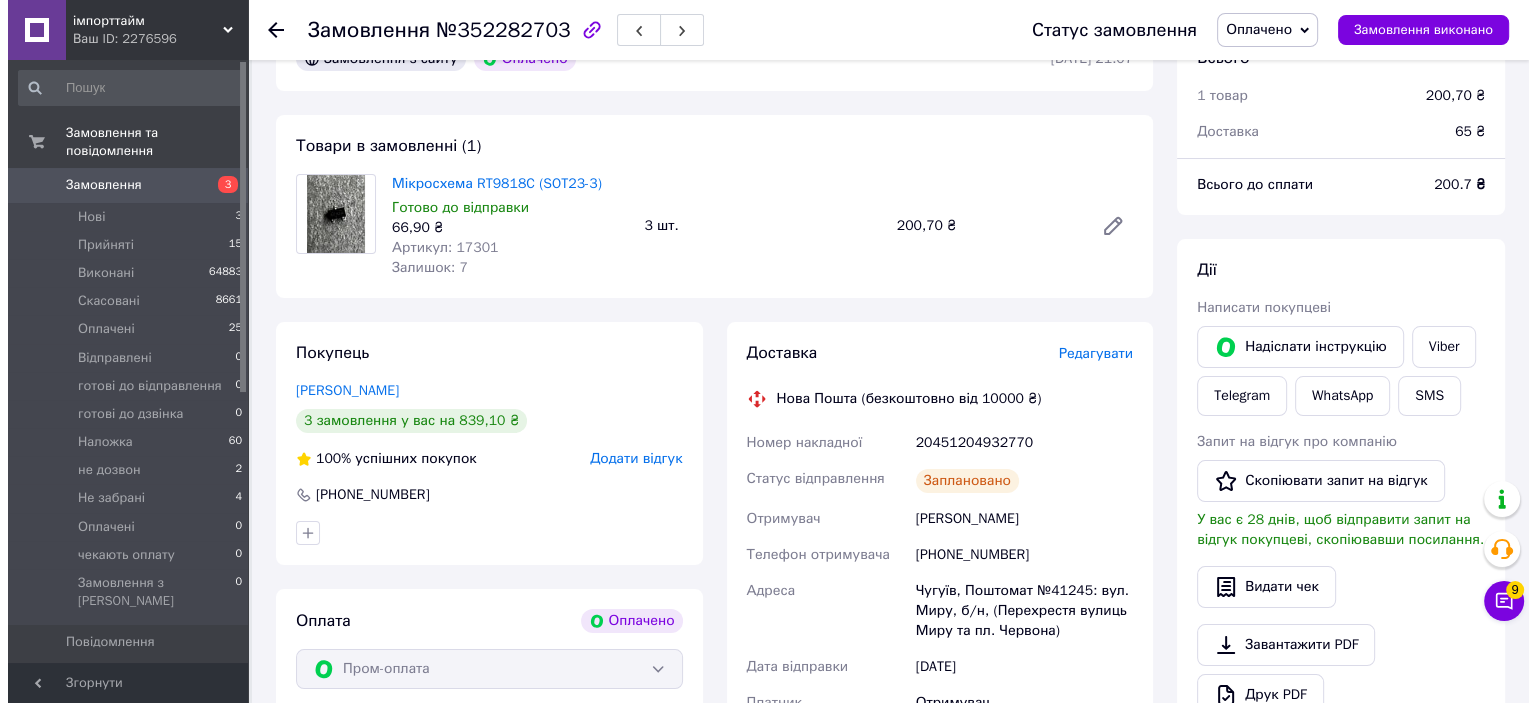 scroll, scrollTop: 0, scrollLeft: 0, axis: both 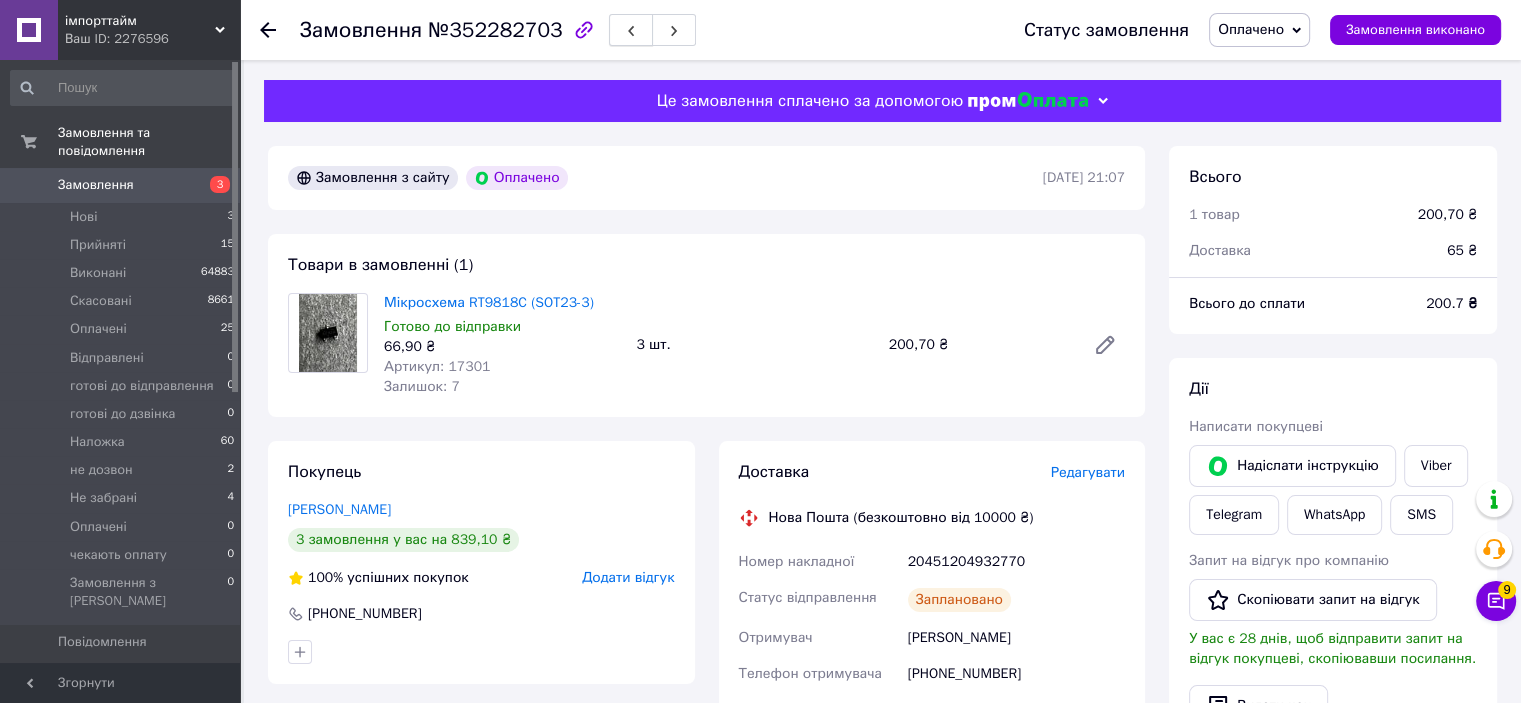 click at bounding box center (631, 30) 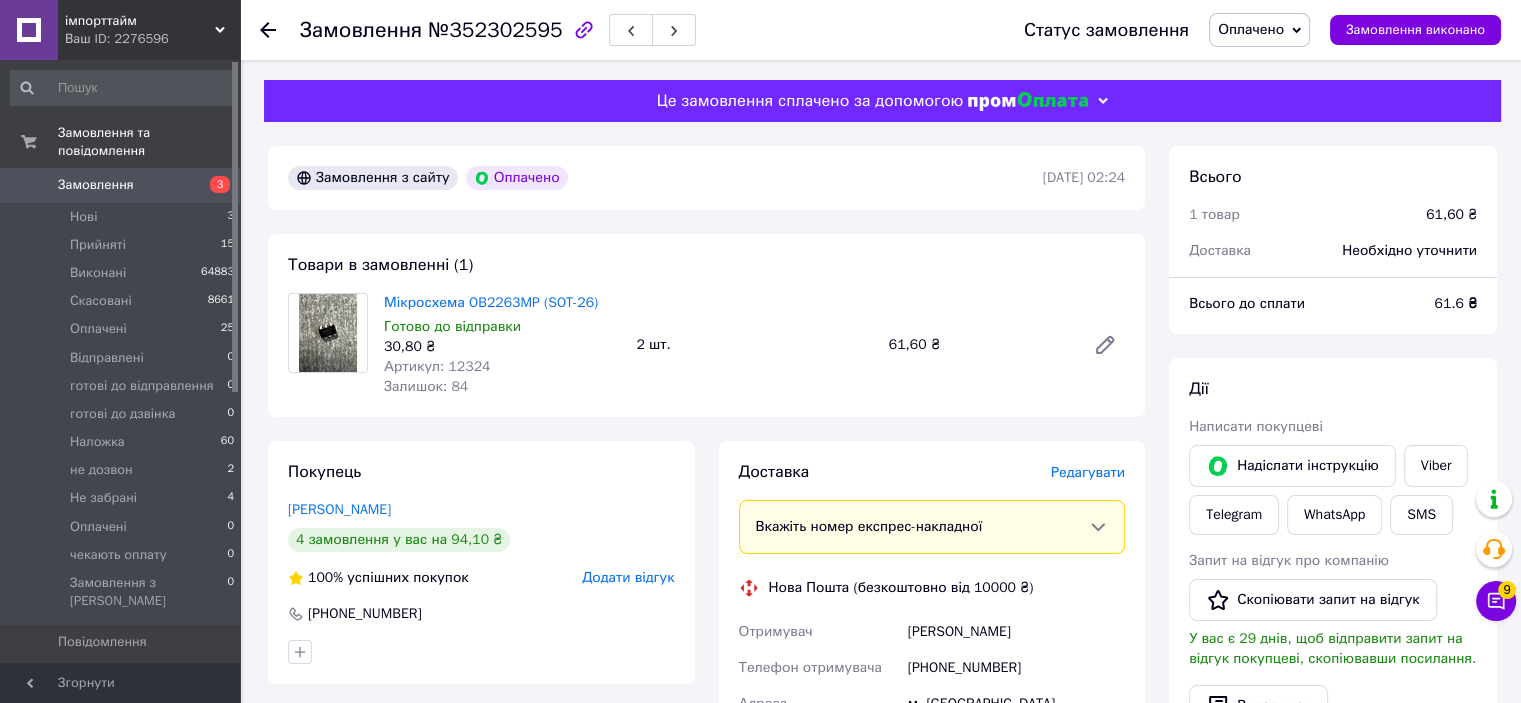 click on "Редагувати" at bounding box center [1088, 472] 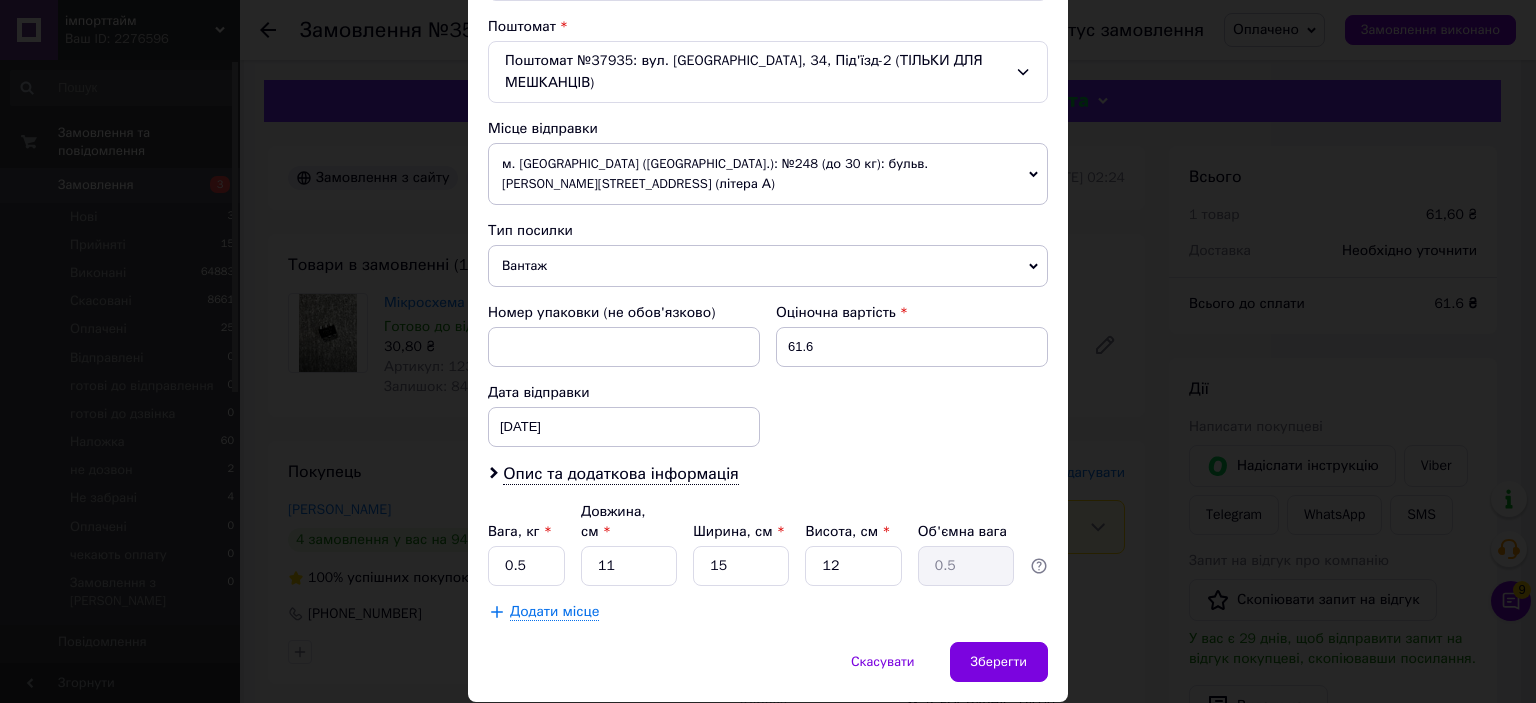 scroll, scrollTop: 619, scrollLeft: 0, axis: vertical 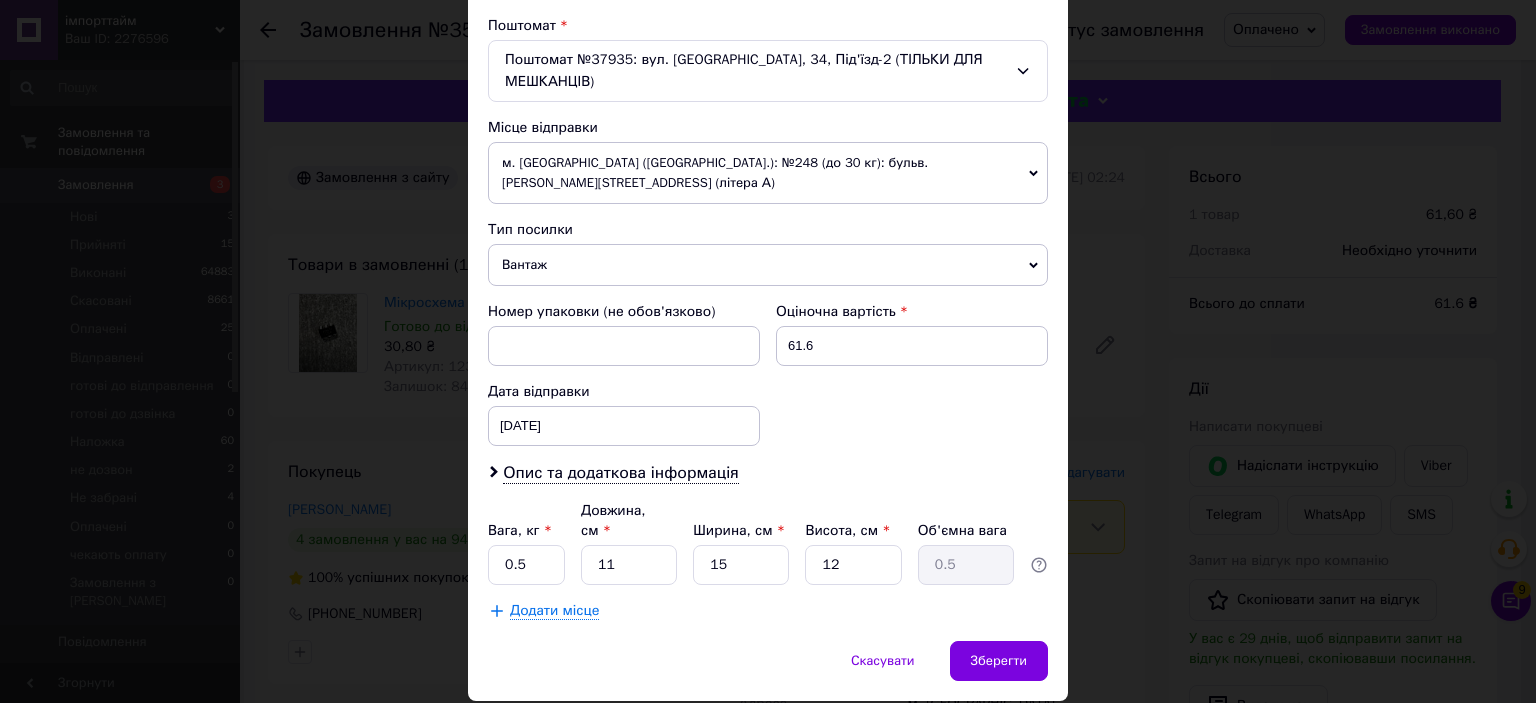 click on "Вантаж" at bounding box center [768, 265] 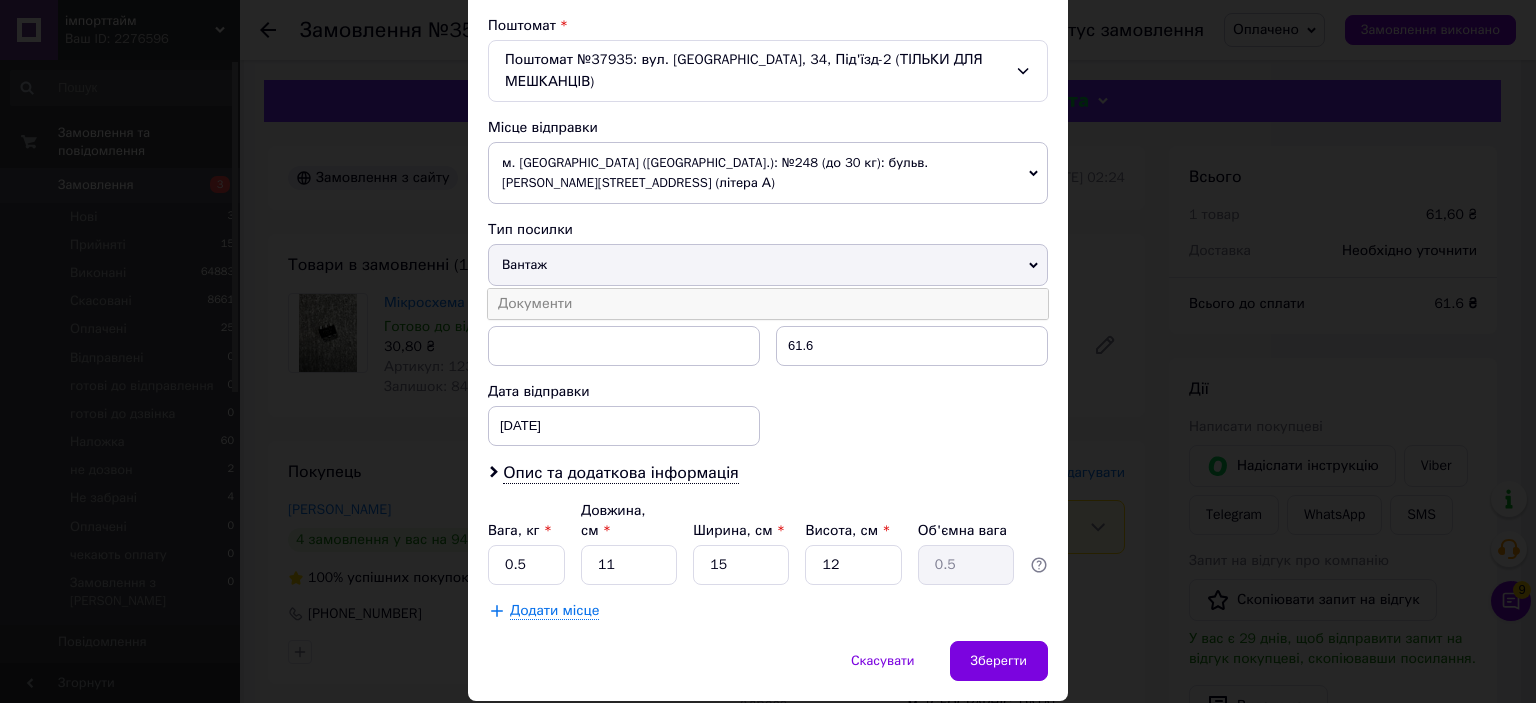 click on "Документи" at bounding box center (768, 304) 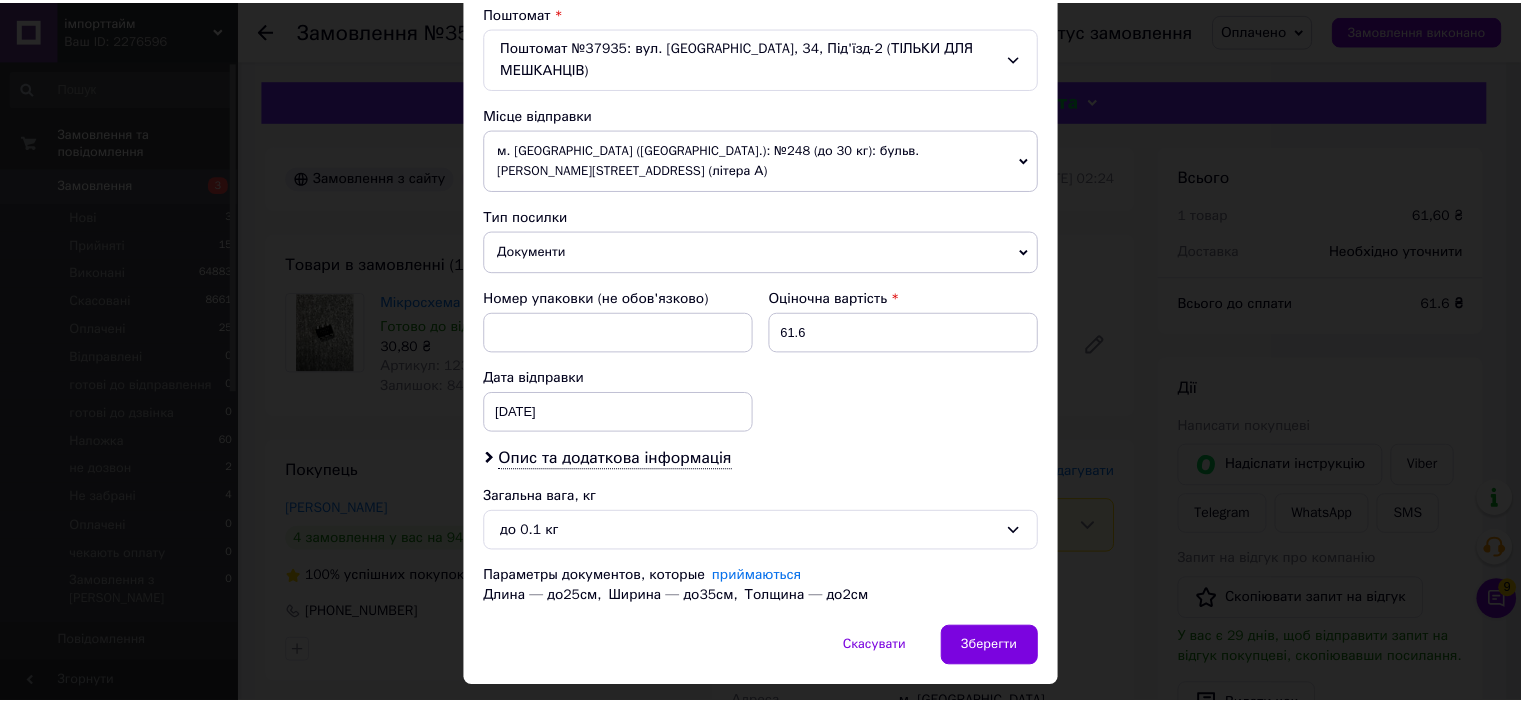 scroll, scrollTop: 639, scrollLeft: 0, axis: vertical 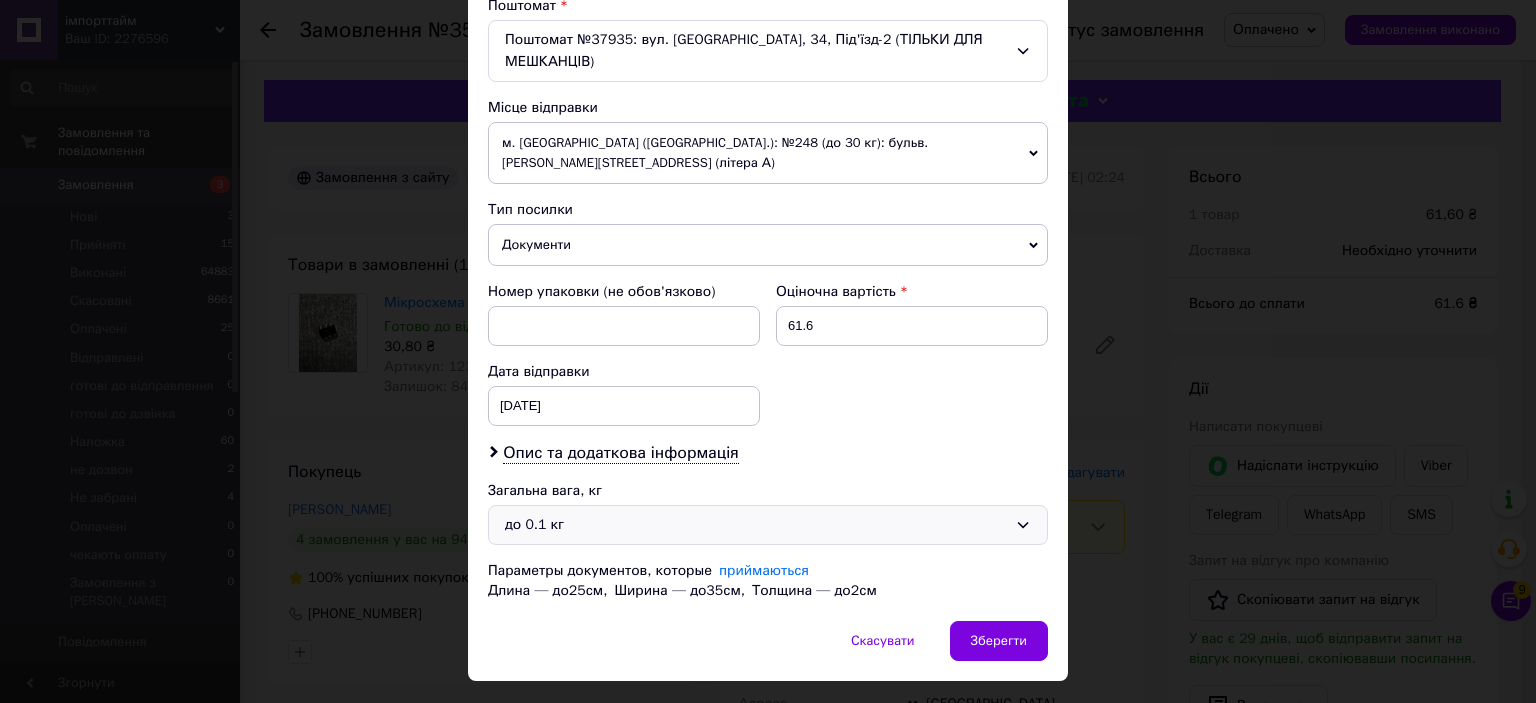 click on "до 0.1 кг" at bounding box center (756, 525) 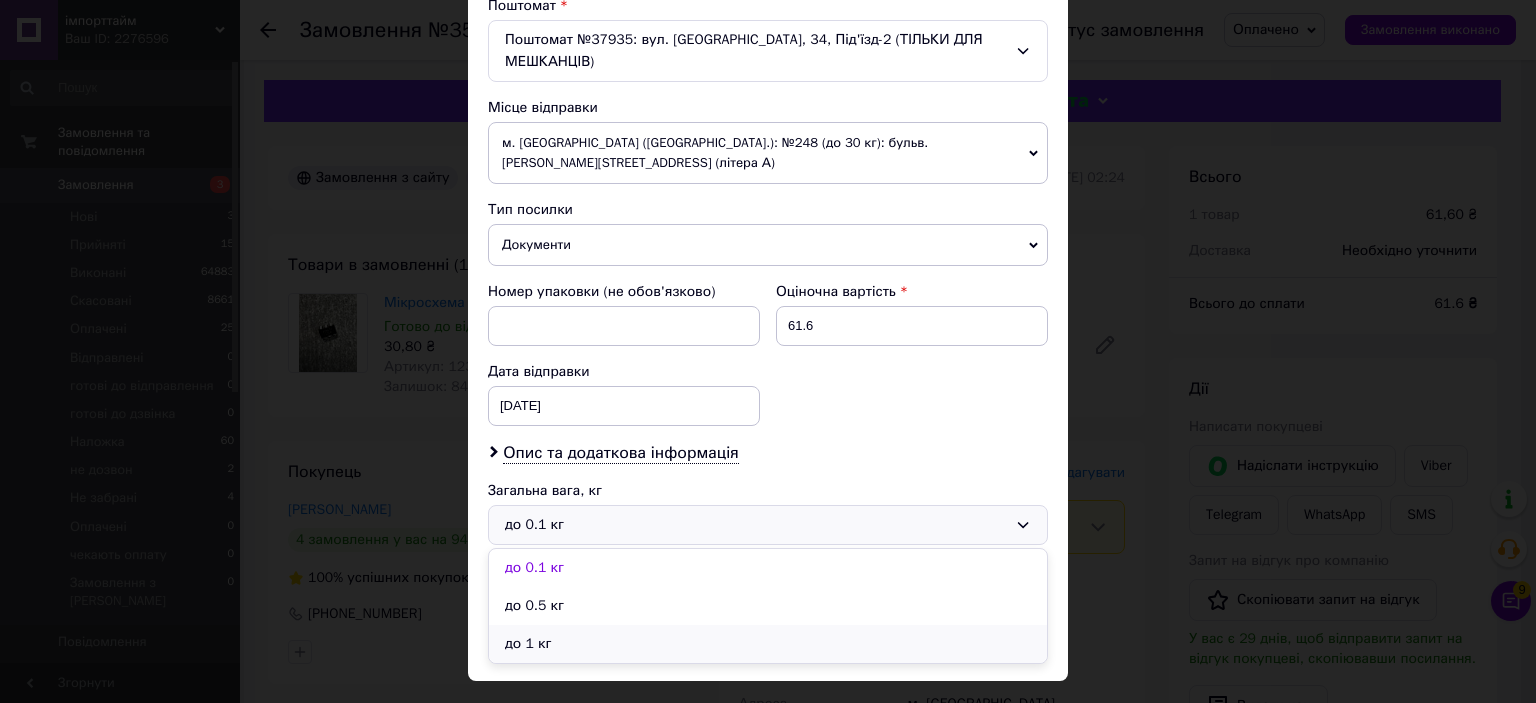 click on "до 1 кг" at bounding box center [768, 644] 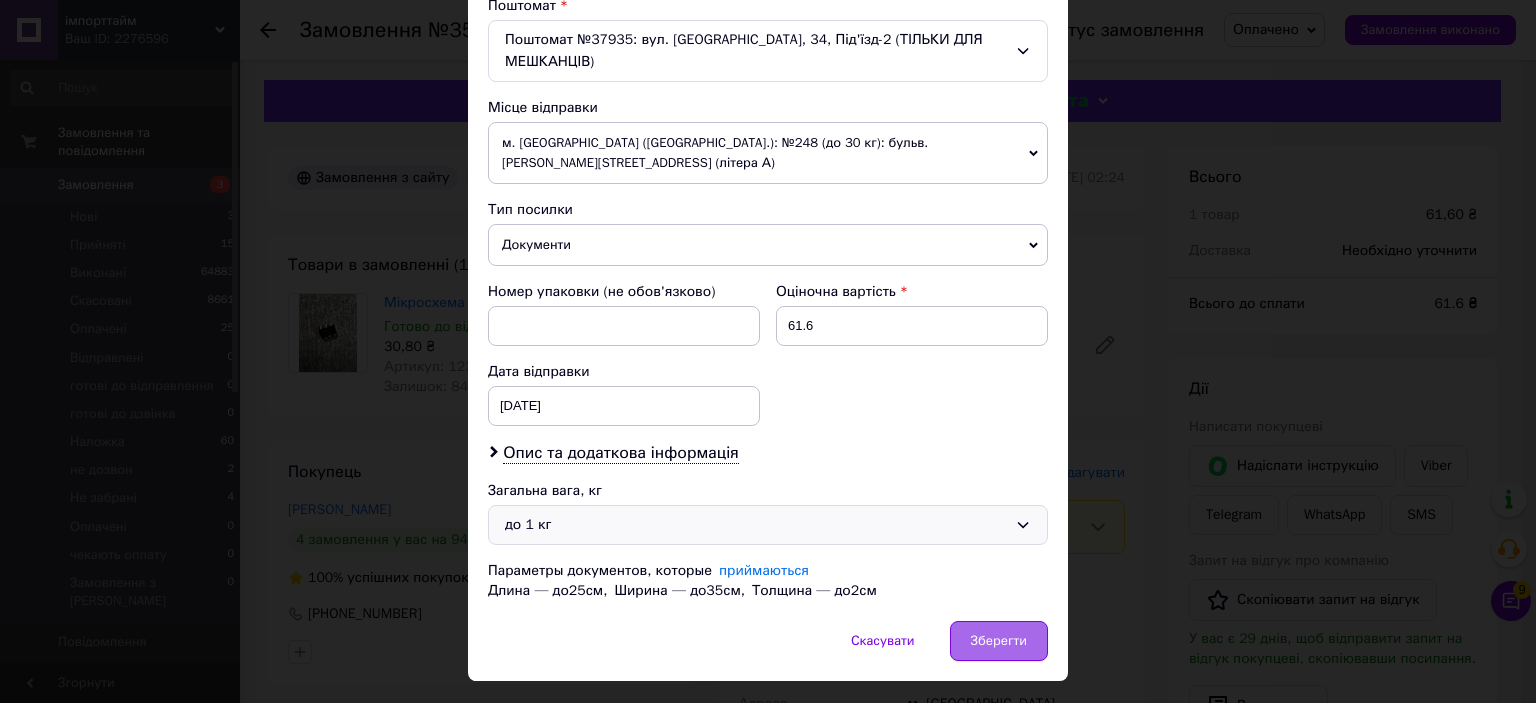 click on "Зберегти" at bounding box center [999, 641] 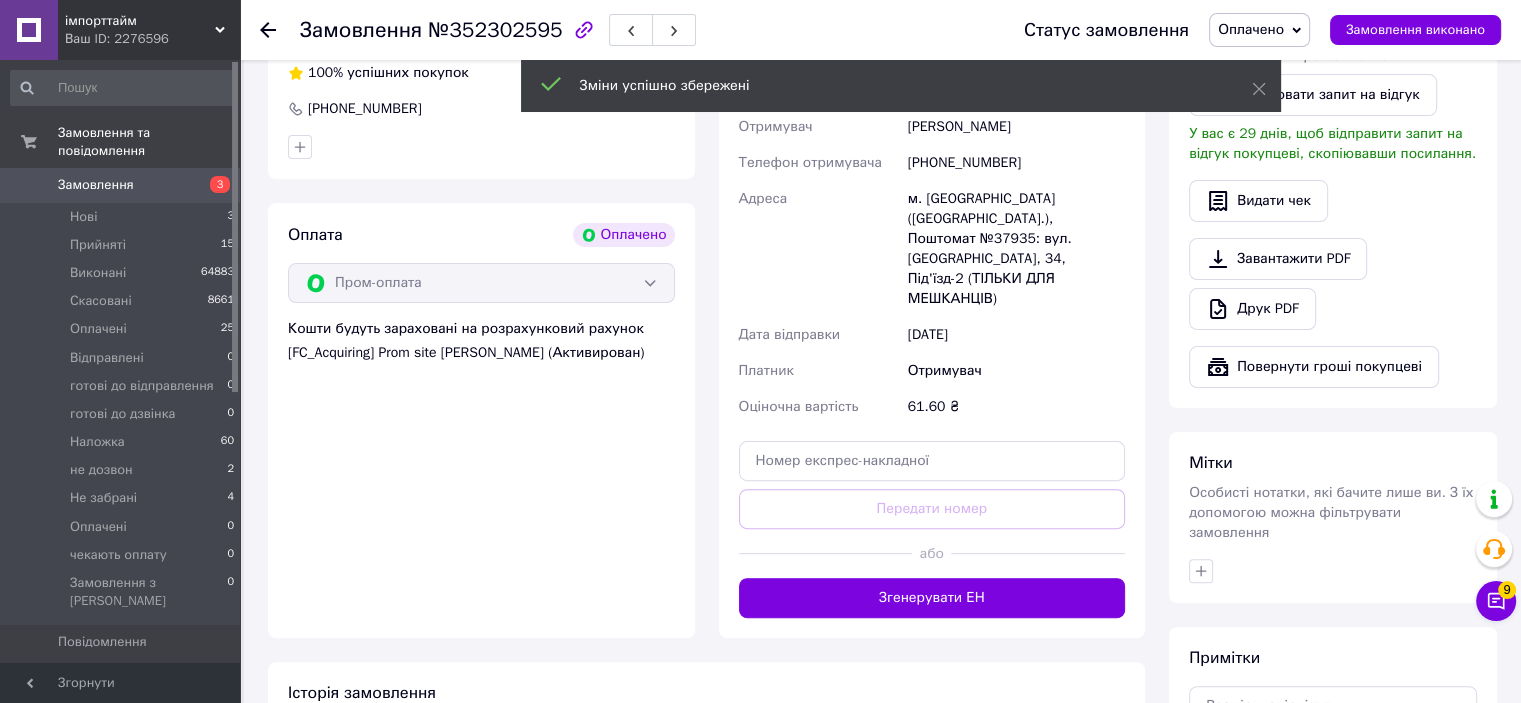 scroll, scrollTop: 800, scrollLeft: 0, axis: vertical 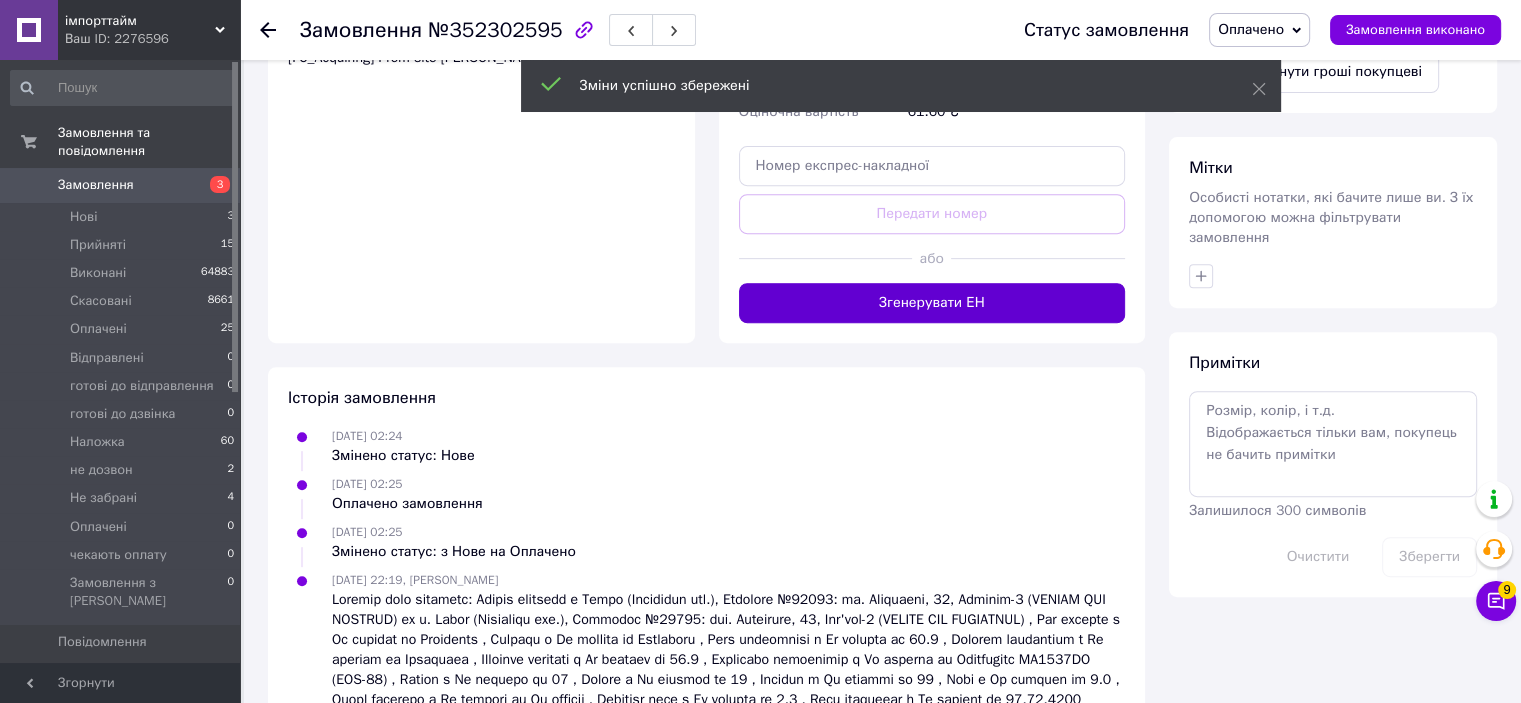 click on "Згенерувати ЕН" at bounding box center [932, 303] 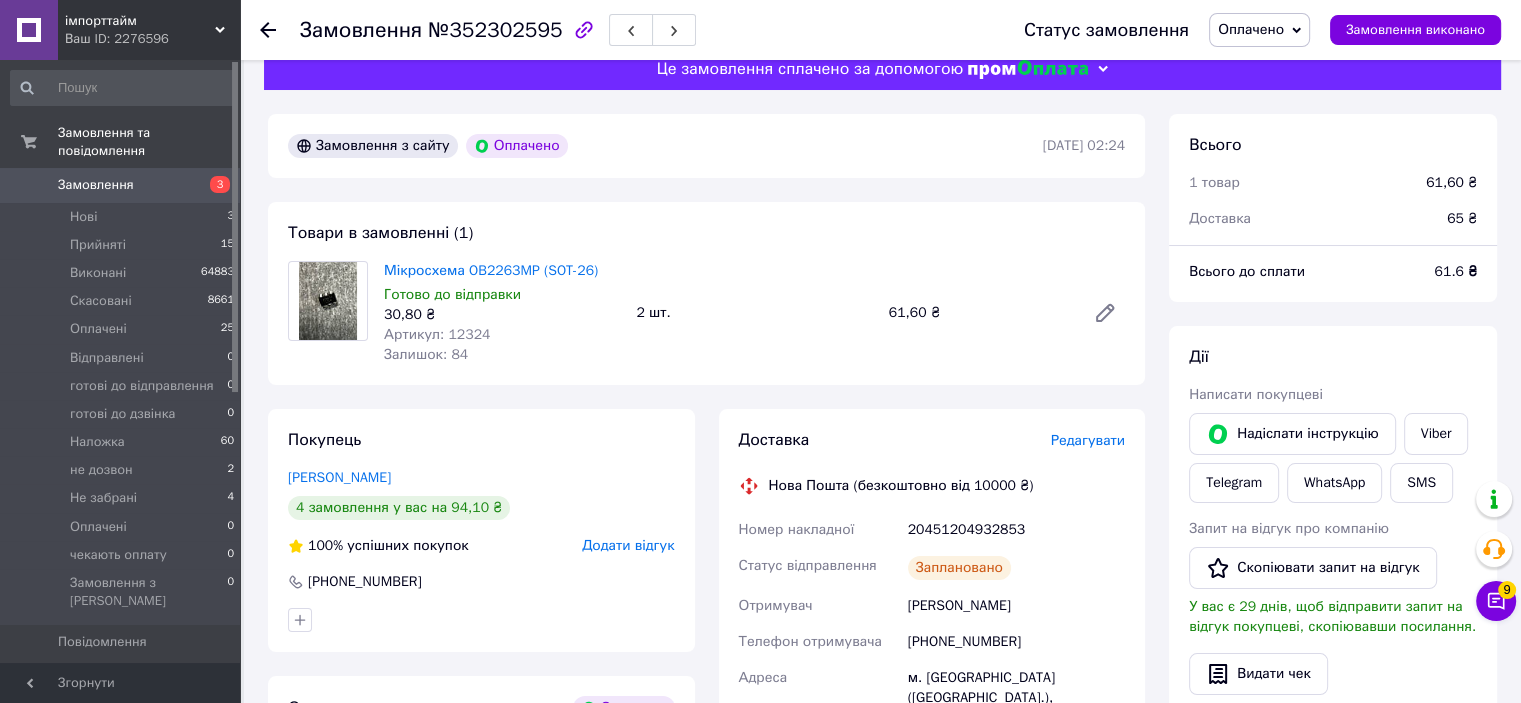 scroll, scrollTop: 0, scrollLeft: 0, axis: both 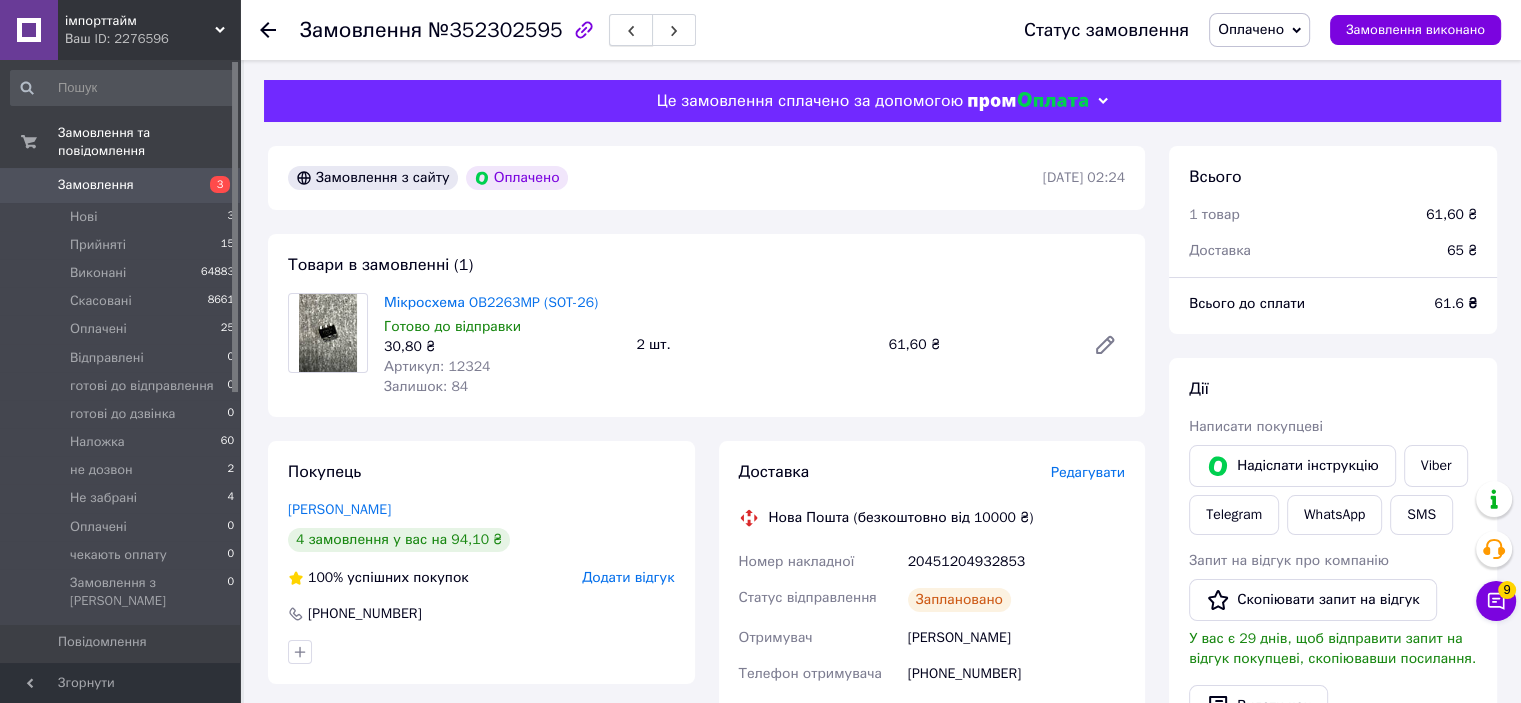 click at bounding box center [631, 30] 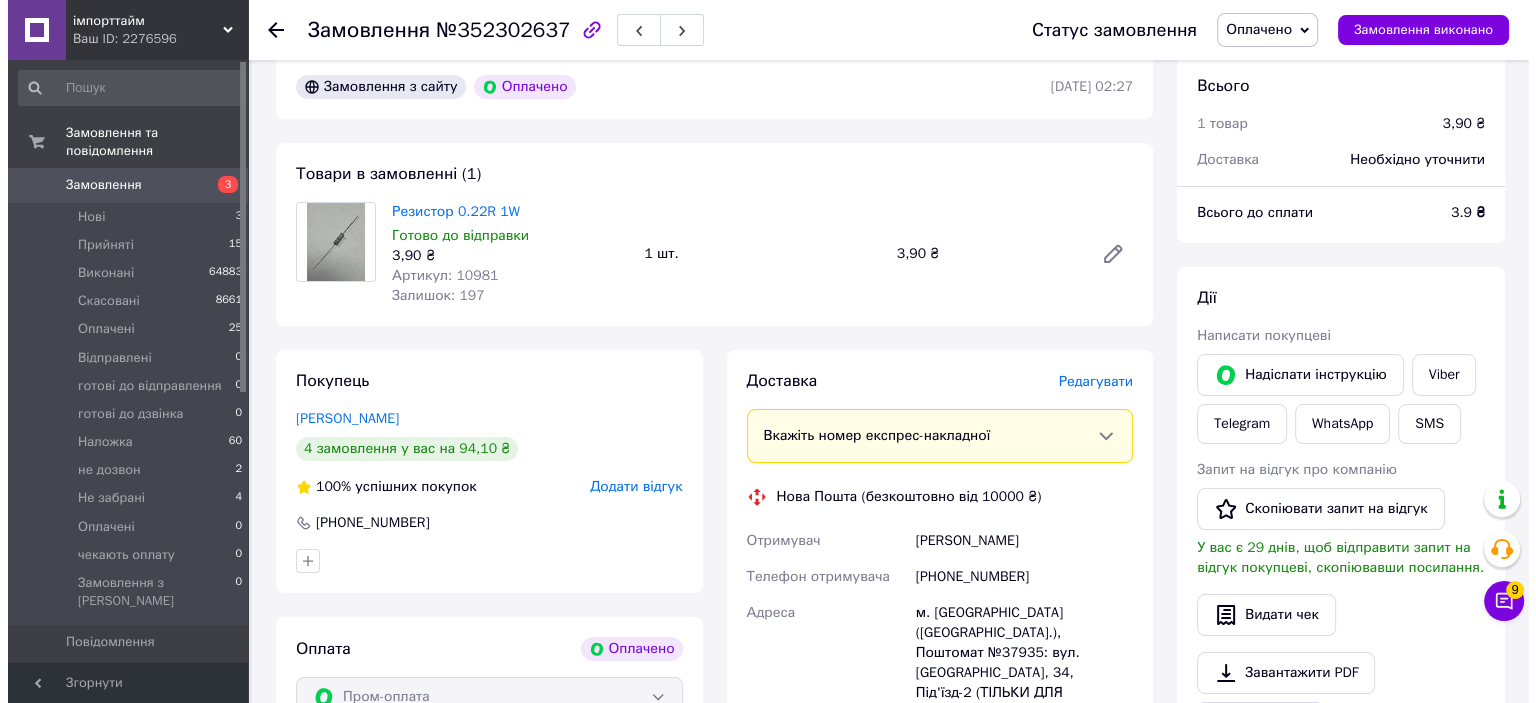 scroll, scrollTop: 200, scrollLeft: 0, axis: vertical 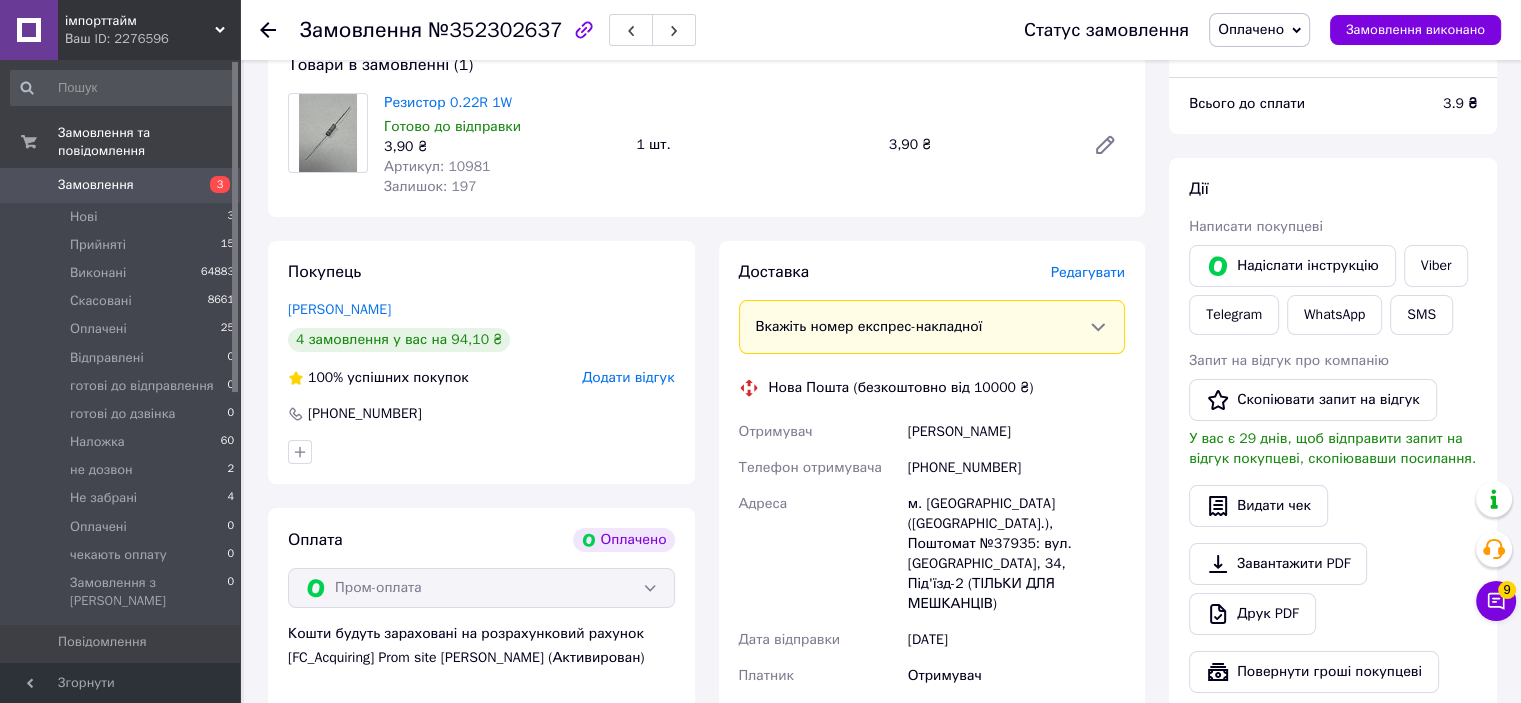click on "Доставка Редагувати" at bounding box center [932, 272] 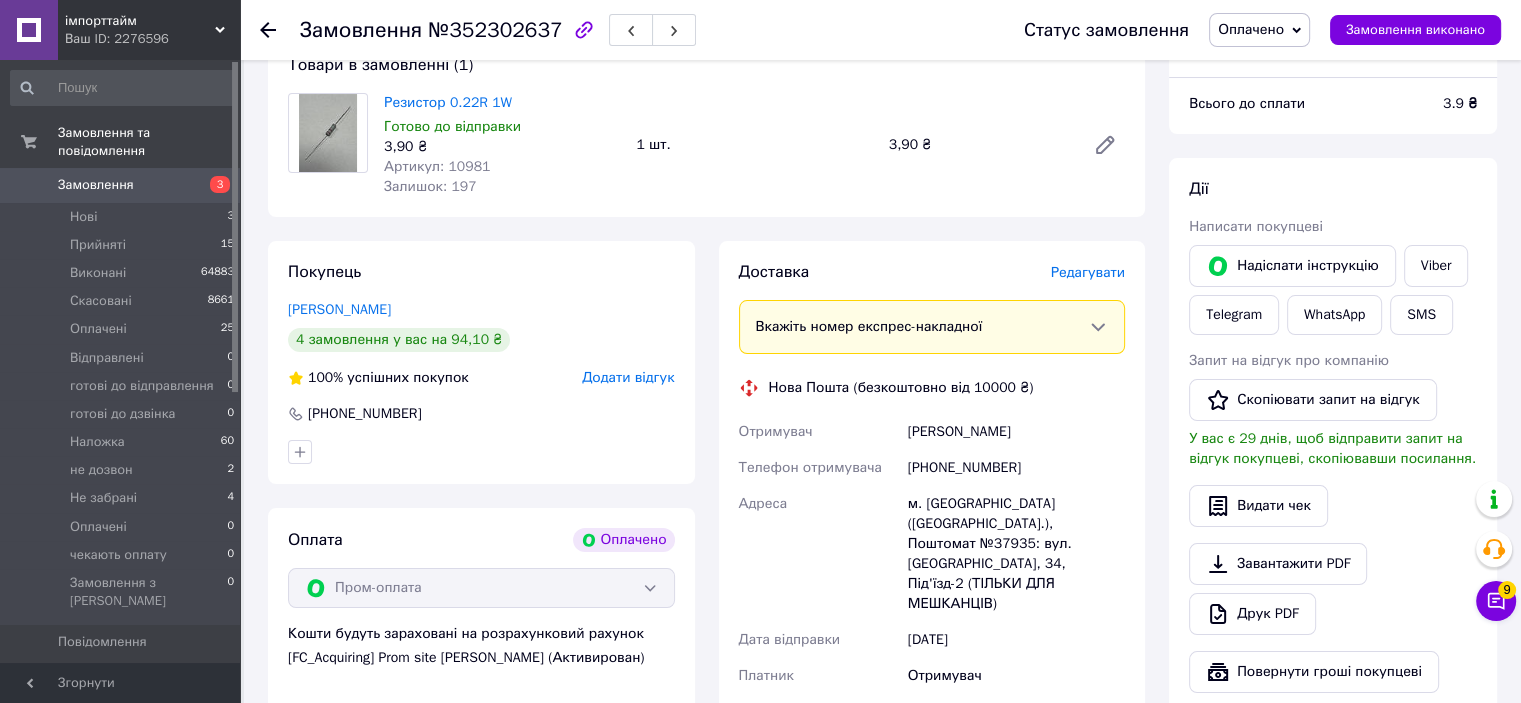 click on "Редагувати" at bounding box center (1088, 272) 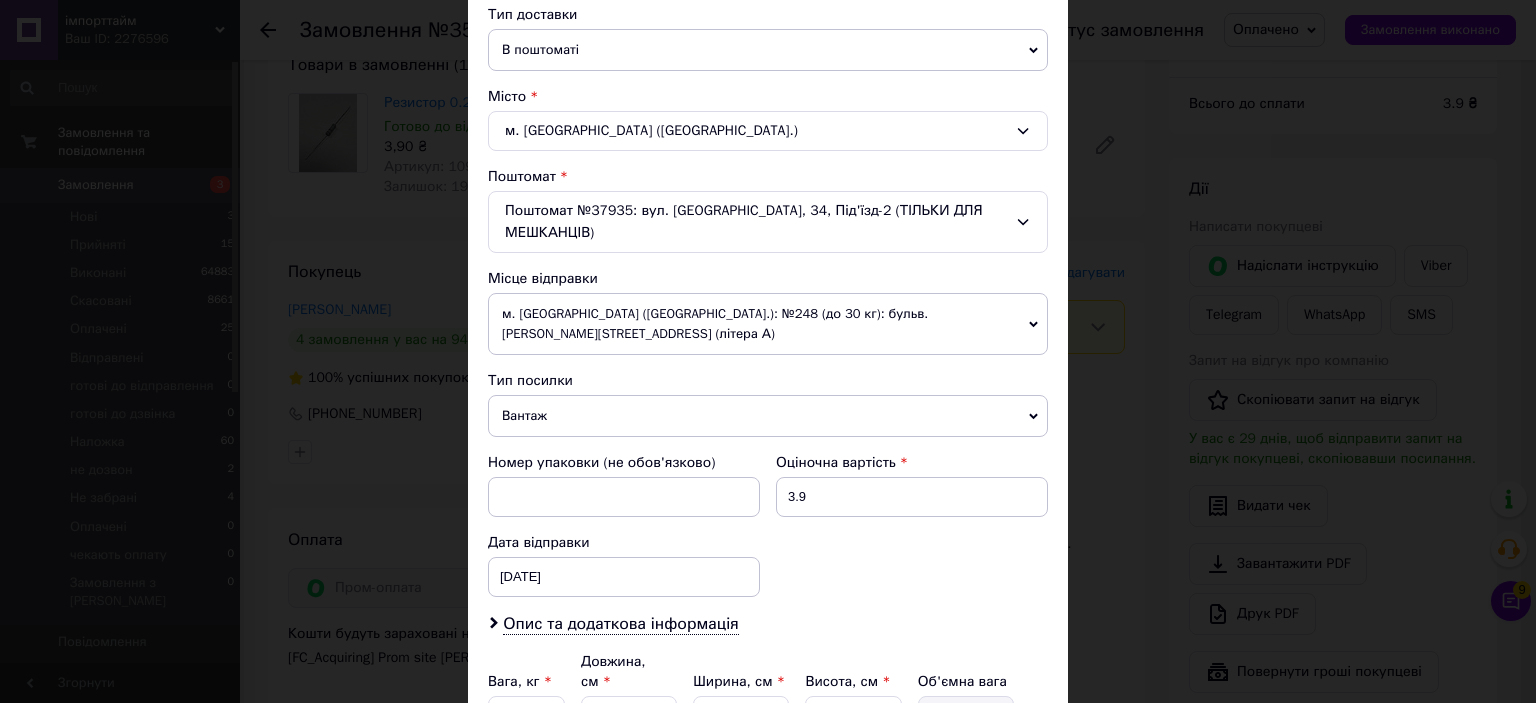 scroll, scrollTop: 600, scrollLeft: 0, axis: vertical 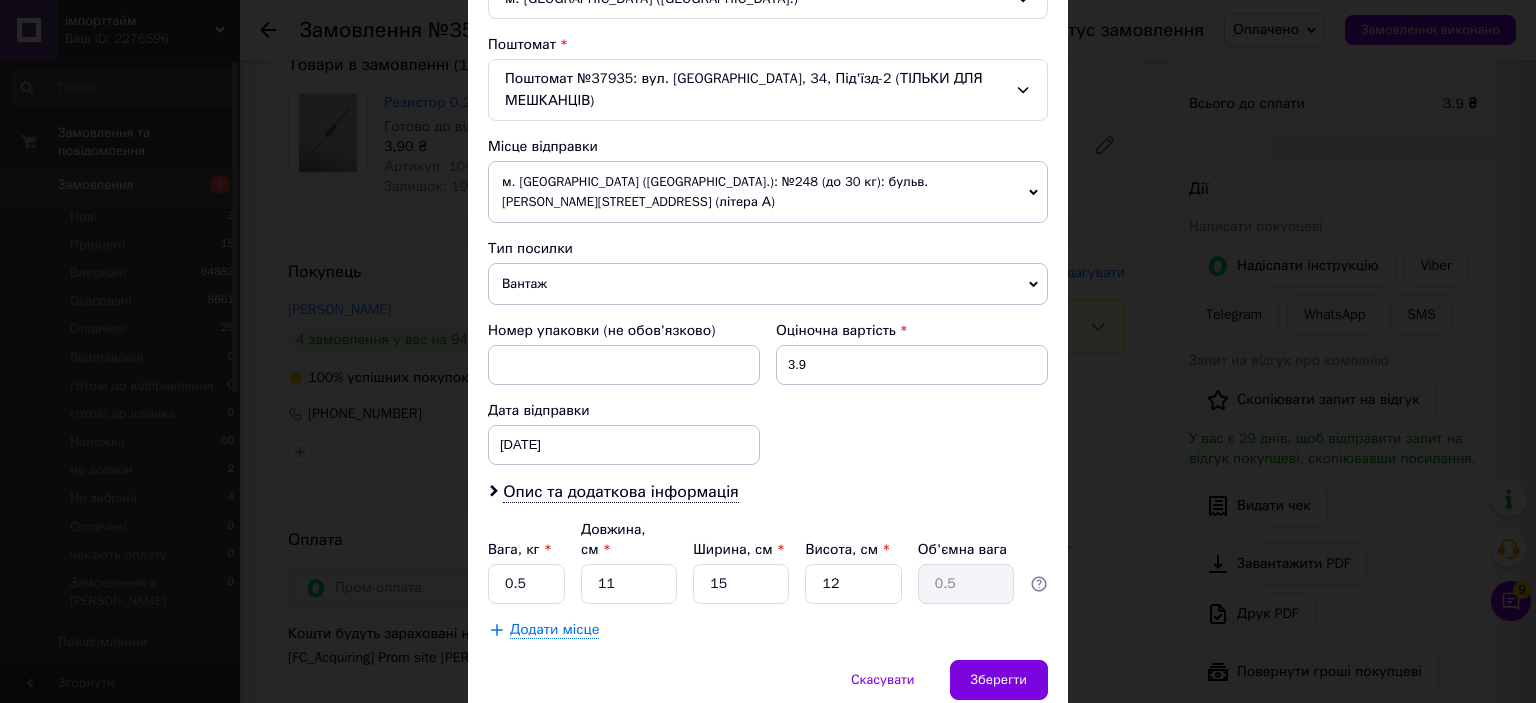 click on "Вантаж" at bounding box center (768, 284) 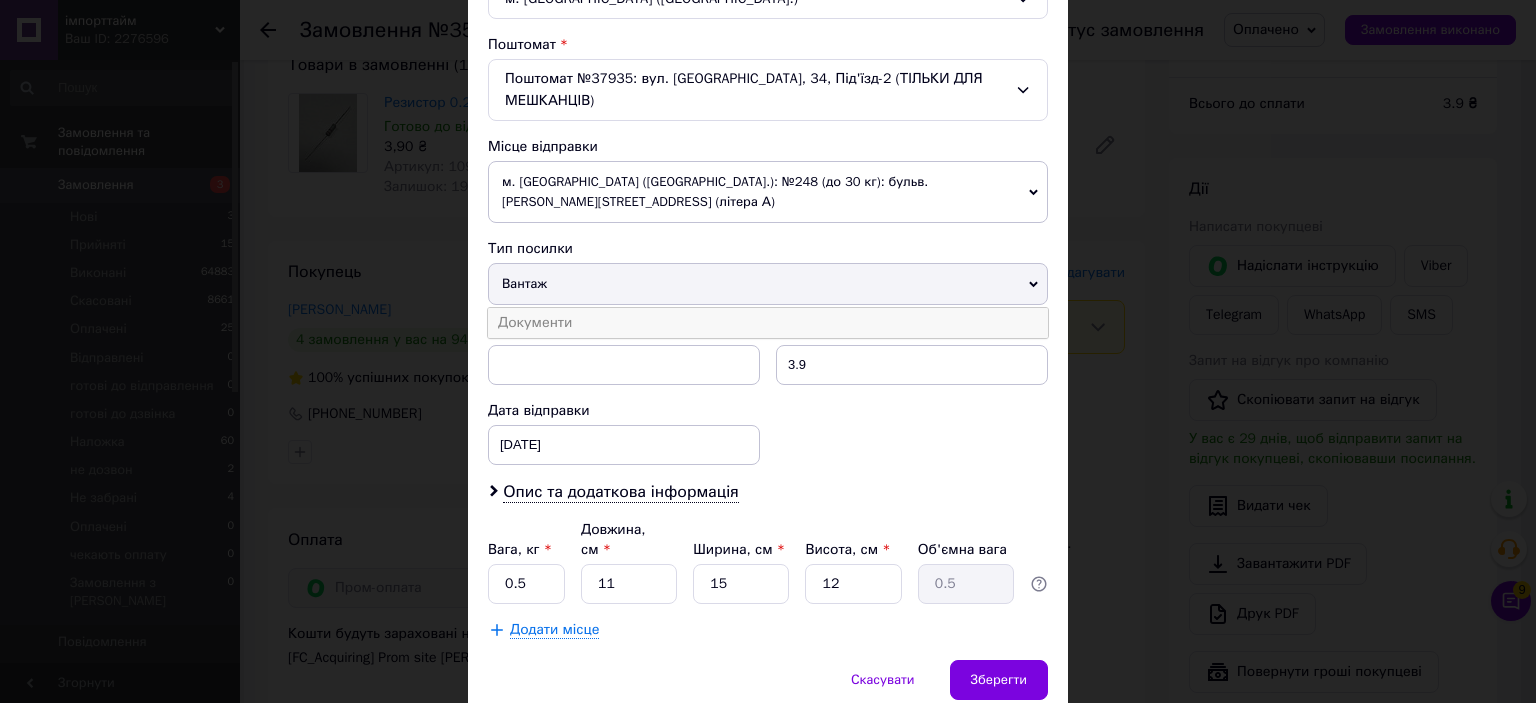 click on "Документи" at bounding box center [768, 323] 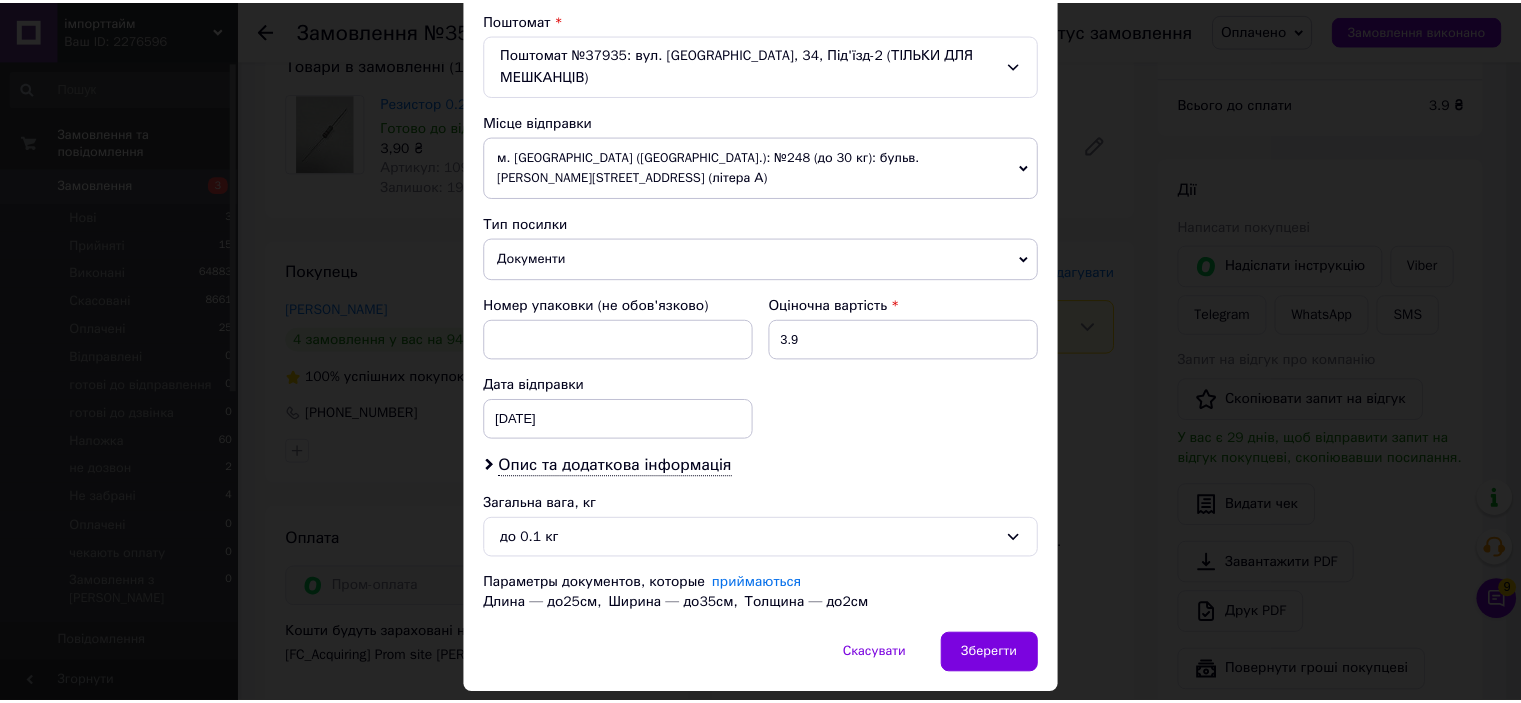 scroll, scrollTop: 639, scrollLeft: 0, axis: vertical 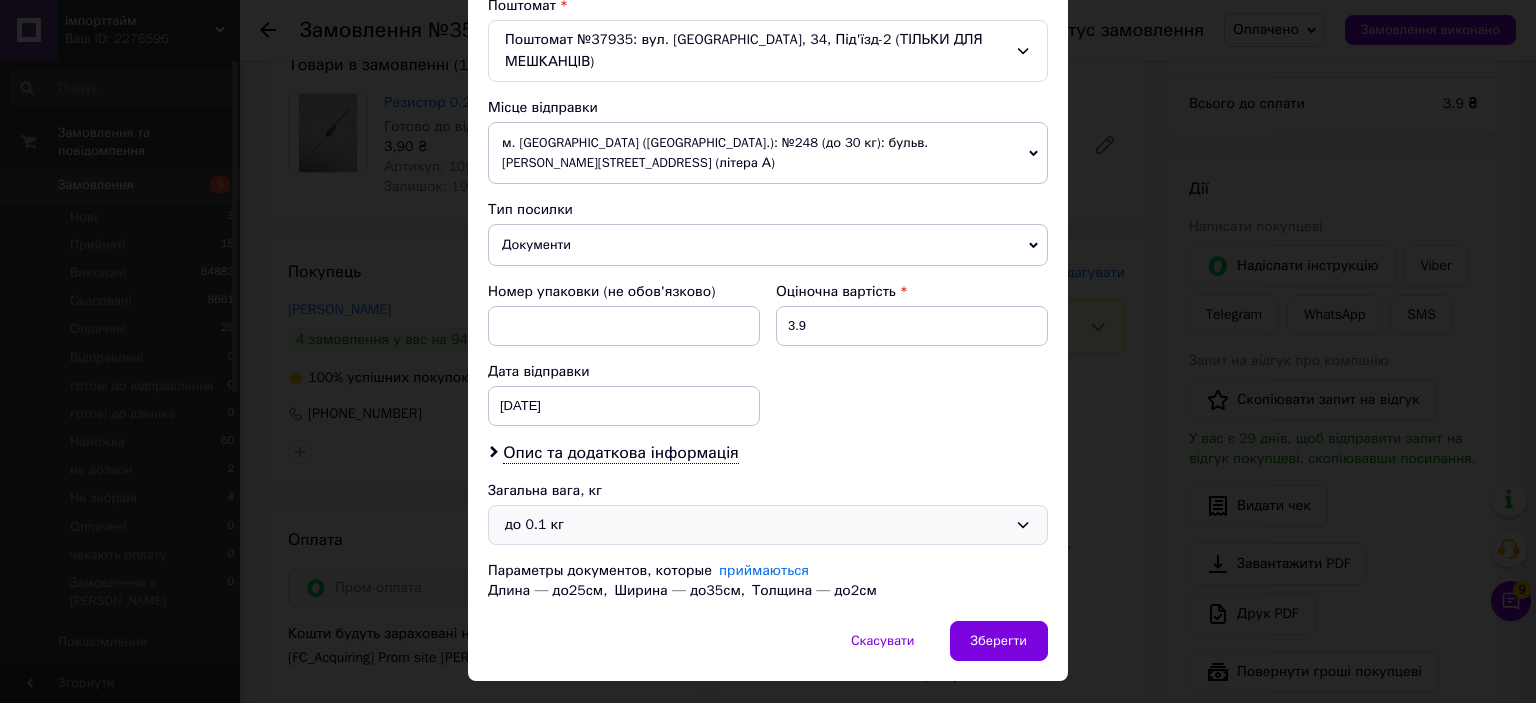 click on "до 0.1 кг" at bounding box center (756, 525) 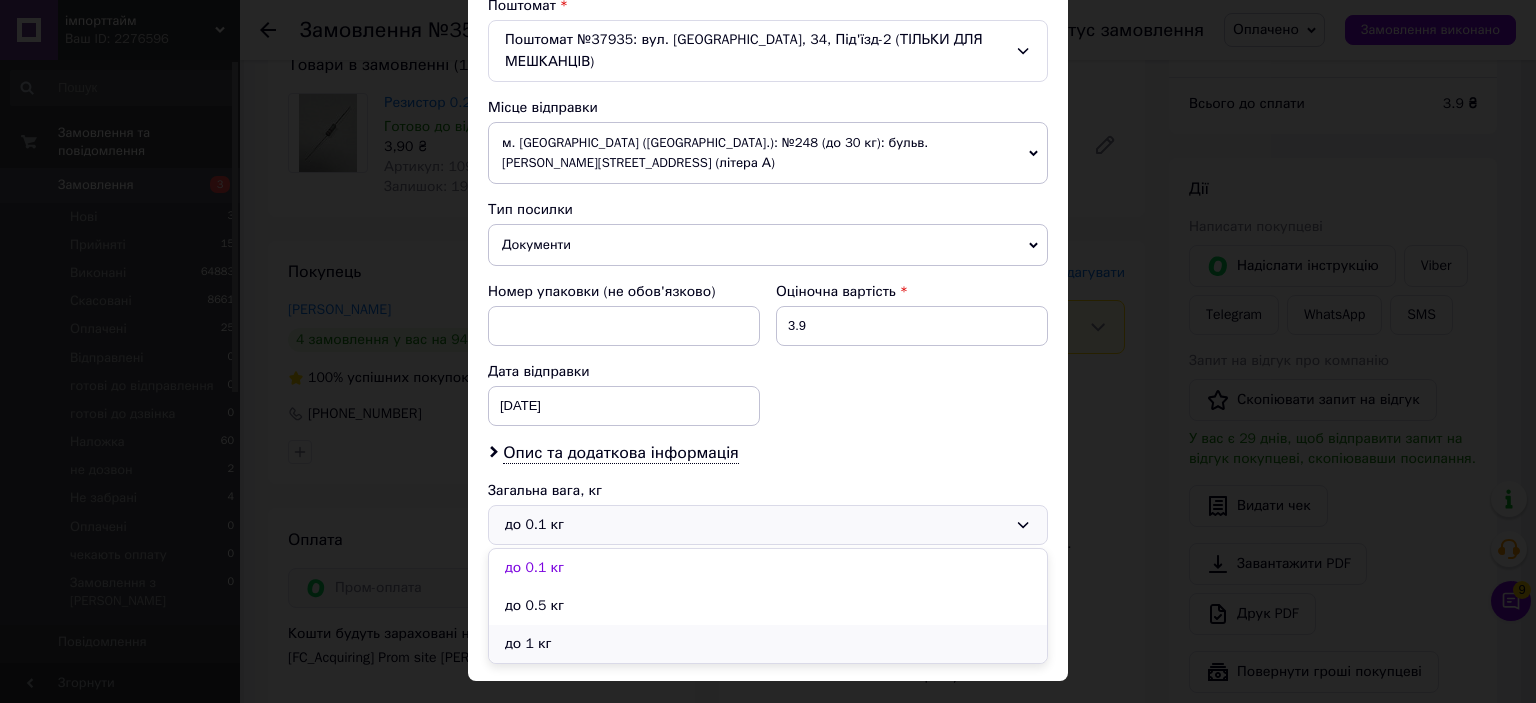 click on "до 1 кг" at bounding box center [768, 644] 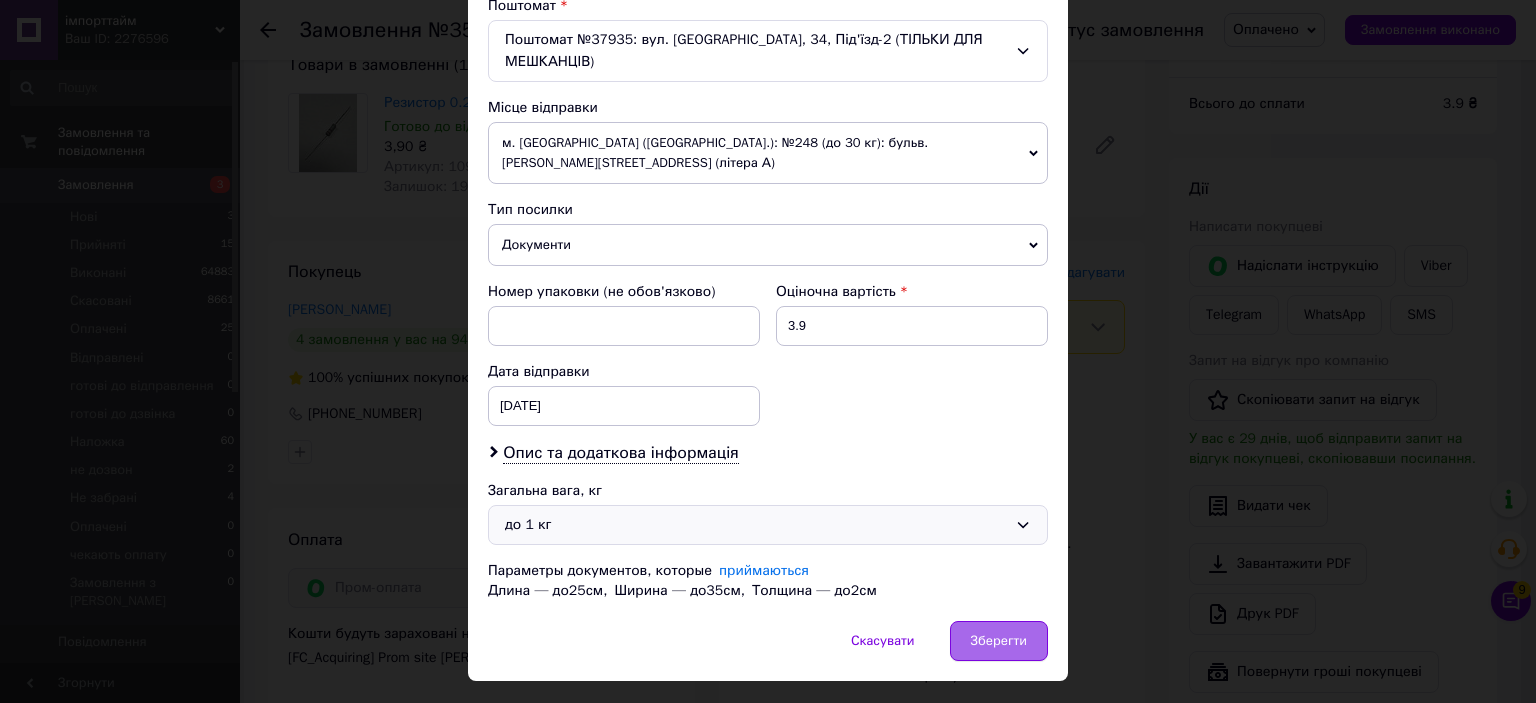 click on "Зберегти" at bounding box center [999, 641] 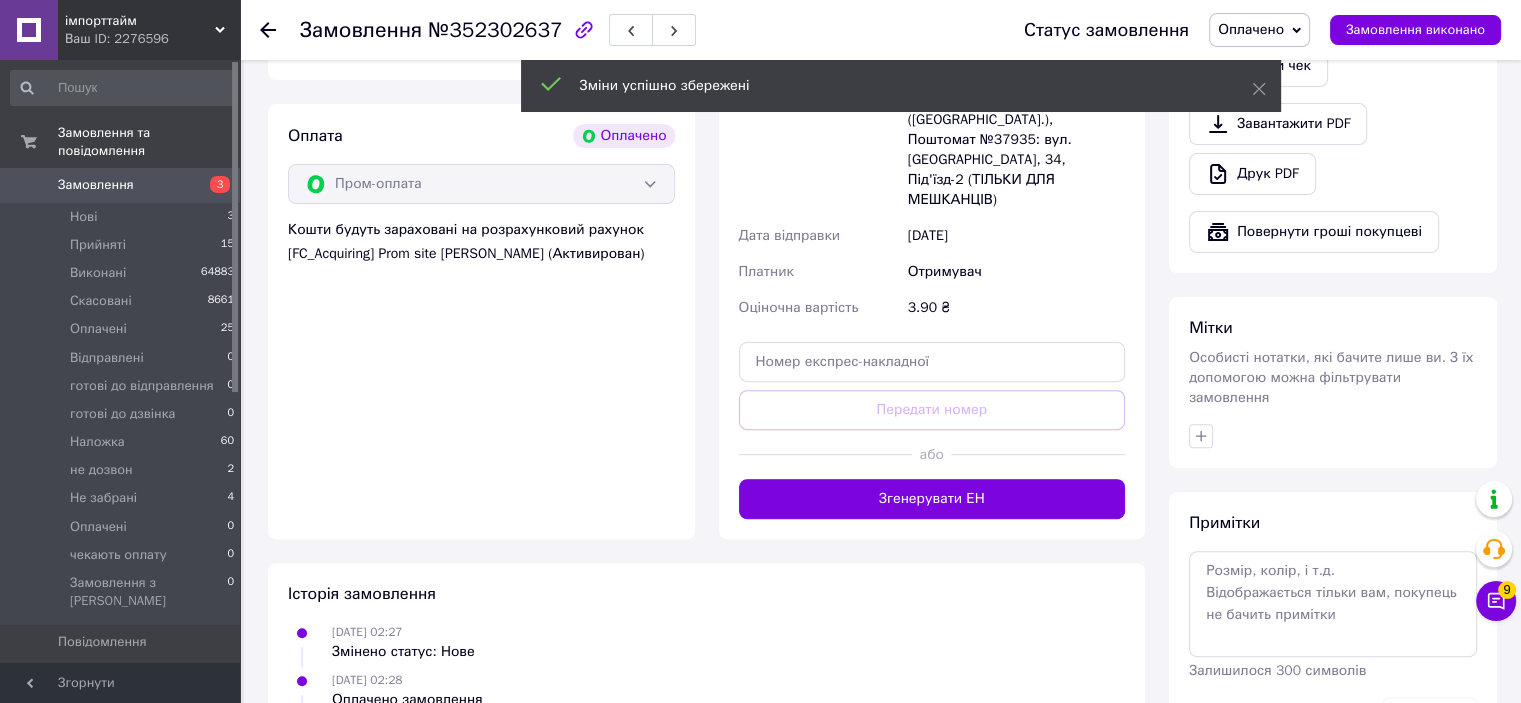 scroll, scrollTop: 700, scrollLeft: 0, axis: vertical 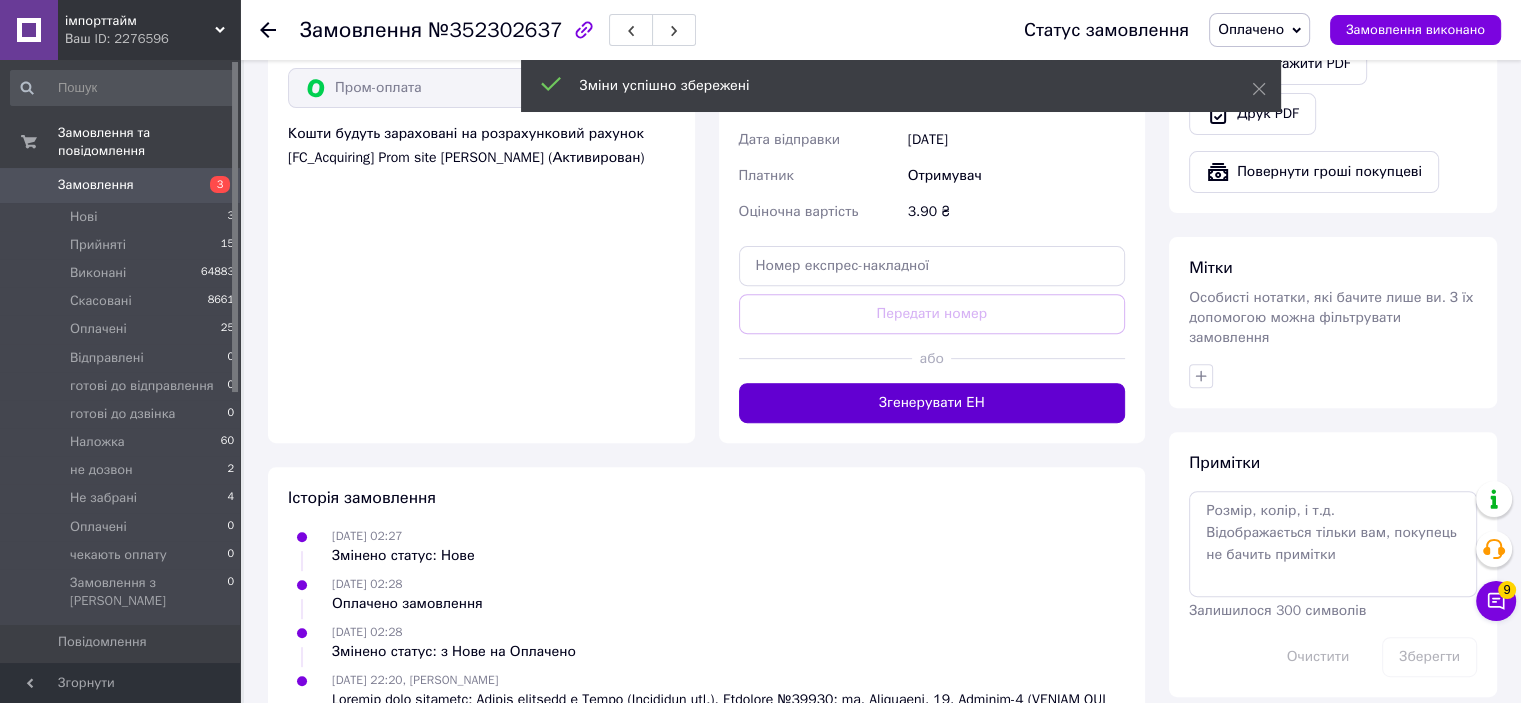 click on "Згенерувати ЕН" at bounding box center (932, 403) 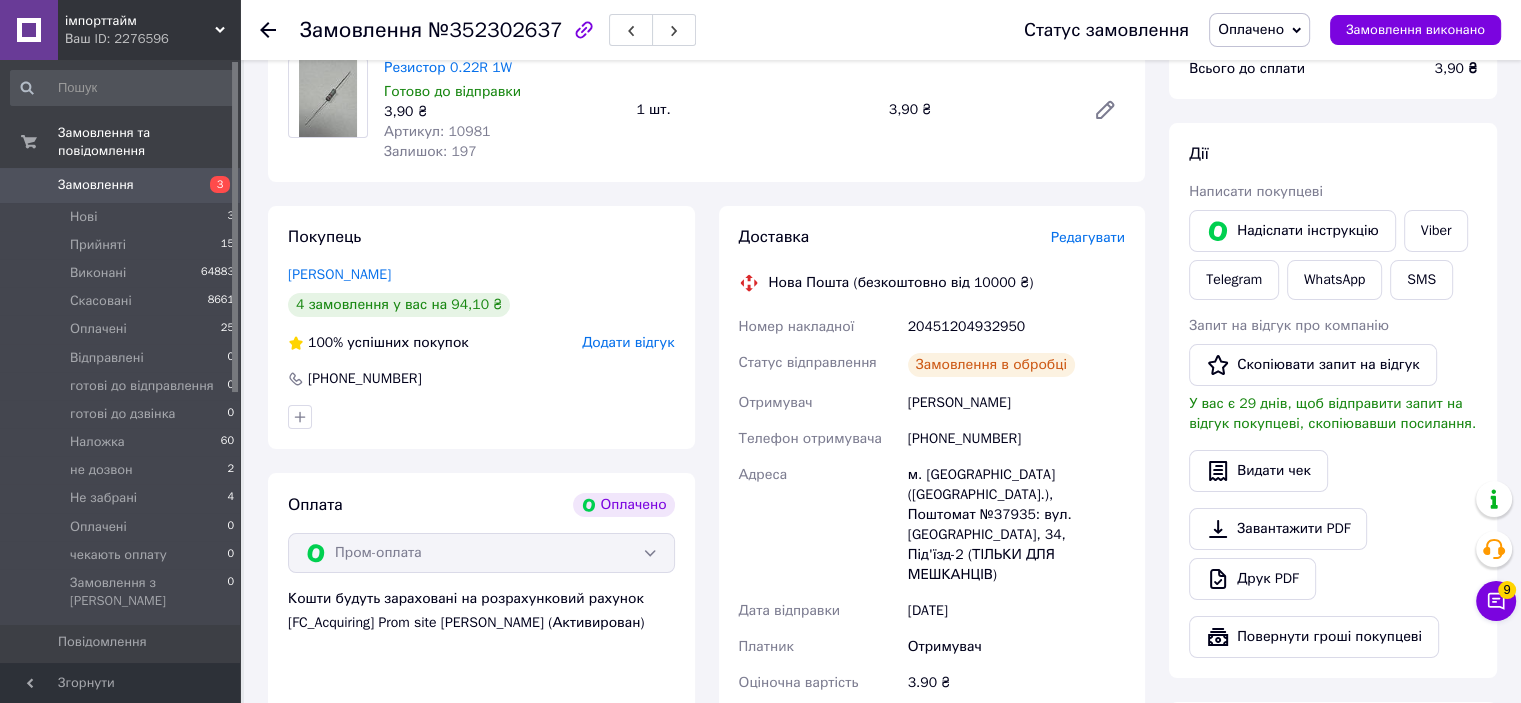 scroll, scrollTop: 200, scrollLeft: 0, axis: vertical 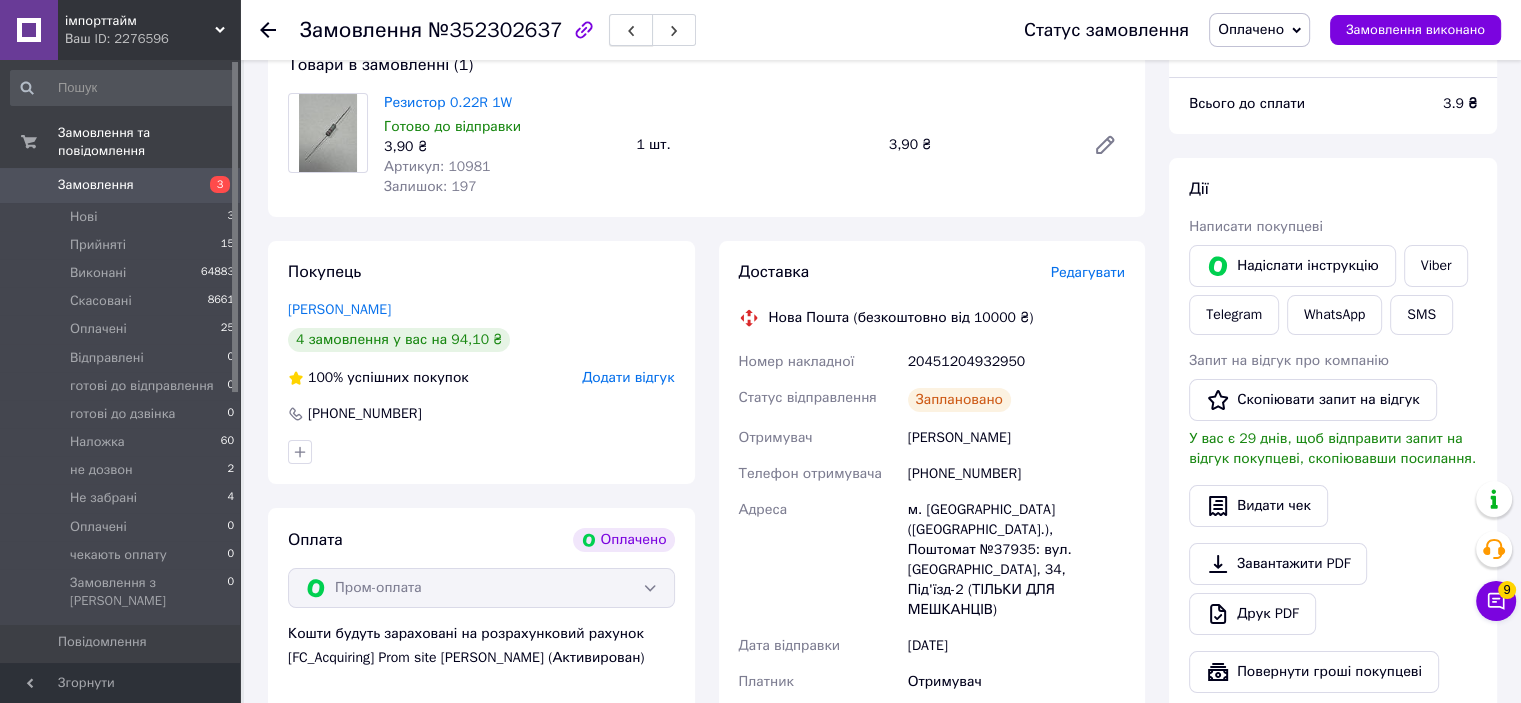 click at bounding box center (631, 30) 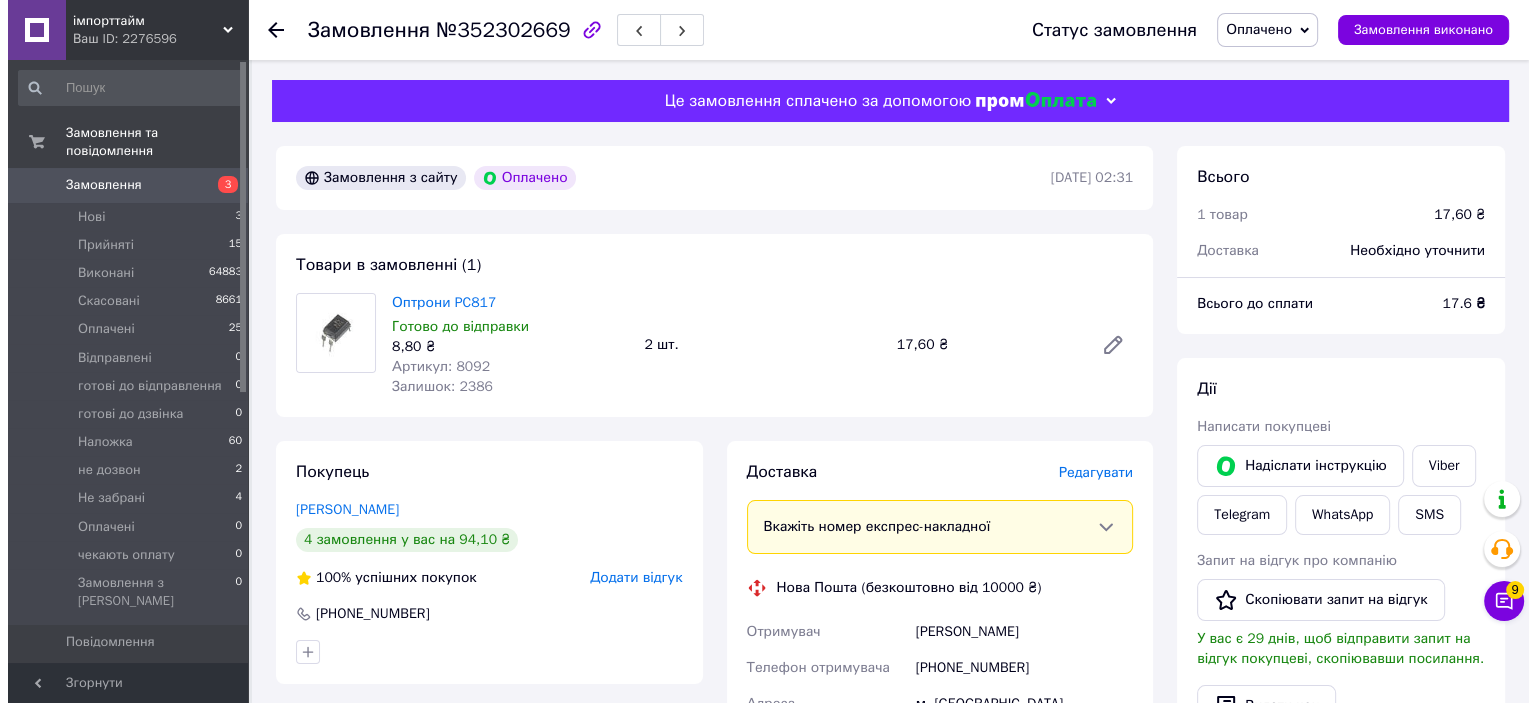 scroll, scrollTop: 100, scrollLeft: 0, axis: vertical 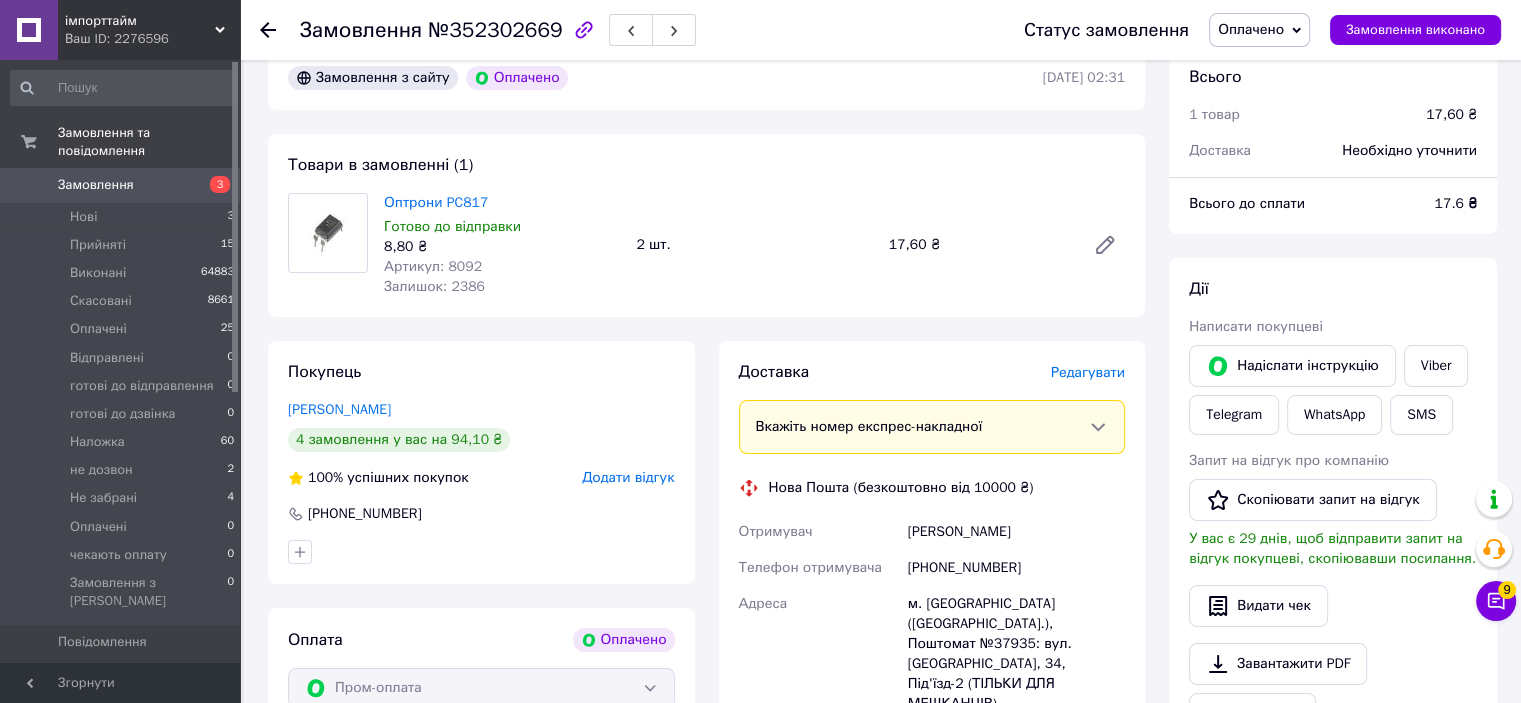 click on "Редагувати" at bounding box center [1088, 372] 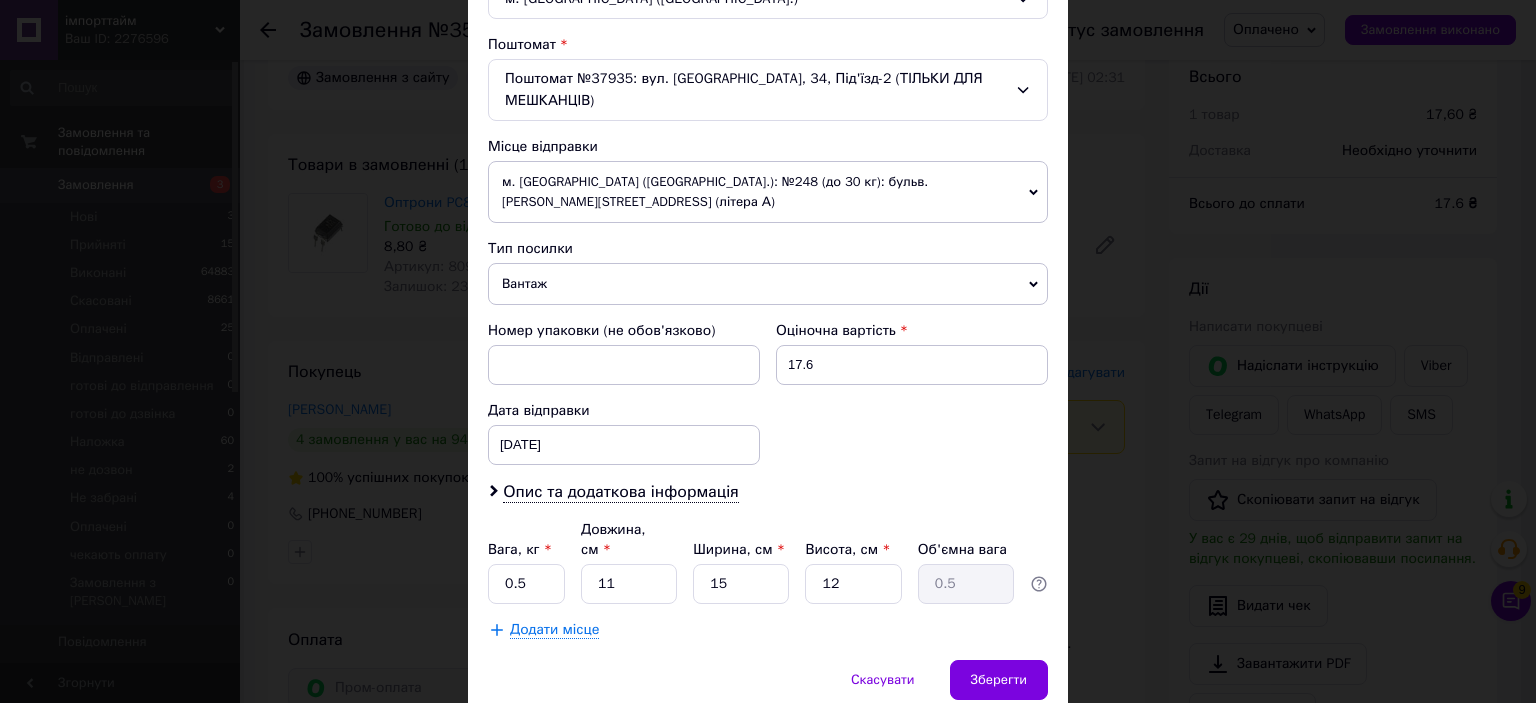 scroll, scrollTop: 619, scrollLeft: 0, axis: vertical 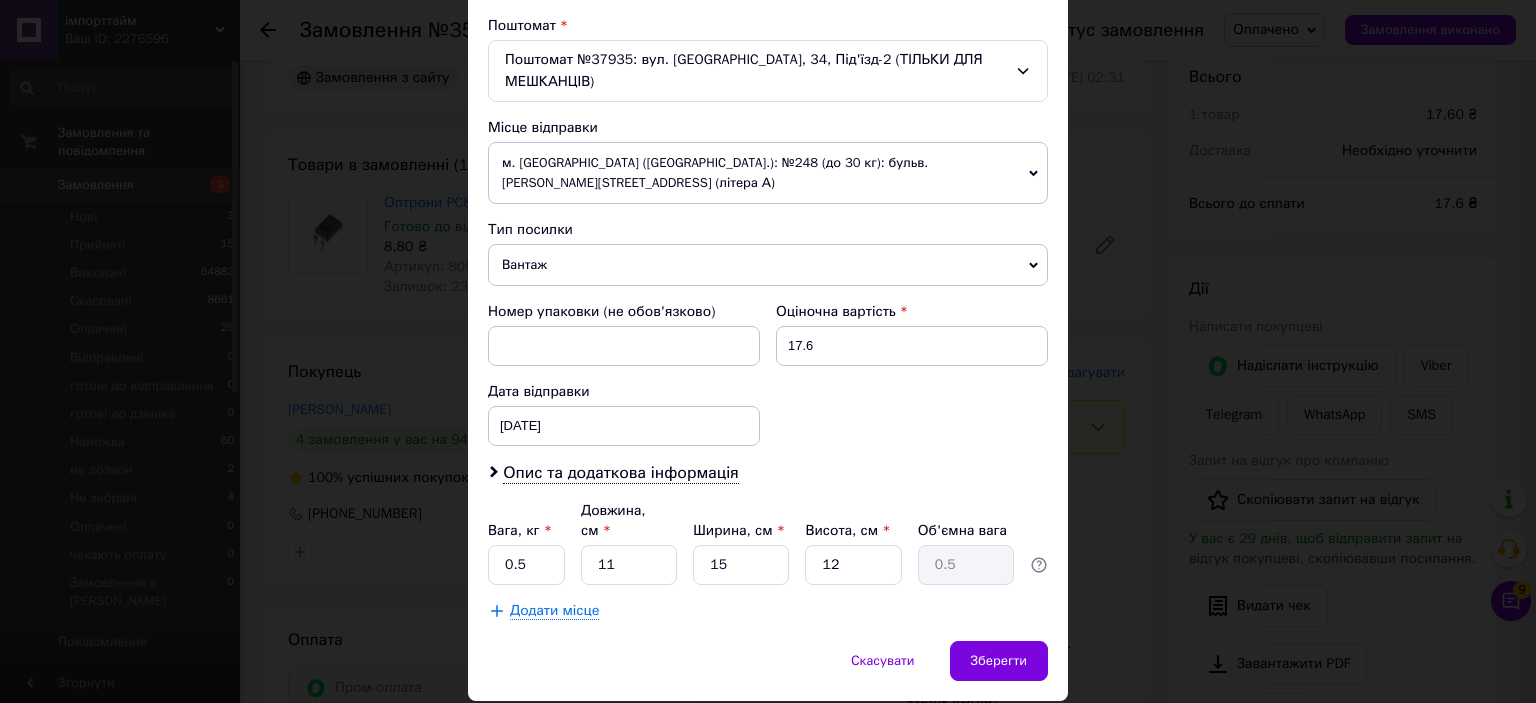 click on "Вантаж" at bounding box center [768, 265] 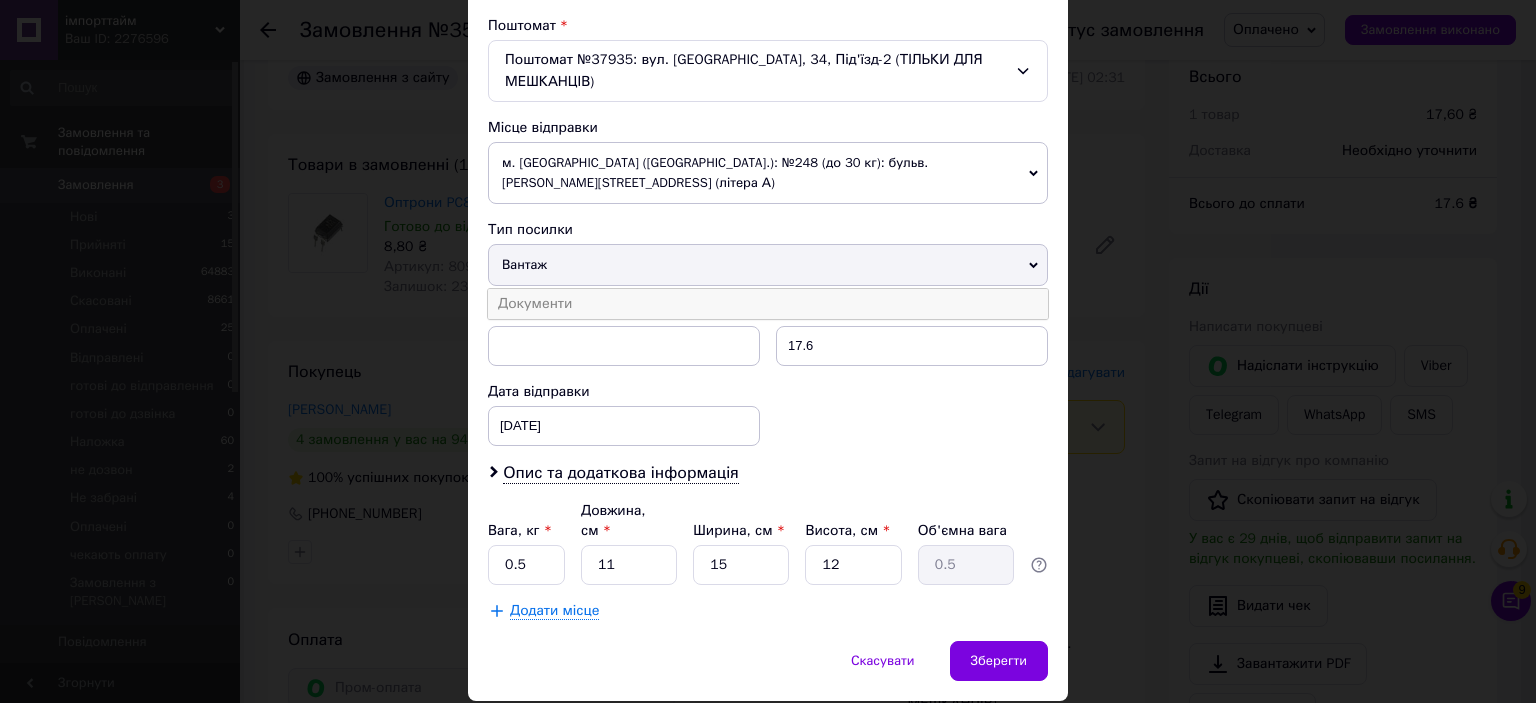 click on "Документи" at bounding box center (768, 304) 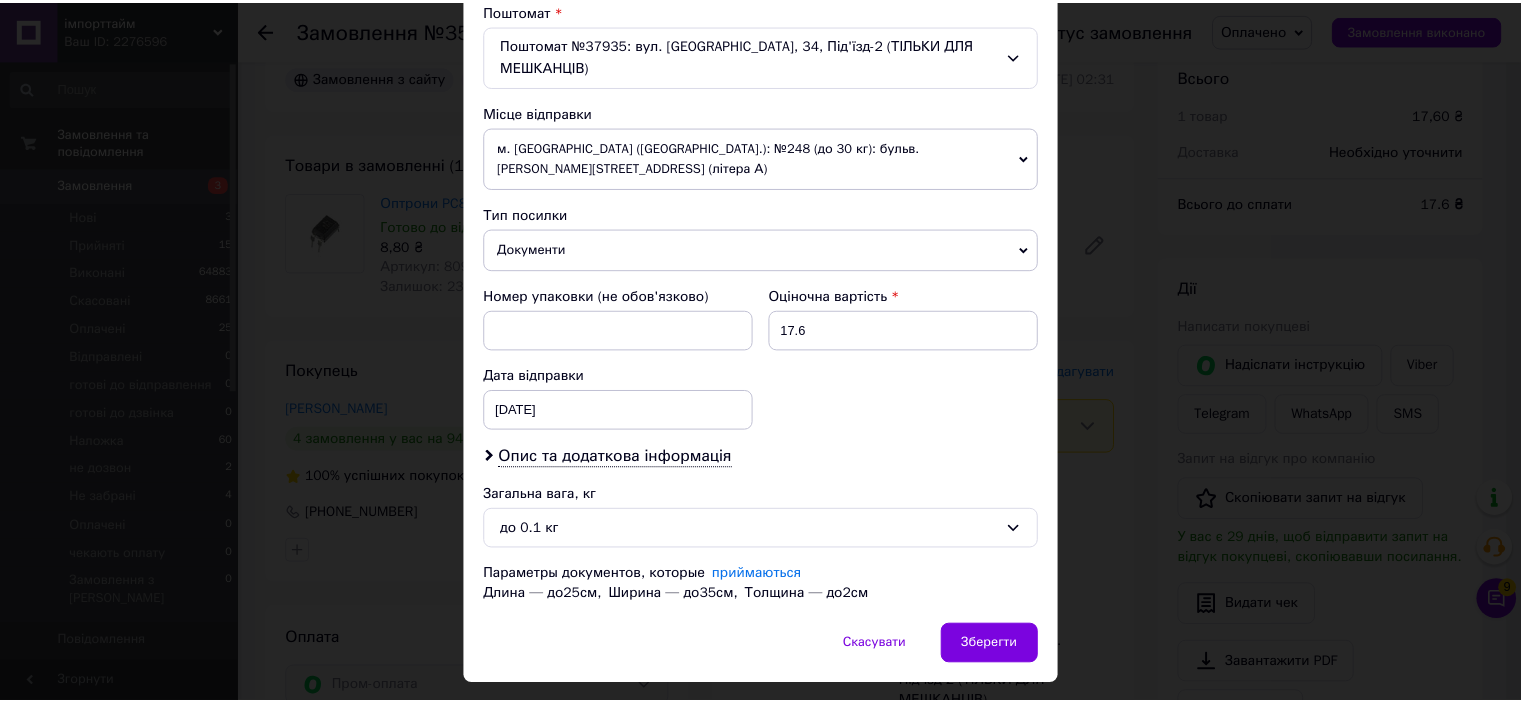 scroll, scrollTop: 639, scrollLeft: 0, axis: vertical 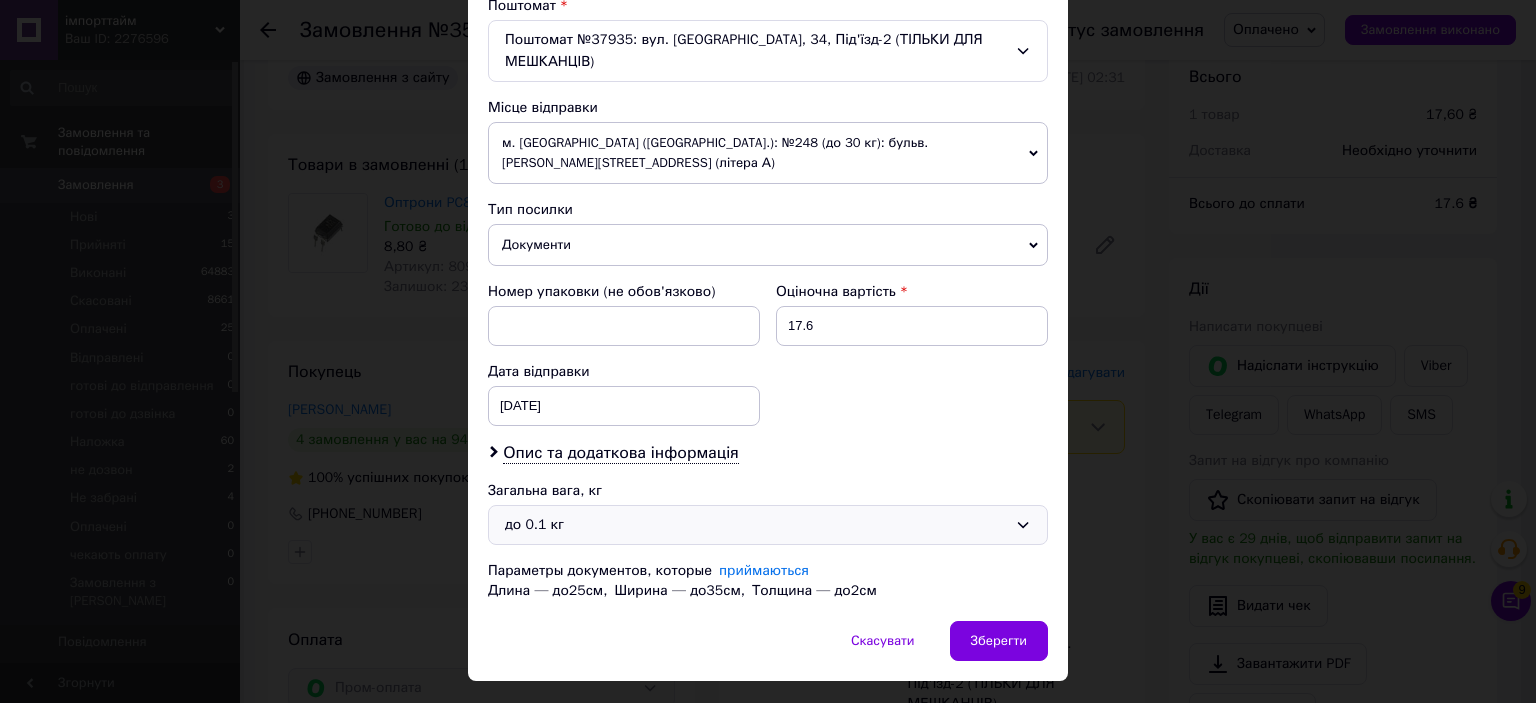 click on "до 0.1 кг" at bounding box center [756, 525] 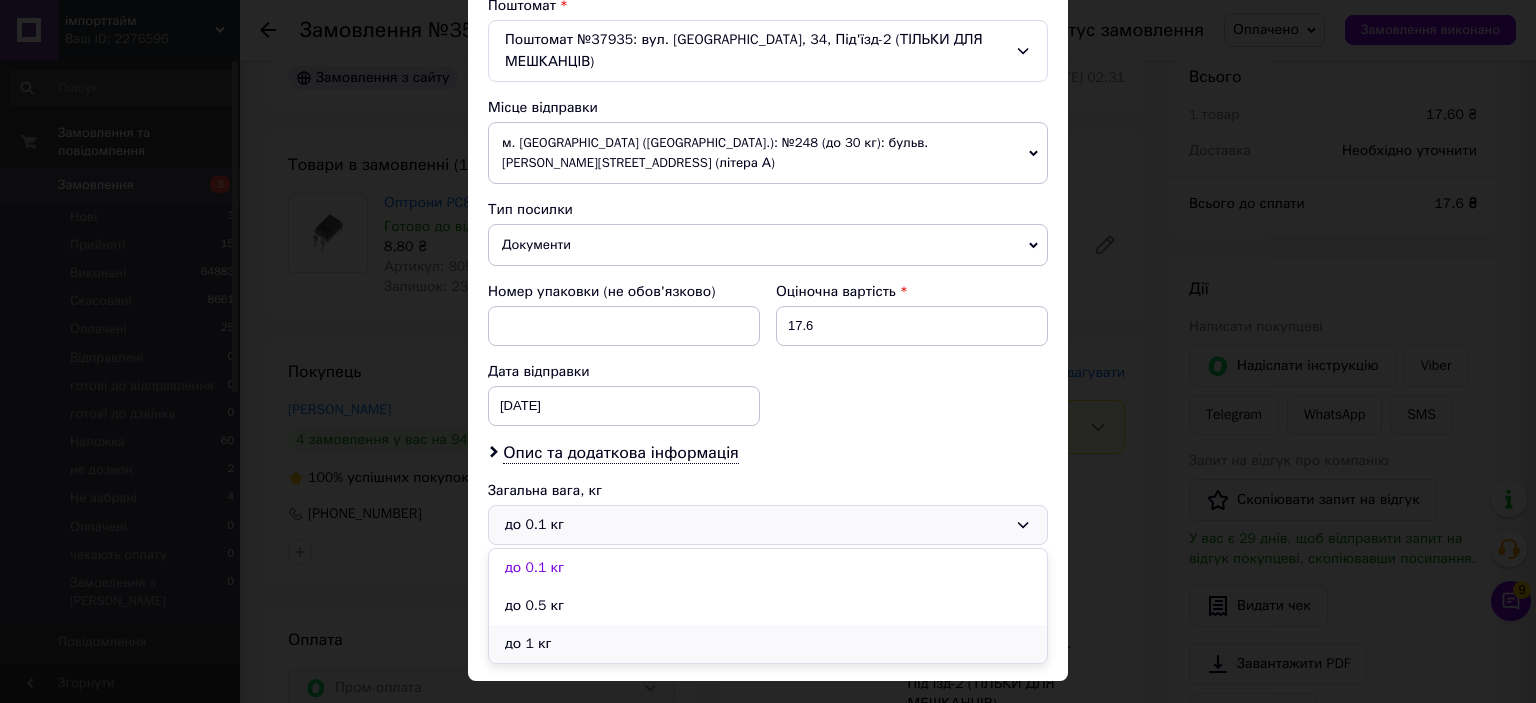 click on "до 1 кг" at bounding box center [768, 644] 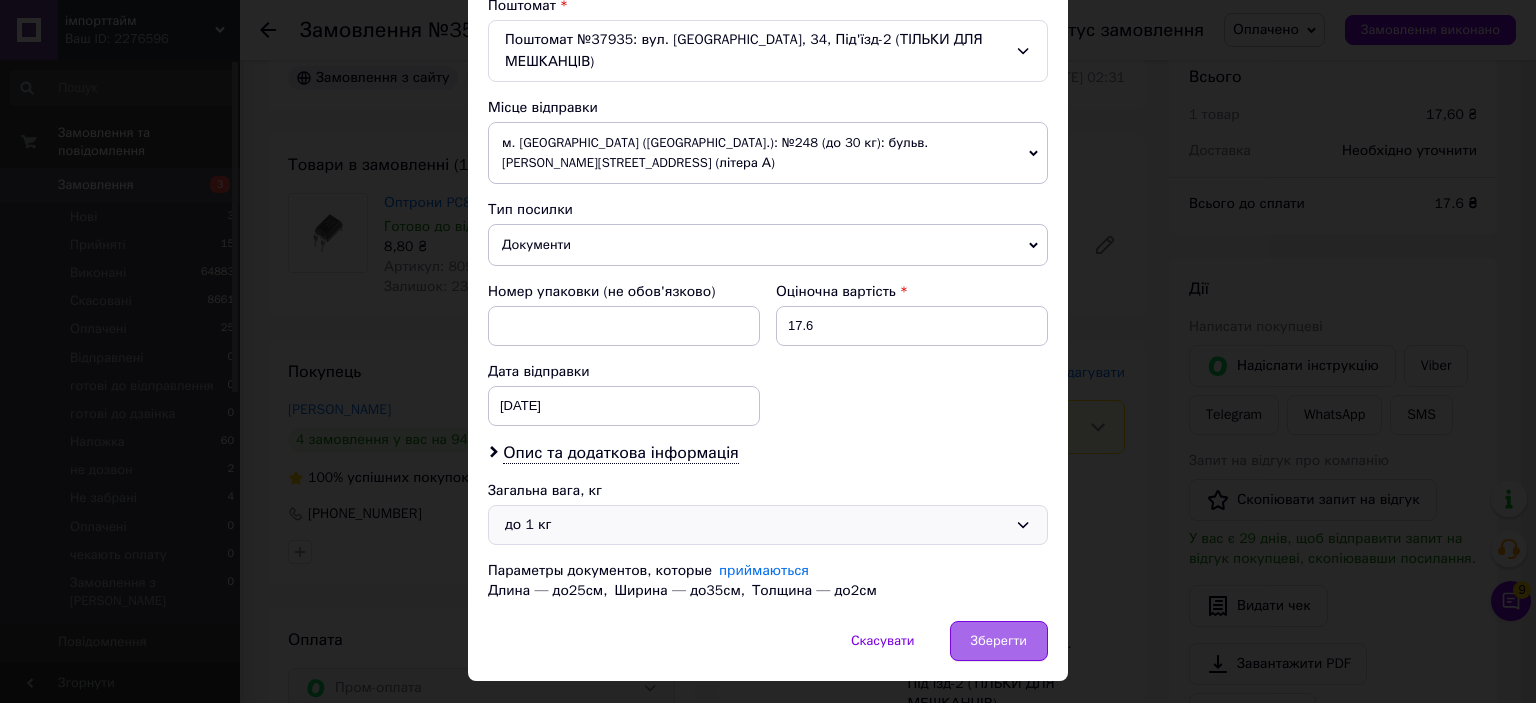 click on "Зберегти" at bounding box center [999, 641] 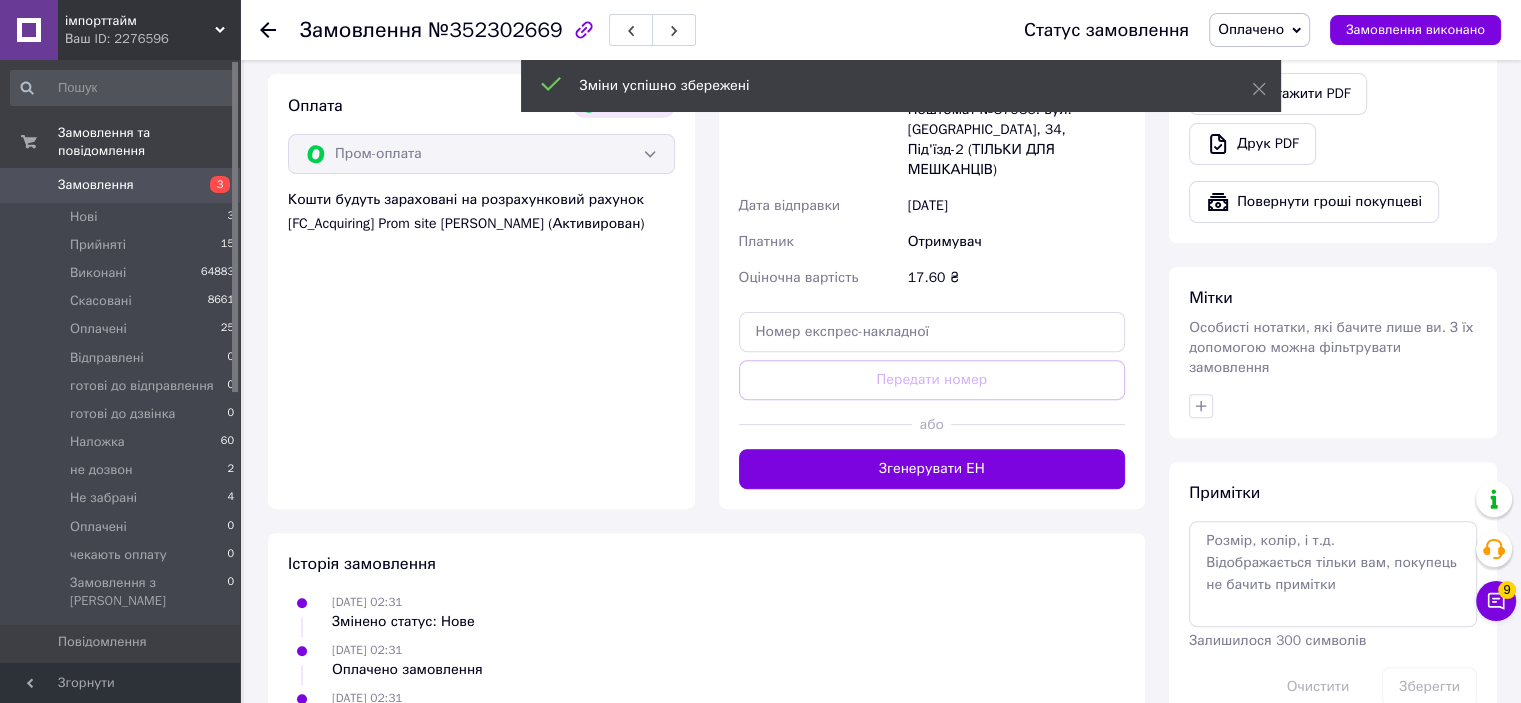 scroll, scrollTop: 800, scrollLeft: 0, axis: vertical 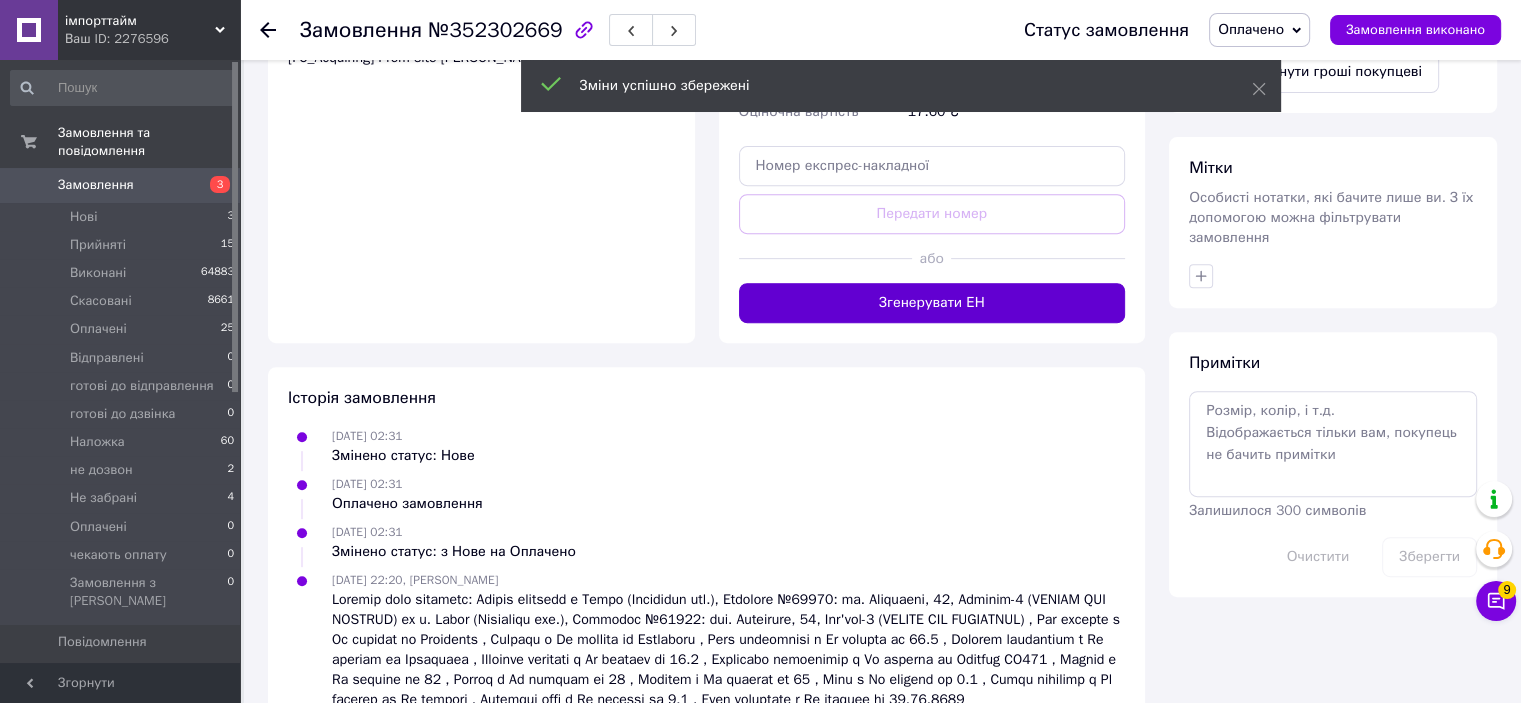 click on "Згенерувати ЕН" at bounding box center [932, 303] 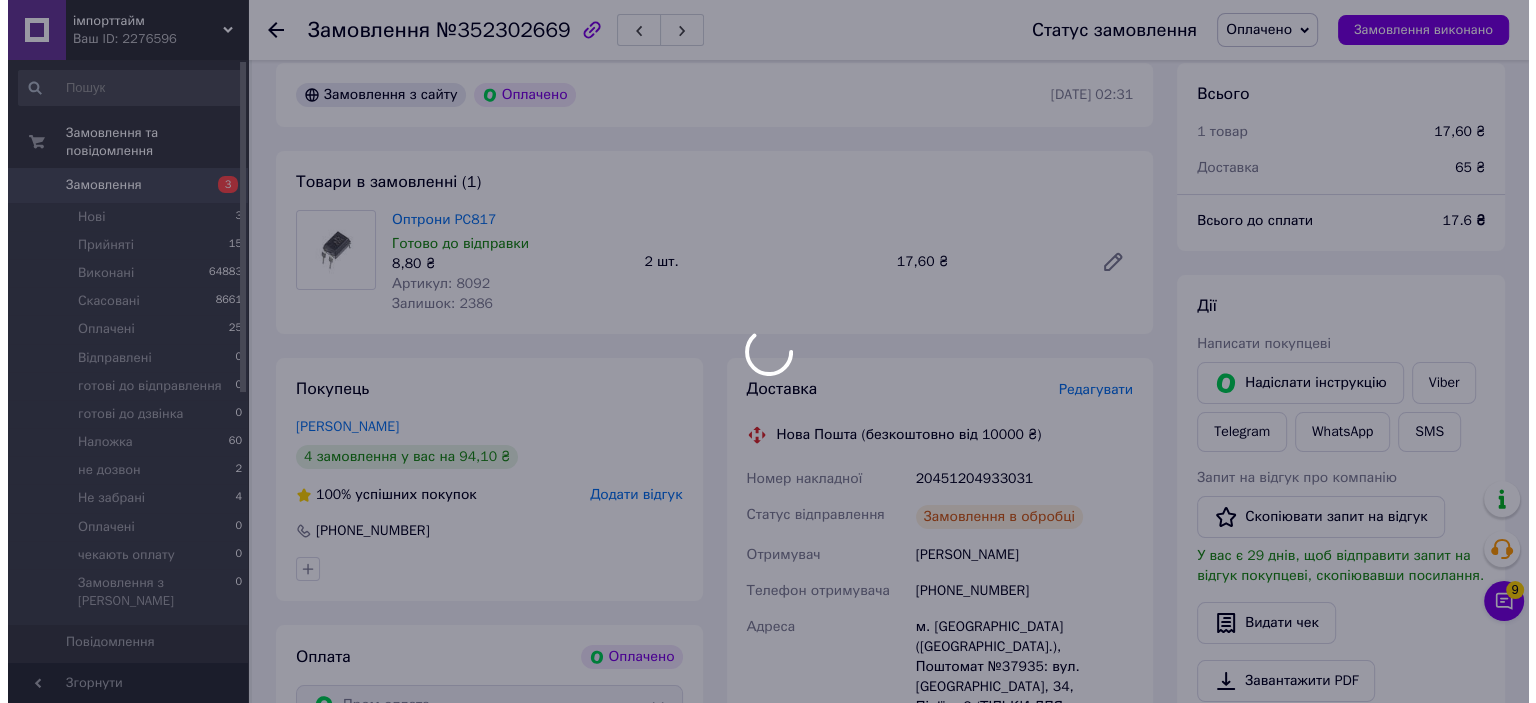 scroll, scrollTop: 0, scrollLeft: 0, axis: both 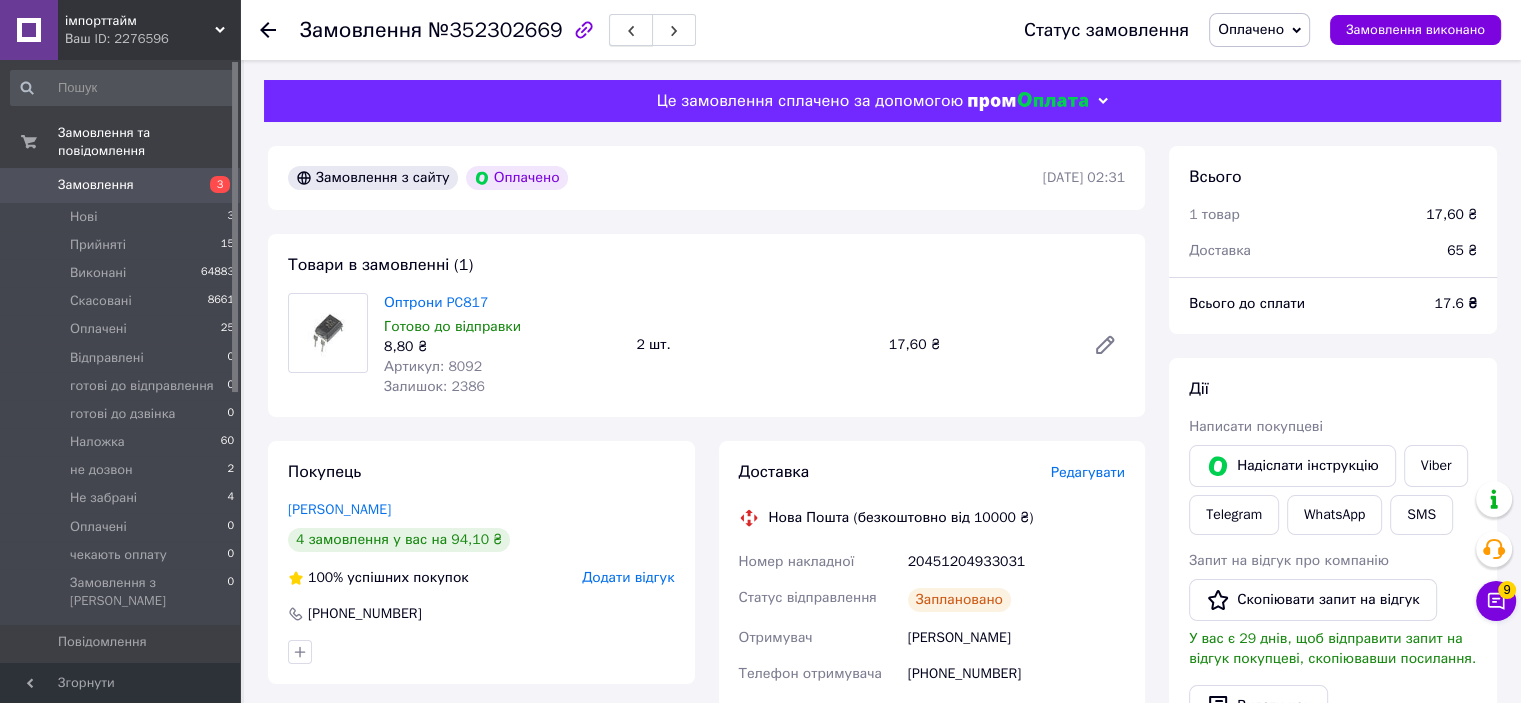 click at bounding box center [631, 30] 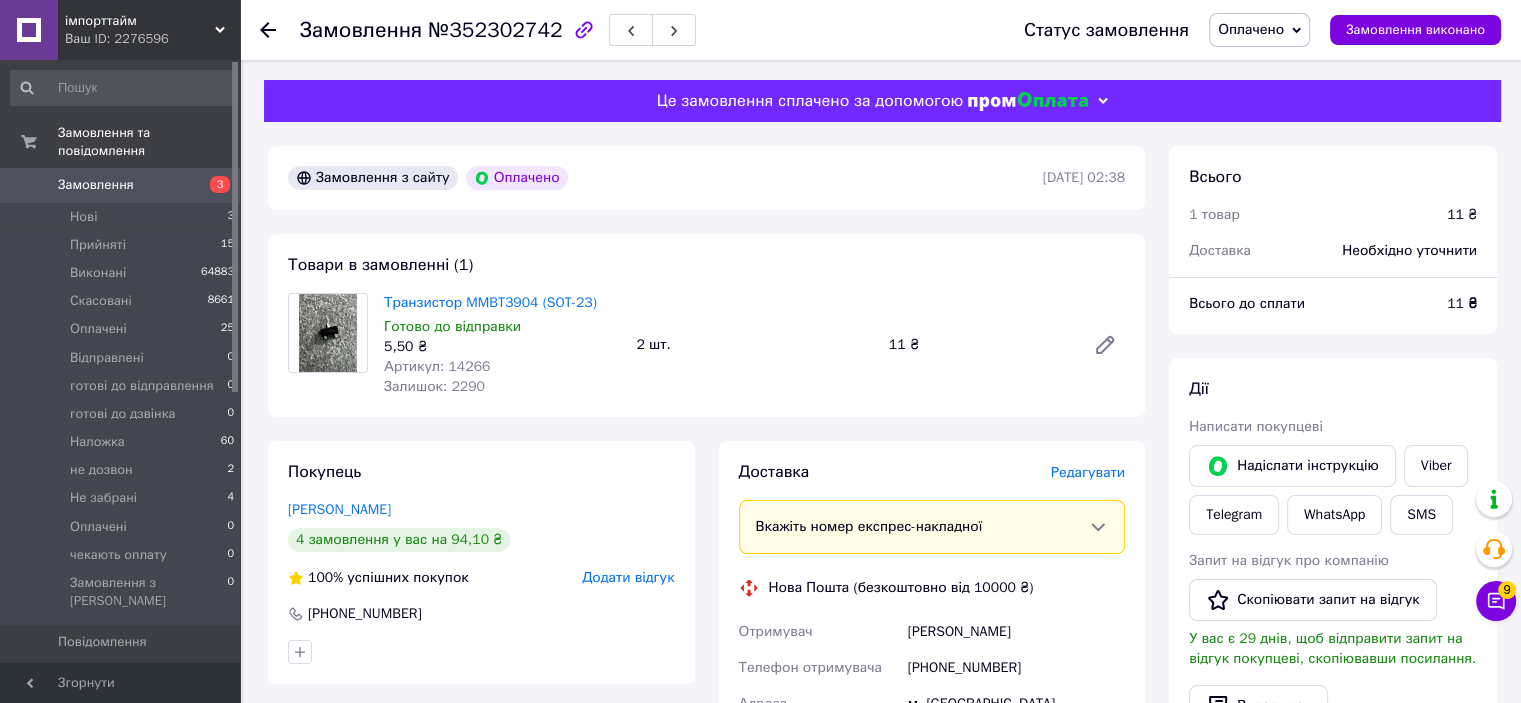 click on "Редагувати" at bounding box center (1088, 472) 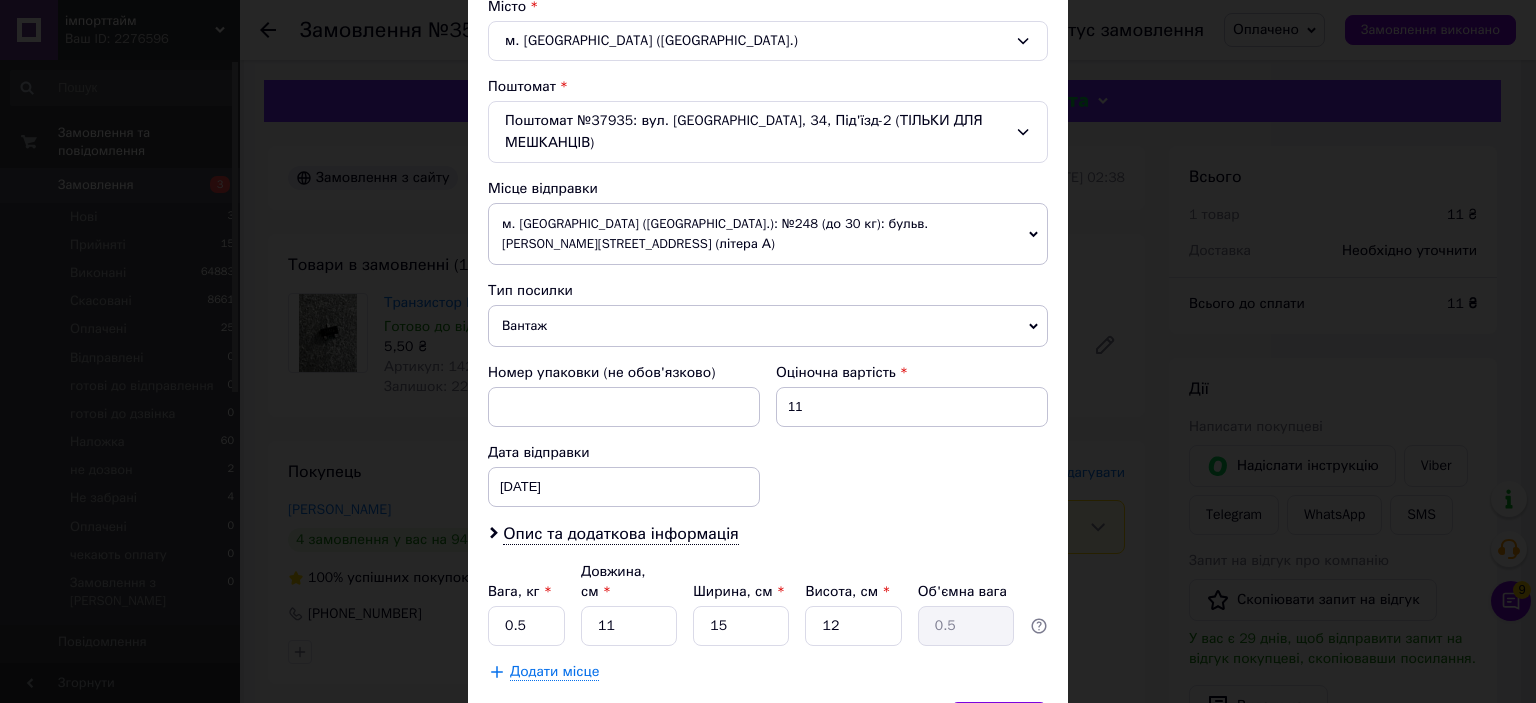 scroll, scrollTop: 619, scrollLeft: 0, axis: vertical 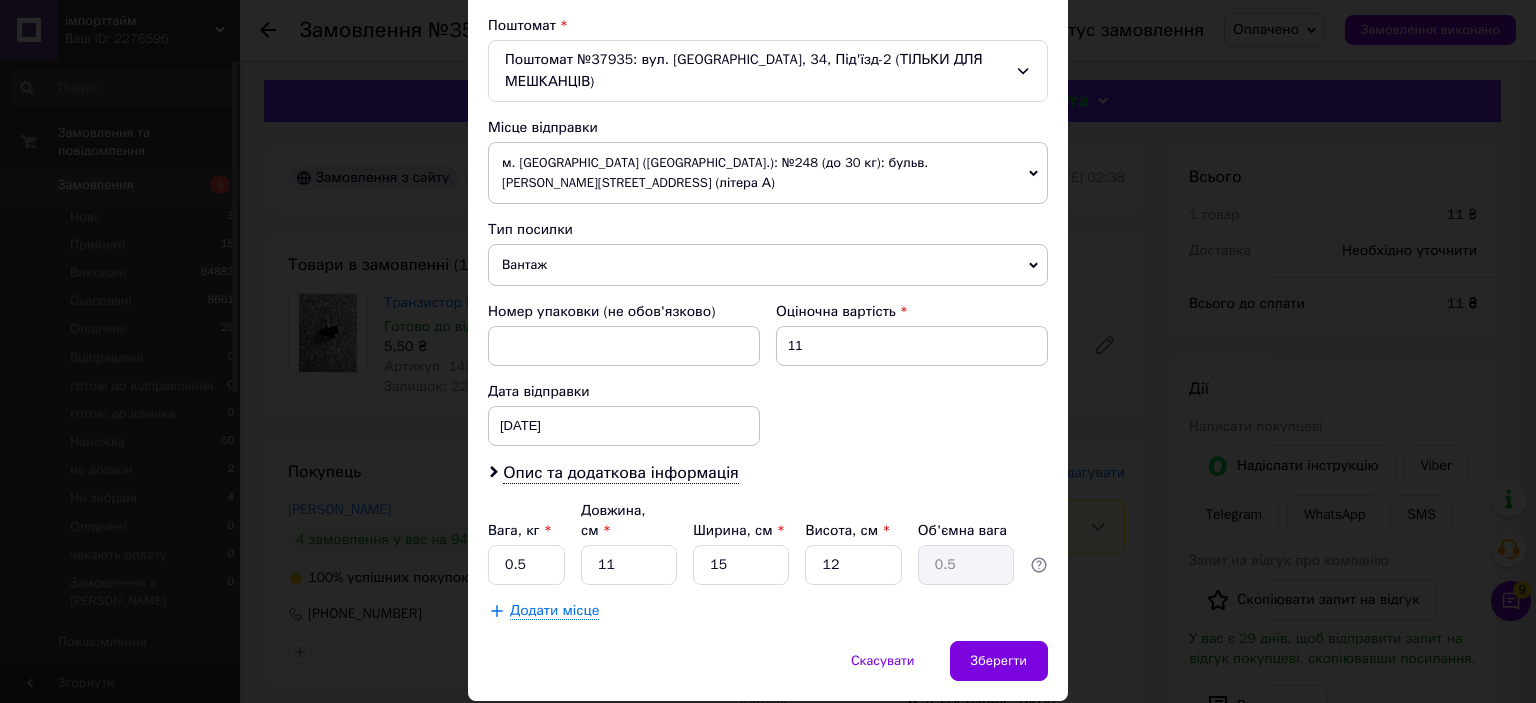 click on "Вантаж" at bounding box center (768, 265) 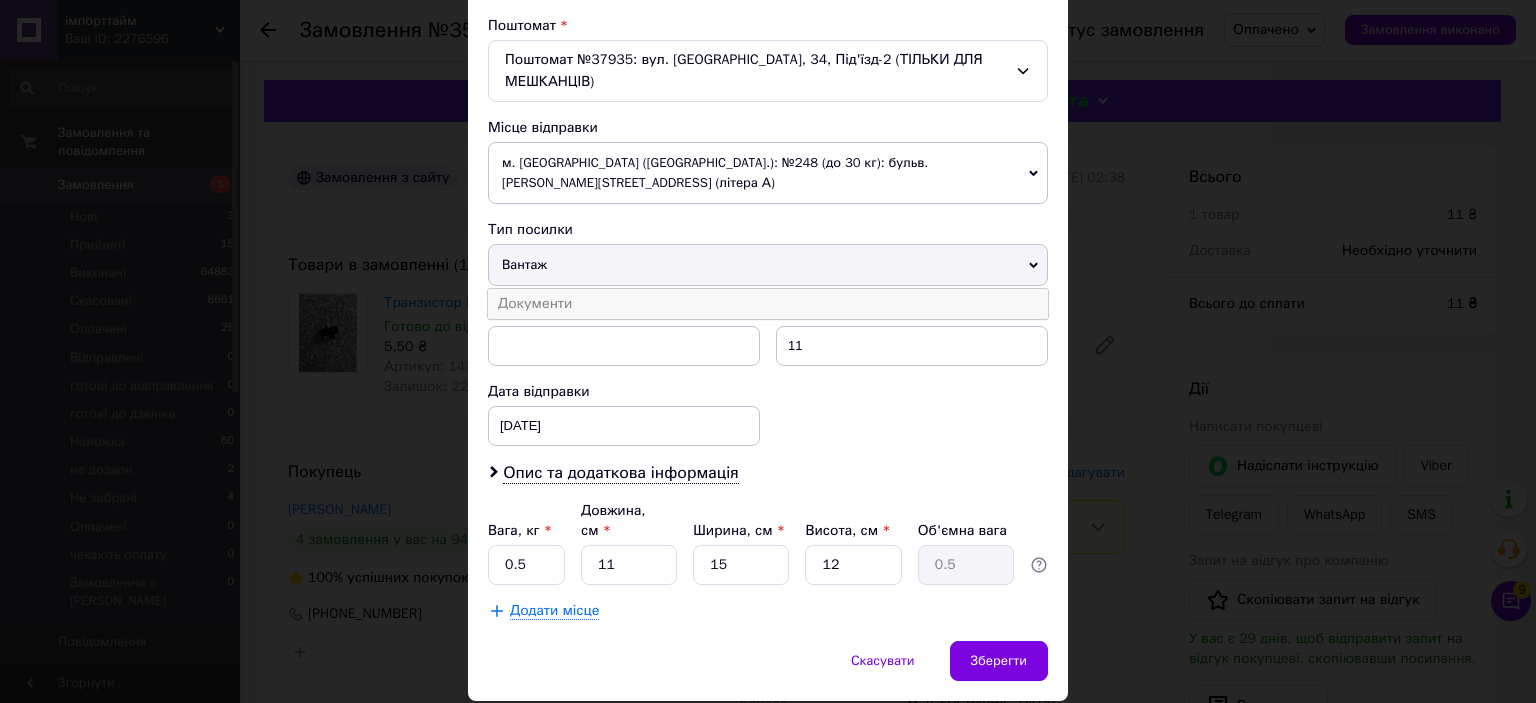 click on "Документи" at bounding box center (768, 304) 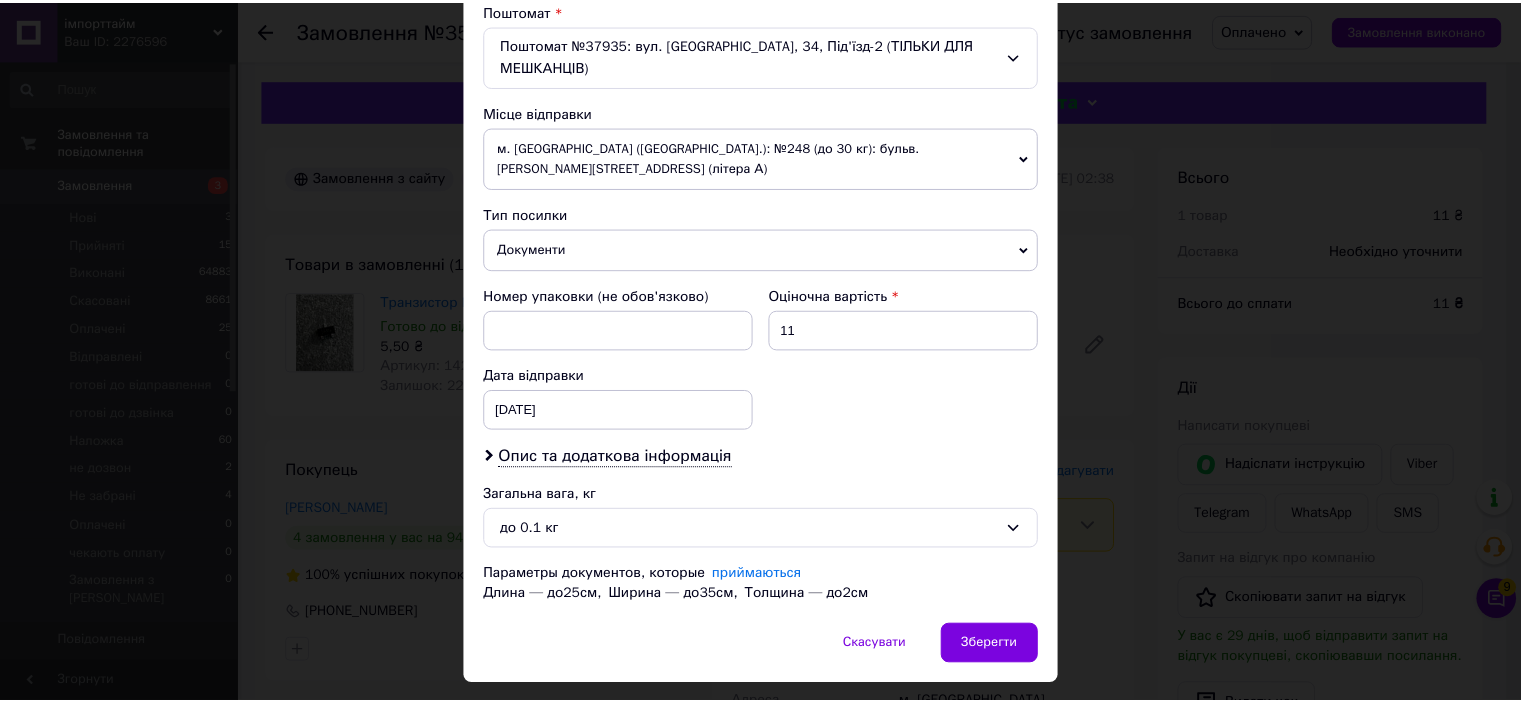 scroll, scrollTop: 639, scrollLeft: 0, axis: vertical 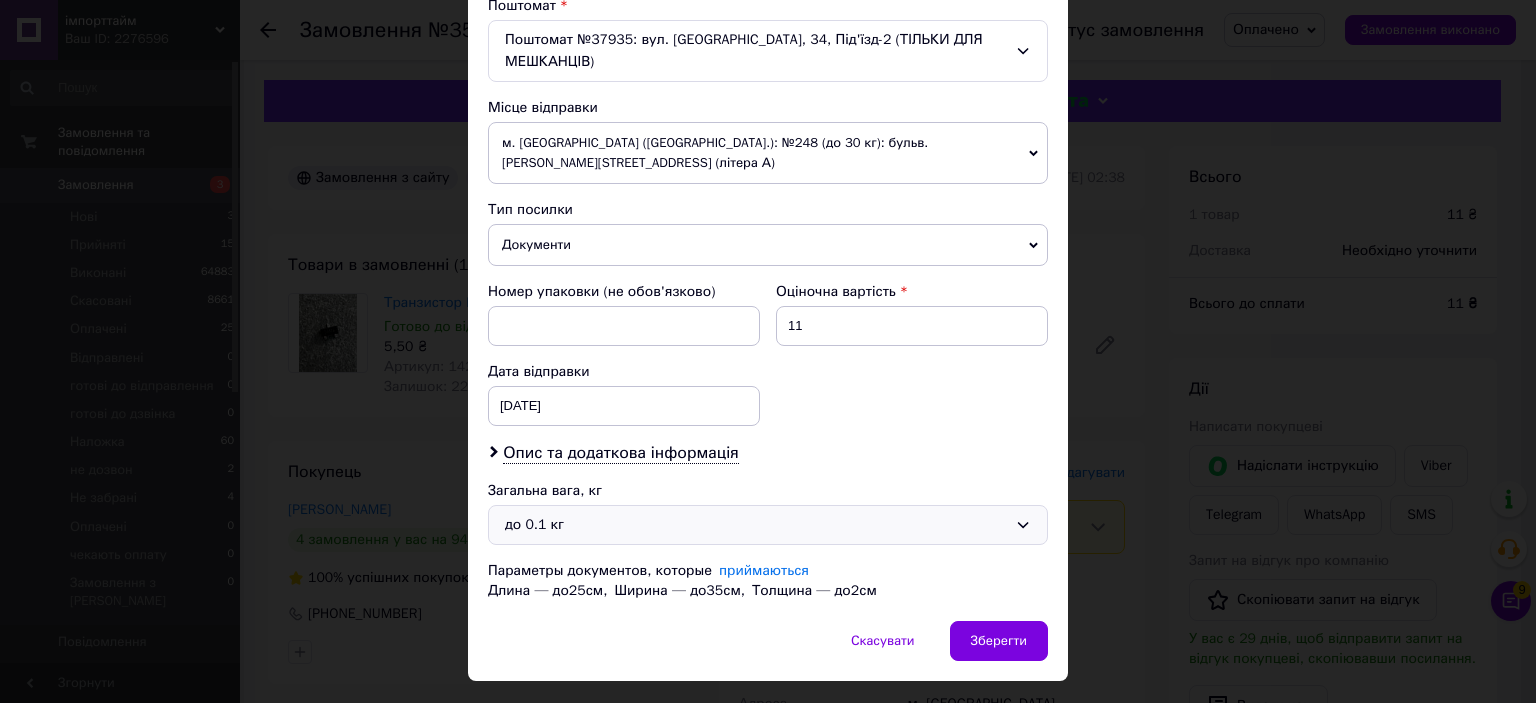 click on "до 0.1 кг" at bounding box center [756, 525] 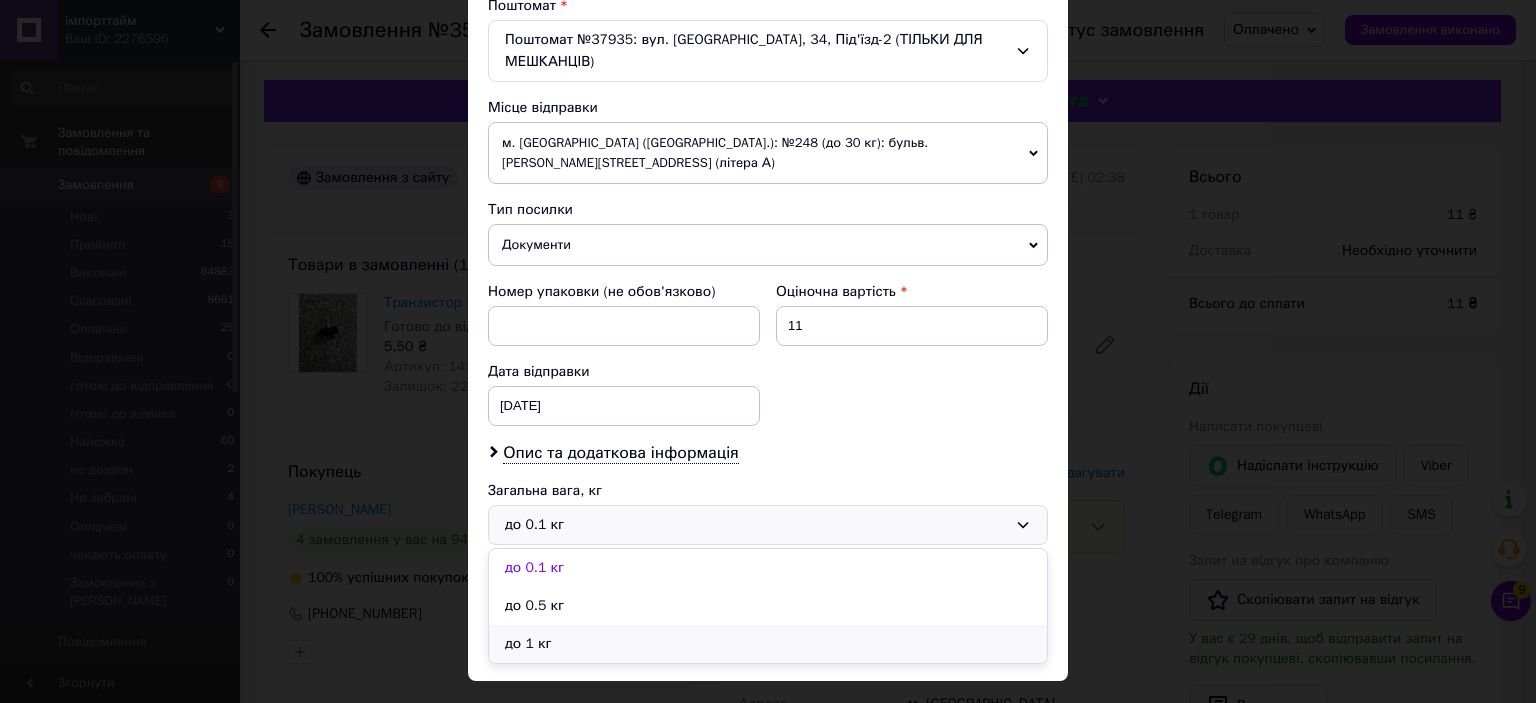 click on "до 1 кг" at bounding box center (768, 644) 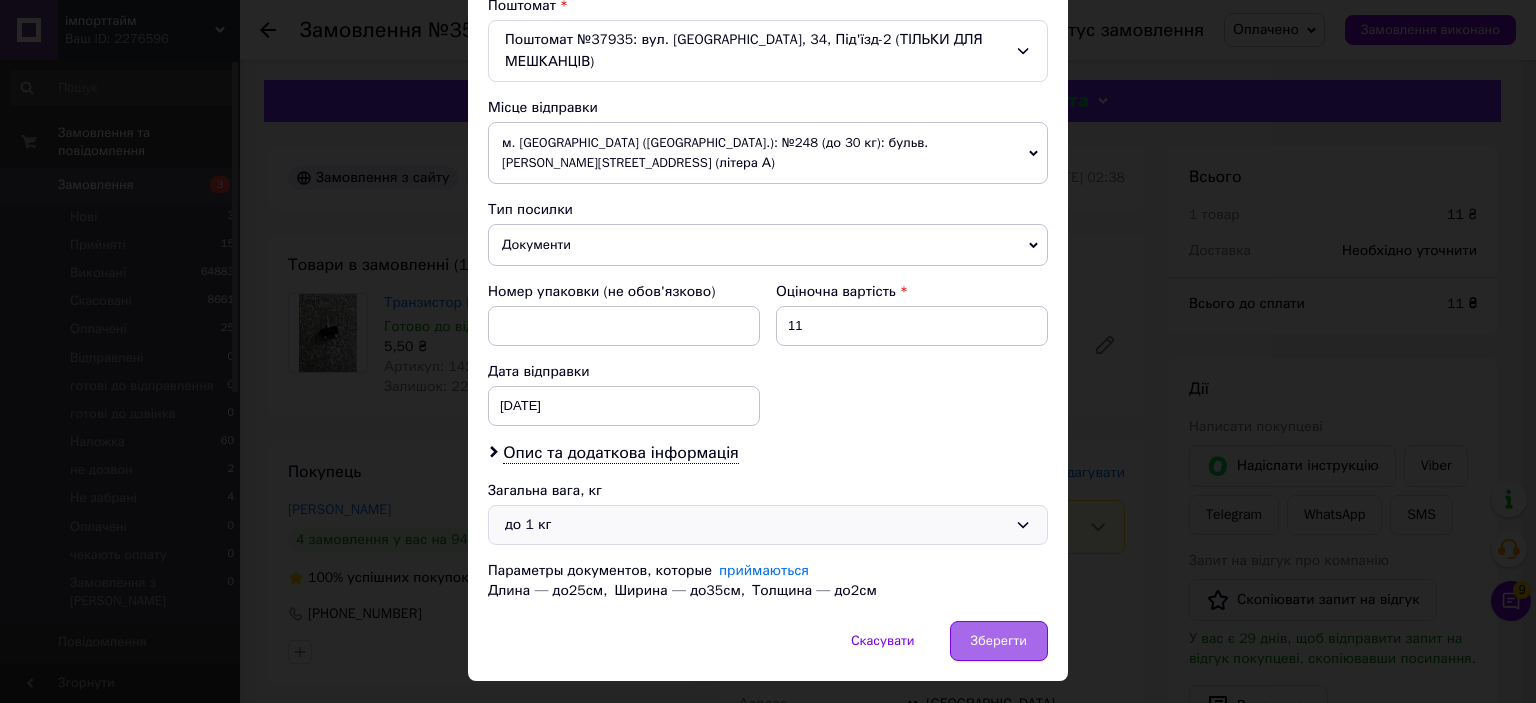 click on "Зберегти" at bounding box center (999, 641) 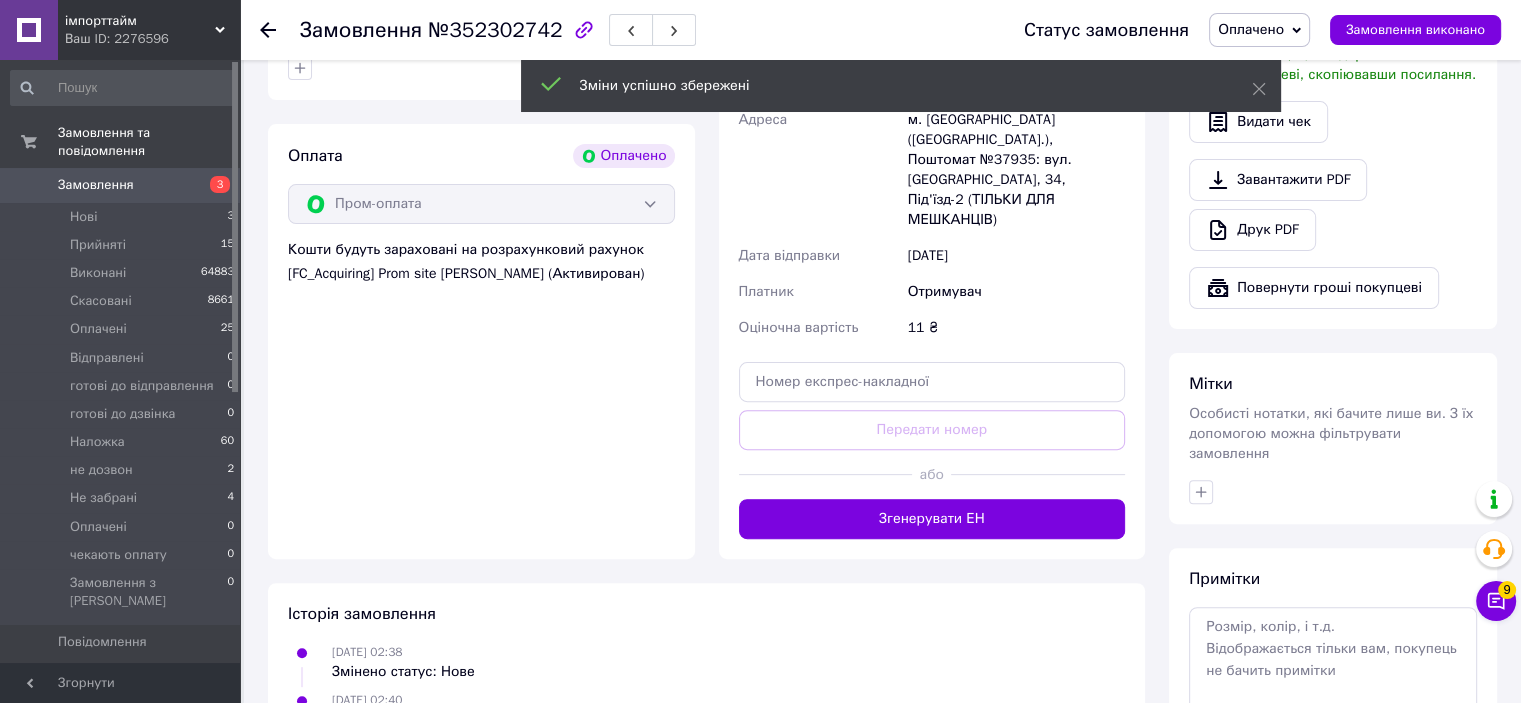 scroll, scrollTop: 700, scrollLeft: 0, axis: vertical 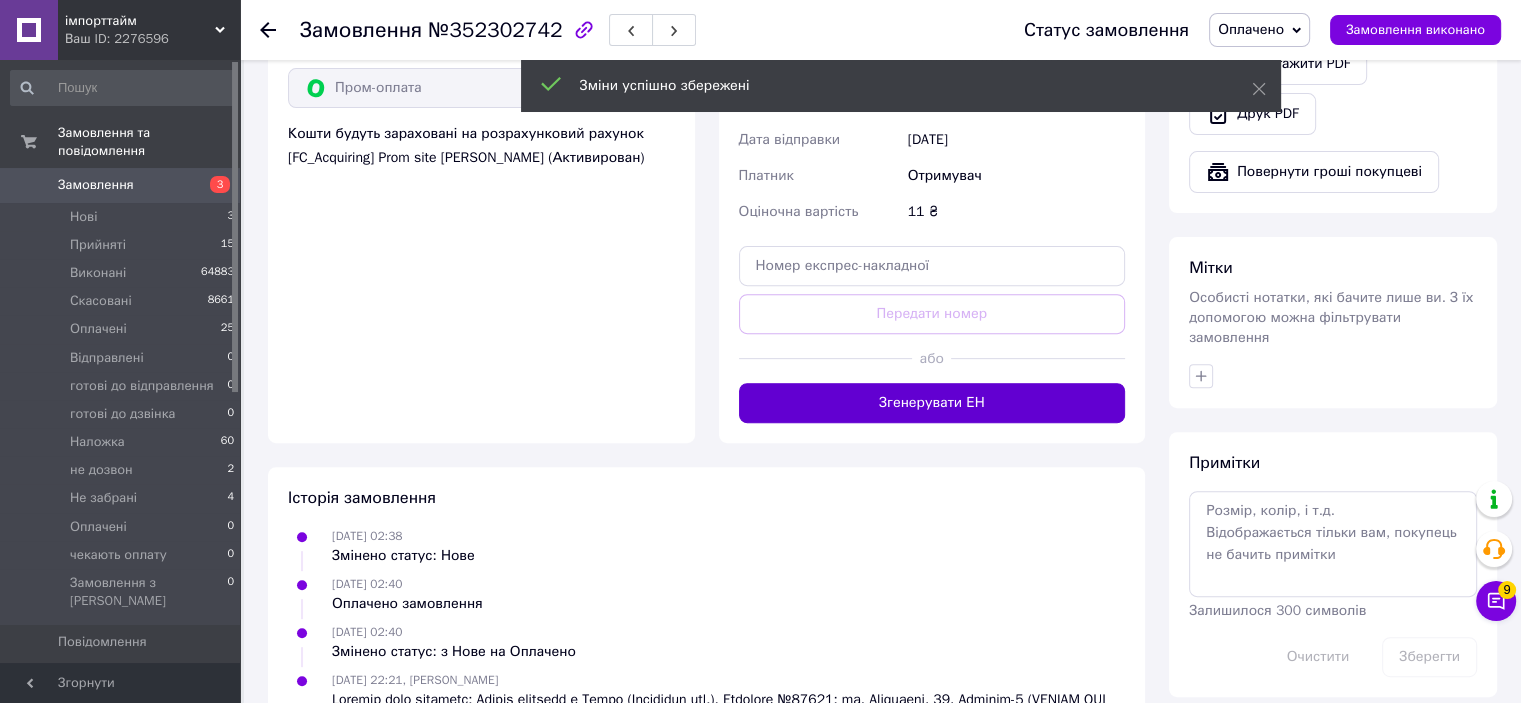 click on "Згенерувати ЕН" at bounding box center (932, 403) 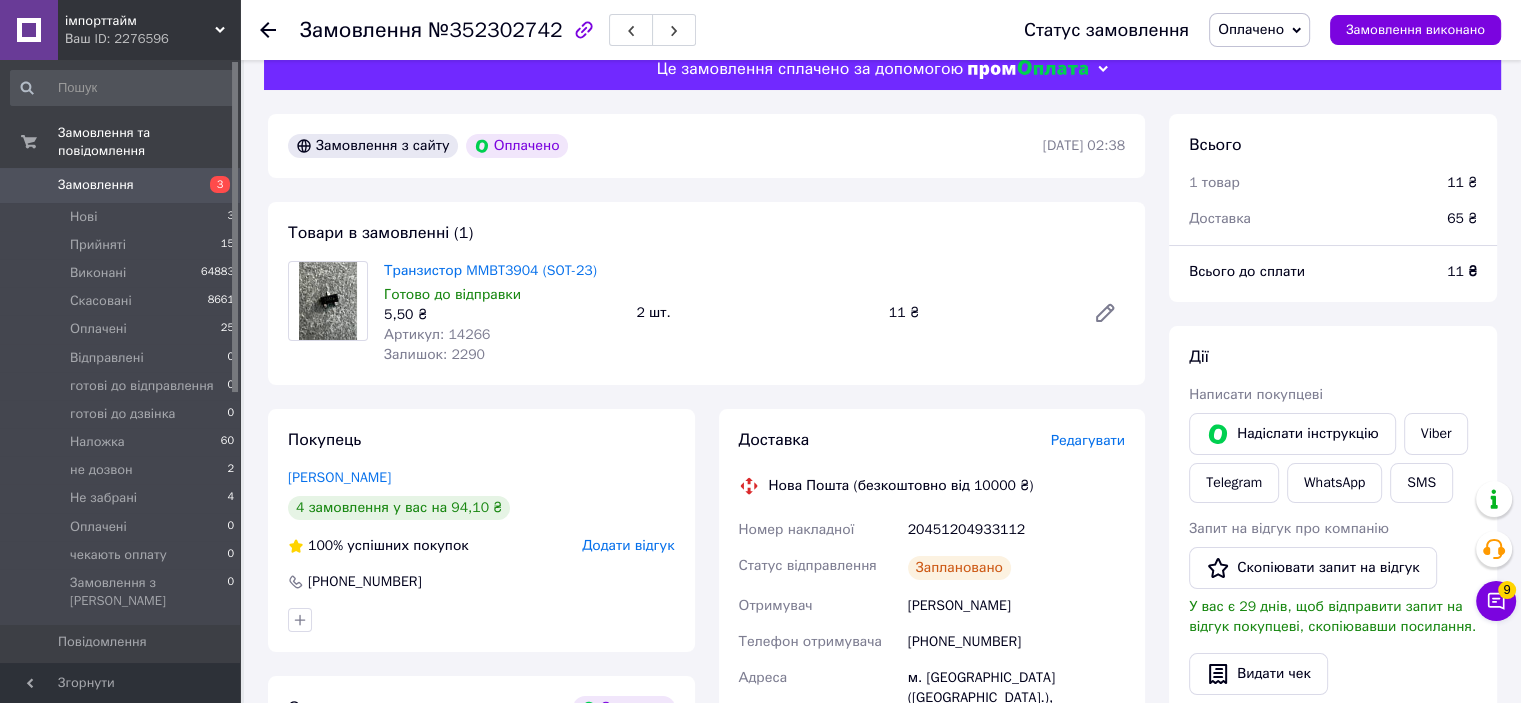 scroll, scrollTop: 0, scrollLeft: 0, axis: both 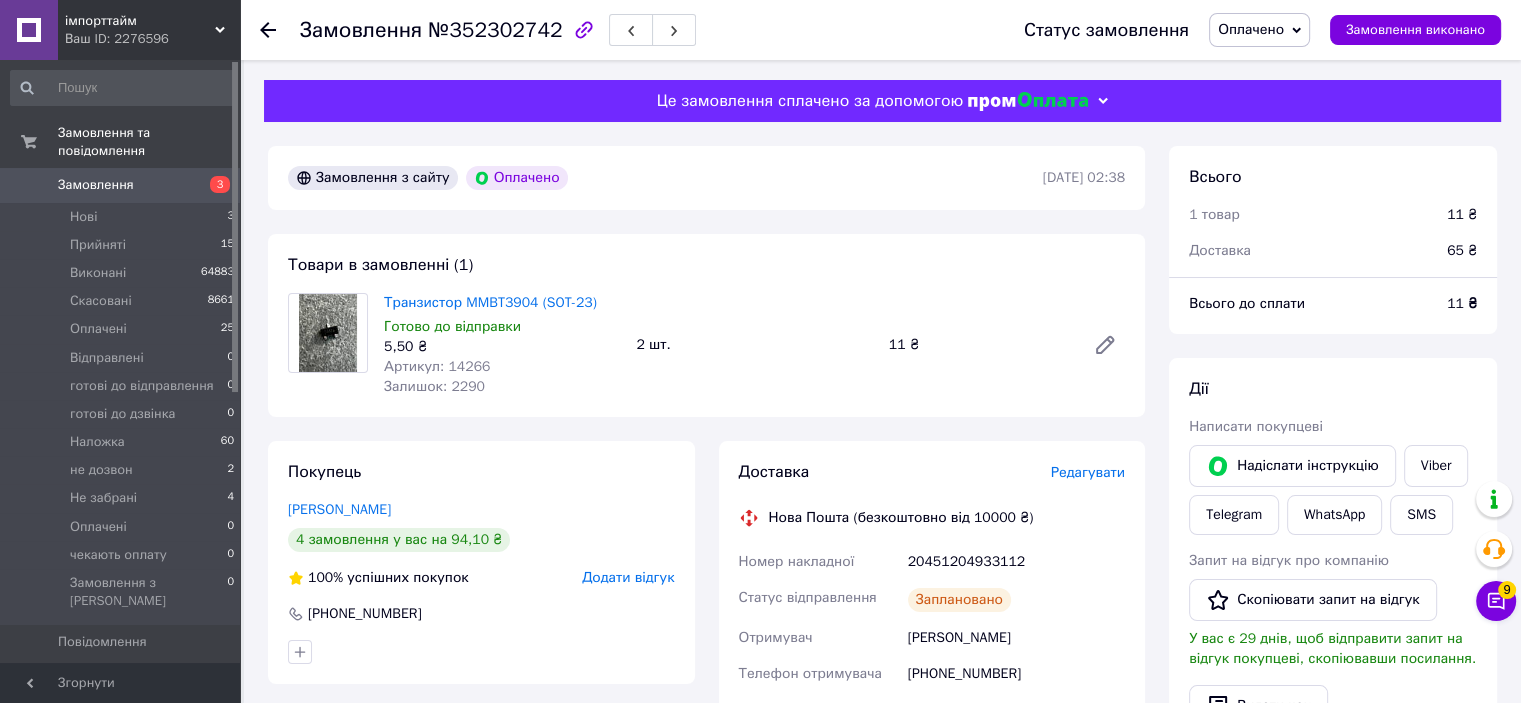 drag, startPoint x: 613, startPoint y: 34, endPoint x: 639, endPoint y: 155, distance: 123.76187 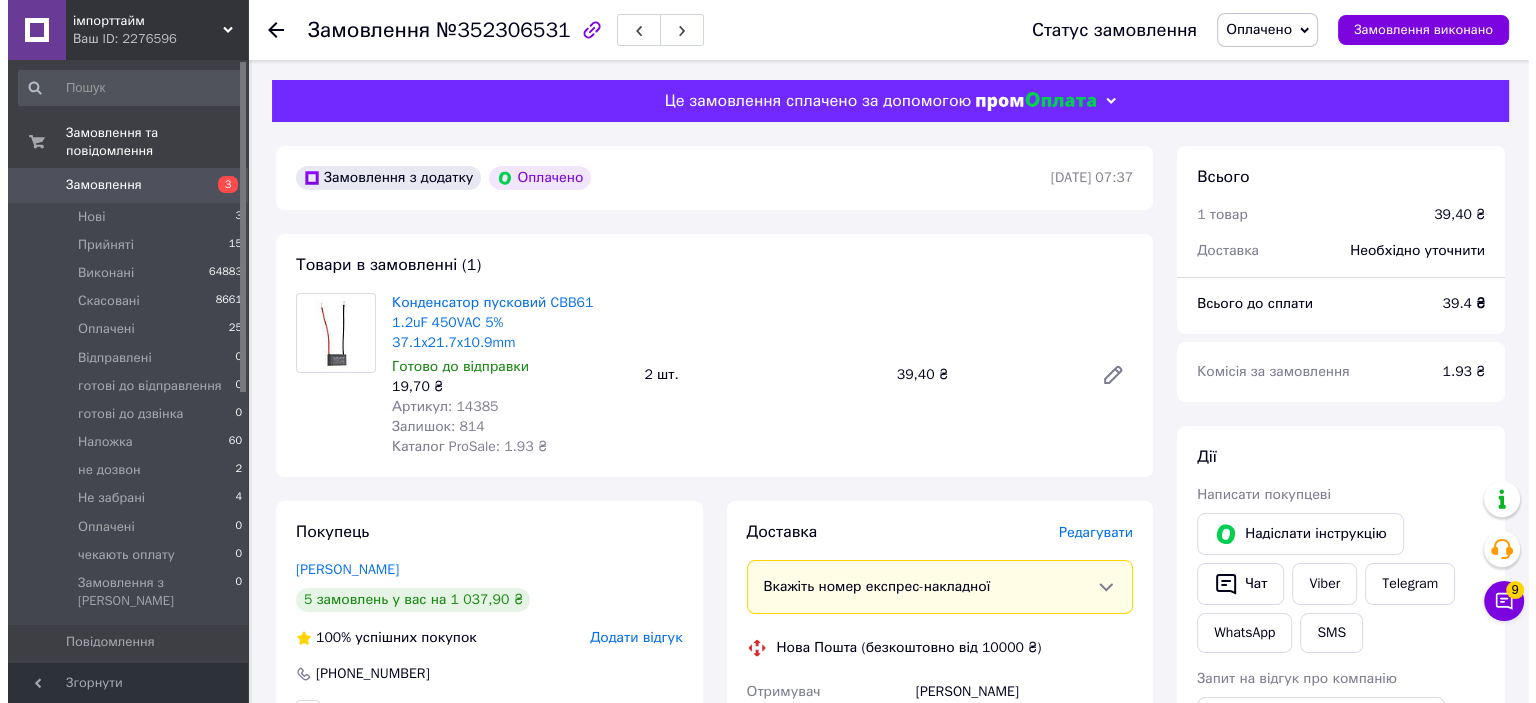 scroll, scrollTop: 100, scrollLeft: 0, axis: vertical 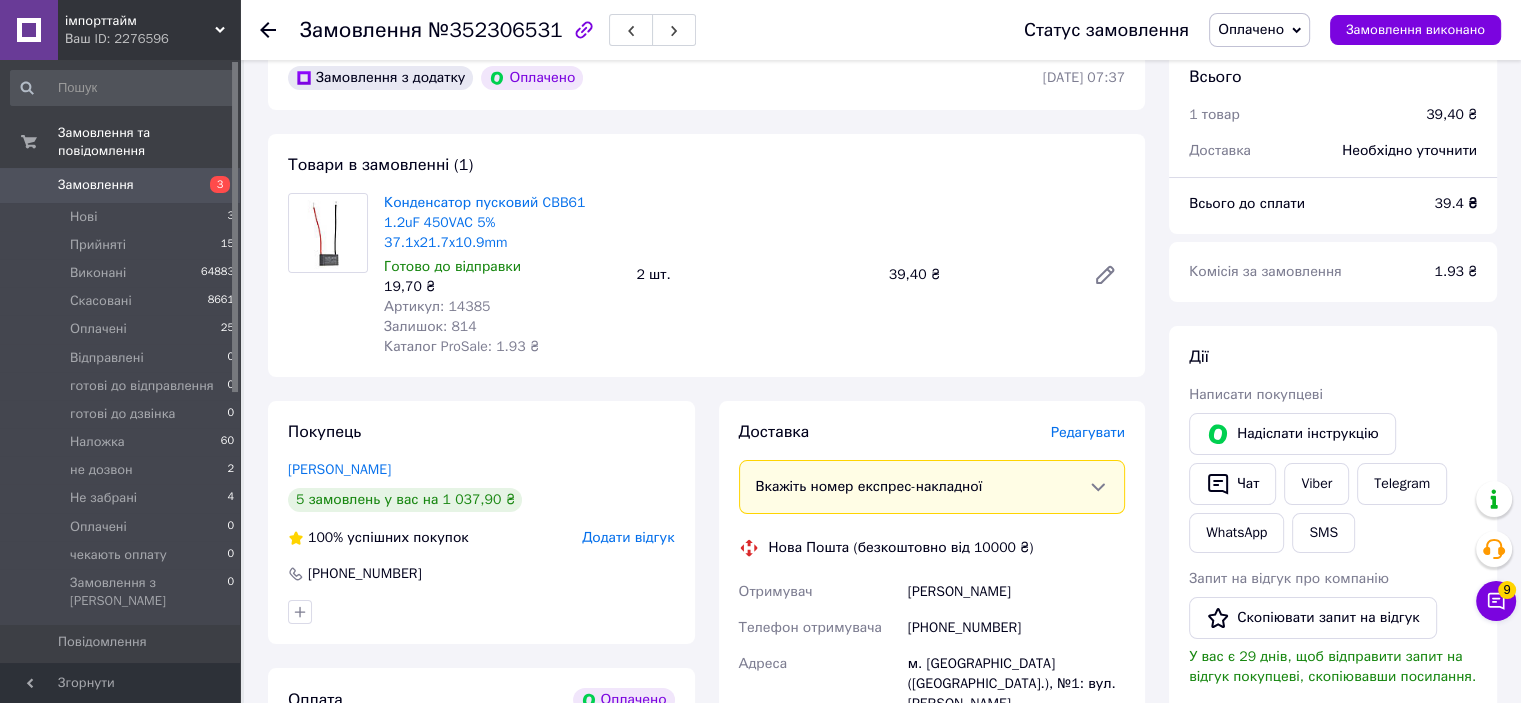 click on "Редагувати" at bounding box center [1088, 432] 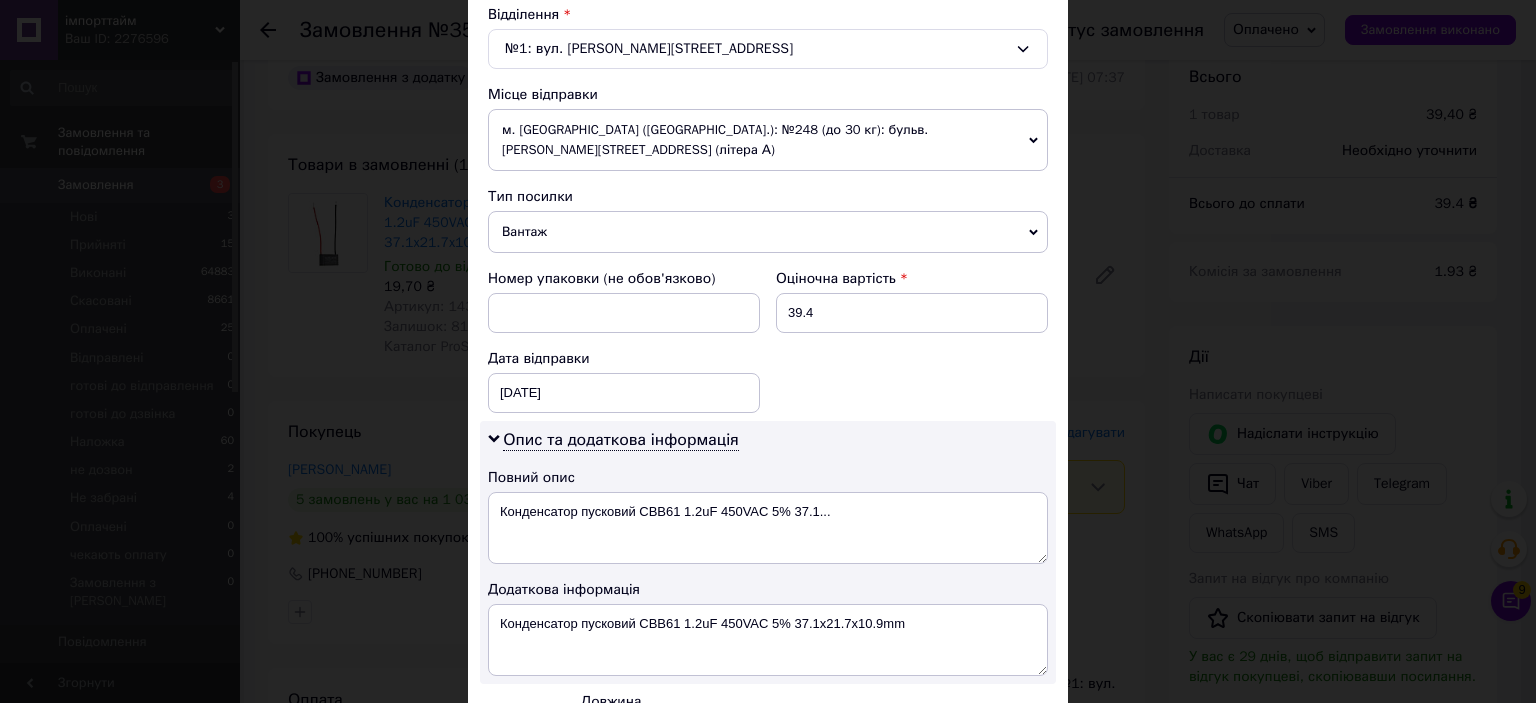 scroll, scrollTop: 700, scrollLeft: 0, axis: vertical 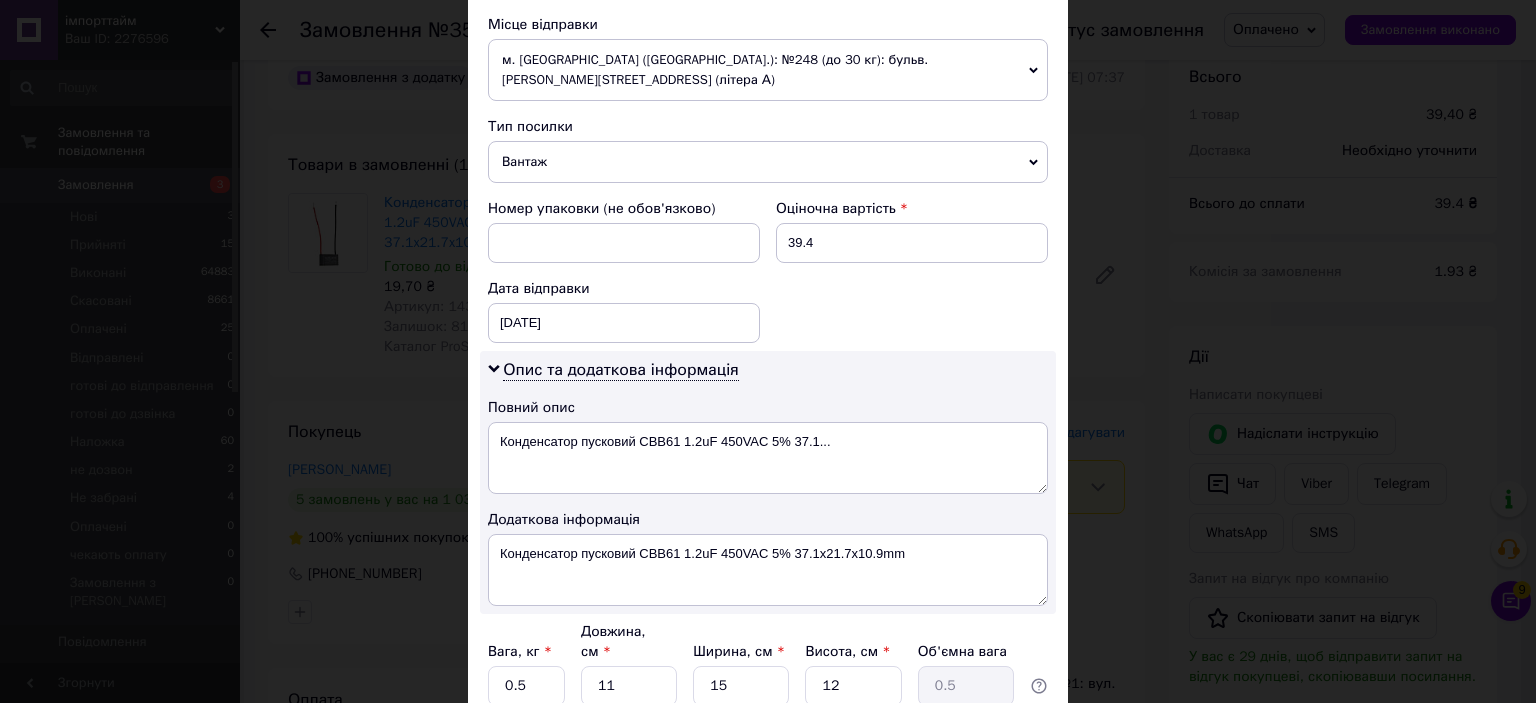 click on "Вантаж" at bounding box center (768, 162) 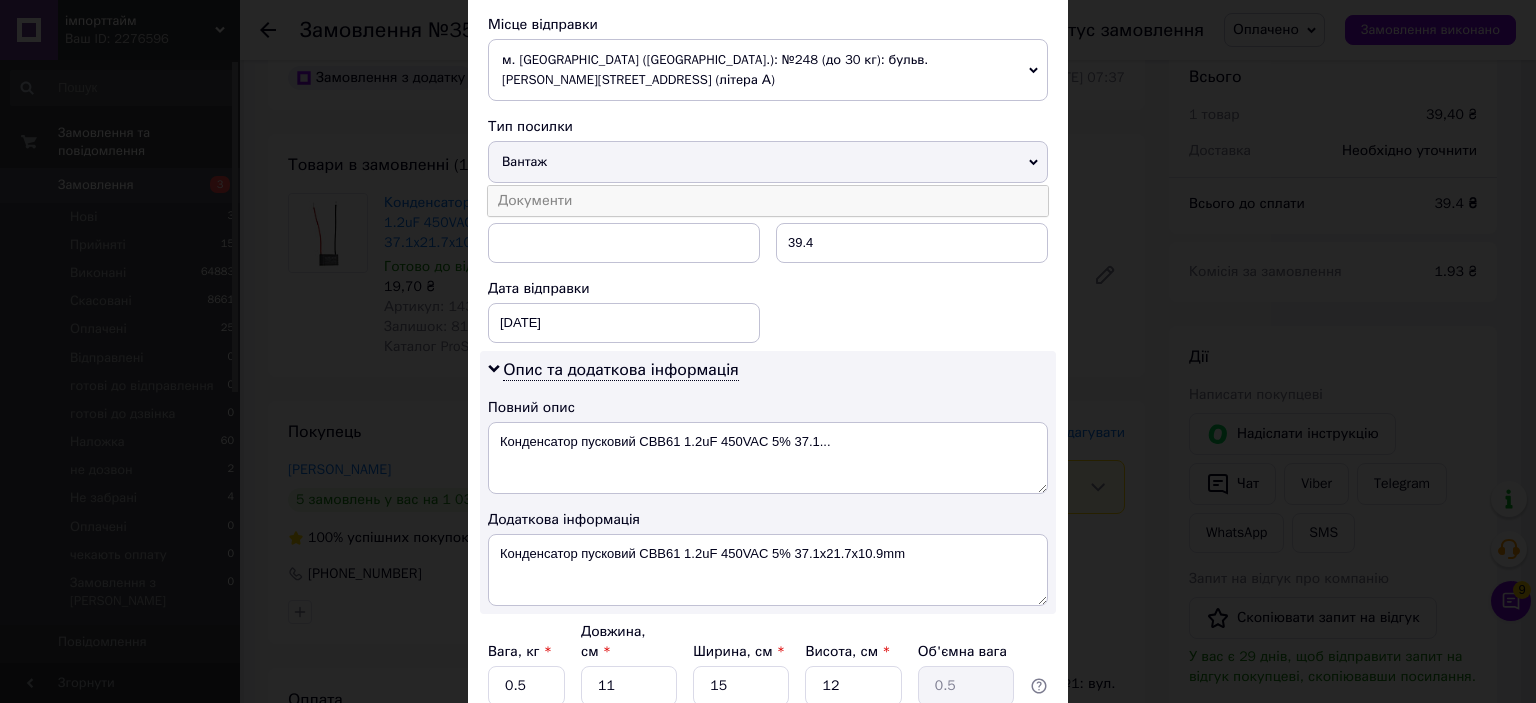 click on "Документи" at bounding box center (768, 201) 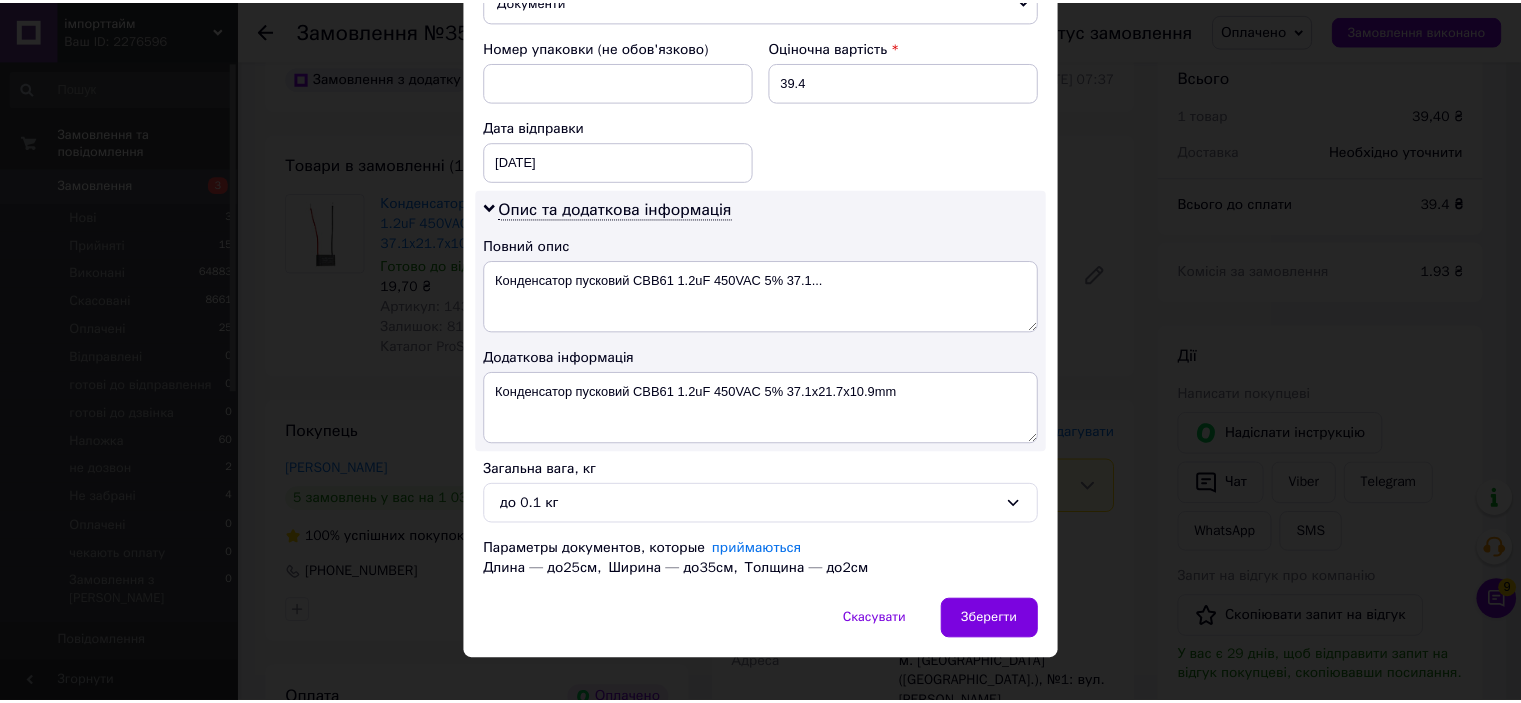 scroll, scrollTop: 862, scrollLeft: 0, axis: vertical 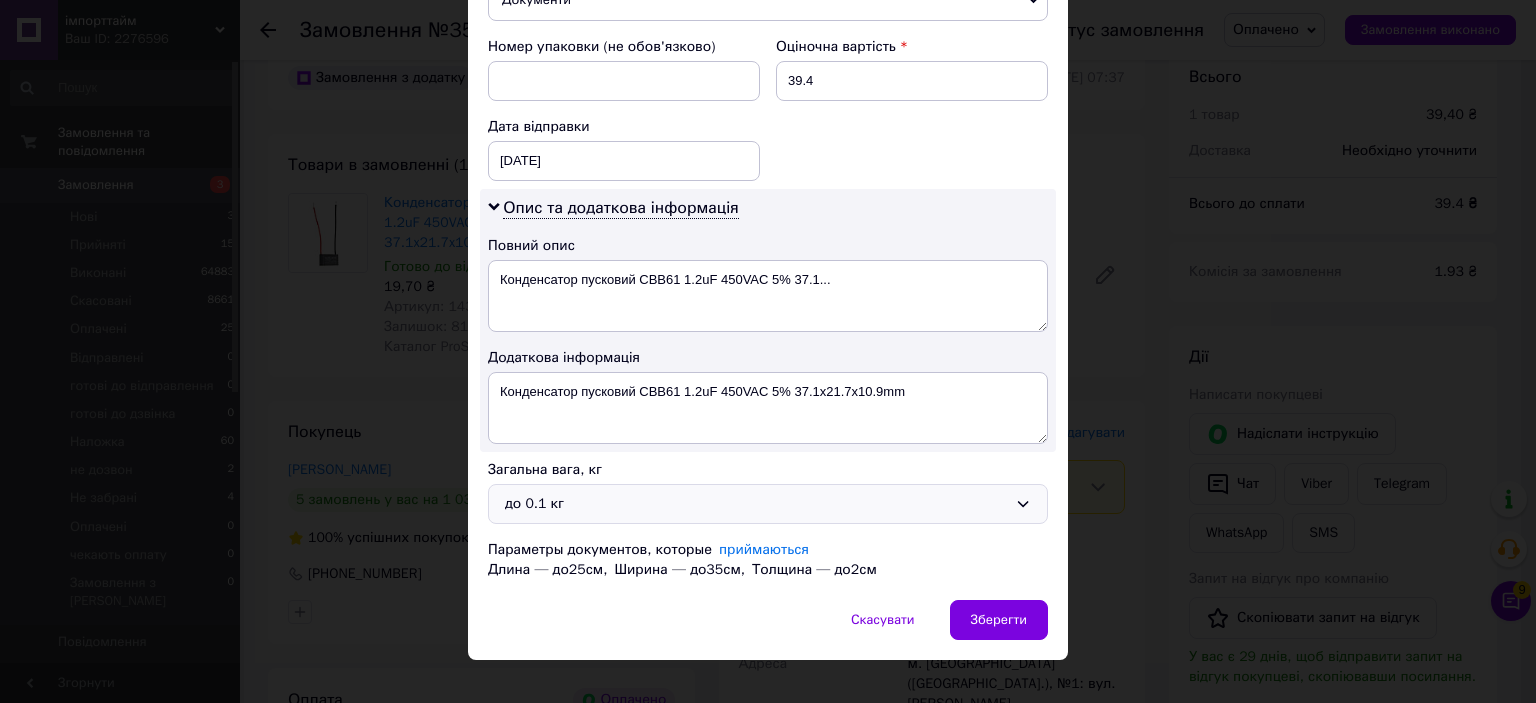 click on "до 0.1 кг" at bounding box center [768, 504] 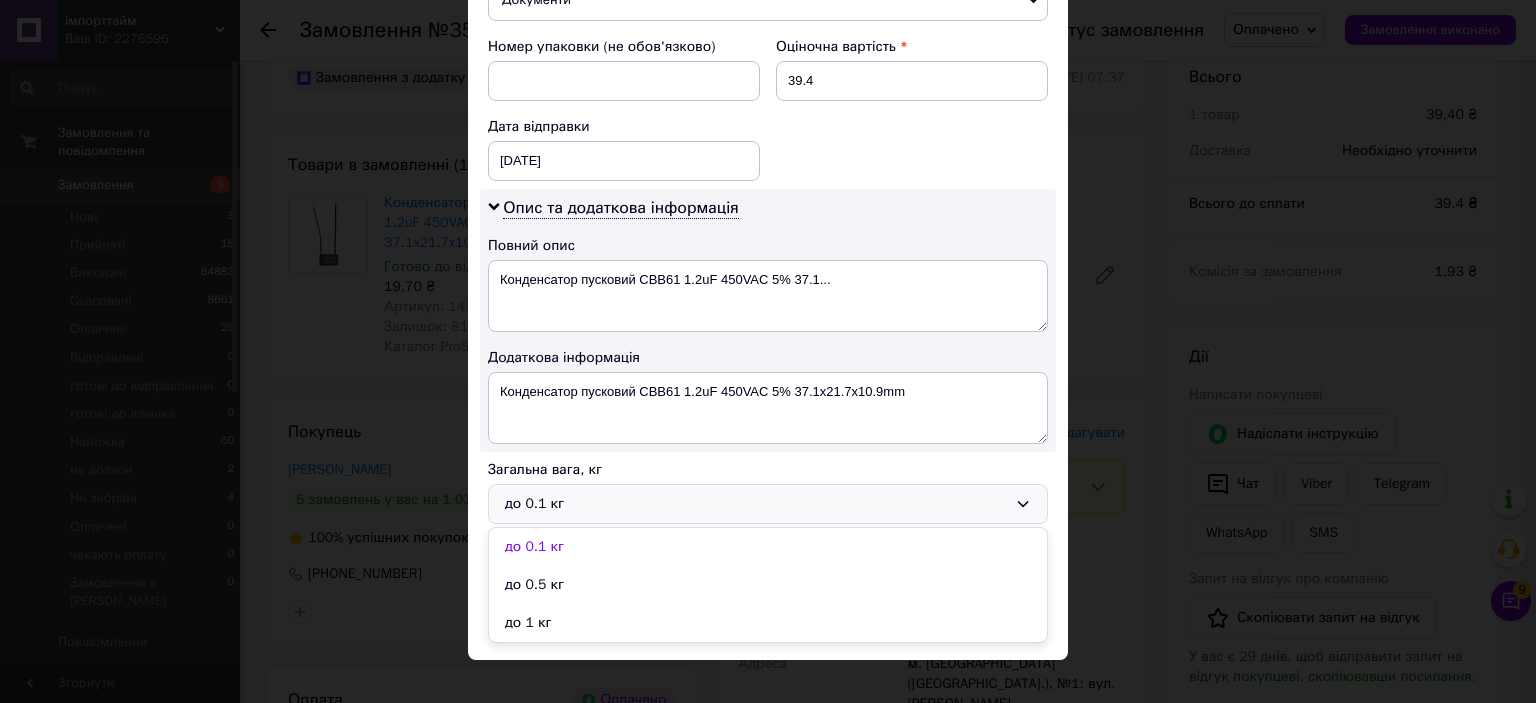 drag, startPoint x: 524, startPoint y: 595, endPoint x: 543, endPoint y: 598, distance: 19.235384 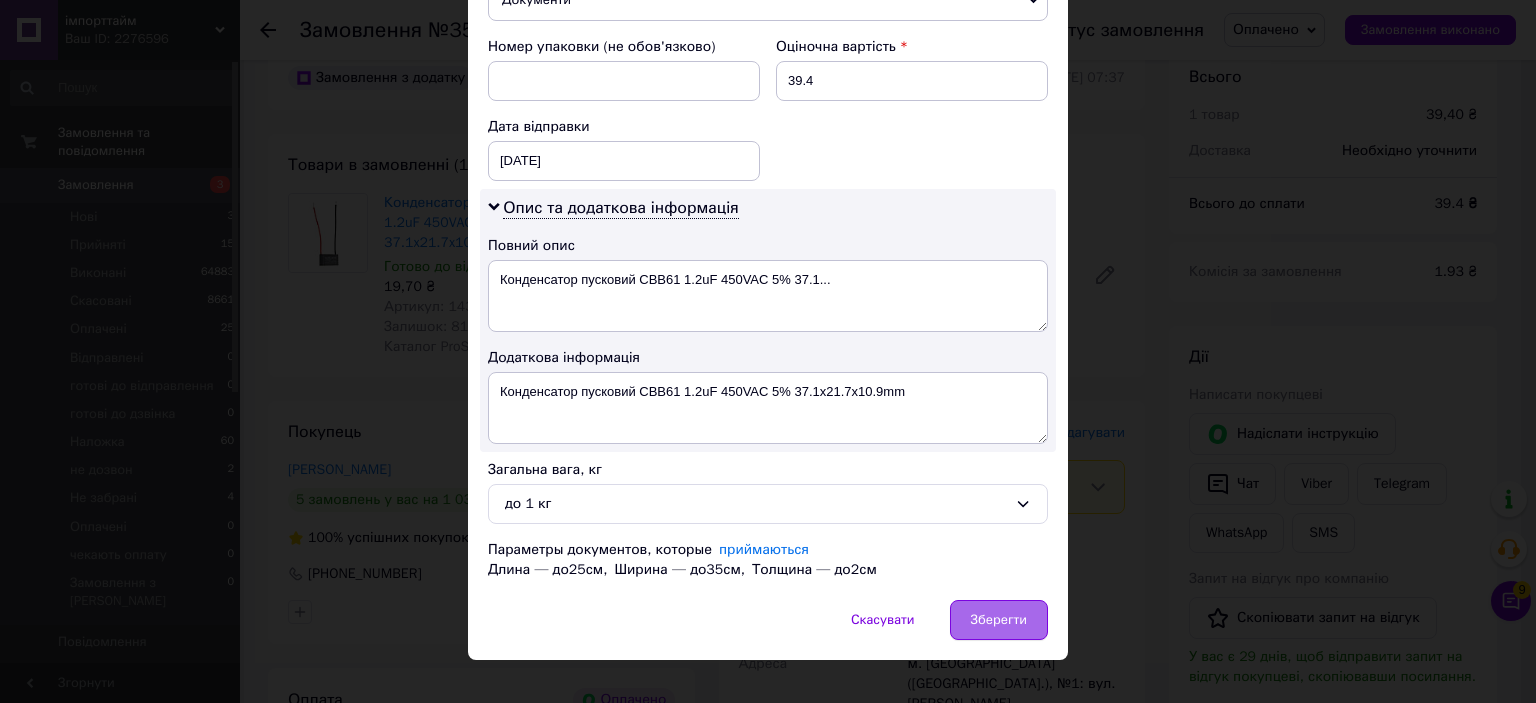 click on "Зберегти" at bounding box center (999, 620) 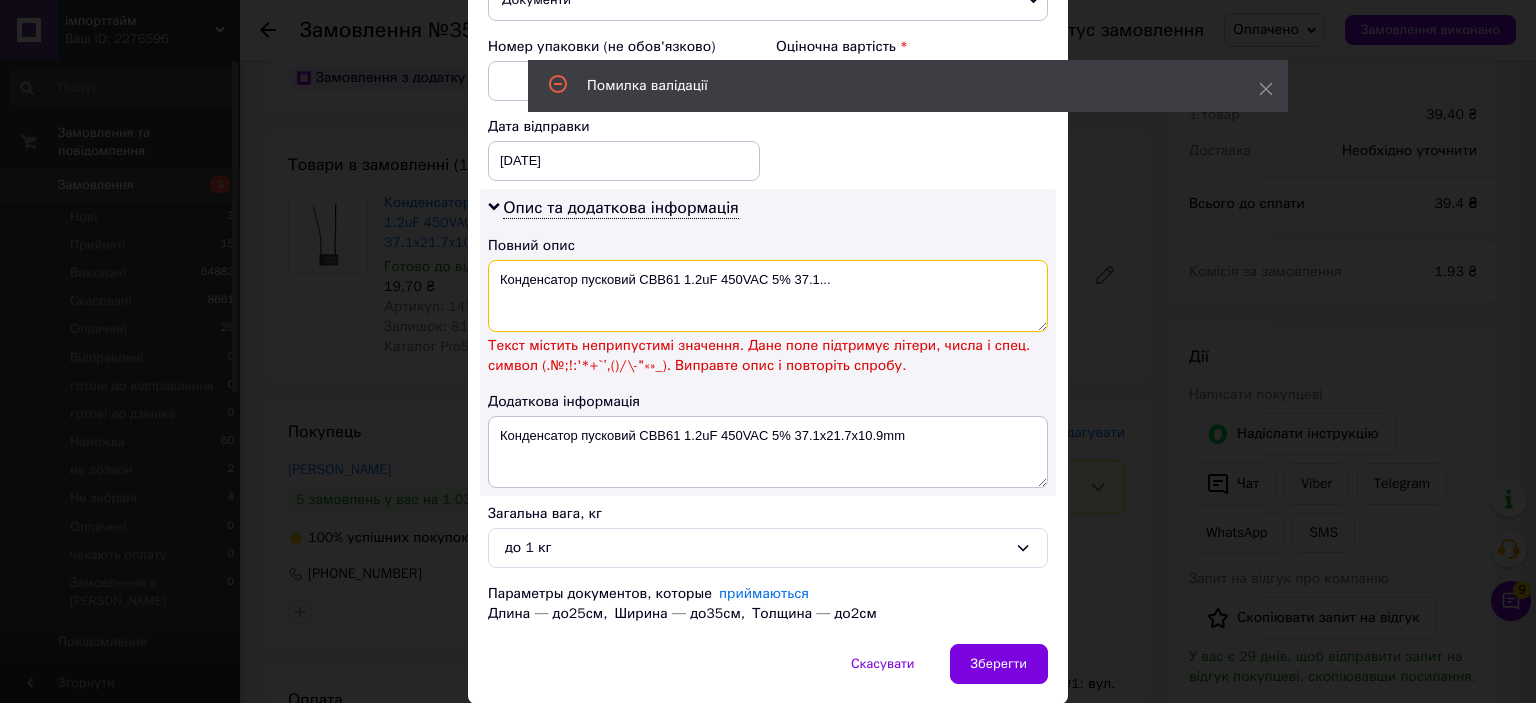 drag, startPoint x: 769, startPoint y: 263, endPoint x: 874, endPoint y: 287, distance: 107.70794 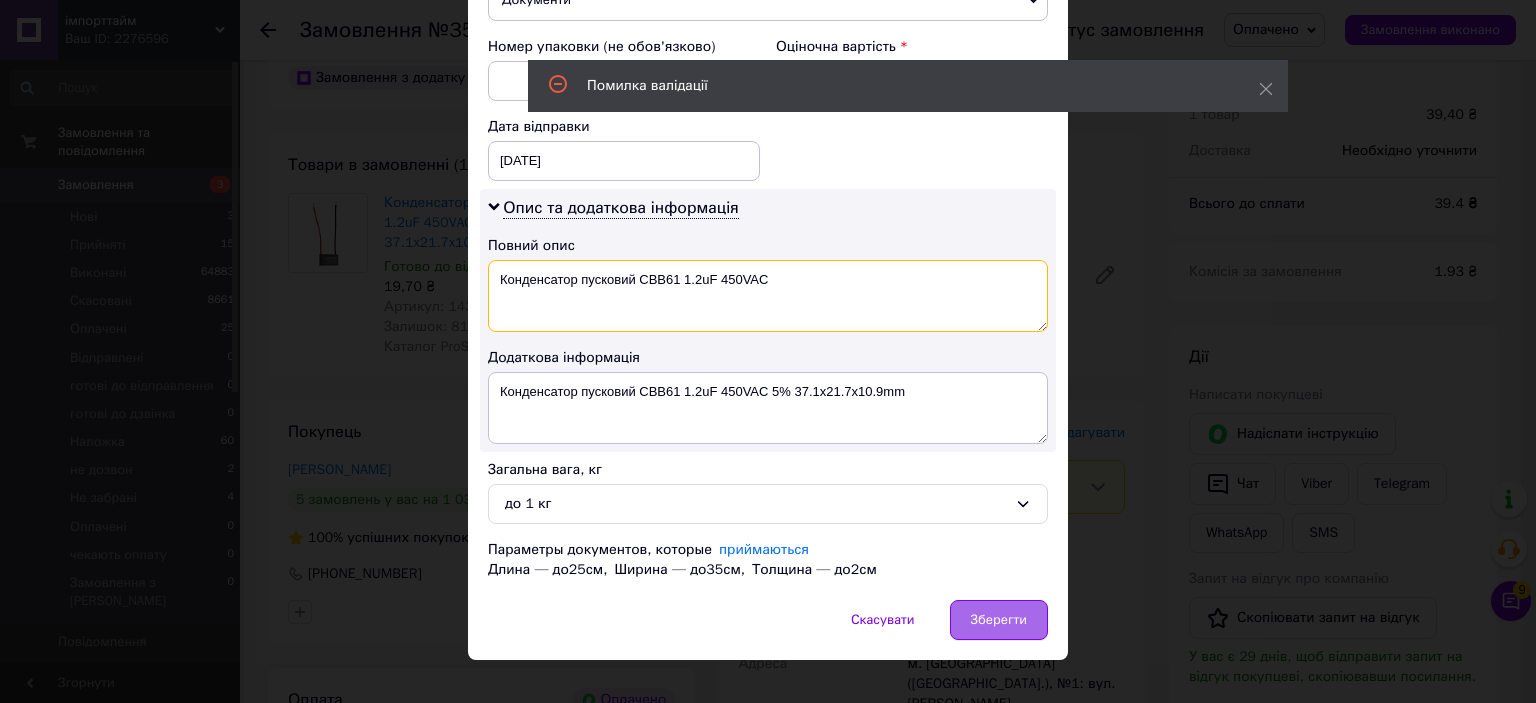 type on "Конденсатор пусковий CBB61 1.2uF 450VAC" 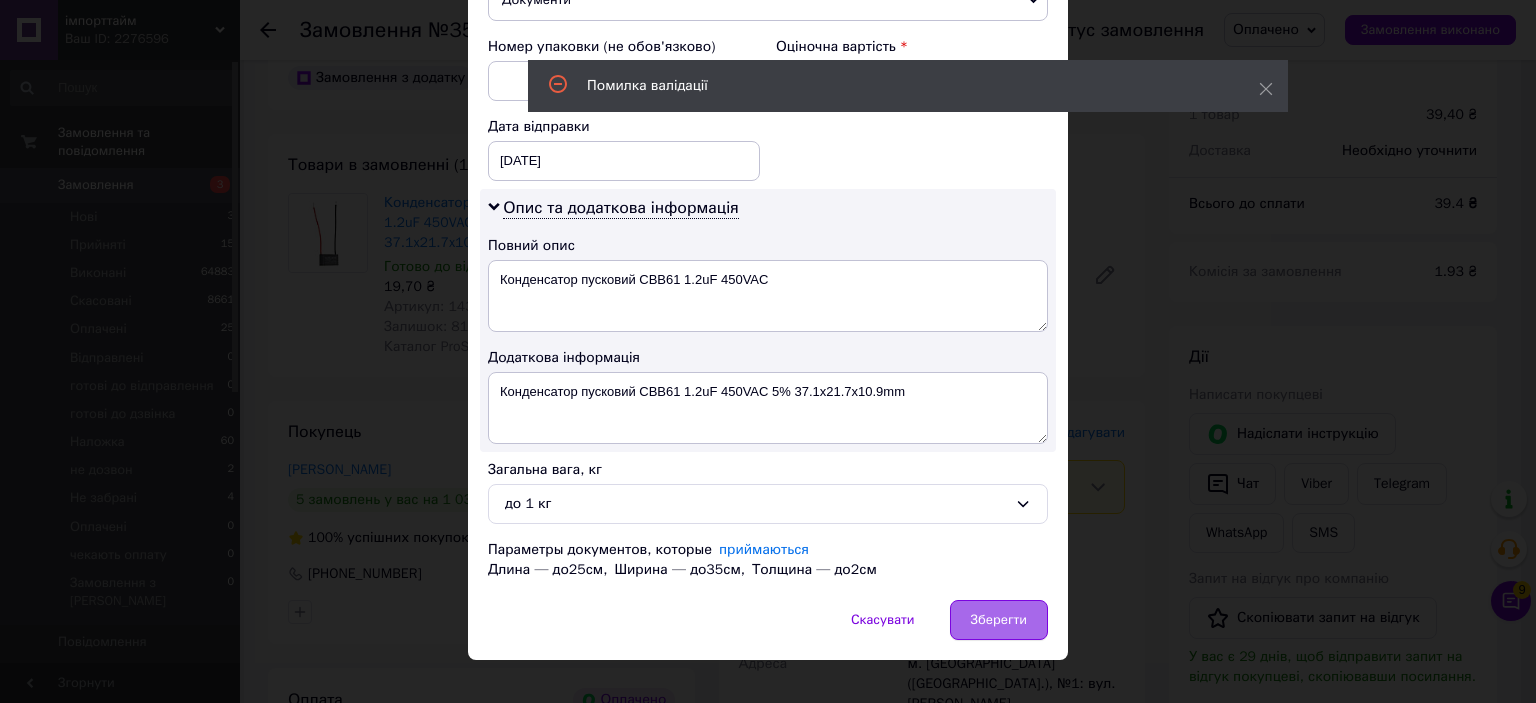 click on "Зберегти" at bounding box center [999, 620] 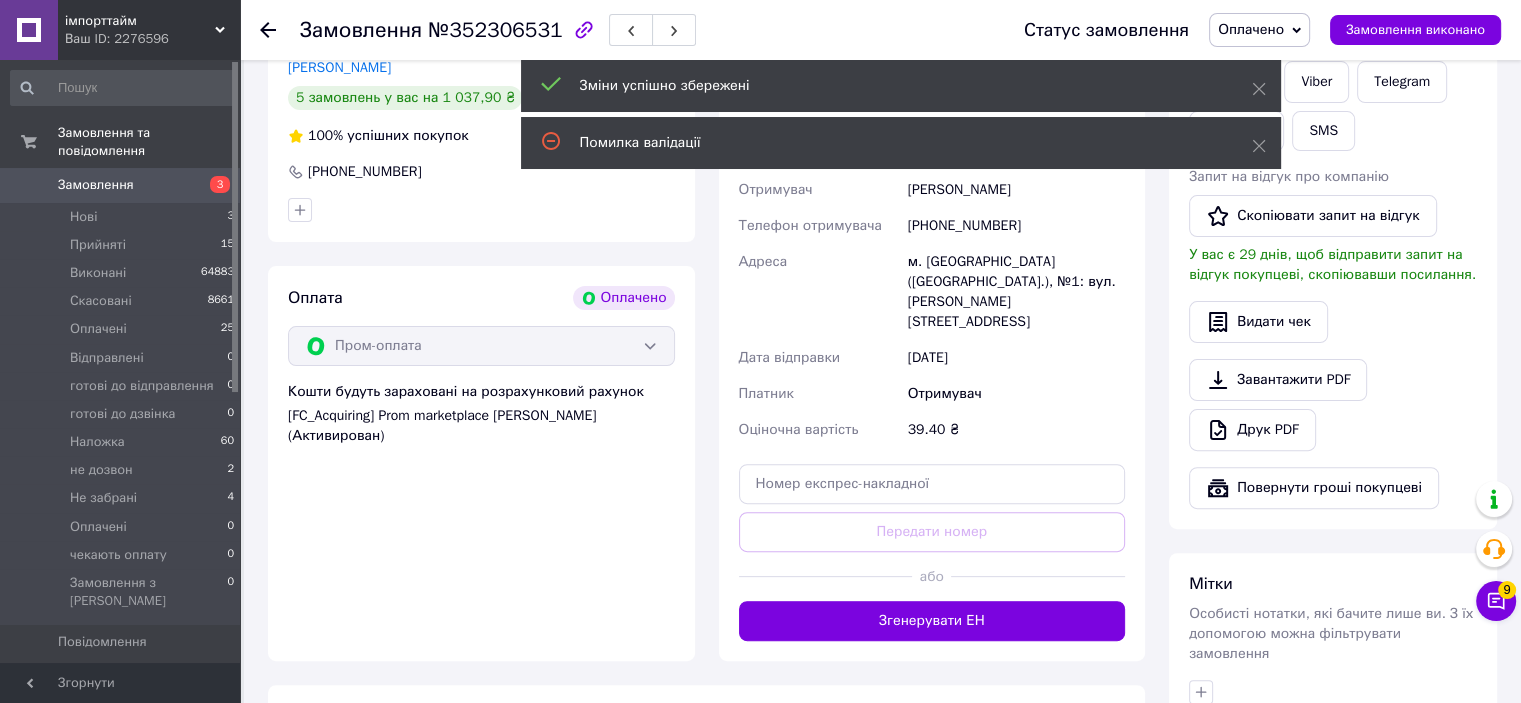 scroll, scrollTop: 600, scrollLeft: 0, axis: vertical 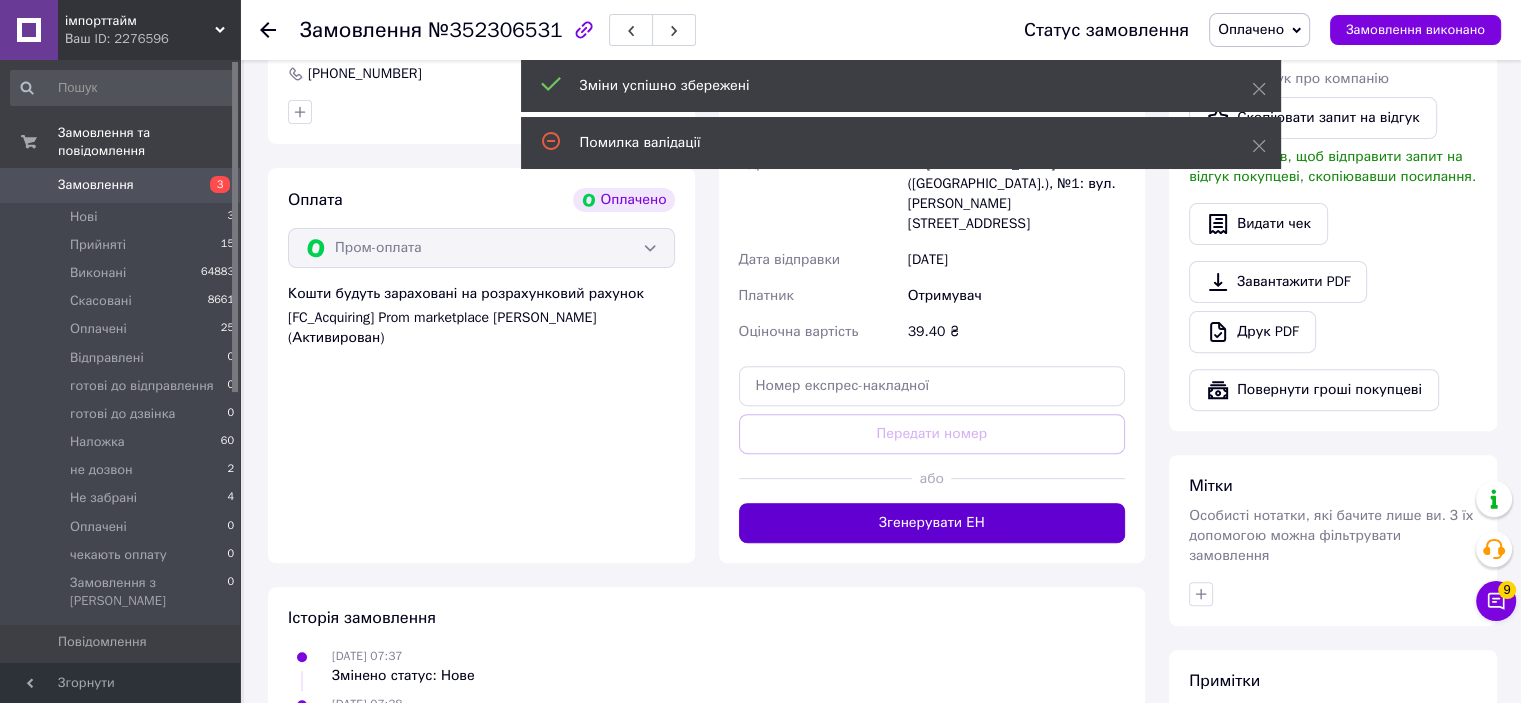 click on "Згенерувати ЕН" at bounding box center (932, 523) 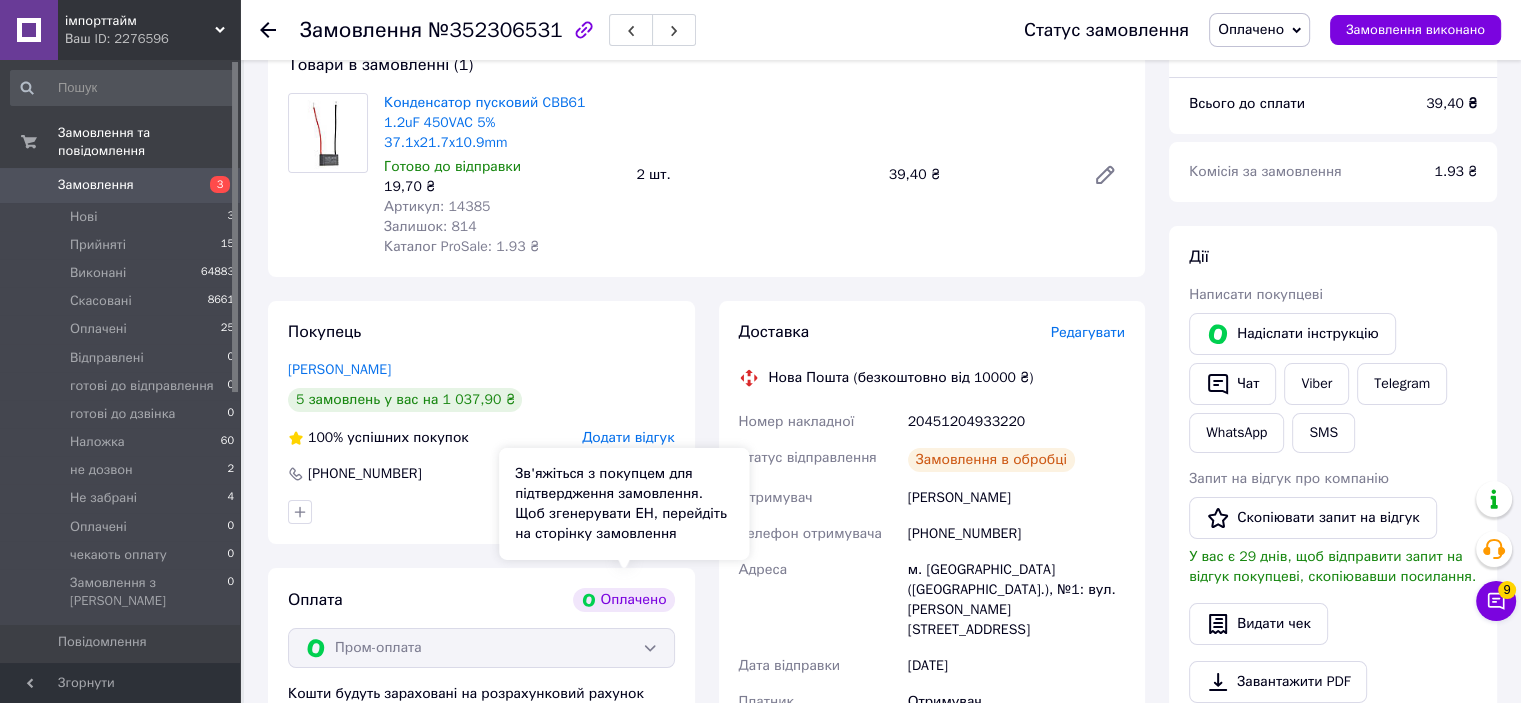 scroll, scrollTop: 0, scrollLeft: 0, axis: both 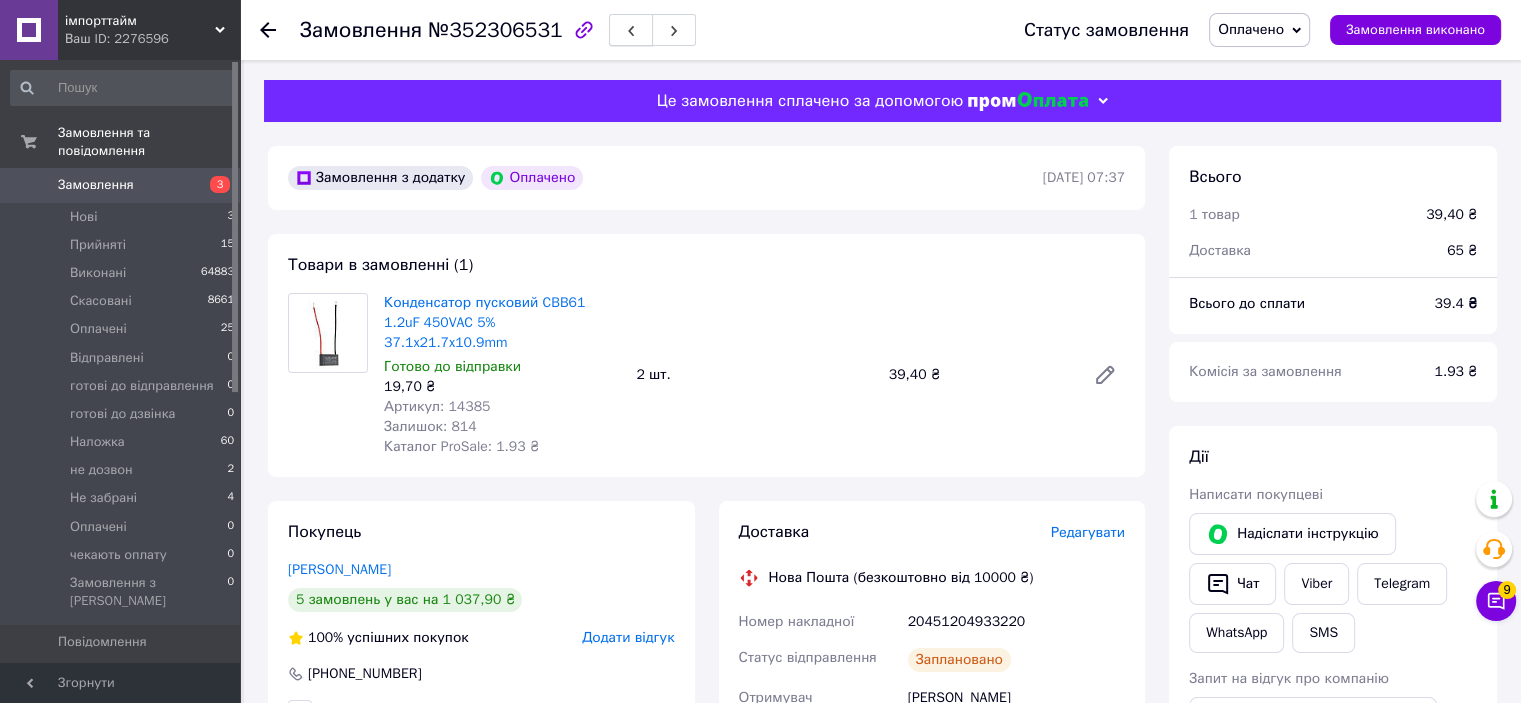click at bounding box center (631, 30) 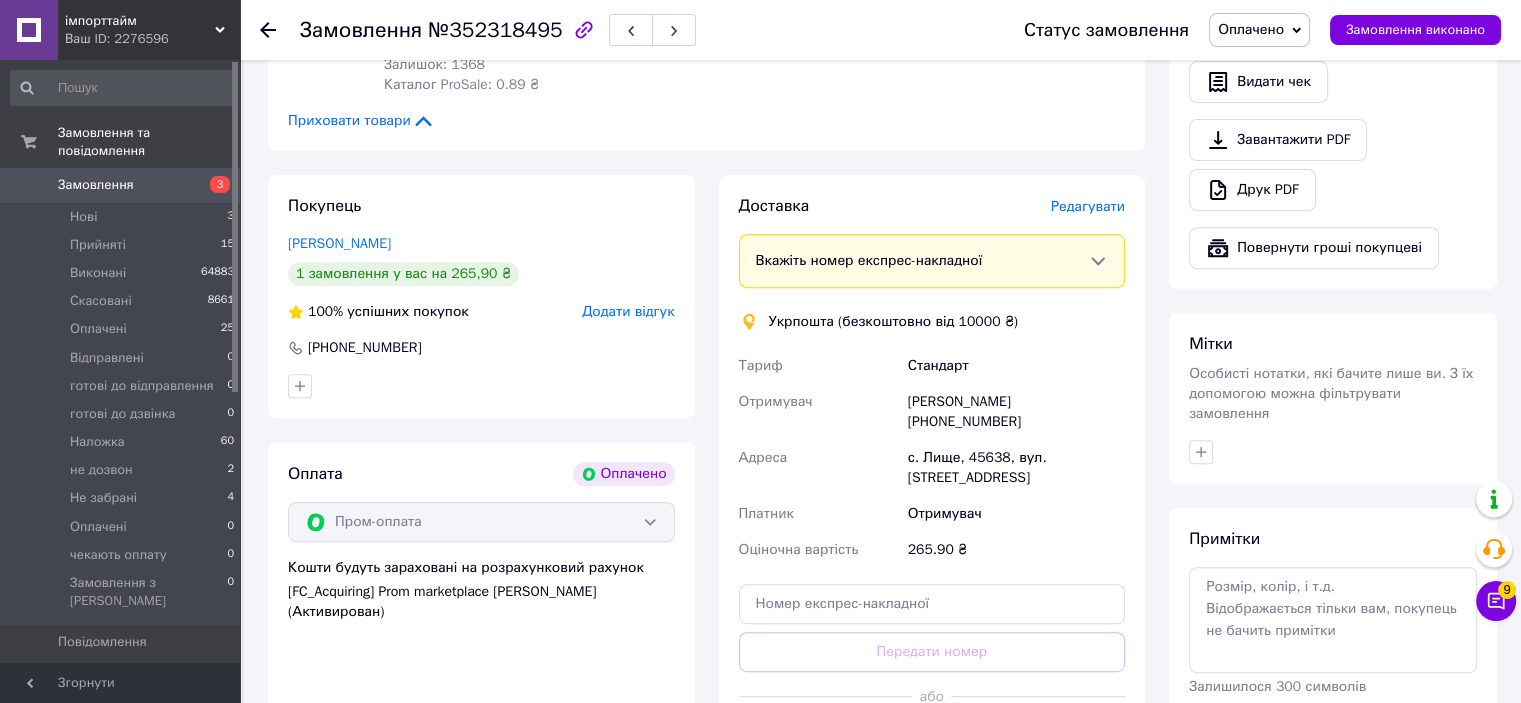 scroll, scrollTop: 900, scrollLeft: 0, axis: vertical 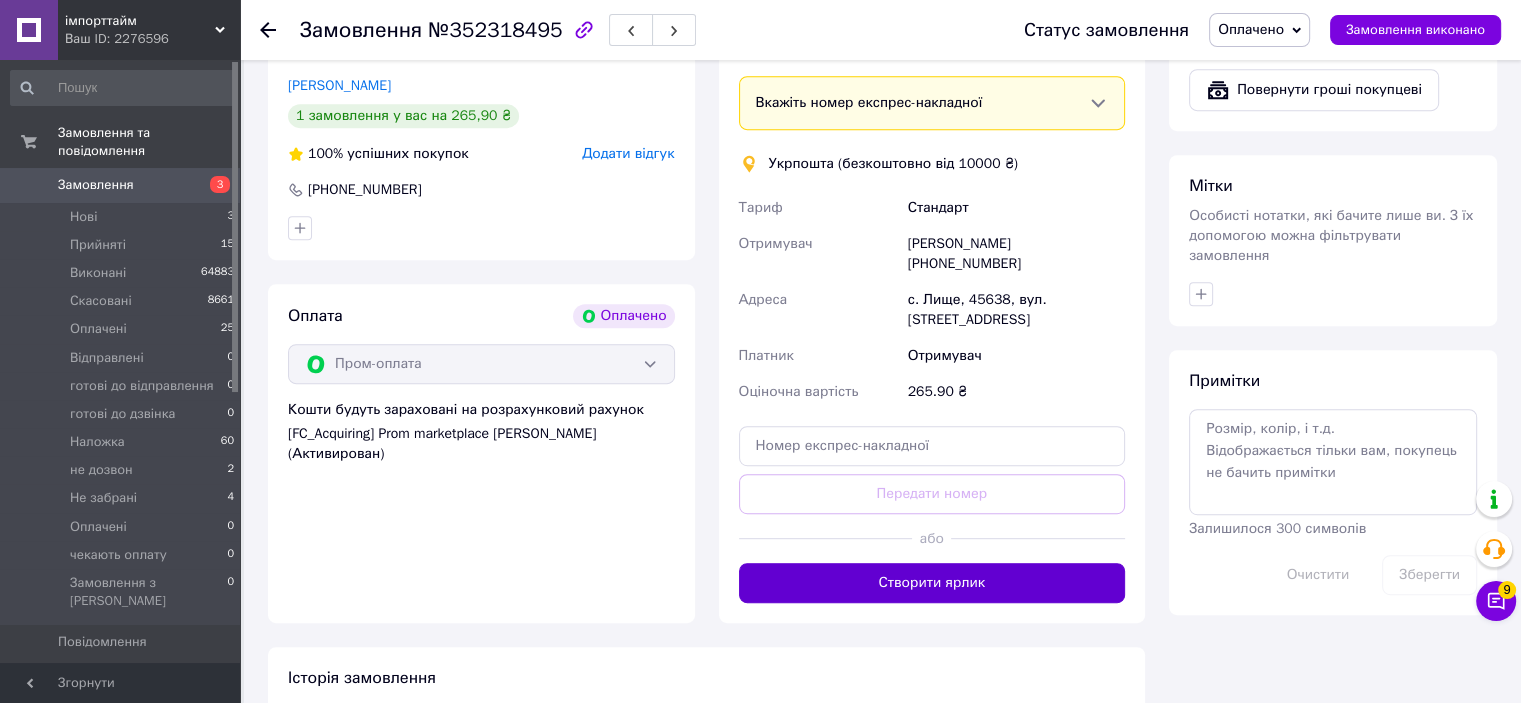 click on "Створити ярлик" at bounding box center [932, 583] 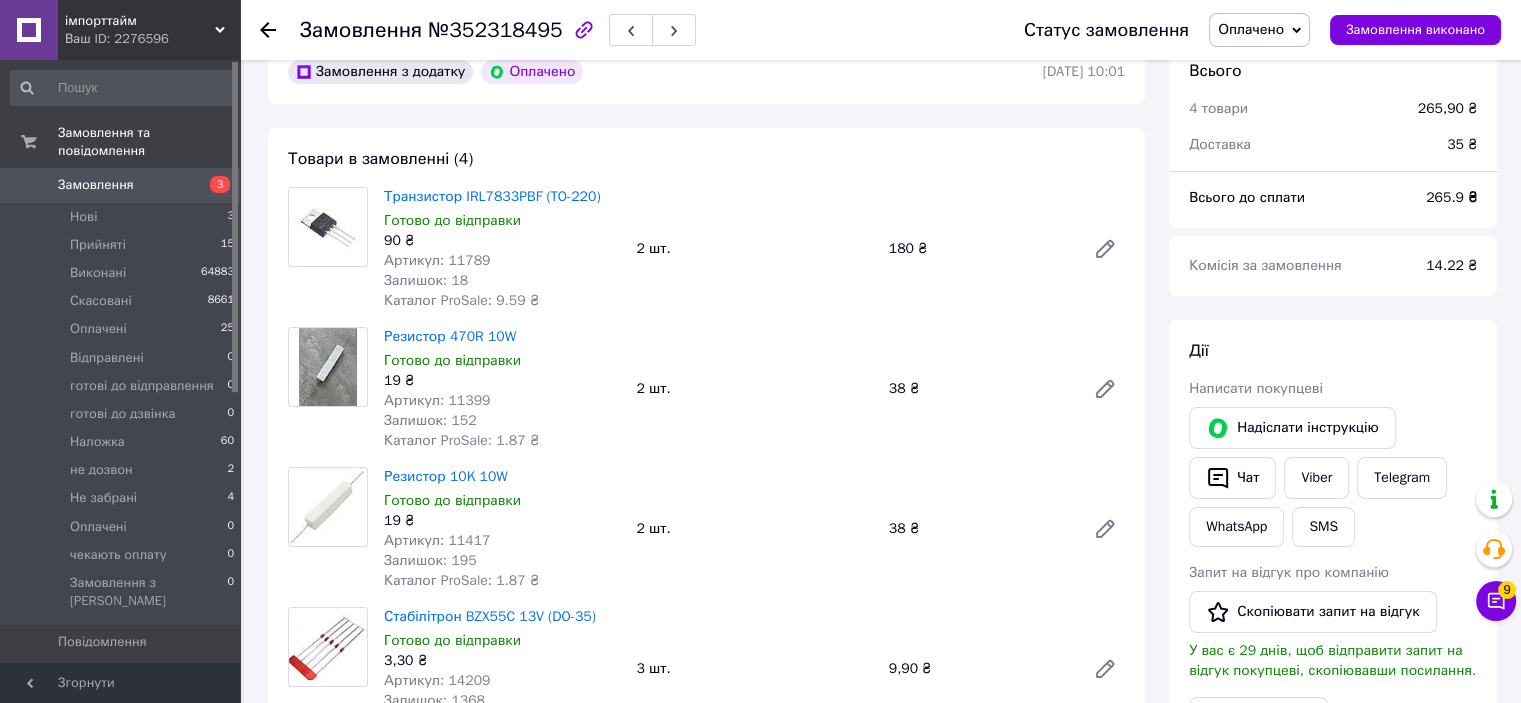 scroll, scrollTop: 0, scrollLeft: 0, axis: both 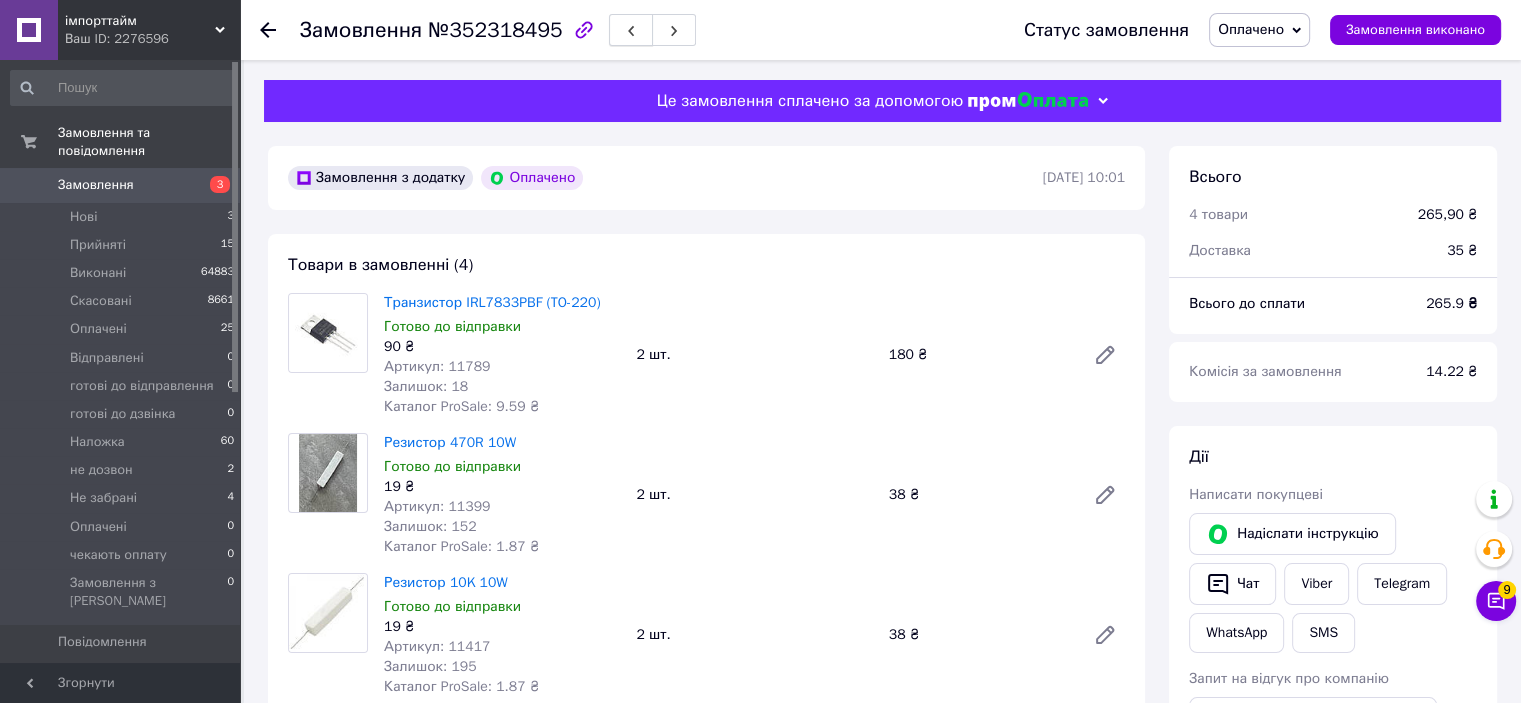 click at bounding box center (631, 30) 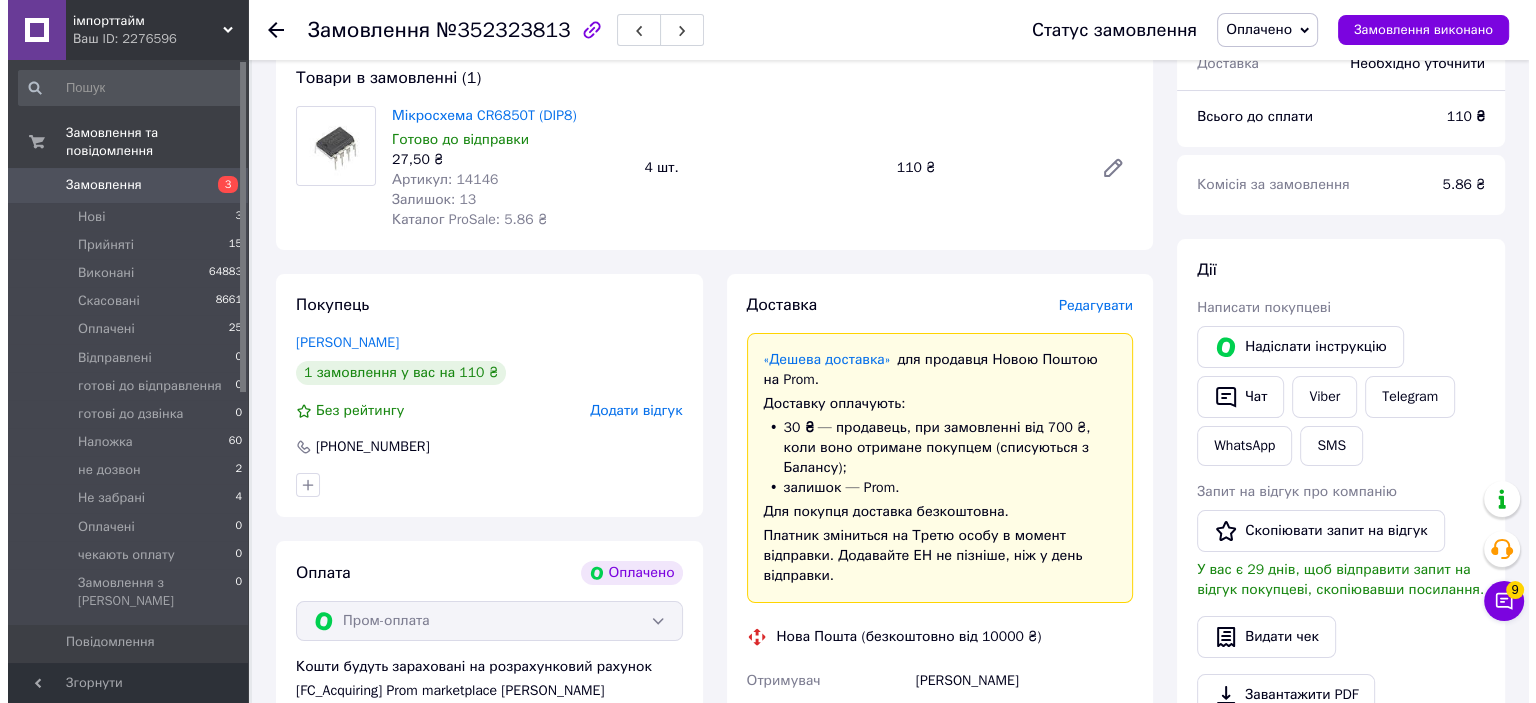 scroll, scrollTop: 200, scrollLeft: 0, axis: vertical 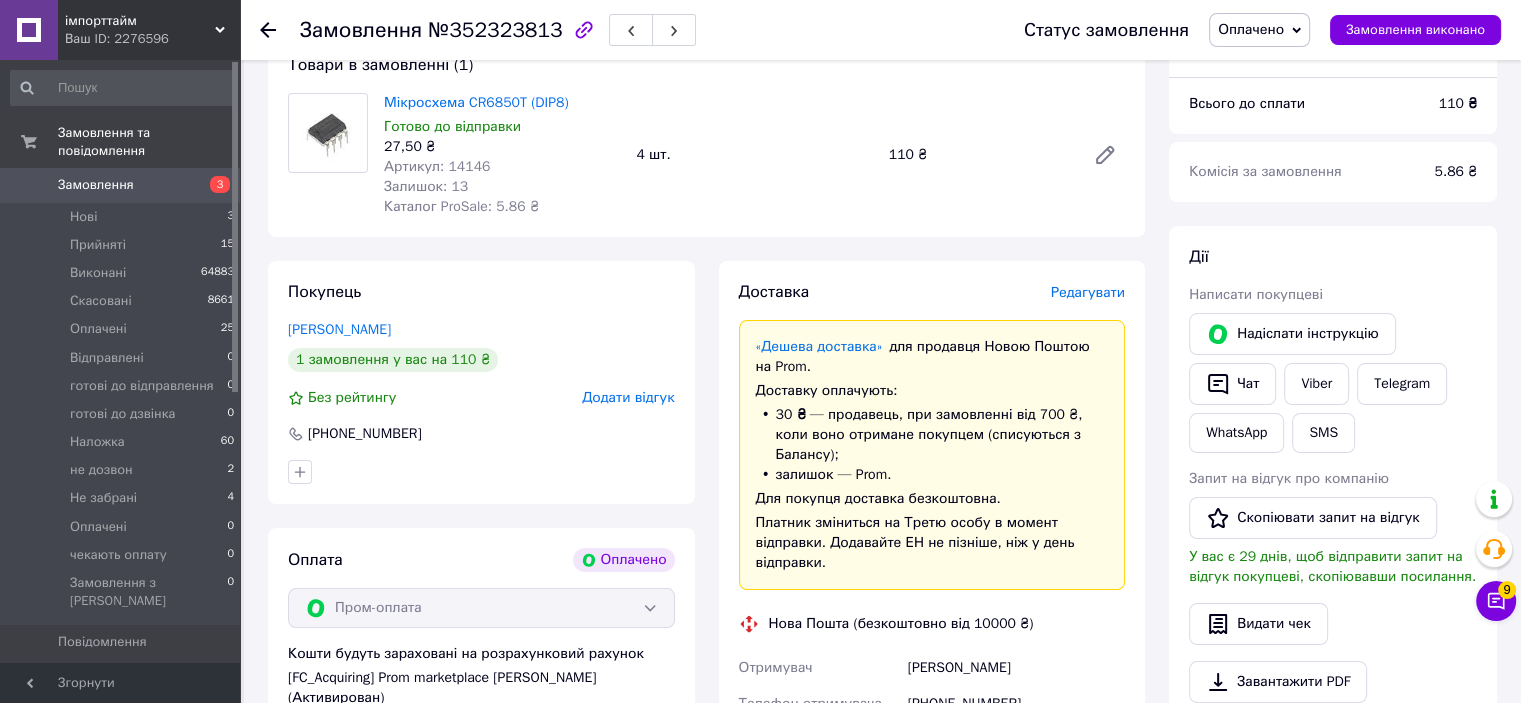click on "Редагувати" at bounding box center (1088, 292) 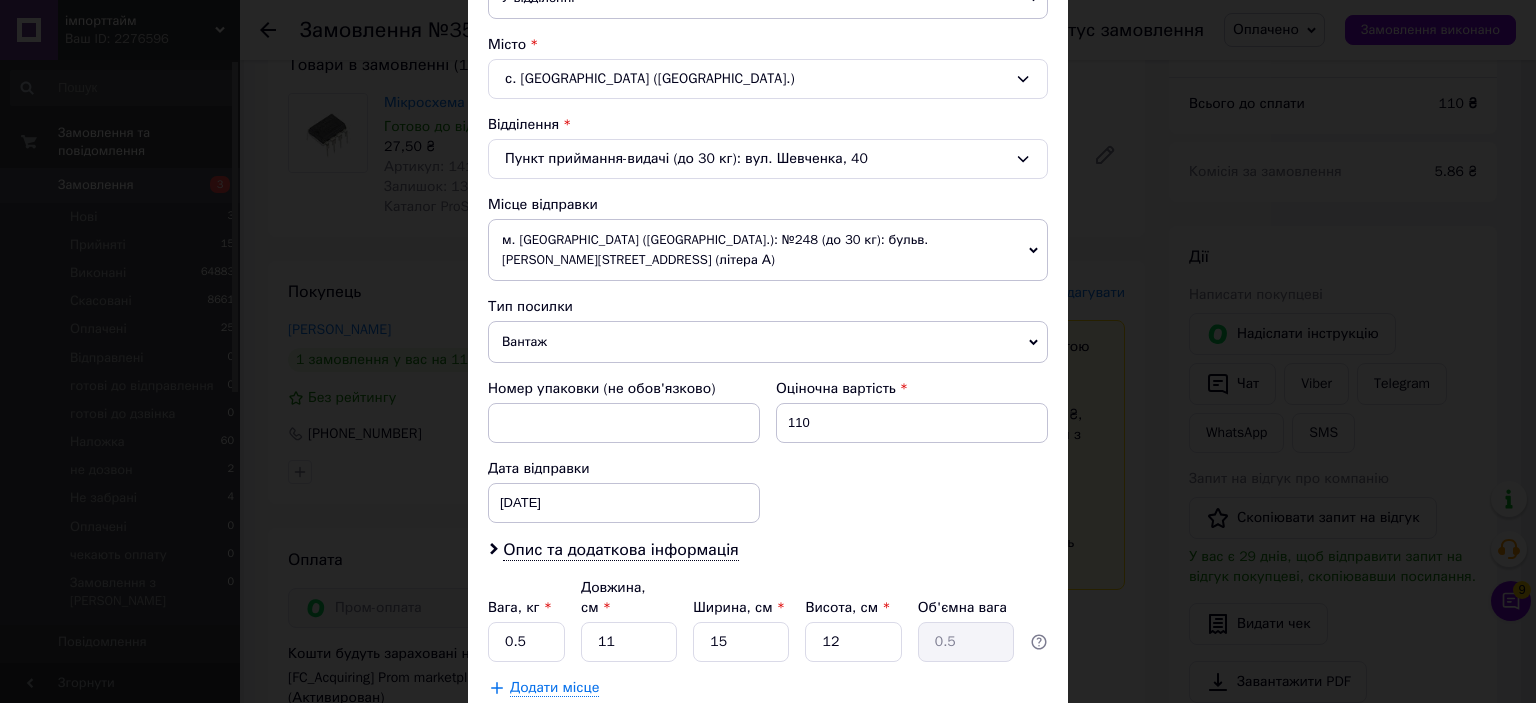 scroll, scrollTop: 619, scrollLeft: 0, axis: vertical 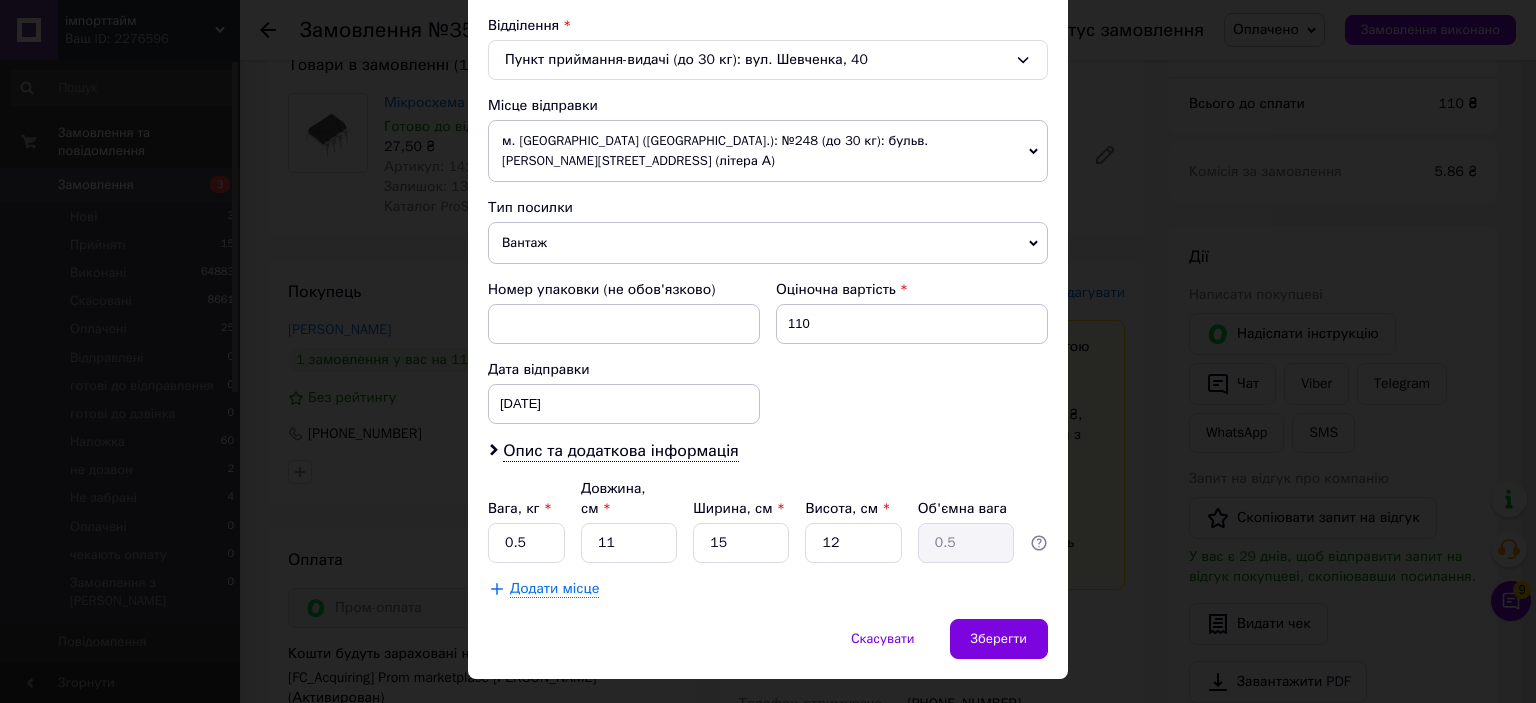 click on "Вантаж" at bounding box center (768, 243) 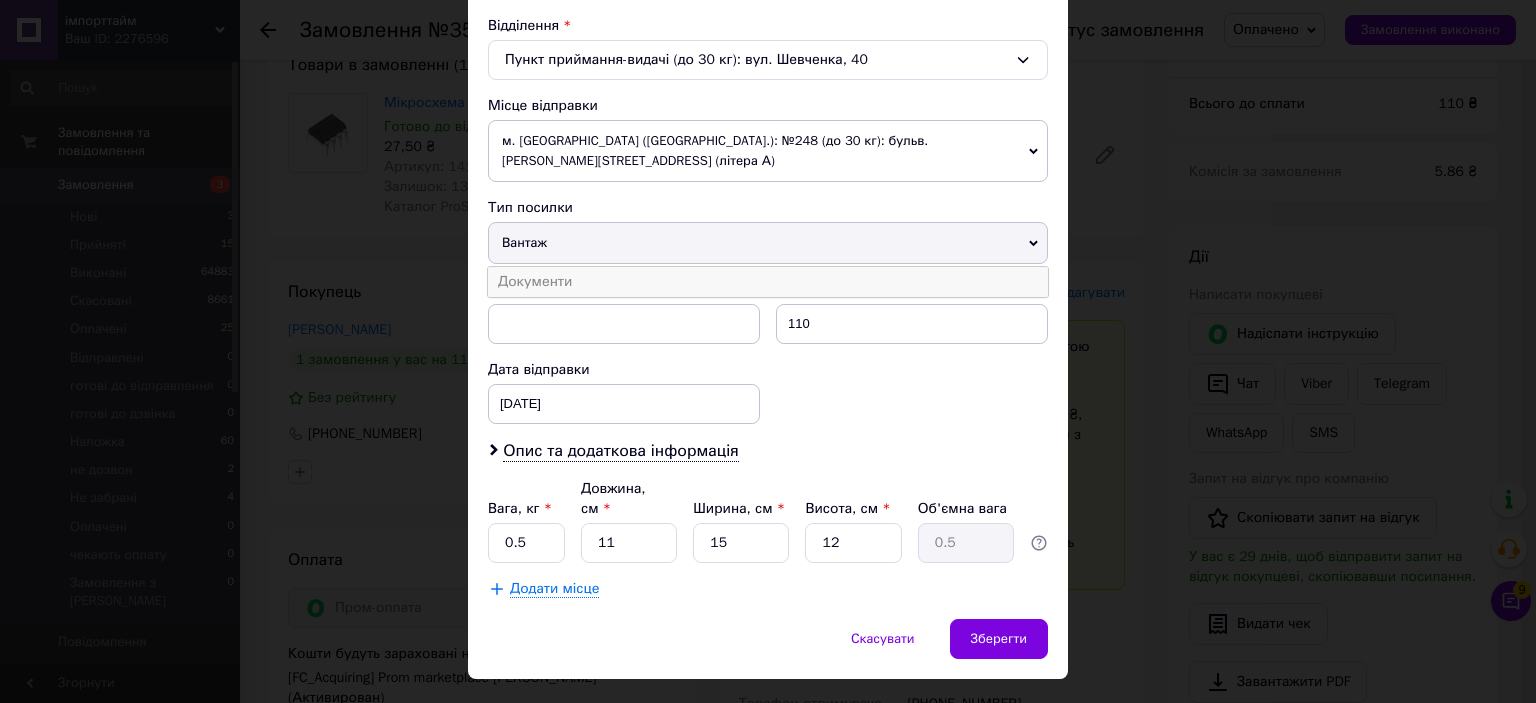 click on "Документи" at bounding box center [768, 282] 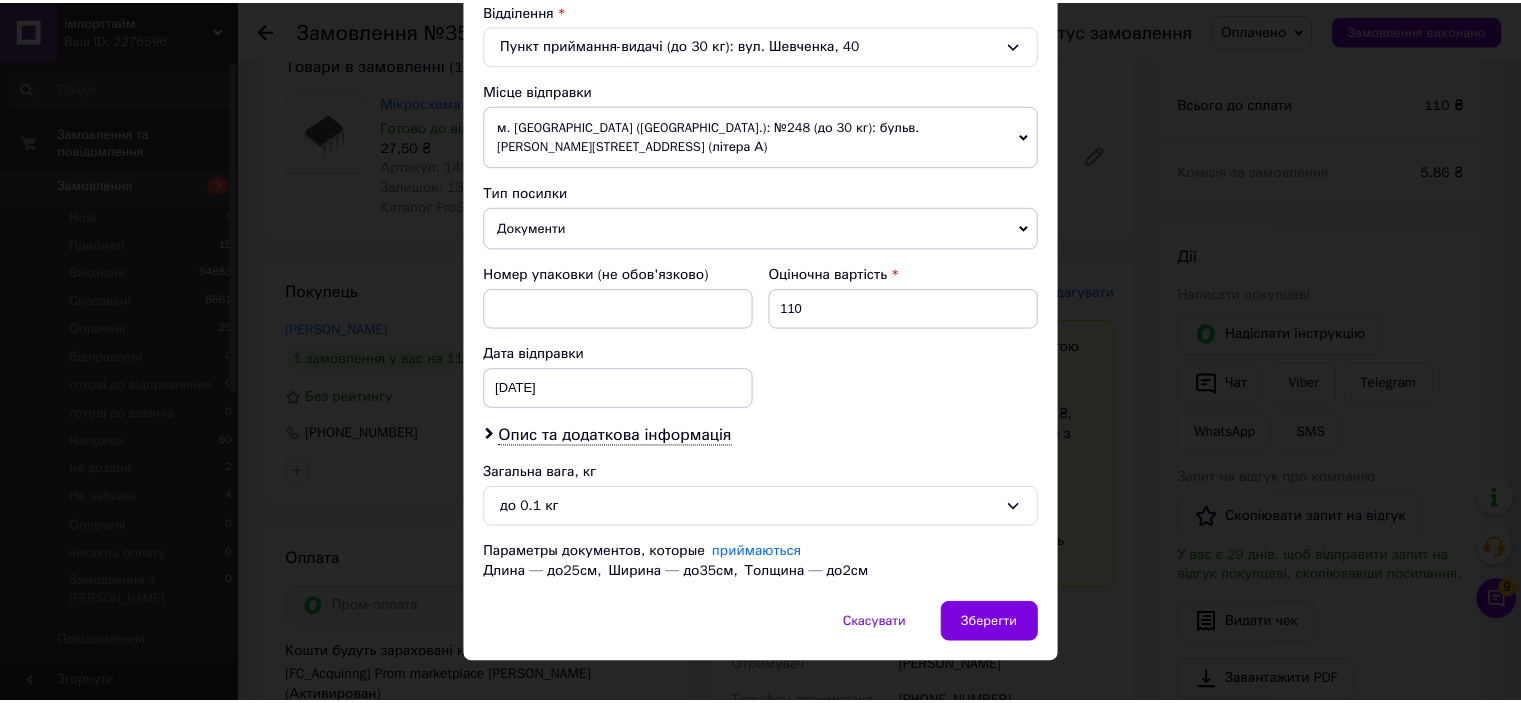 scroll, scrollTop: 639, scrollLeft: 0, axis: vertical 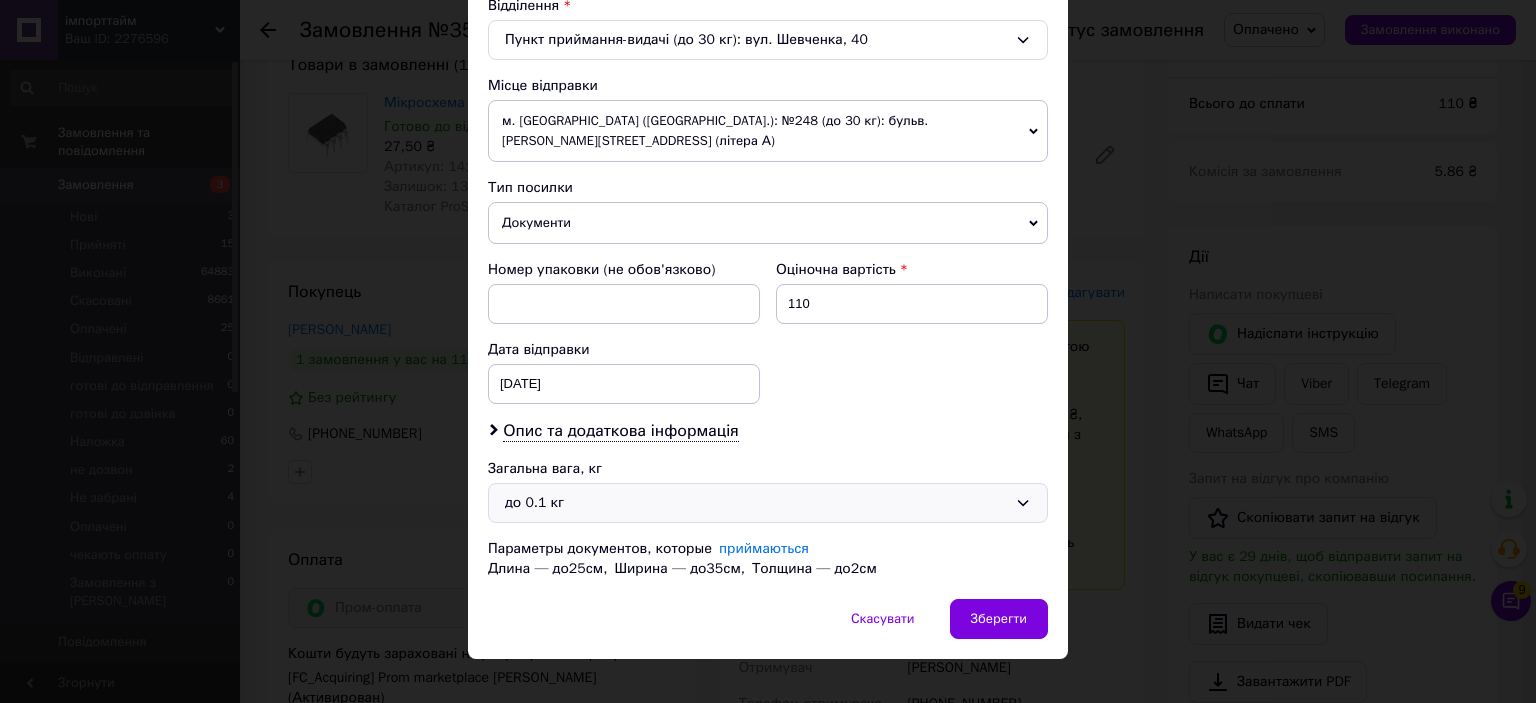 click on "до 0.1 кг" at bounding box center (756, 503) 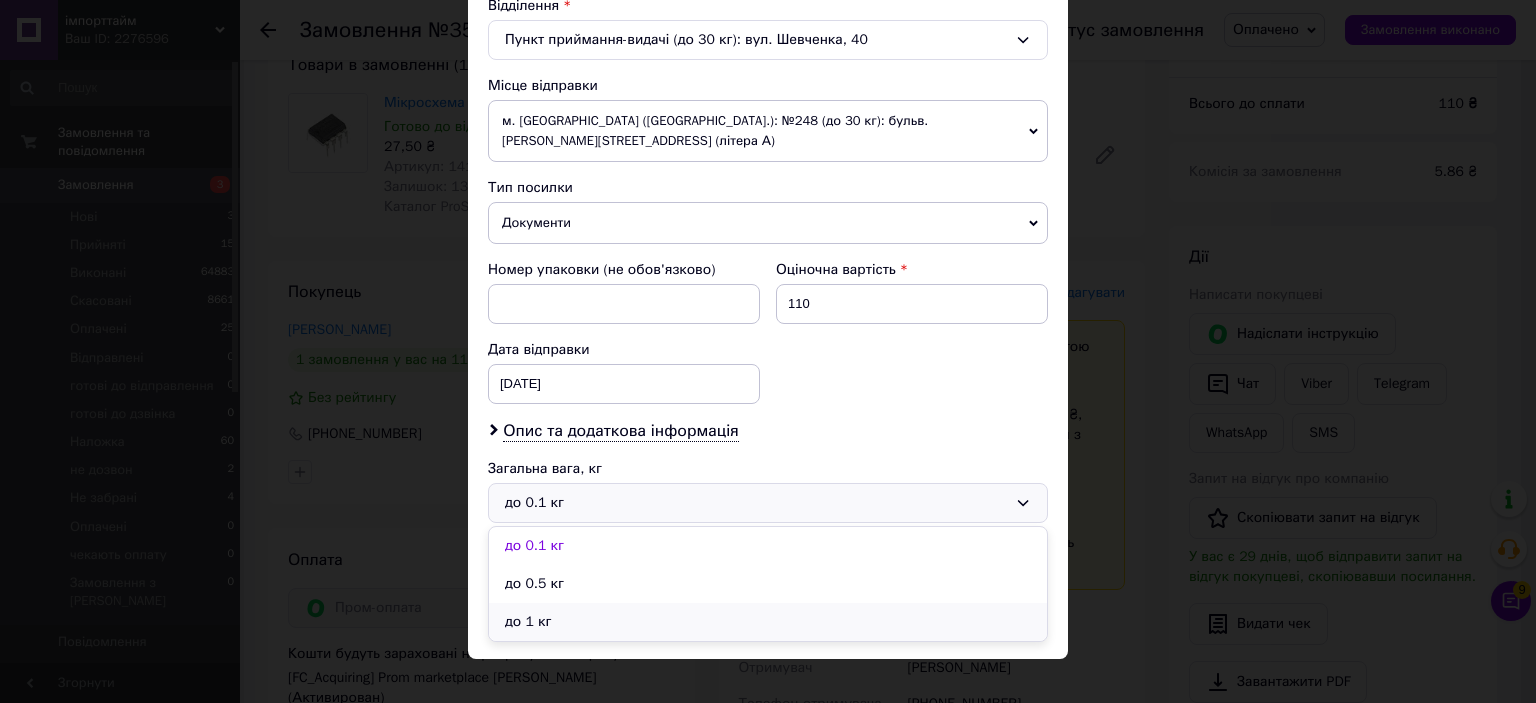 click on "до 1 кг" at bounding box center (768, 622) 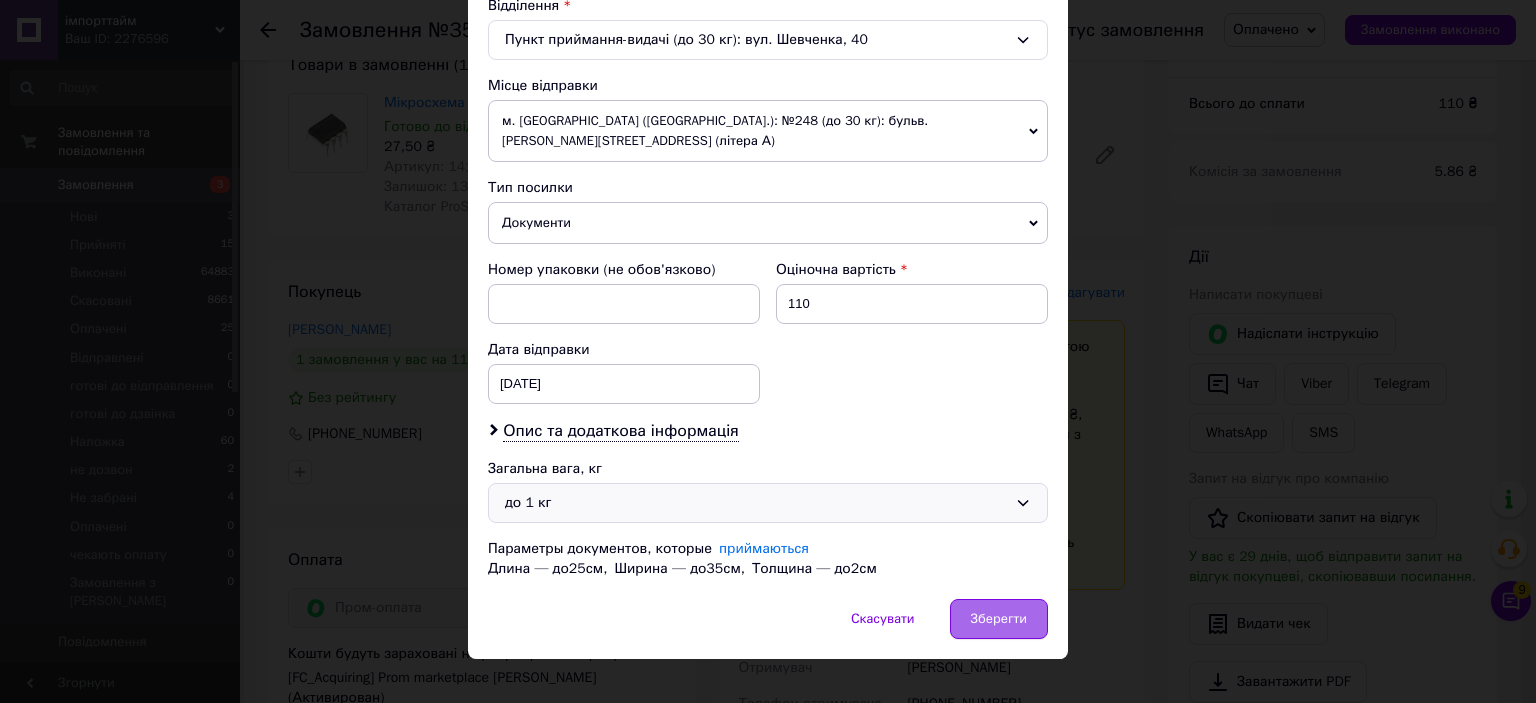 click on "Зберегти" at bounding box center (999, 619) 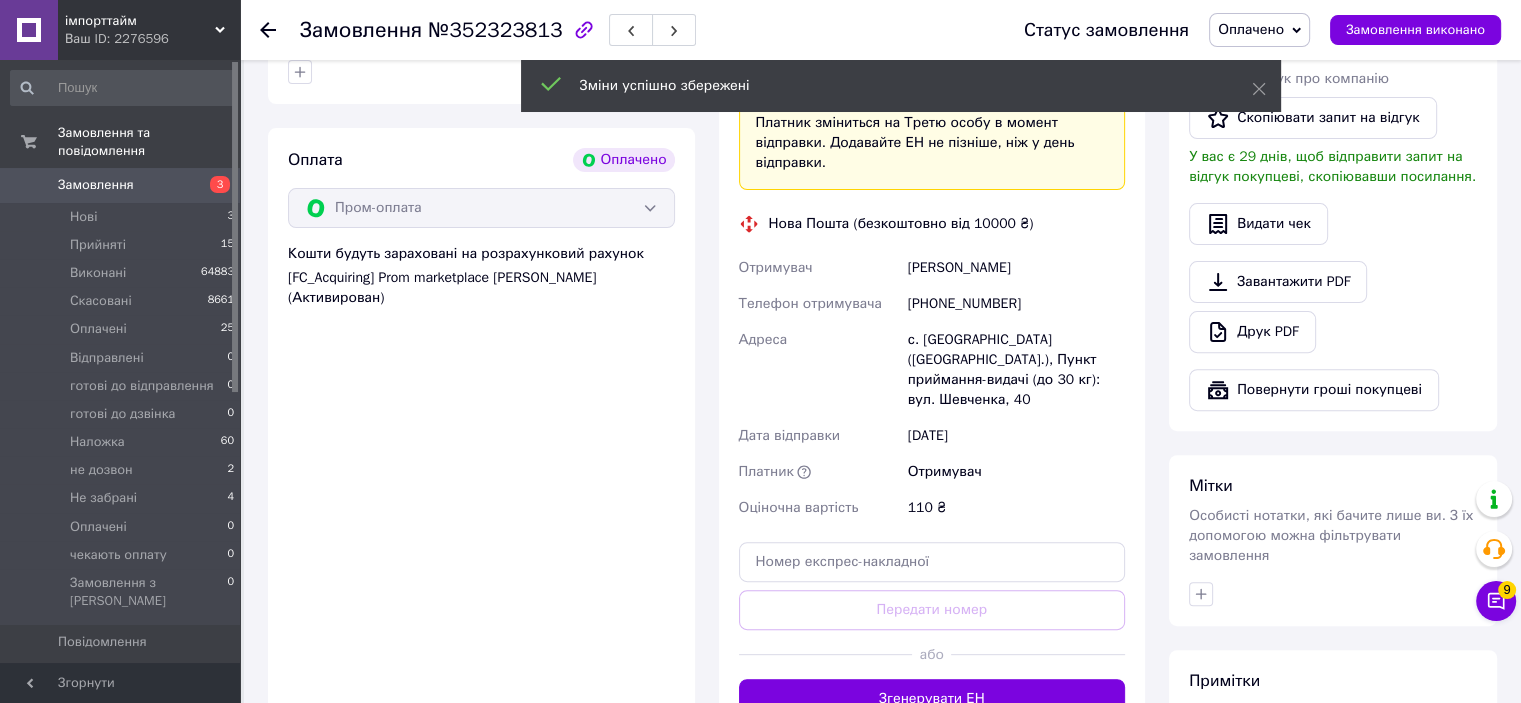 scroll, scrollTop: 800, scrollLeft: 0, axis: vertical 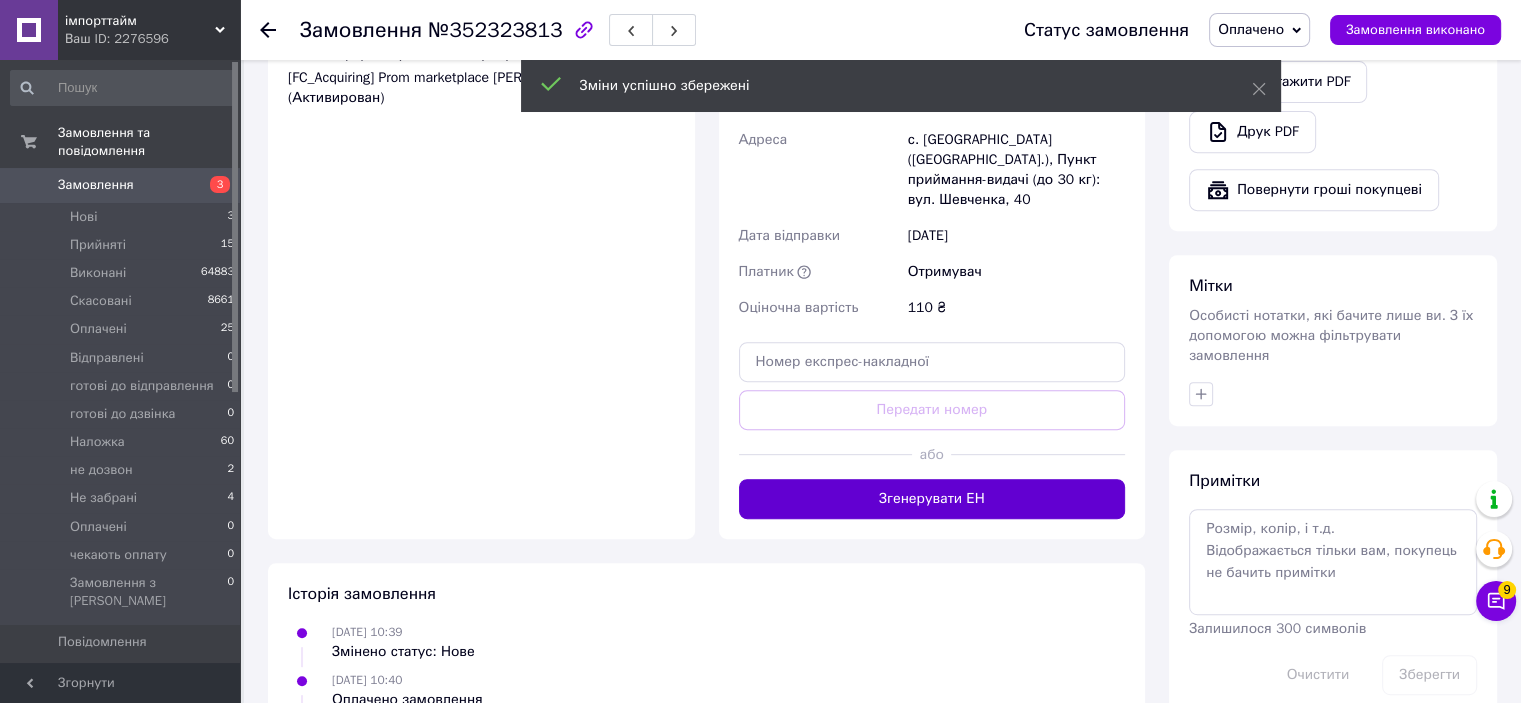 click on "Згенерувати ЕН" at bounding box center [932, 499] 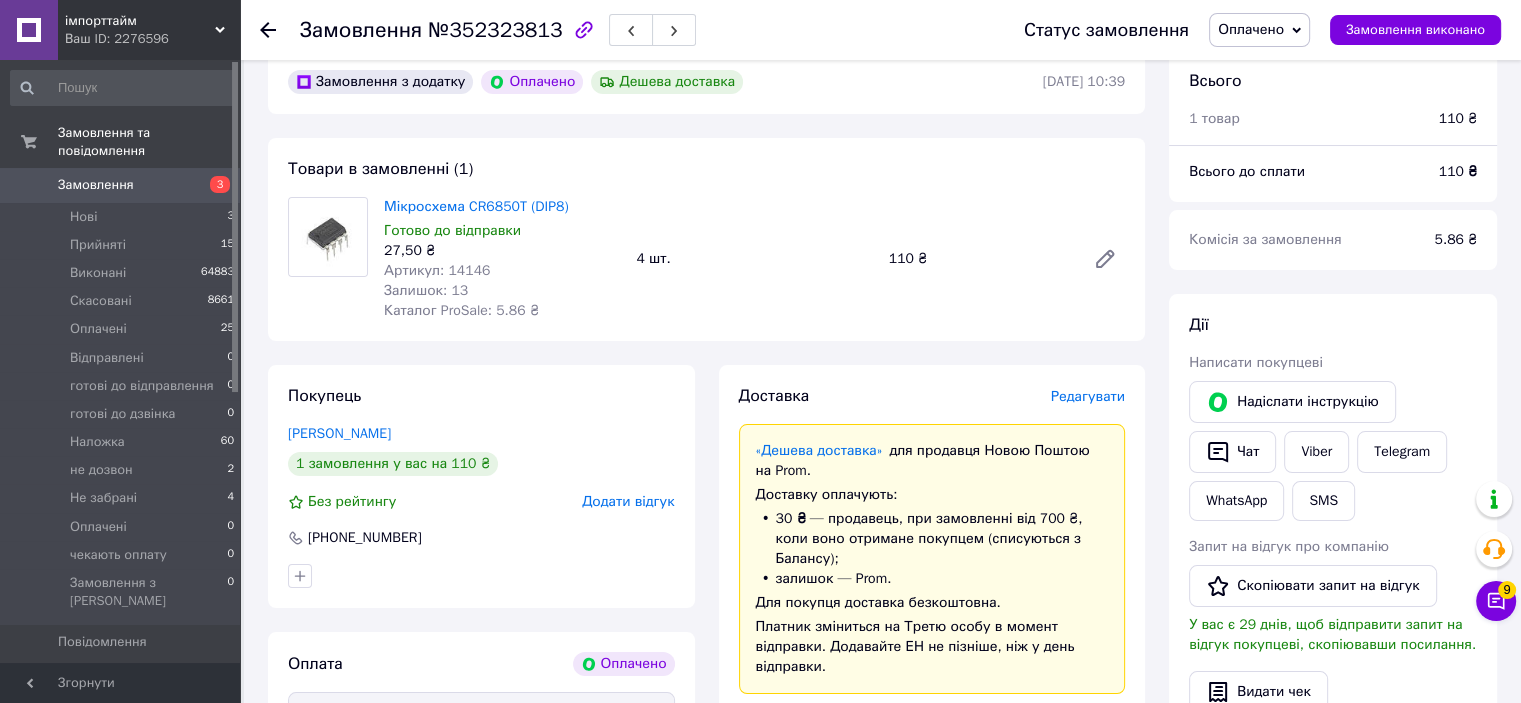 scroll, scrollTop: 0, scrollLeft: 0, axis: both 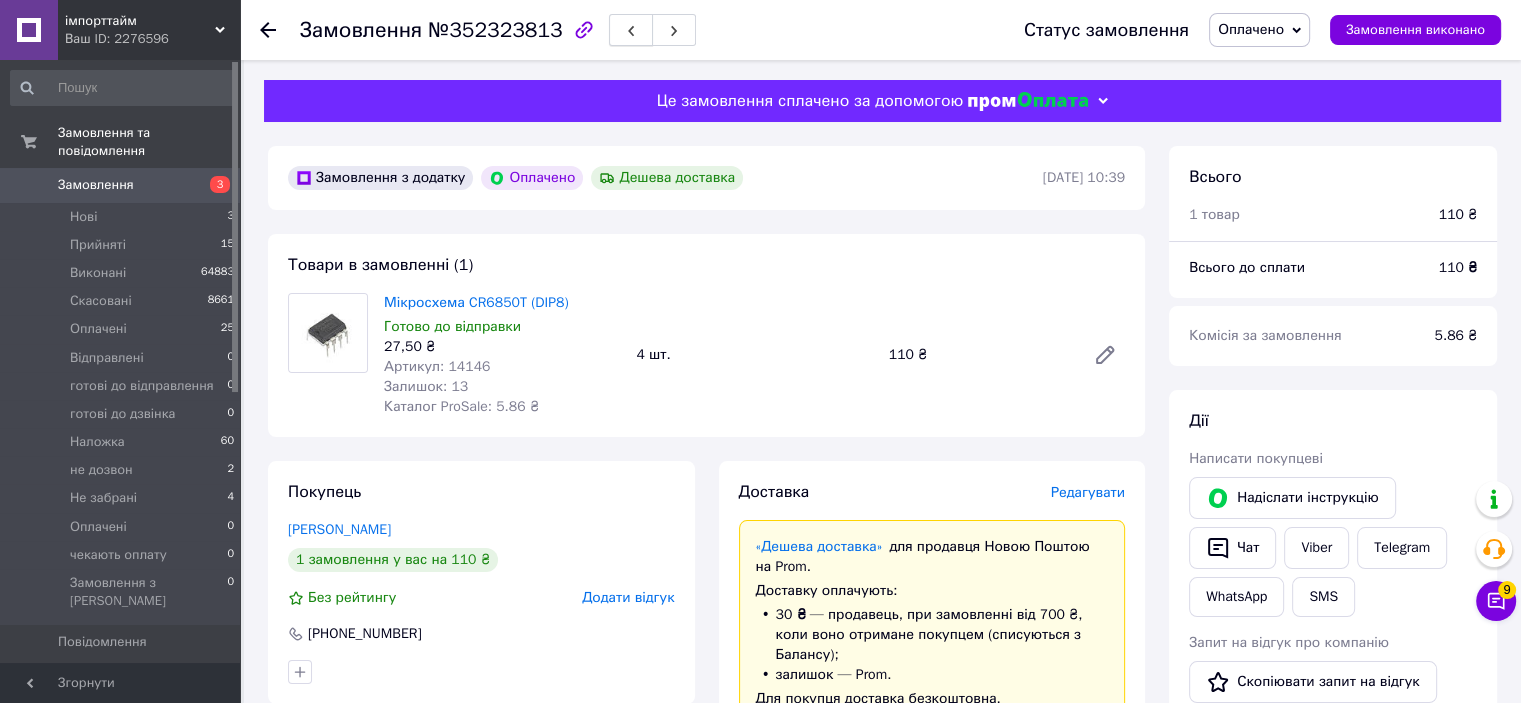 click at bounding box center [631, 30] 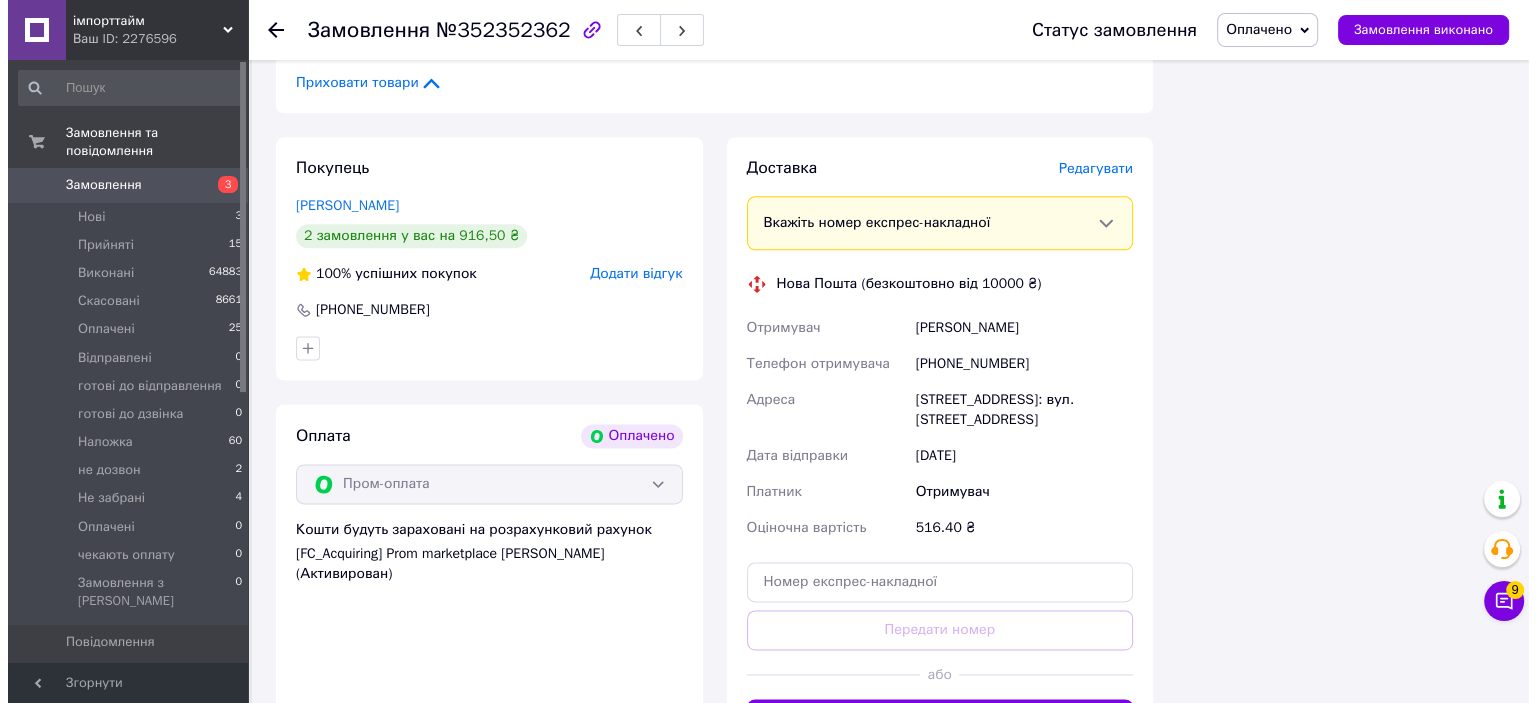 scroll, scrollTop: 2300, scrollLeft: 0, axis: vertical 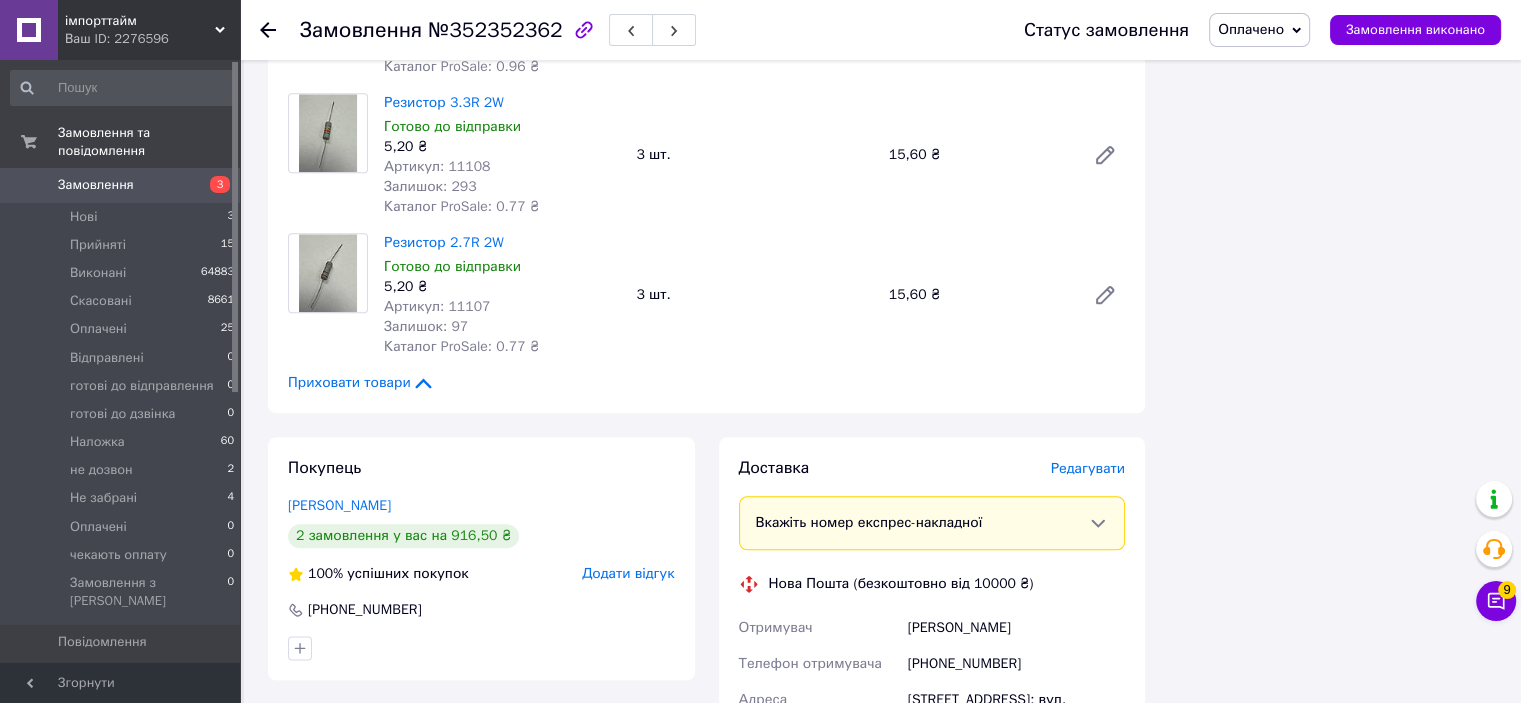 click on "Редагувати" at bounding box center (1088, 468) 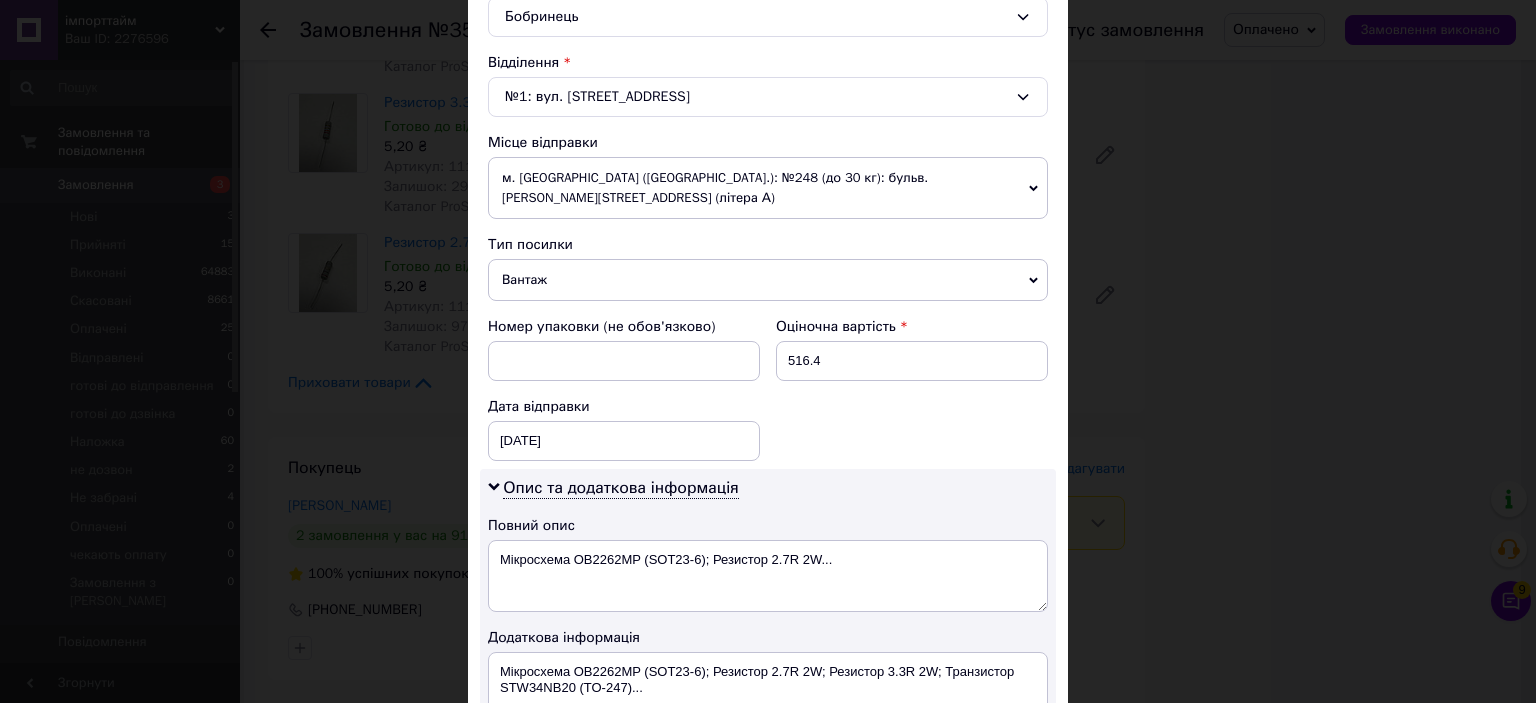 scroll, scrollTop: 700, scrollLeft: 0, axis: vertical 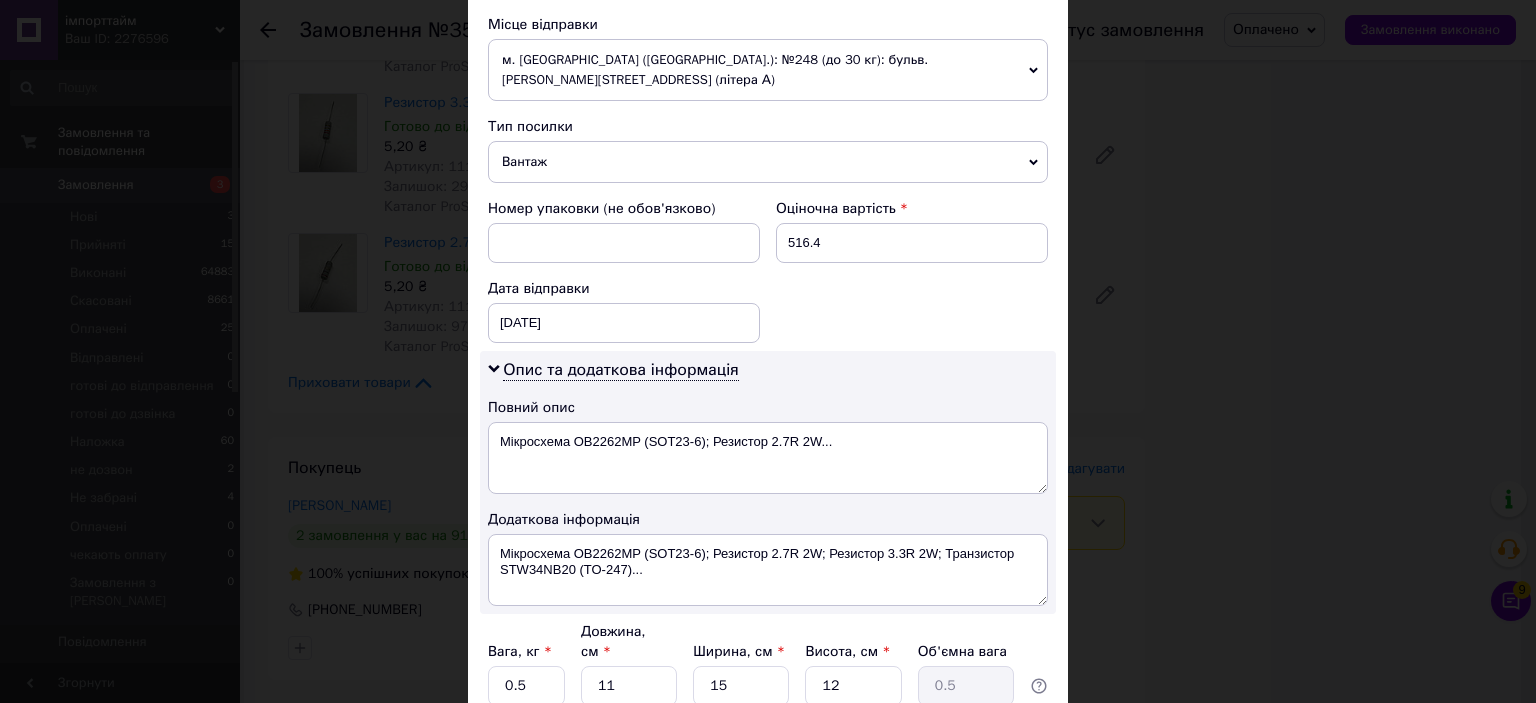 click on "Вантаж" at bounding box center [768, 162] 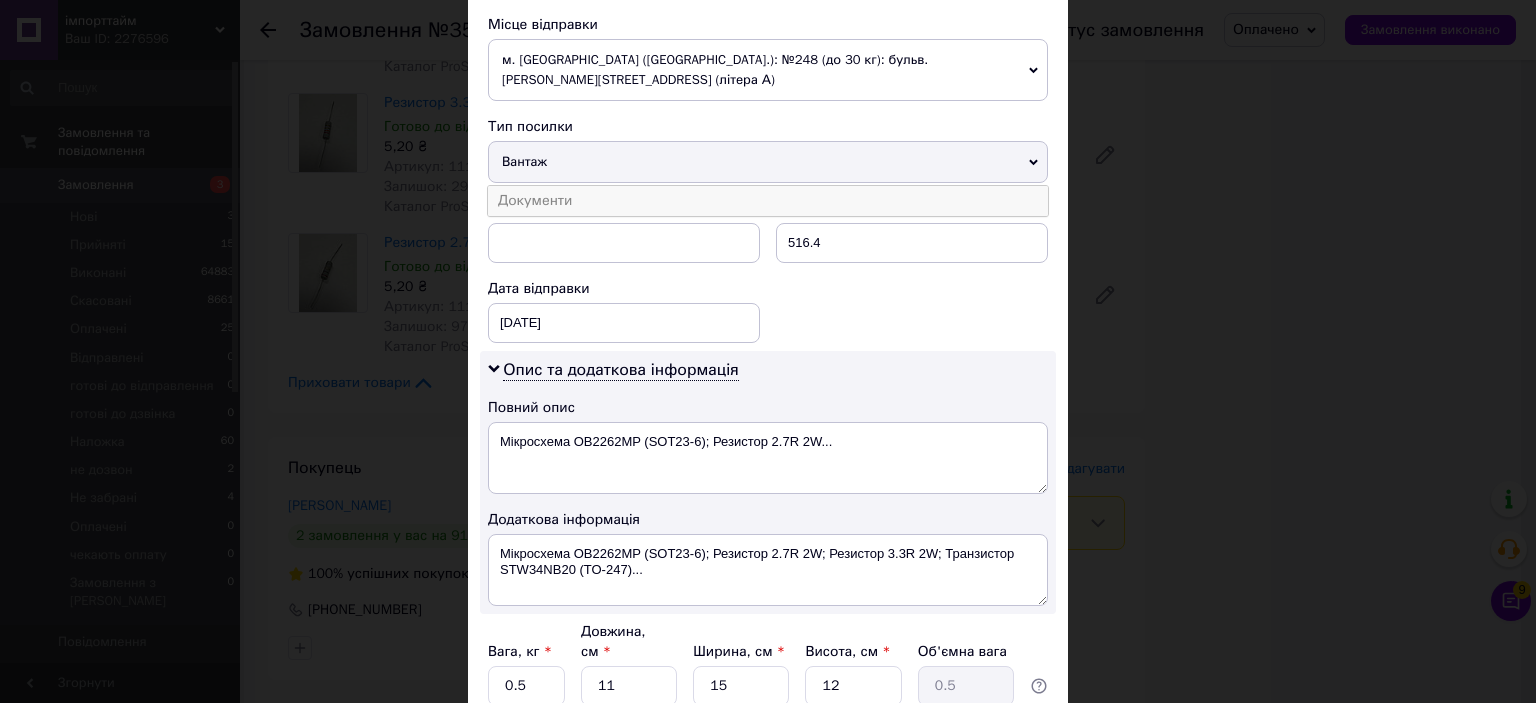click on "Документи" at bounding box center [768, 201] 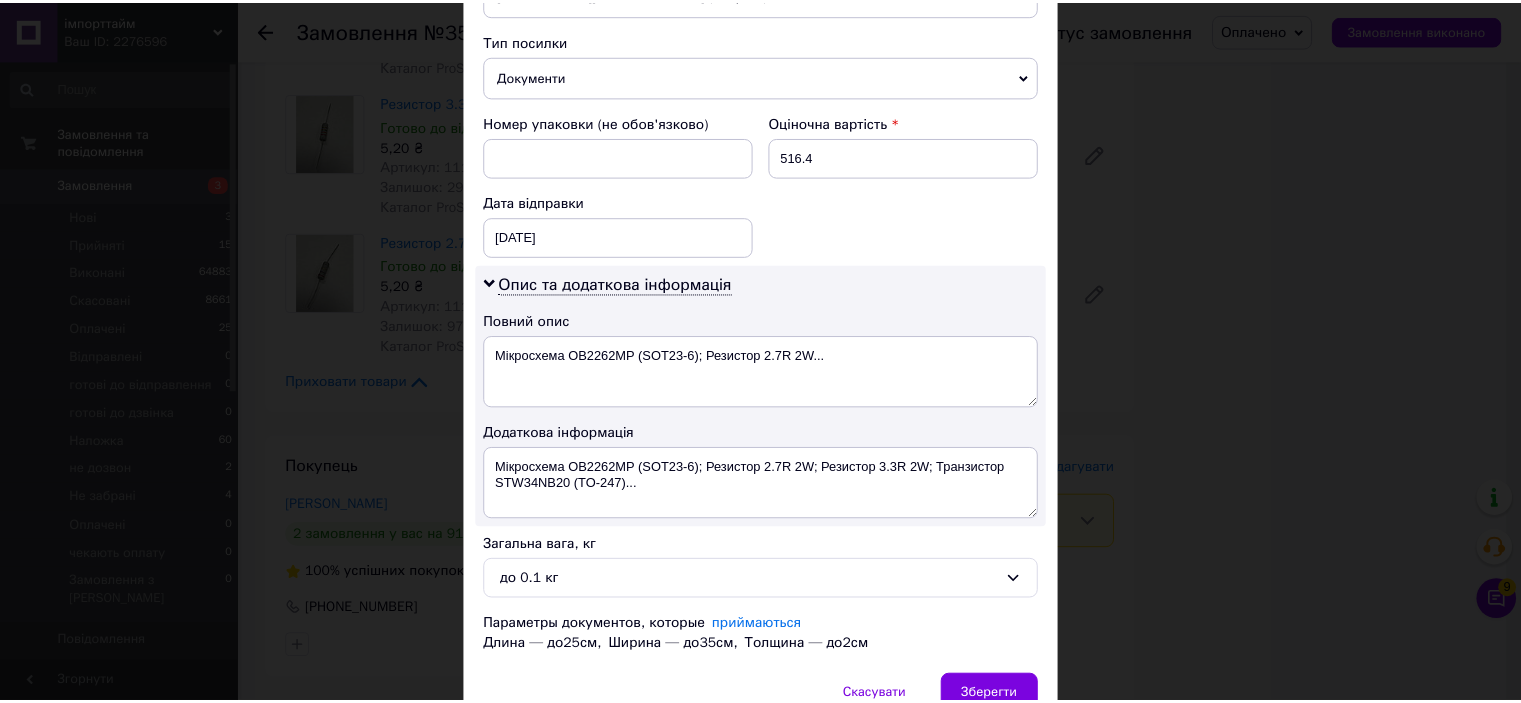 scroll, scrollTop: 862, scrollLeft: 0, axis: vertical 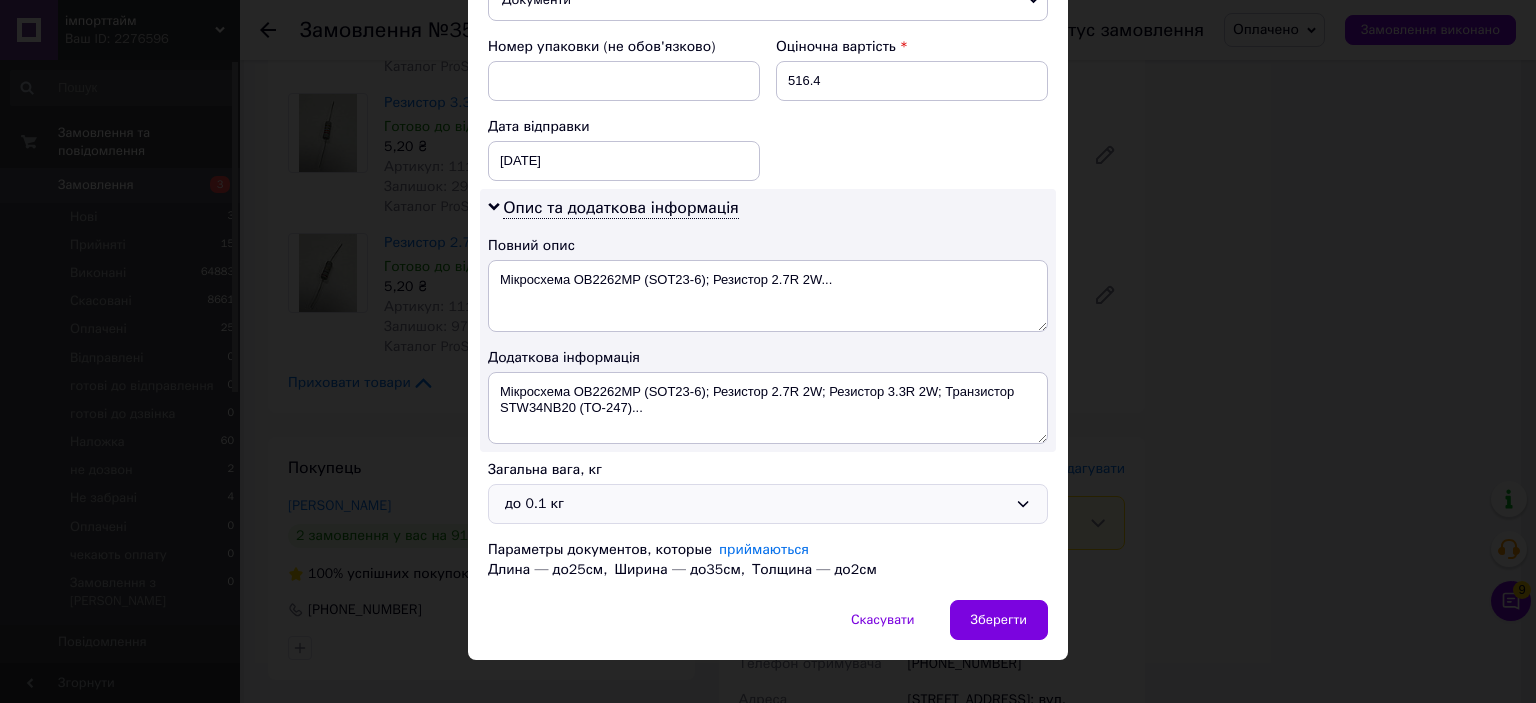 click on "до 0.1 кг" at bounding box center [756, 504] 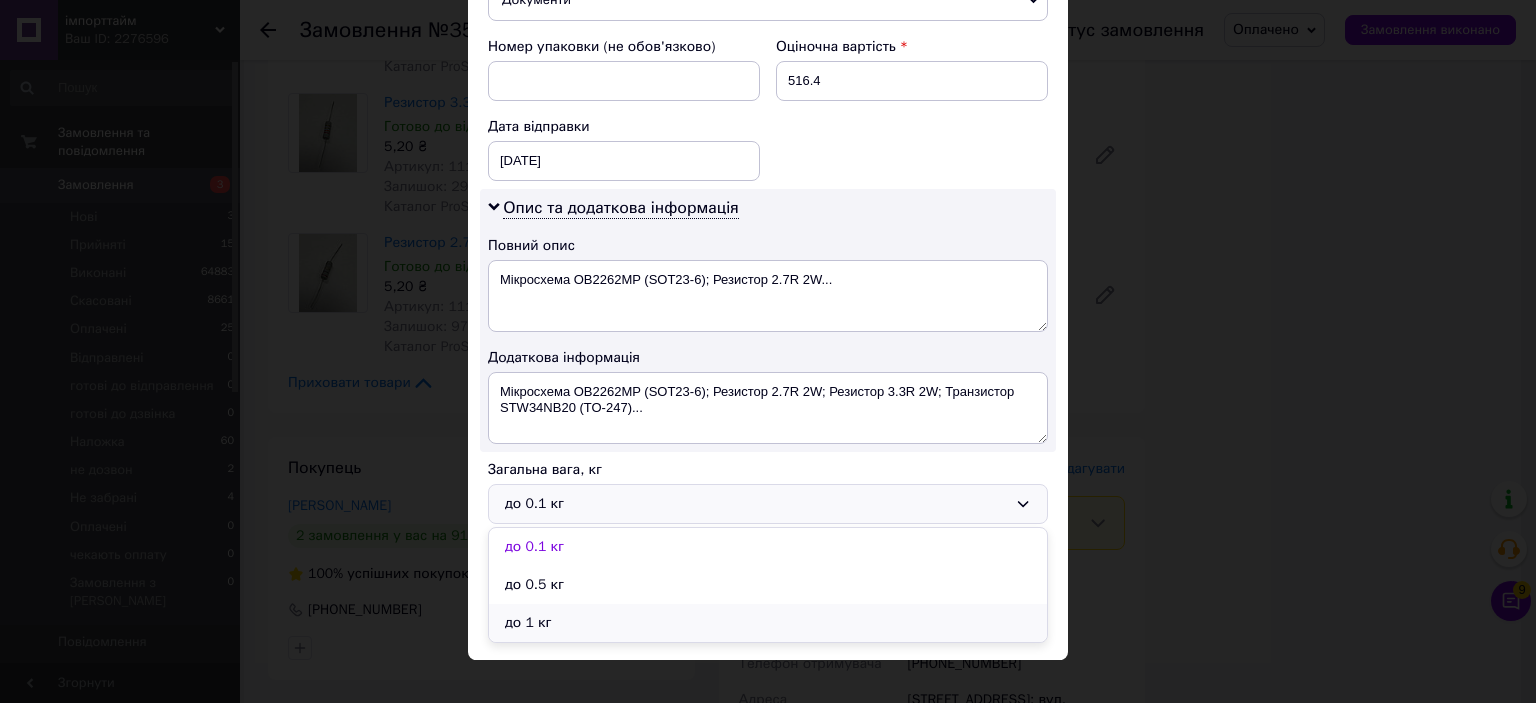 click on "до 1 кг" at bounding box center (768, 623) 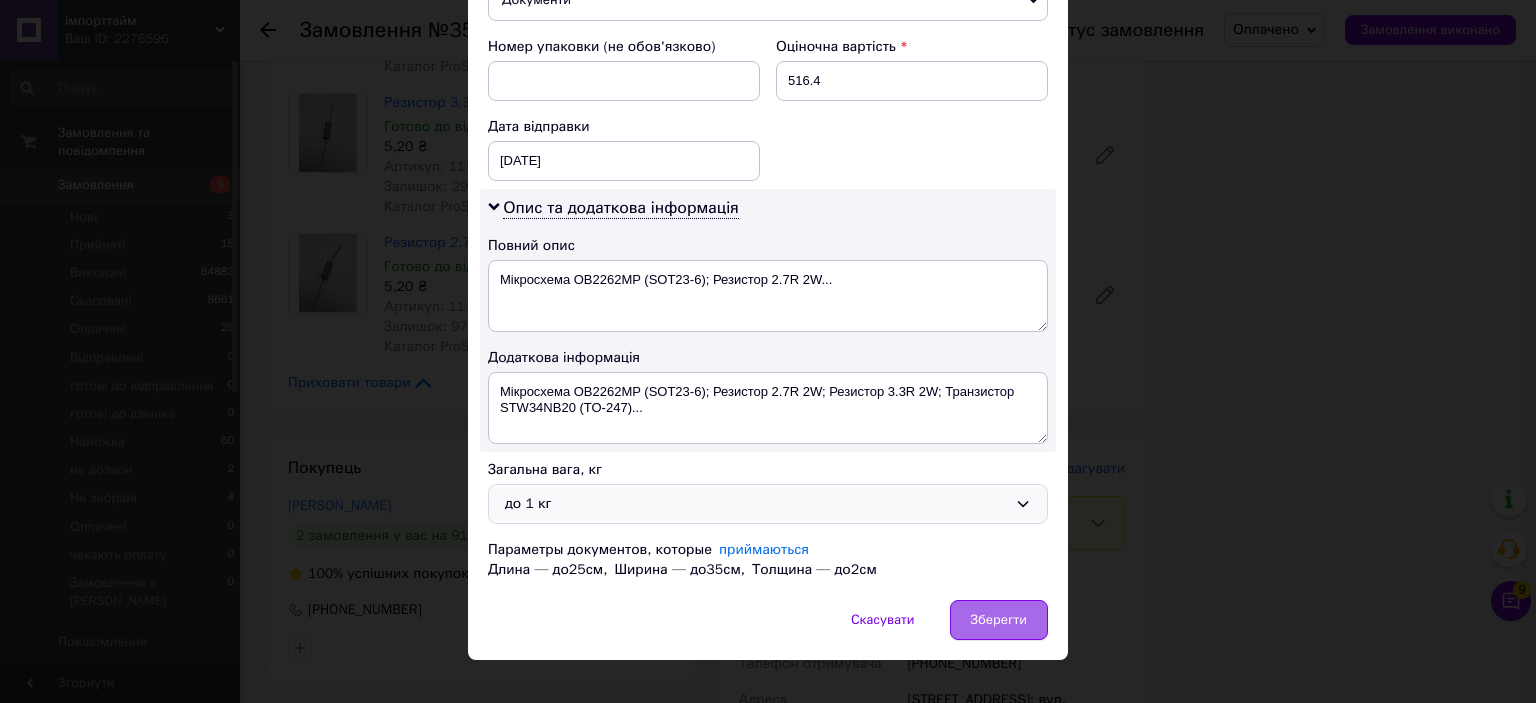 click on "Зберегти" at bounding box center [999, 620] 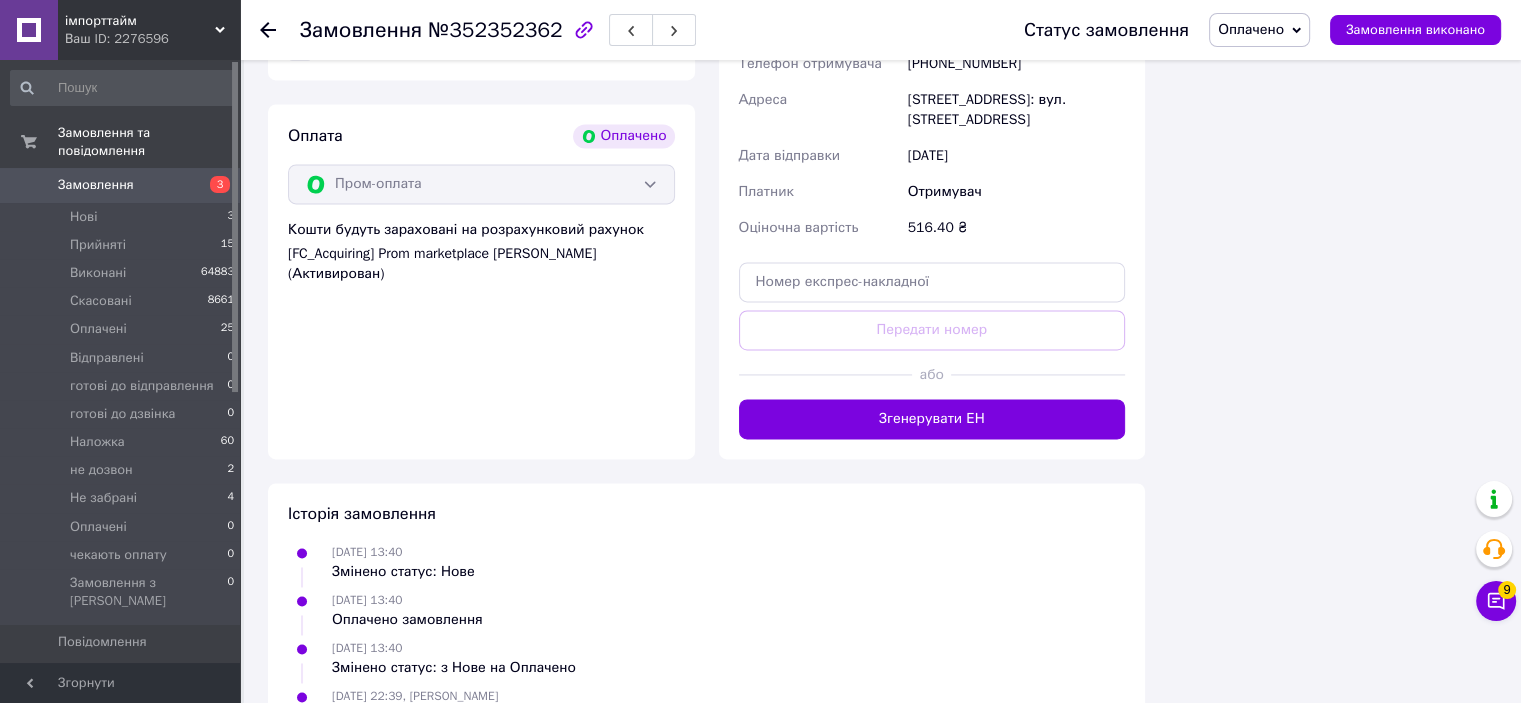 scroll, scrollTop: 3000, scrollLeft: 0, axis: vertical 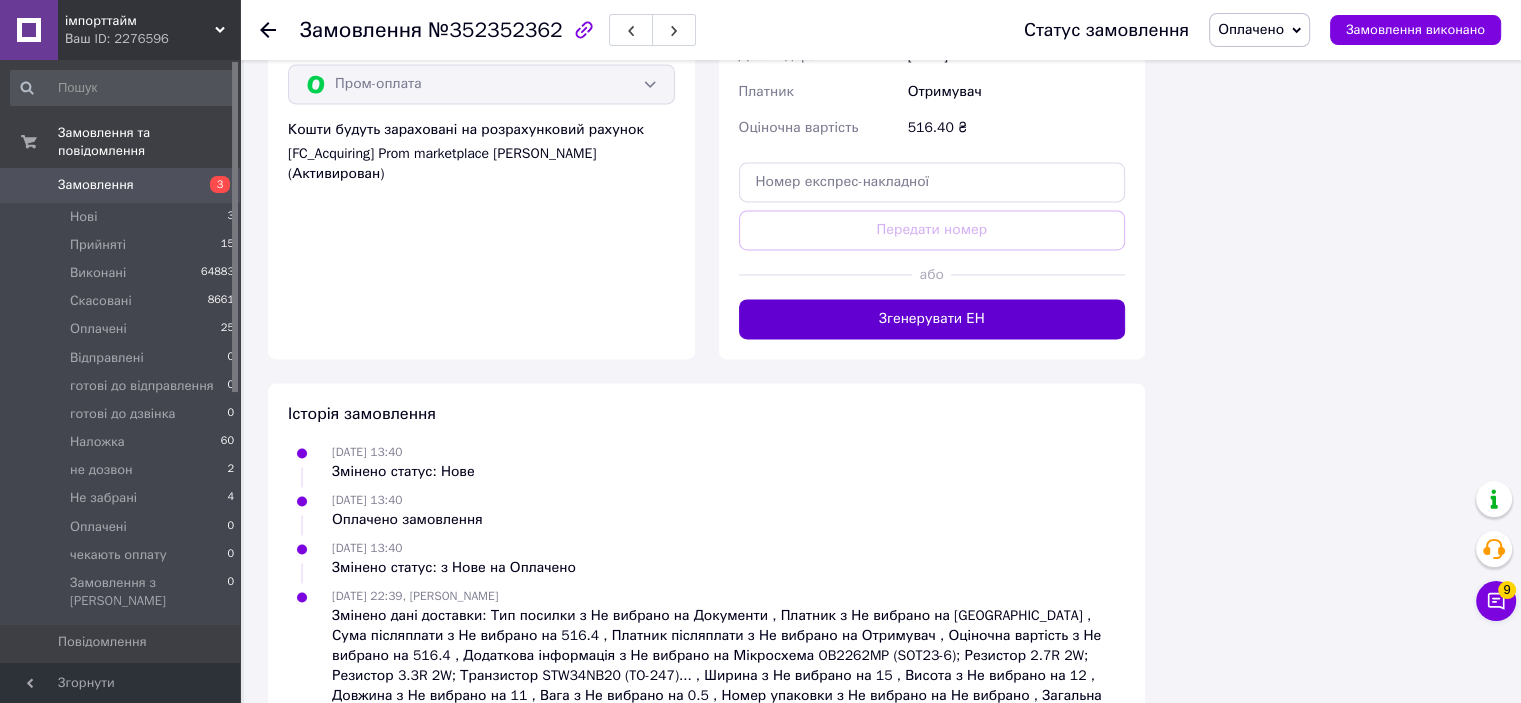 click on "Згенерувати ЕН" at bounding box center (932, 319) 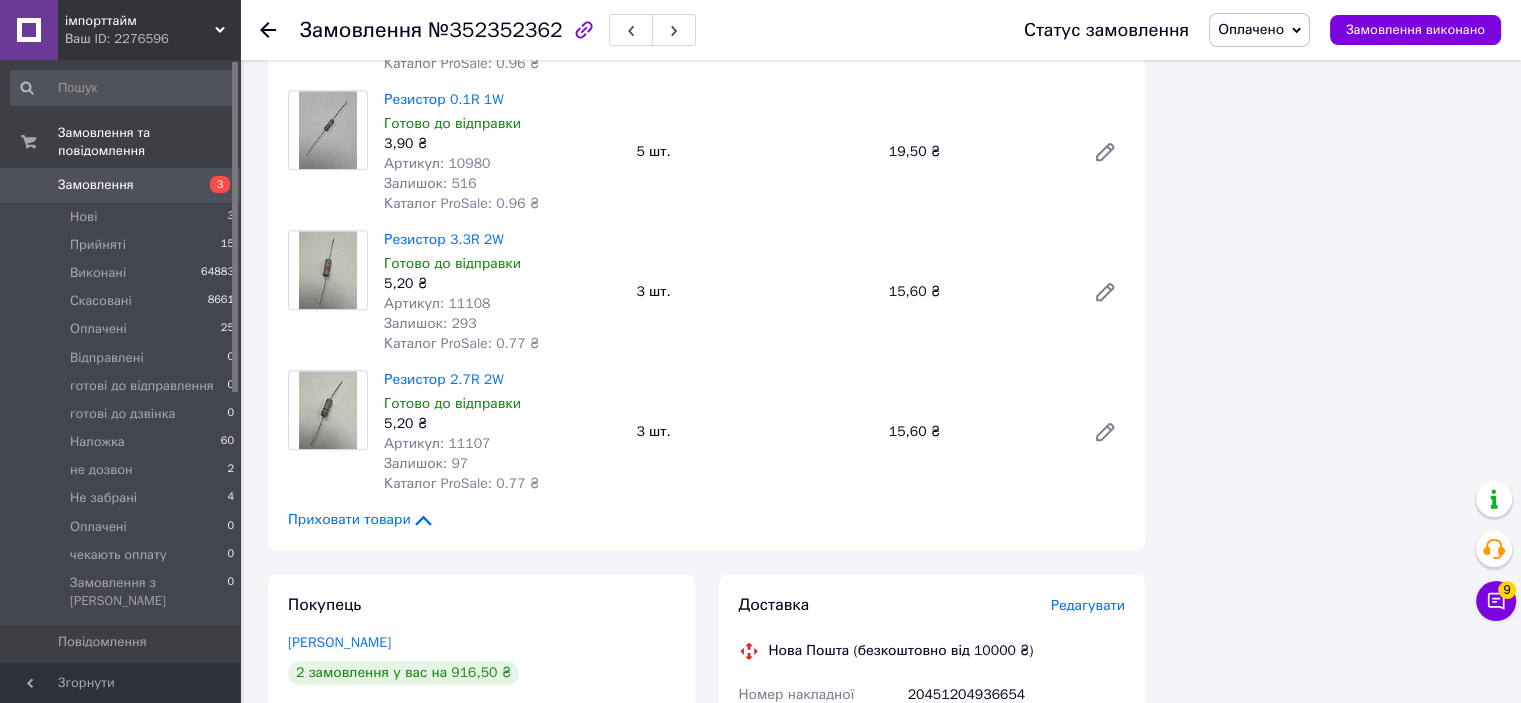 scroll, scrollTop: 2000, scrollLeft: 0, axis: vertical 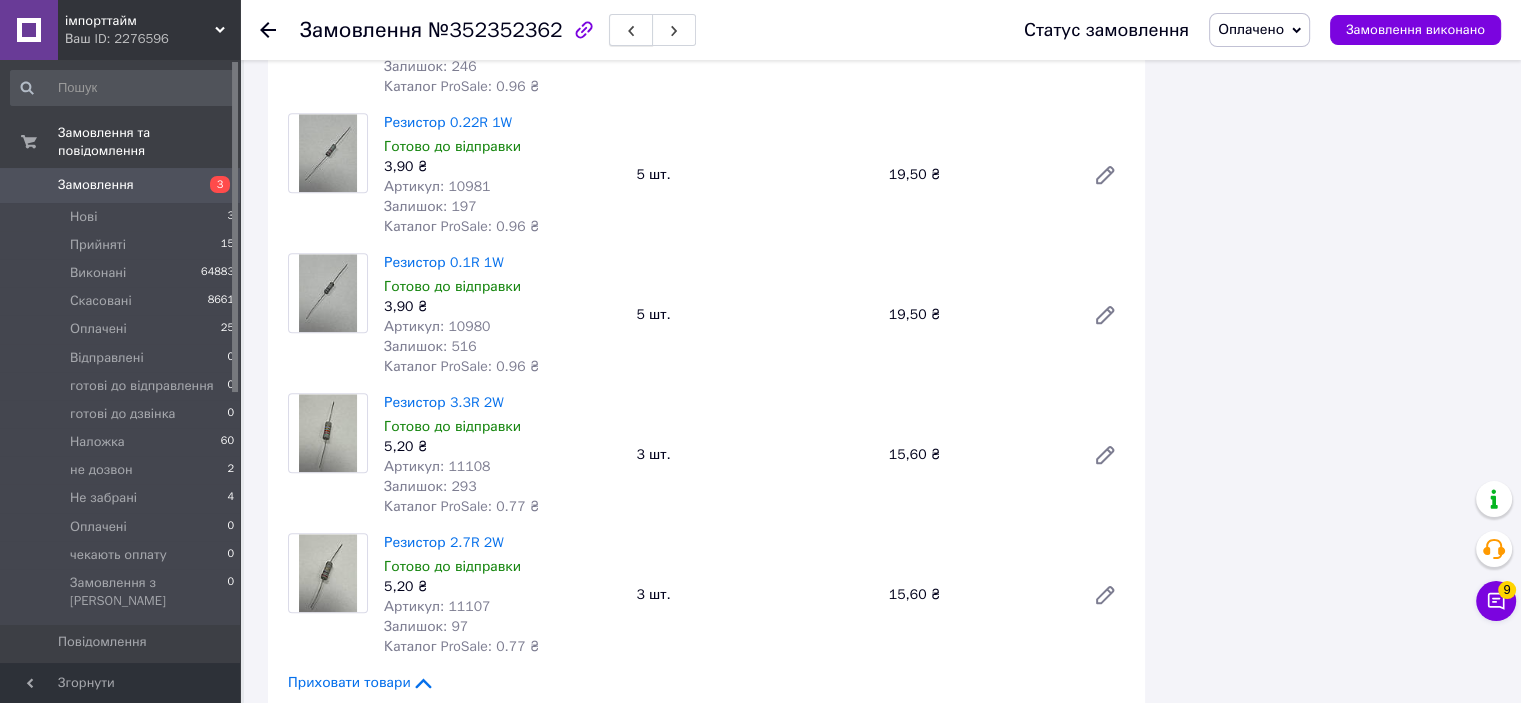 click at bounding box center [631, 30] 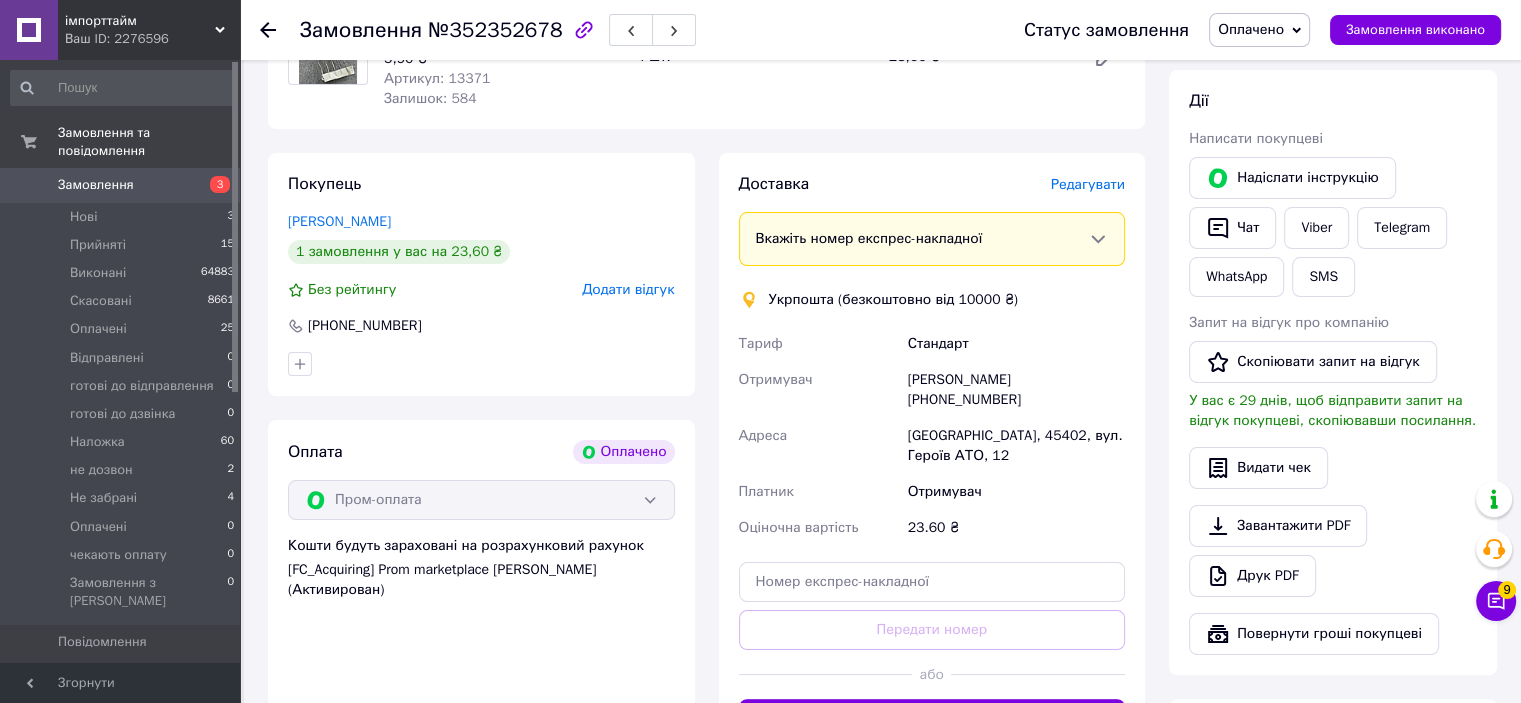 scroll, scrollTop: 500, scrollLeft: 0, axis: vertical 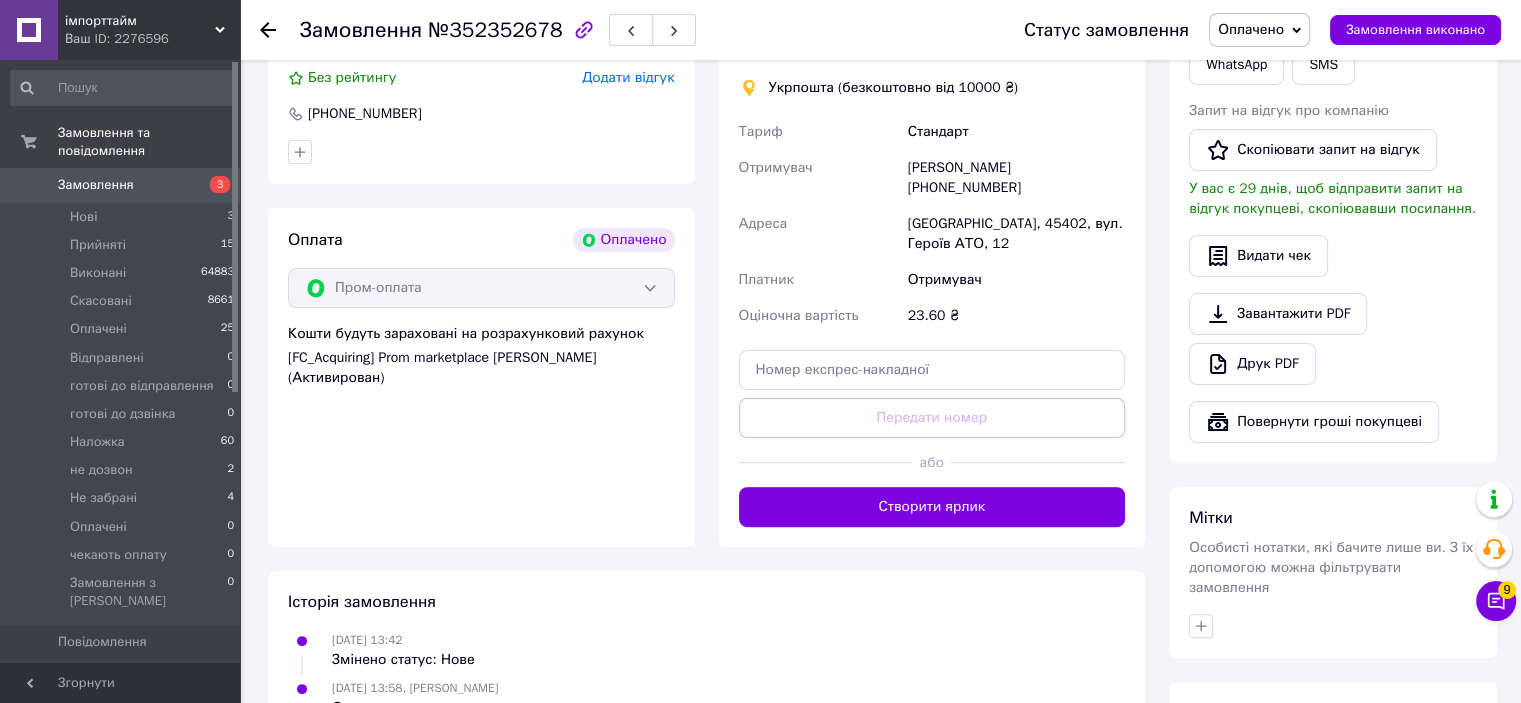 click on "Створити ярлик" at bounding box center [932, 507] 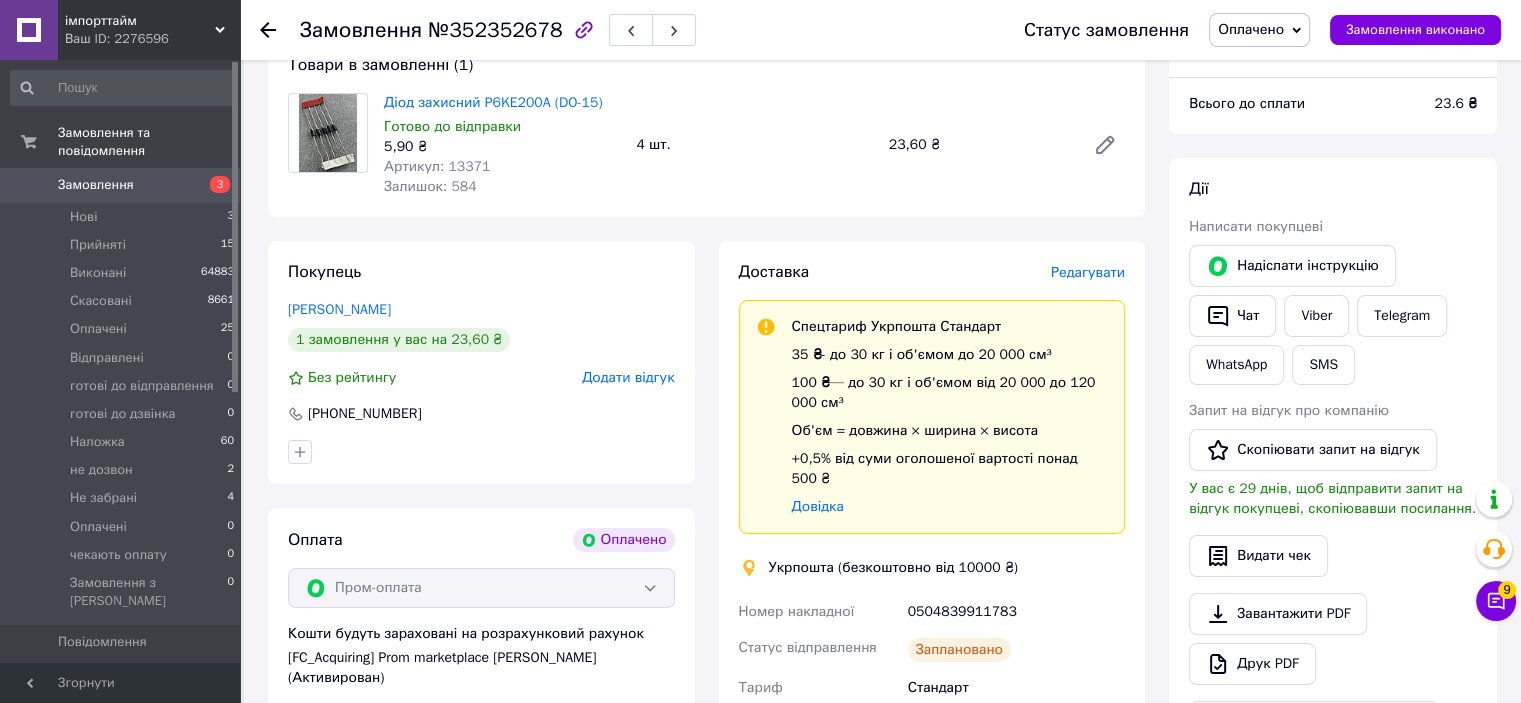 scroll, scrollTop: 100, scrollLeft: 0, axis: vertical 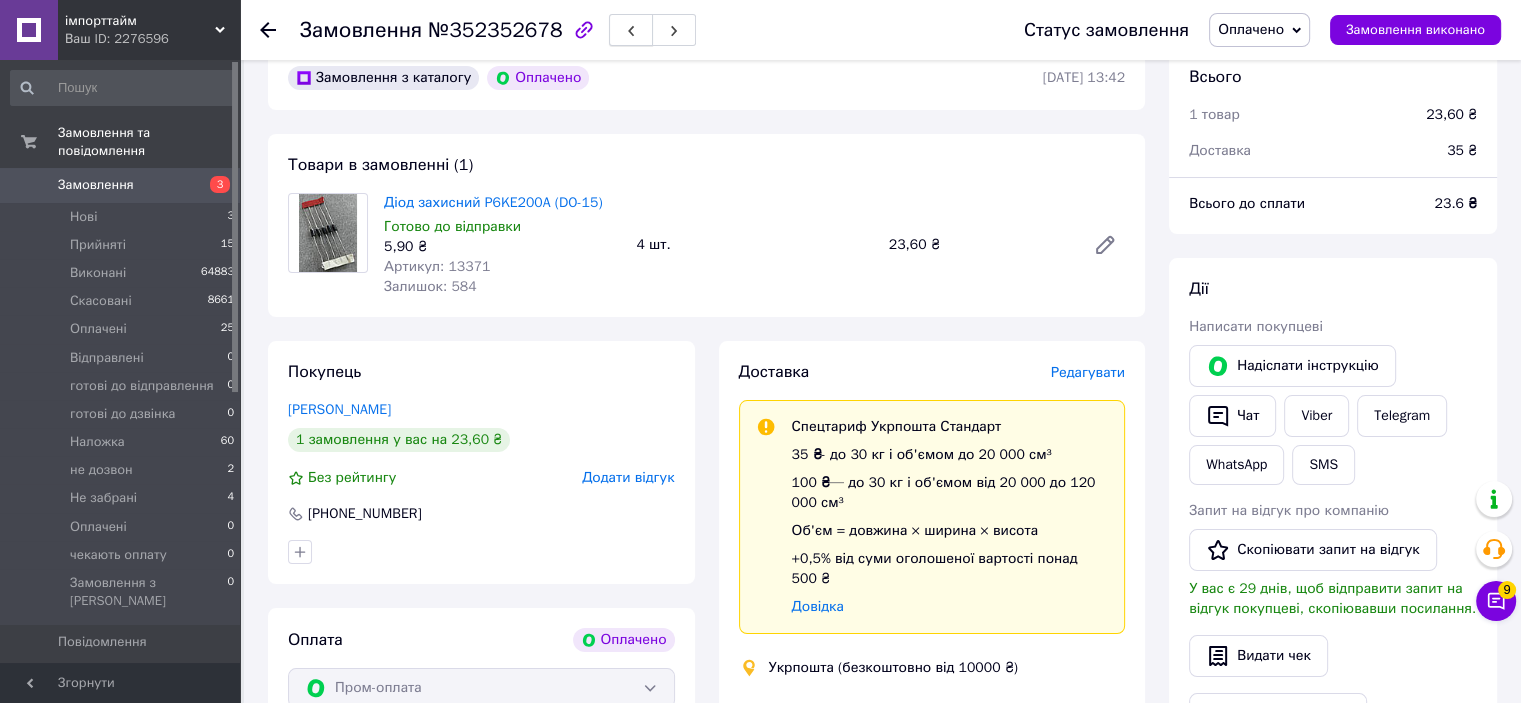 click 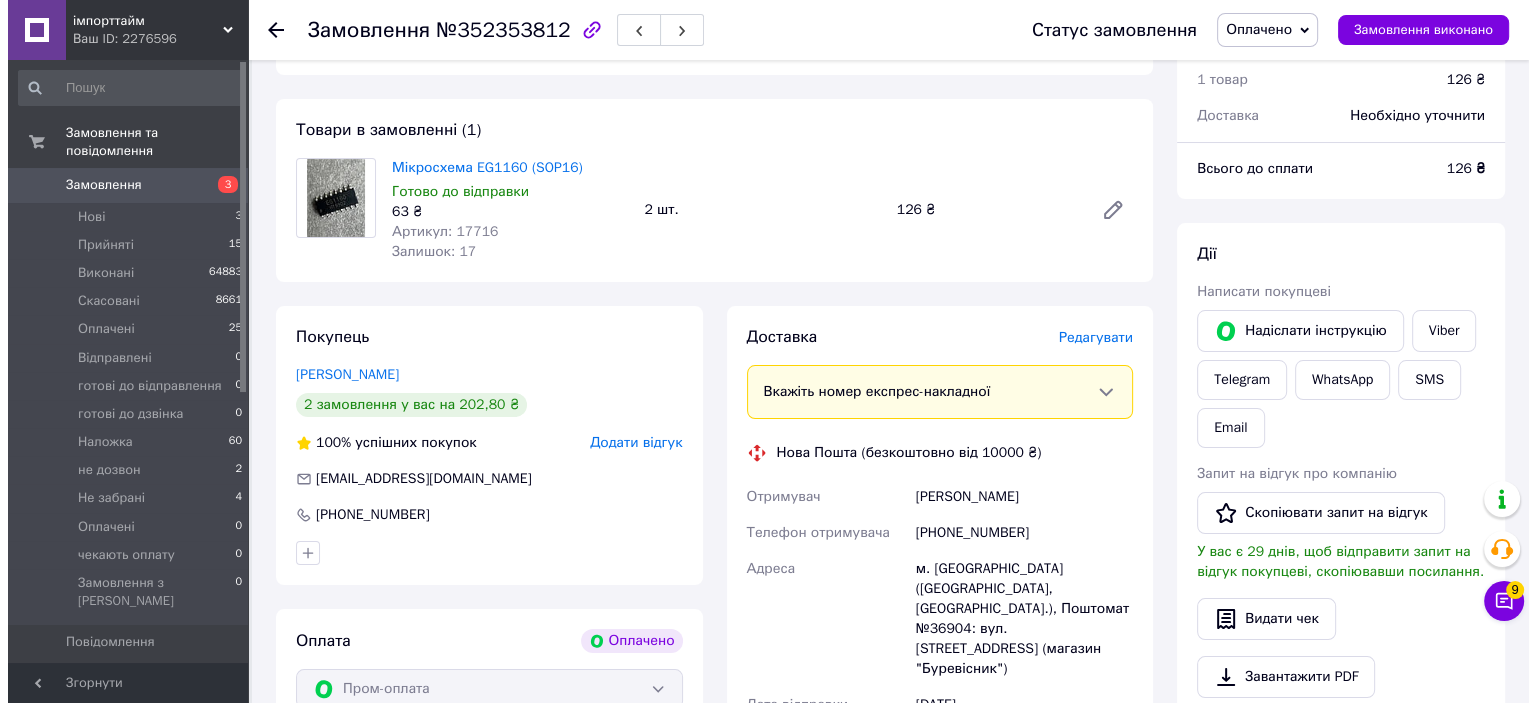 scroll, scrollTop: 100, scrollLeft: 0, axis: vertical 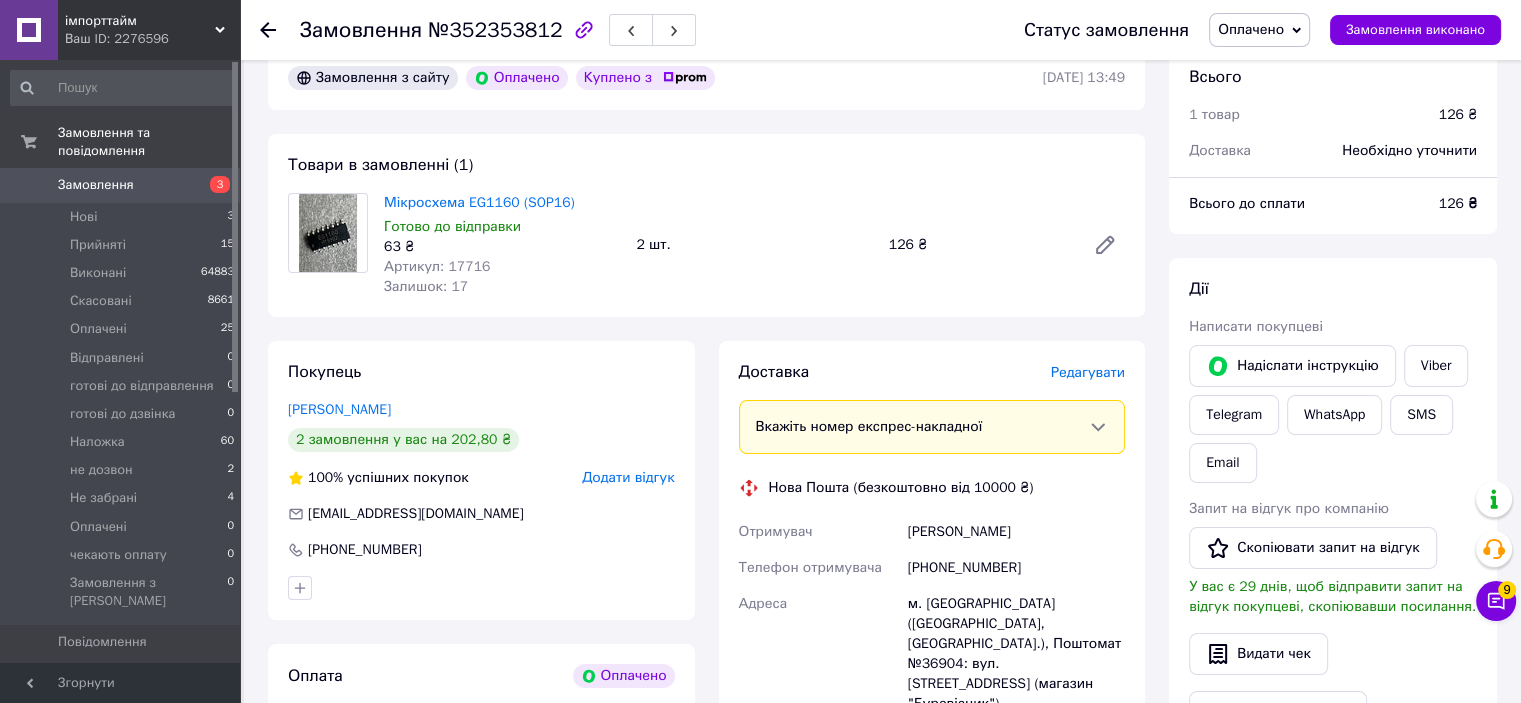 click on "Редагувати" at bounding box center [1088, 372] 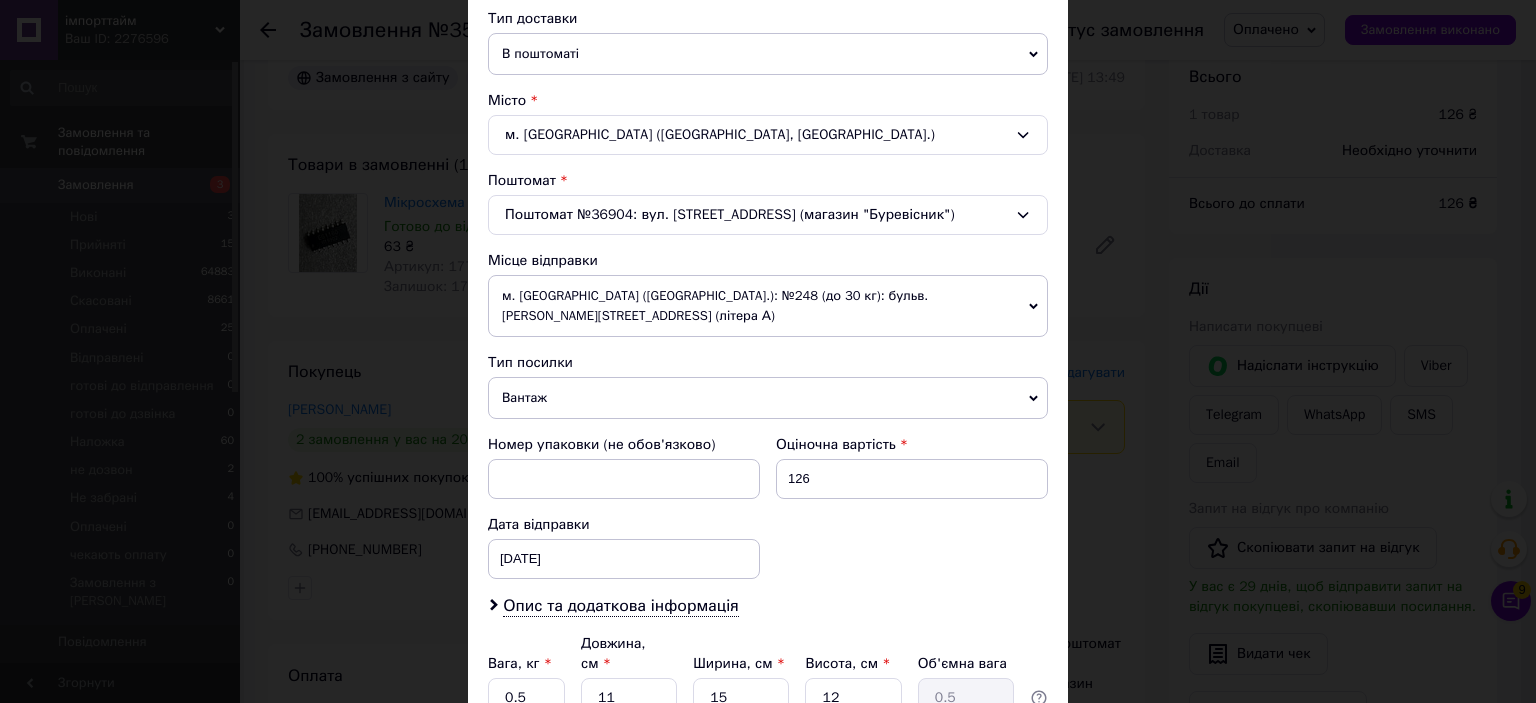 scroll, scrollTop: 619, scrollLeft: 0, axis: vertical 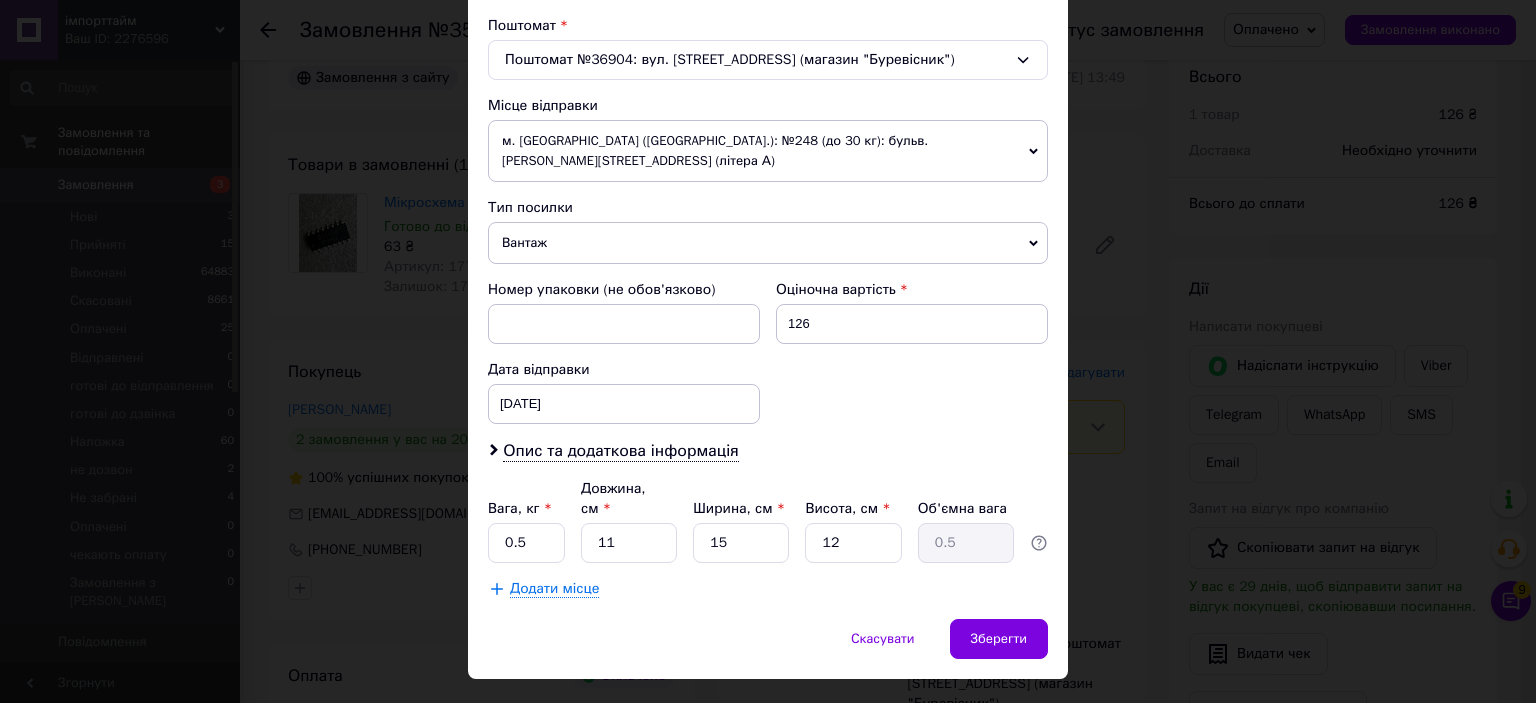 click on "Вантаж" at bounding box center [768, 243] 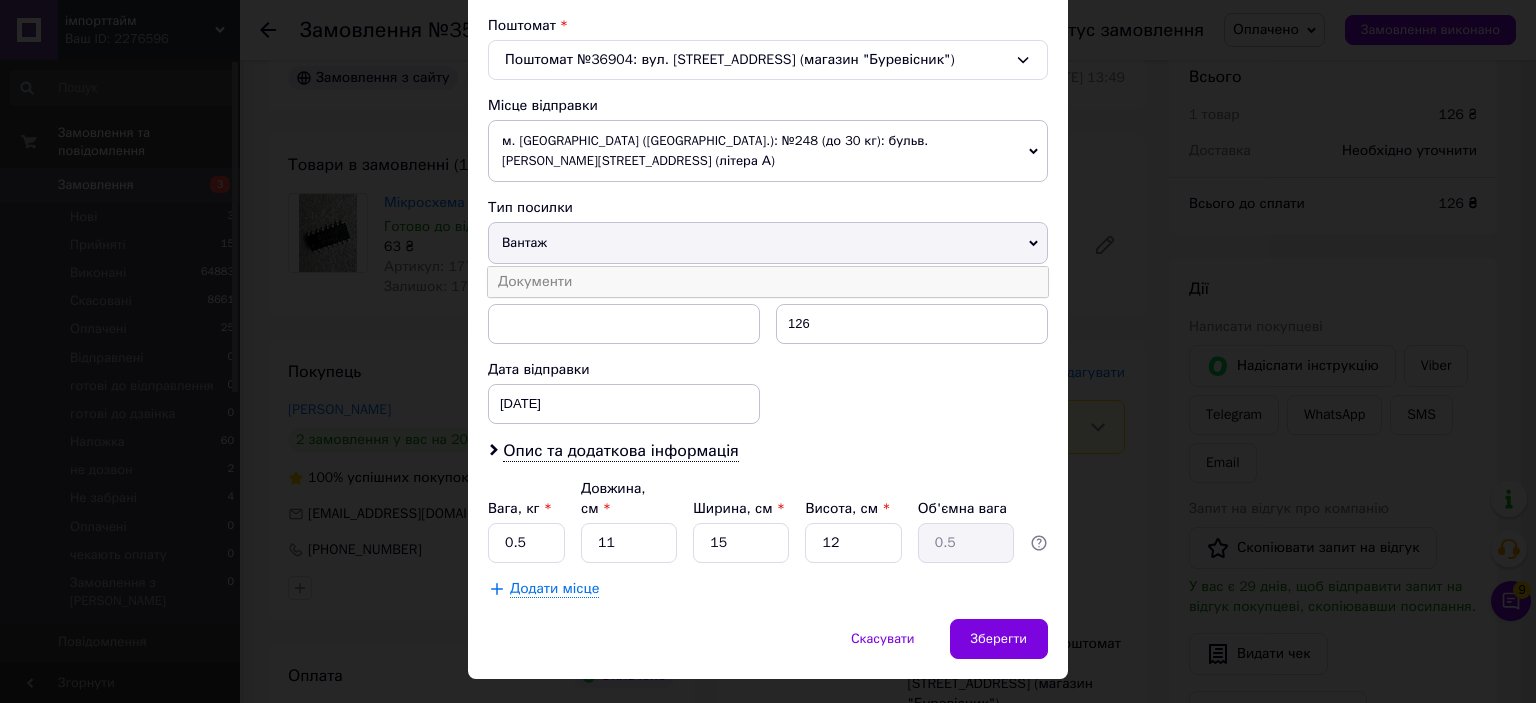 click on "Документи" at bounding box center [768, 282] 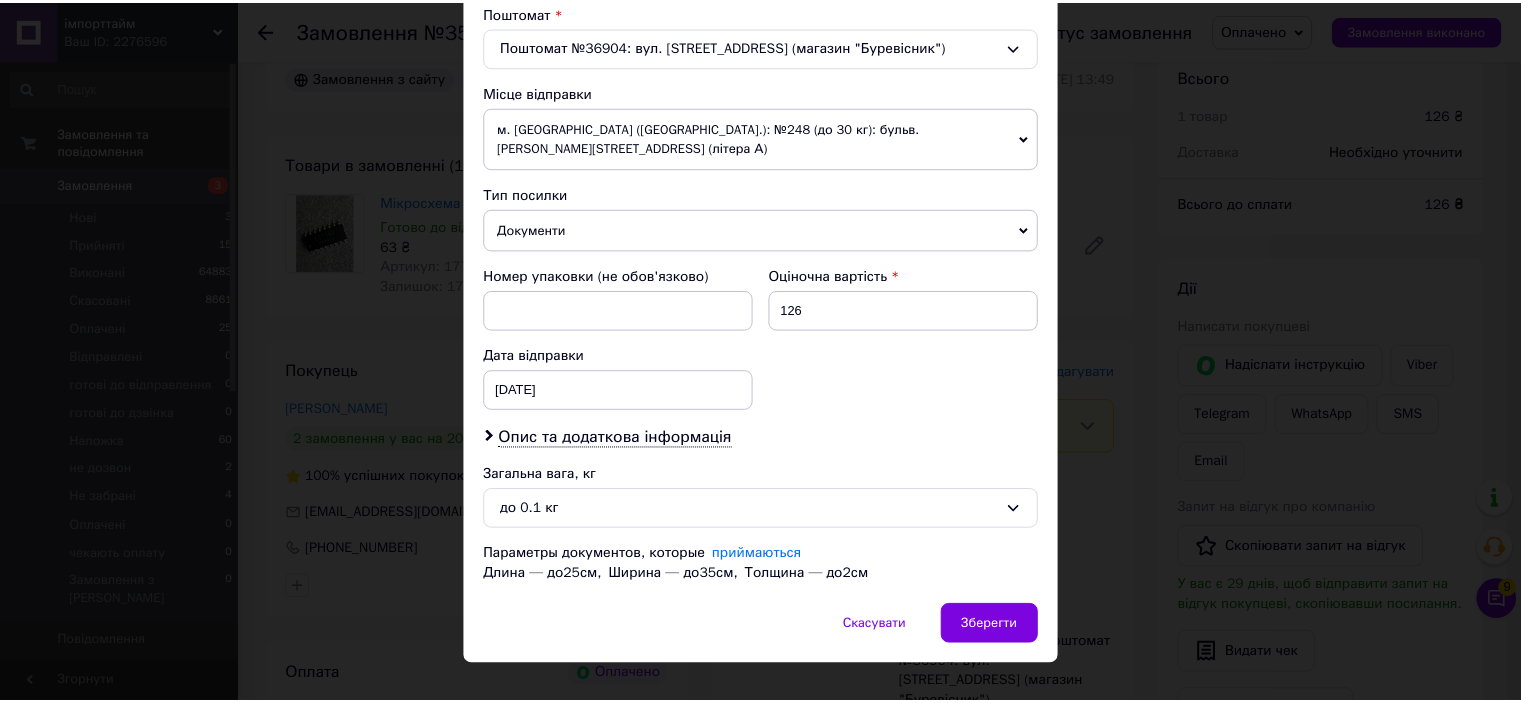 scroll, scrollTop: 639, scrollLeft: 0, axis: vertical 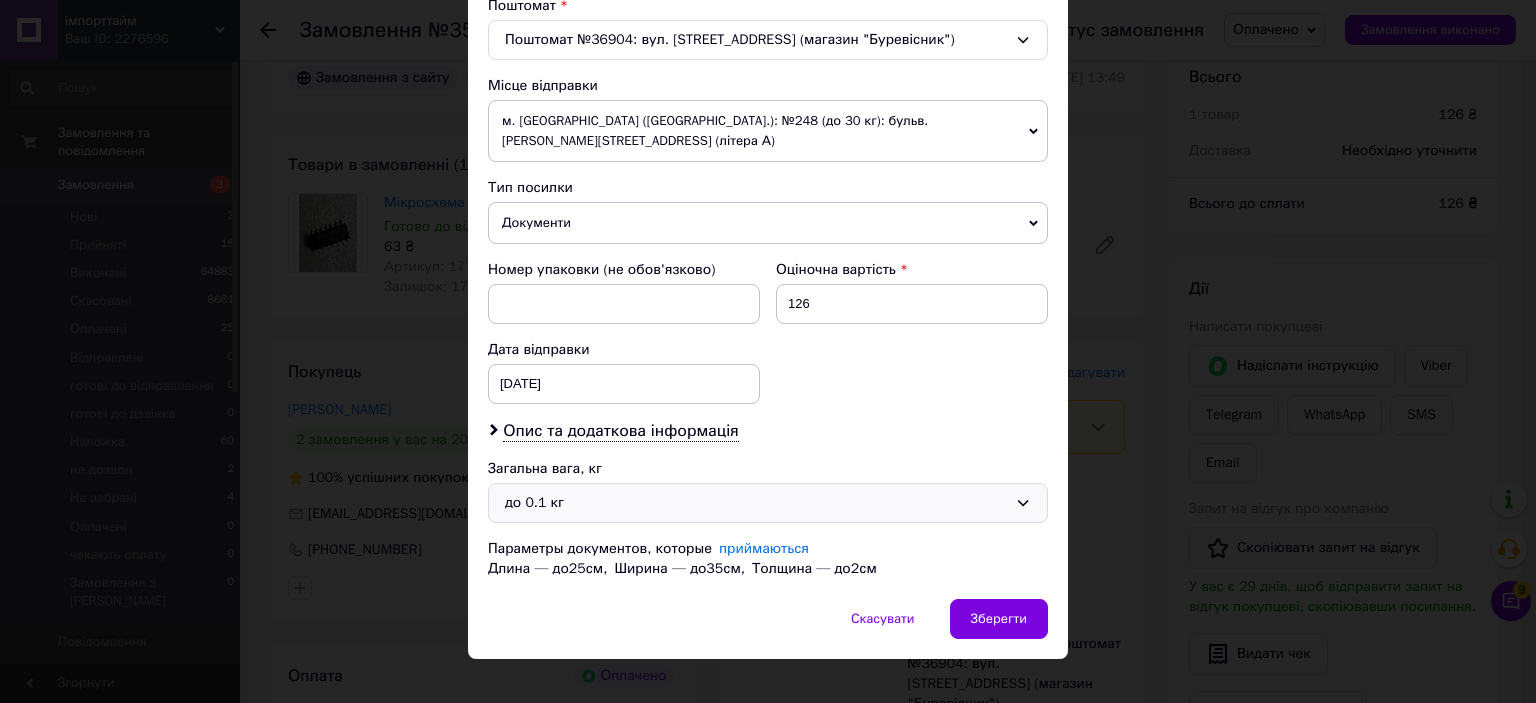 click on "до 0.1 кг" at bounding box center (756, 503) 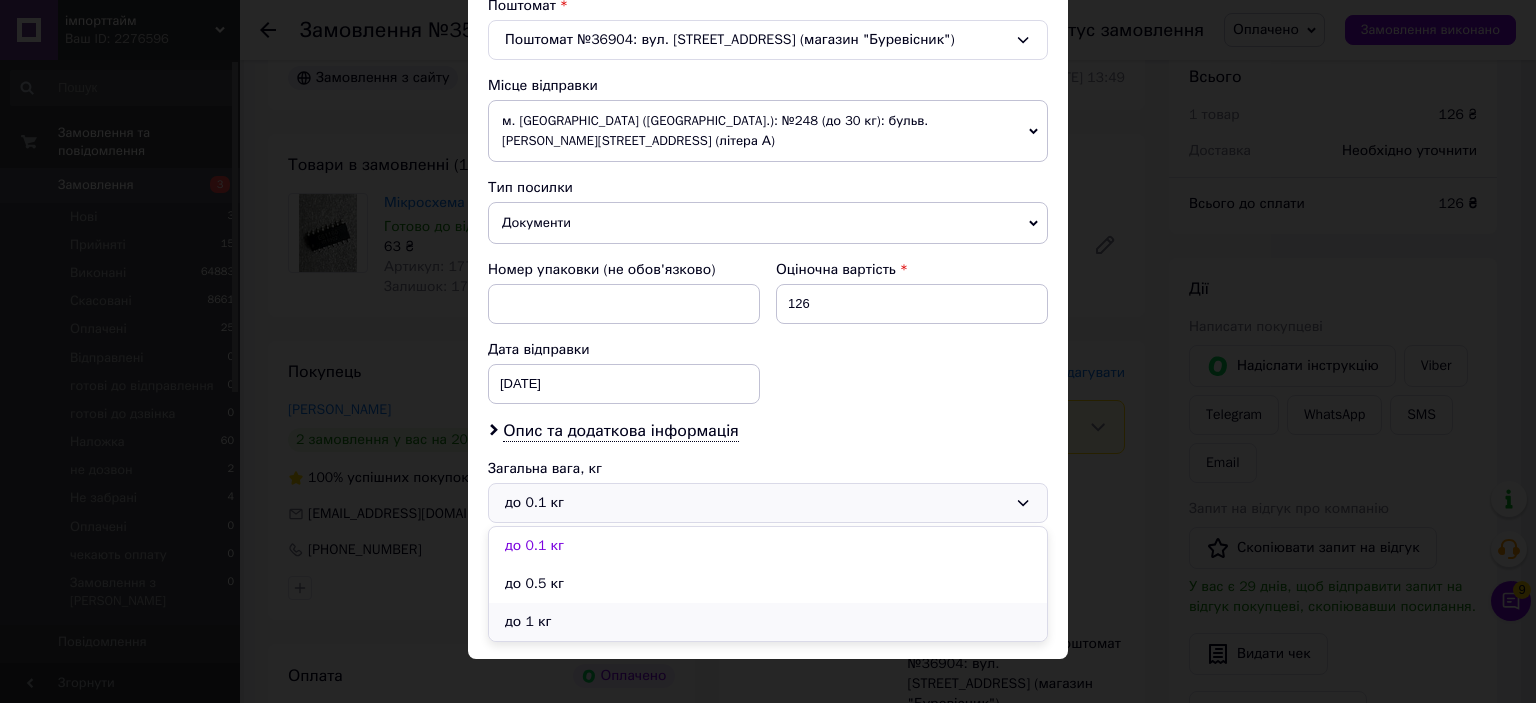 click on "до 1 кг" at bounding box center (768, 622) 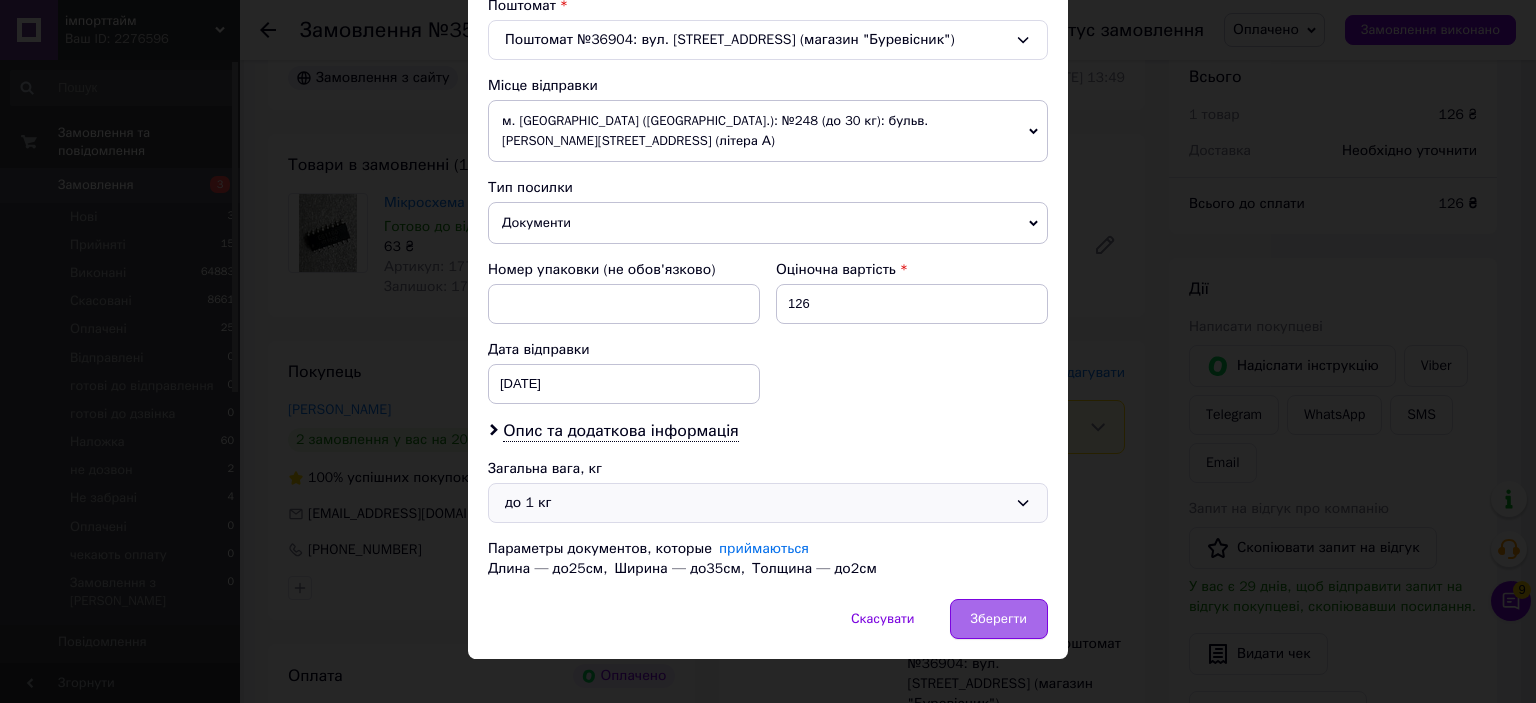 click on "Зберегти" at bounding box center (999, 619) 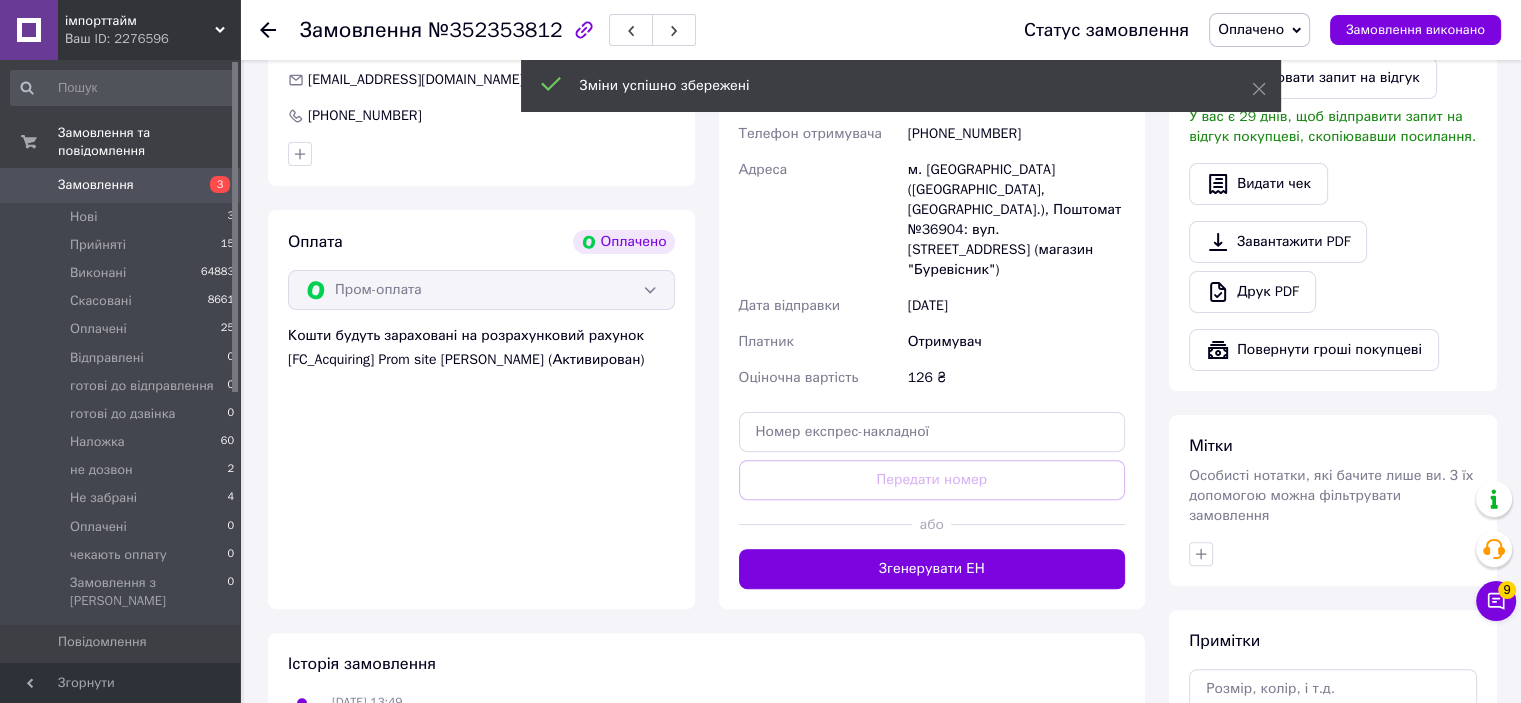 scroll, scrollTop: 800, scrollLeft: 0, axis: vertical 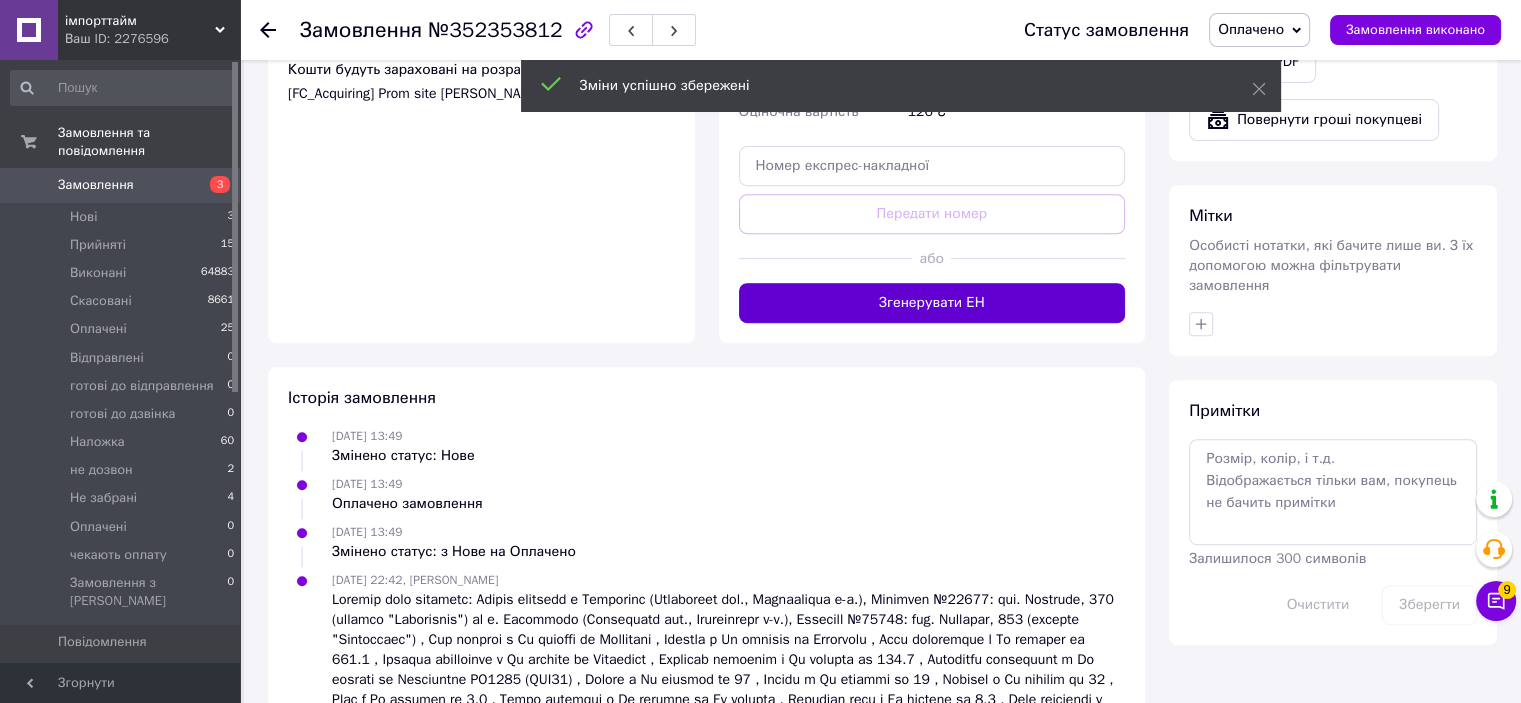 click on "Згенерувати ЕН" at bounding box center [932, 303] 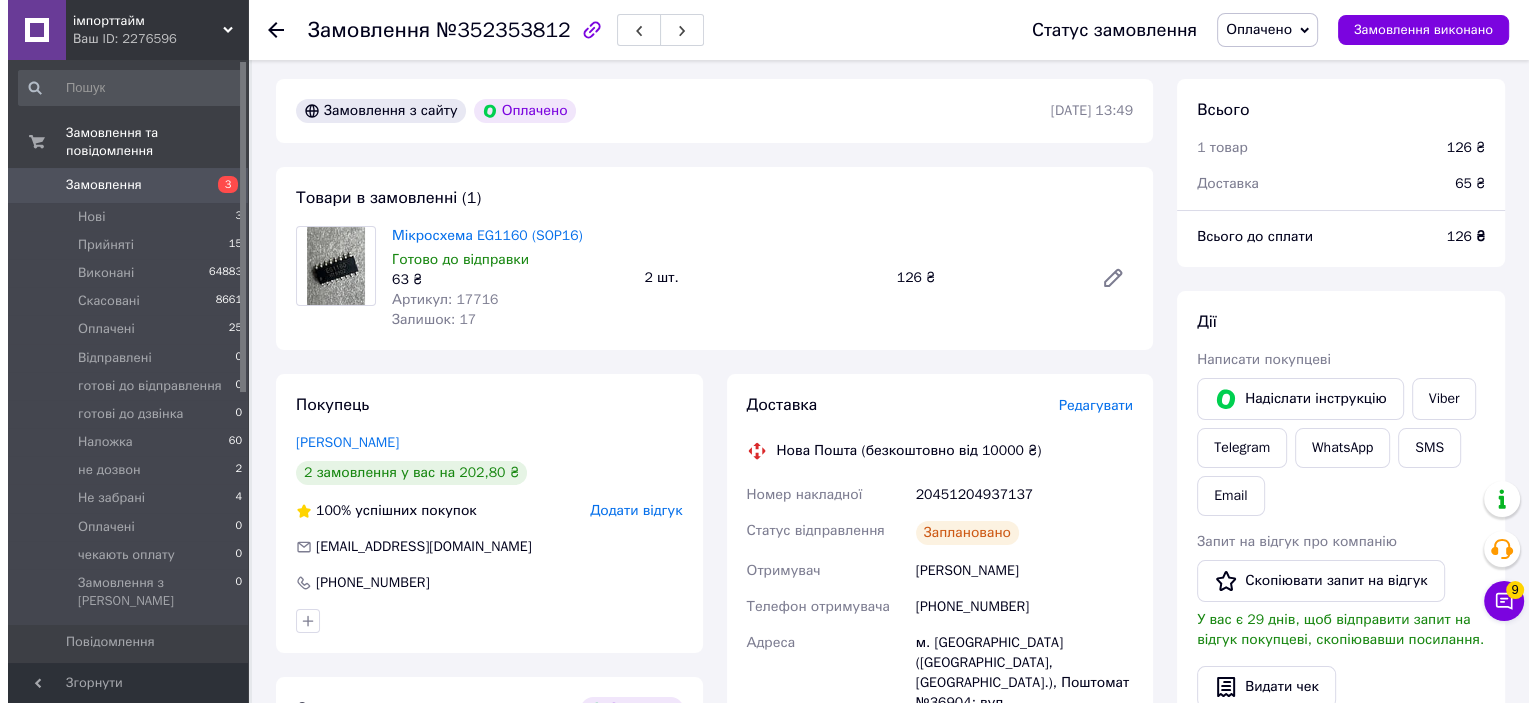 scroll, scrollTop: 0, scrollLeft: 0, axis: both 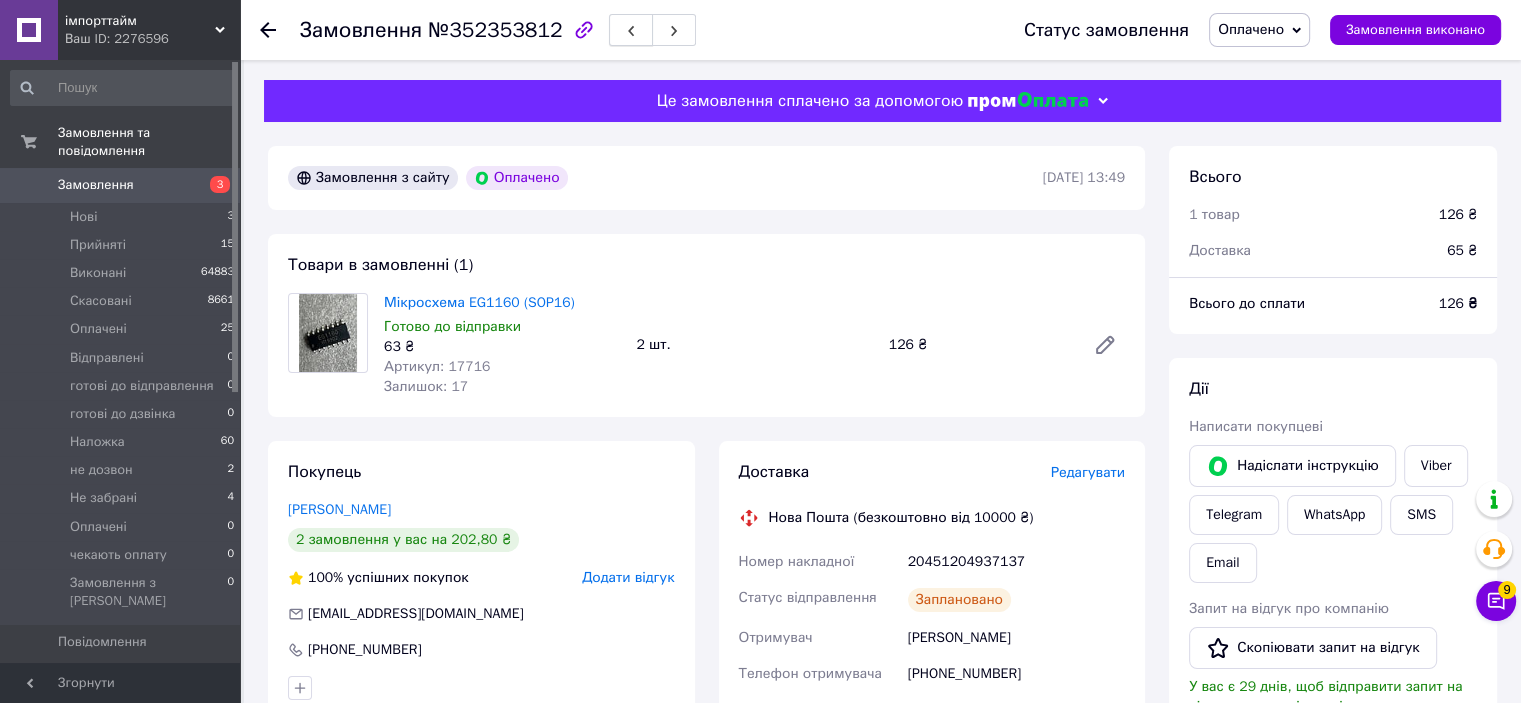 click at bounding box center [631, 30] 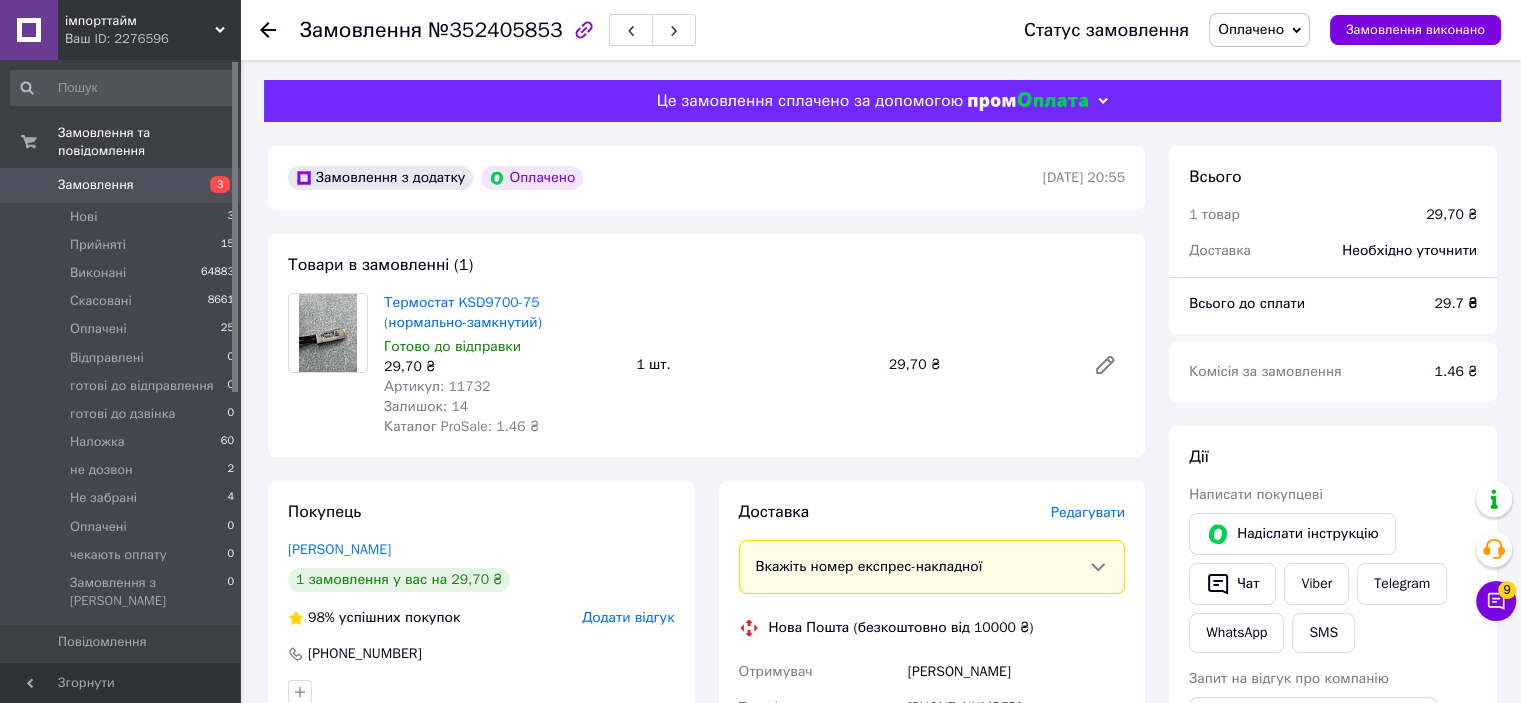 click on "Редагувати" at bounding box center (1088, 512) 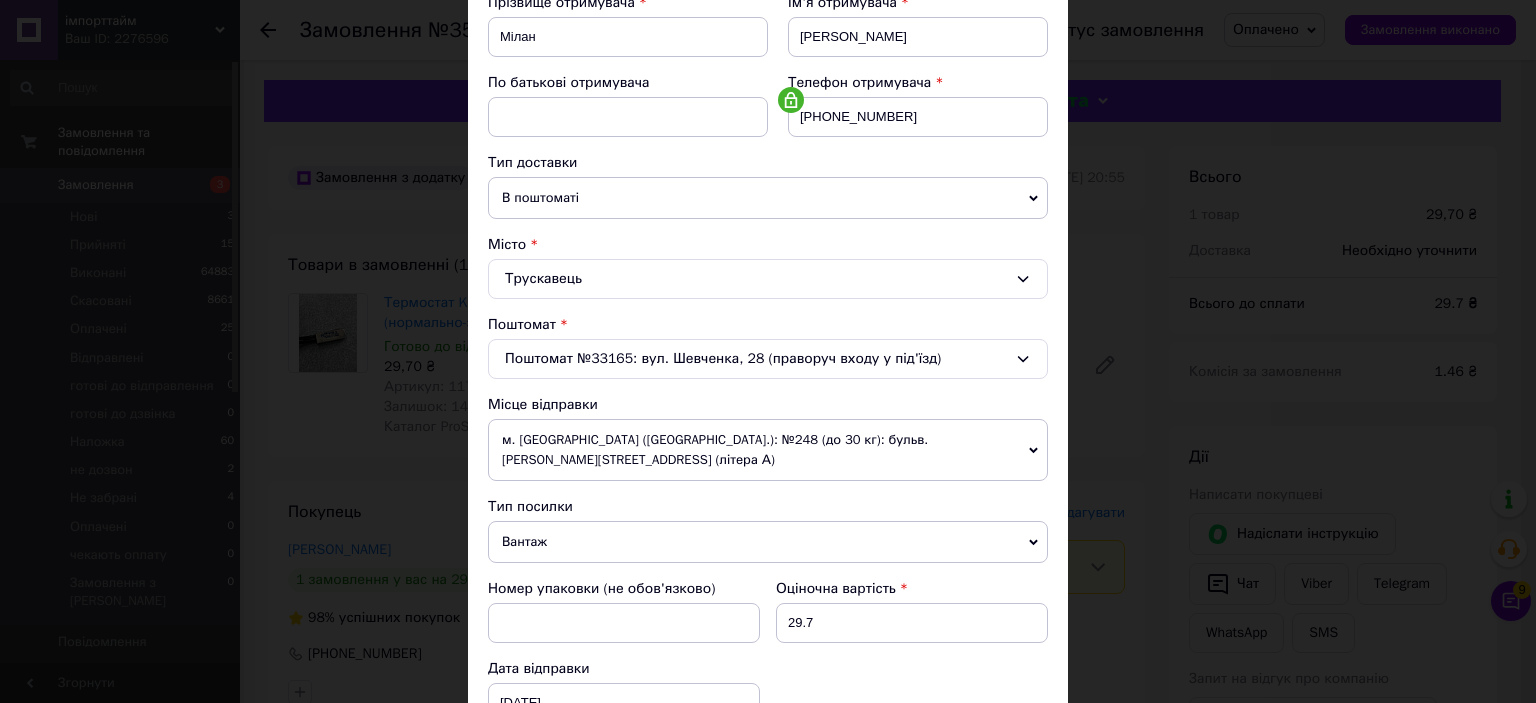 scroll, scrollTop: 400, scrollLeft: 0, axis: vertical 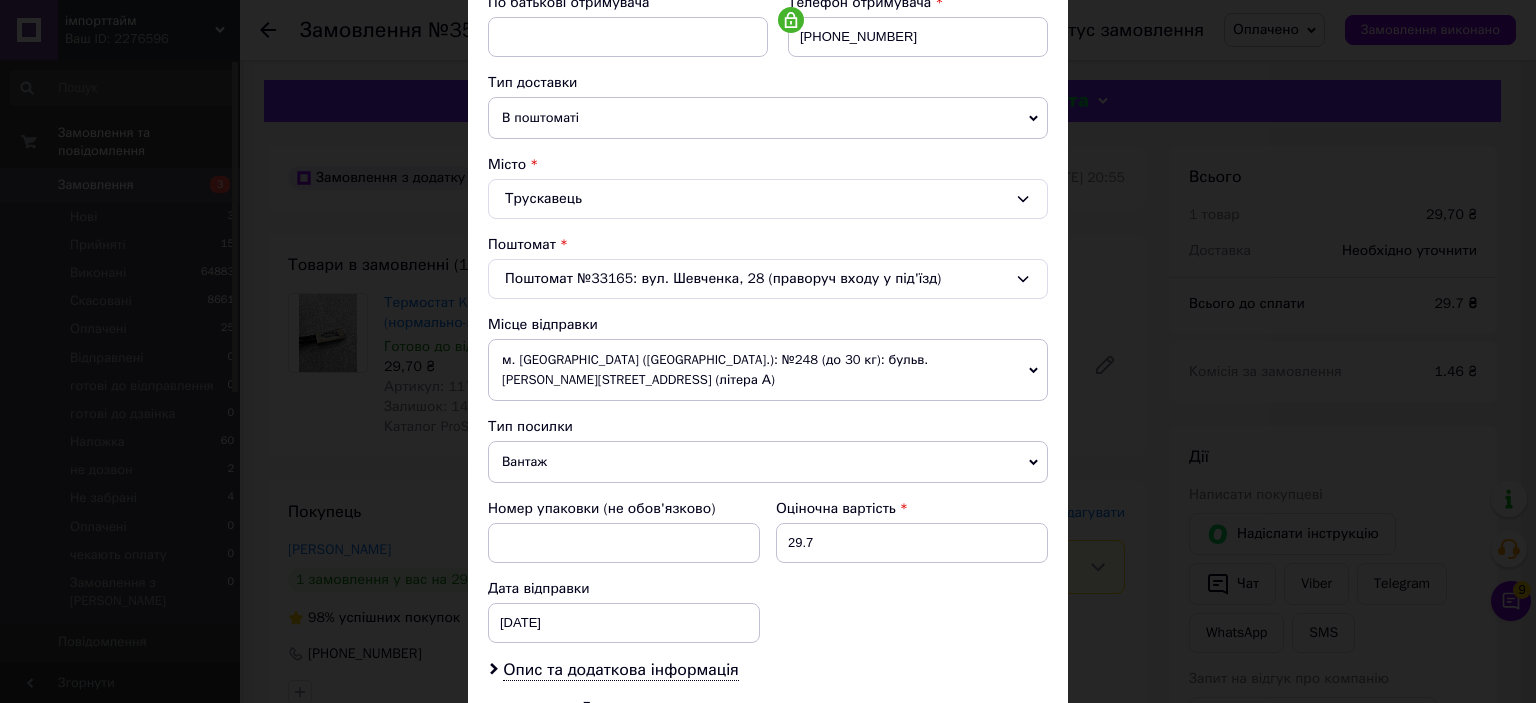click on "Вантаж" at bounding box center [768, 462] 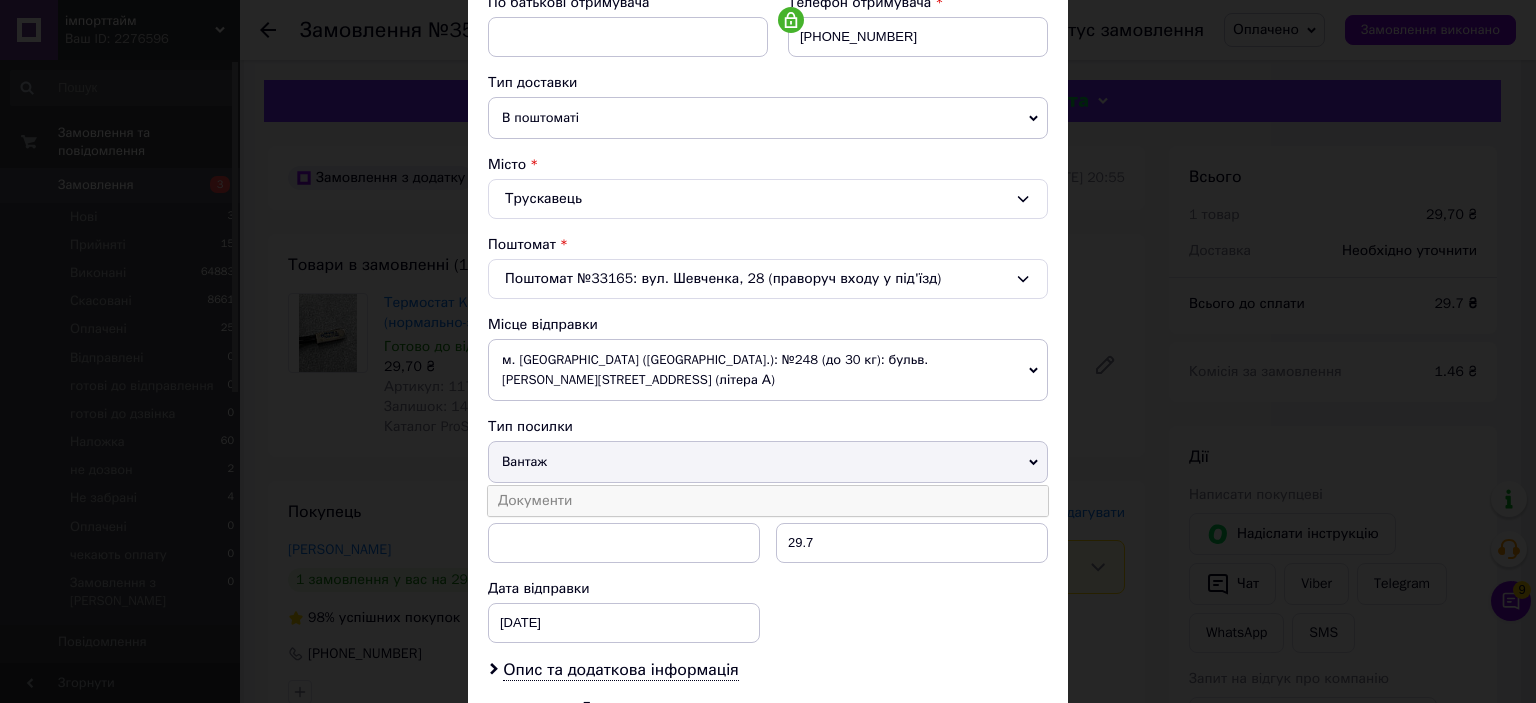click on "Документи" at bounding box center [768, 501] 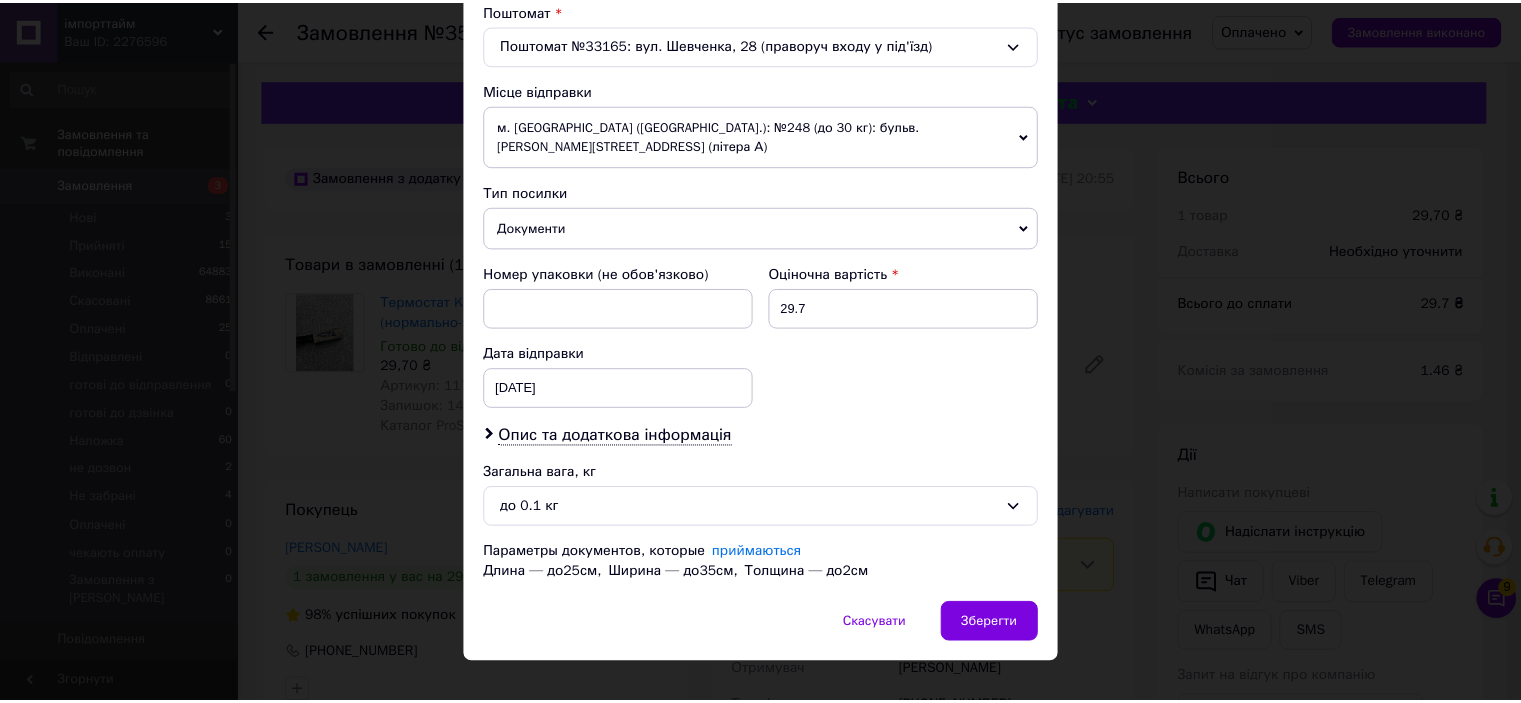 scroll, scrollTop: 639, scrollLeft: 0, axis: vertical 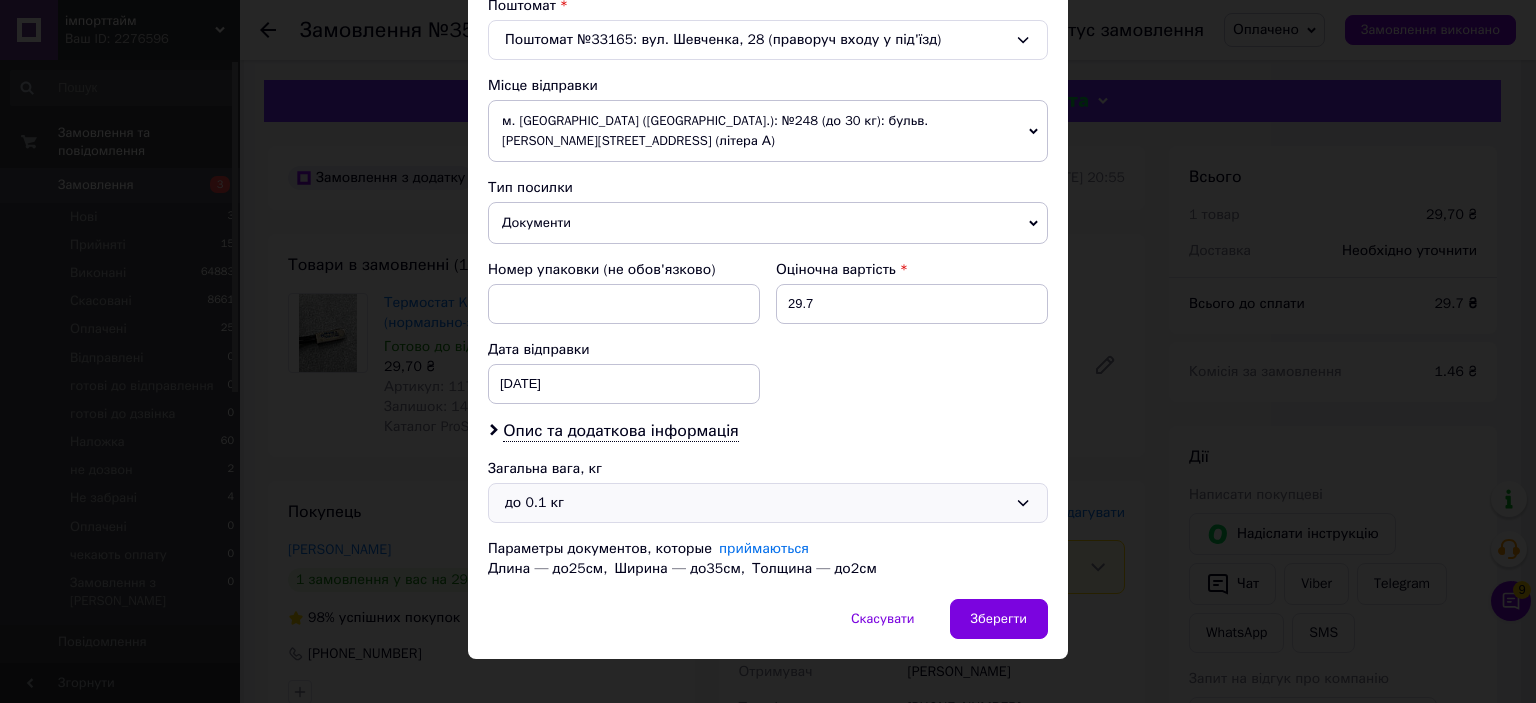 click on "до 0.1 кг" at bounding box center [756, 503] 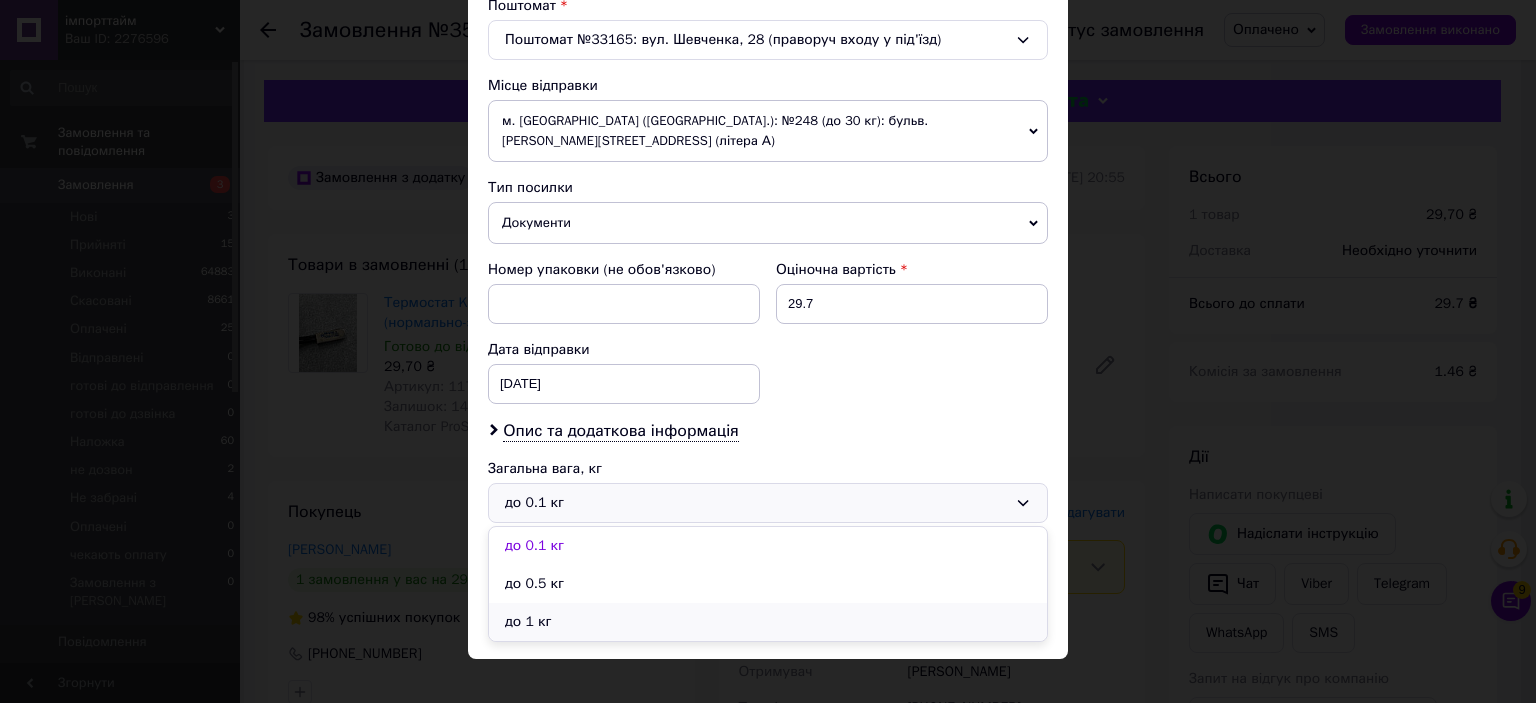 click on "до 1 кг" at bounding box center [768, 622] 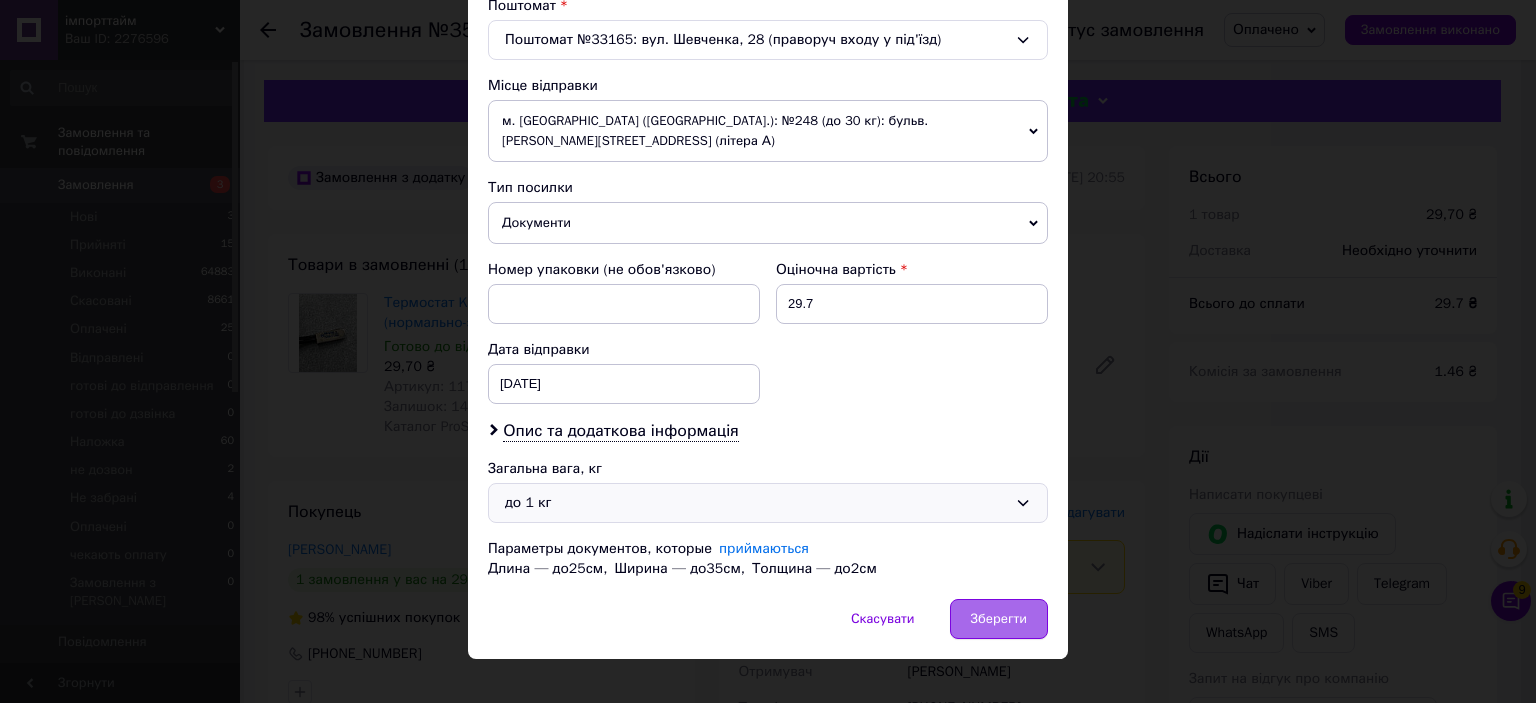 click on "Зберегти" at bounding box center (999, 619) 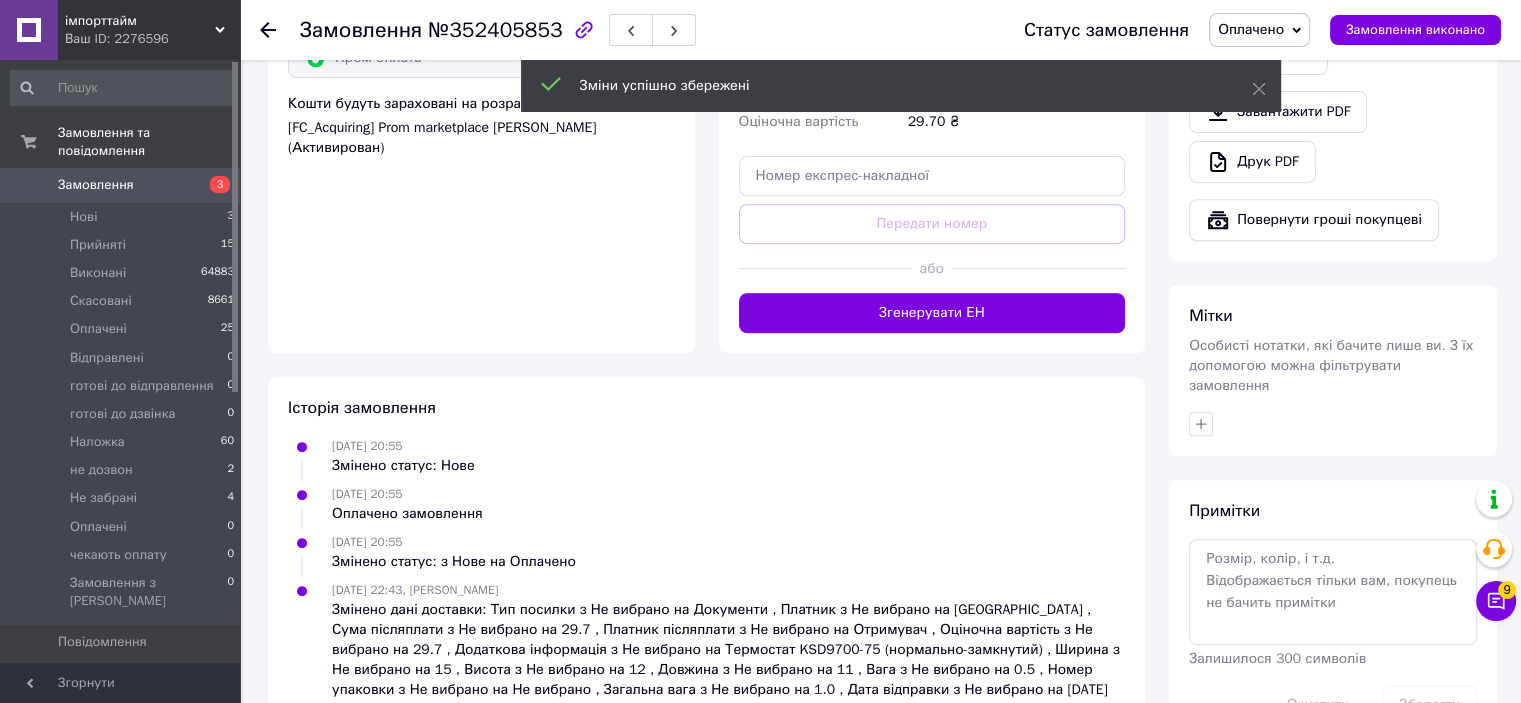 scroll, scrollTop: 800, scrollLeft: 0, axis: vertical 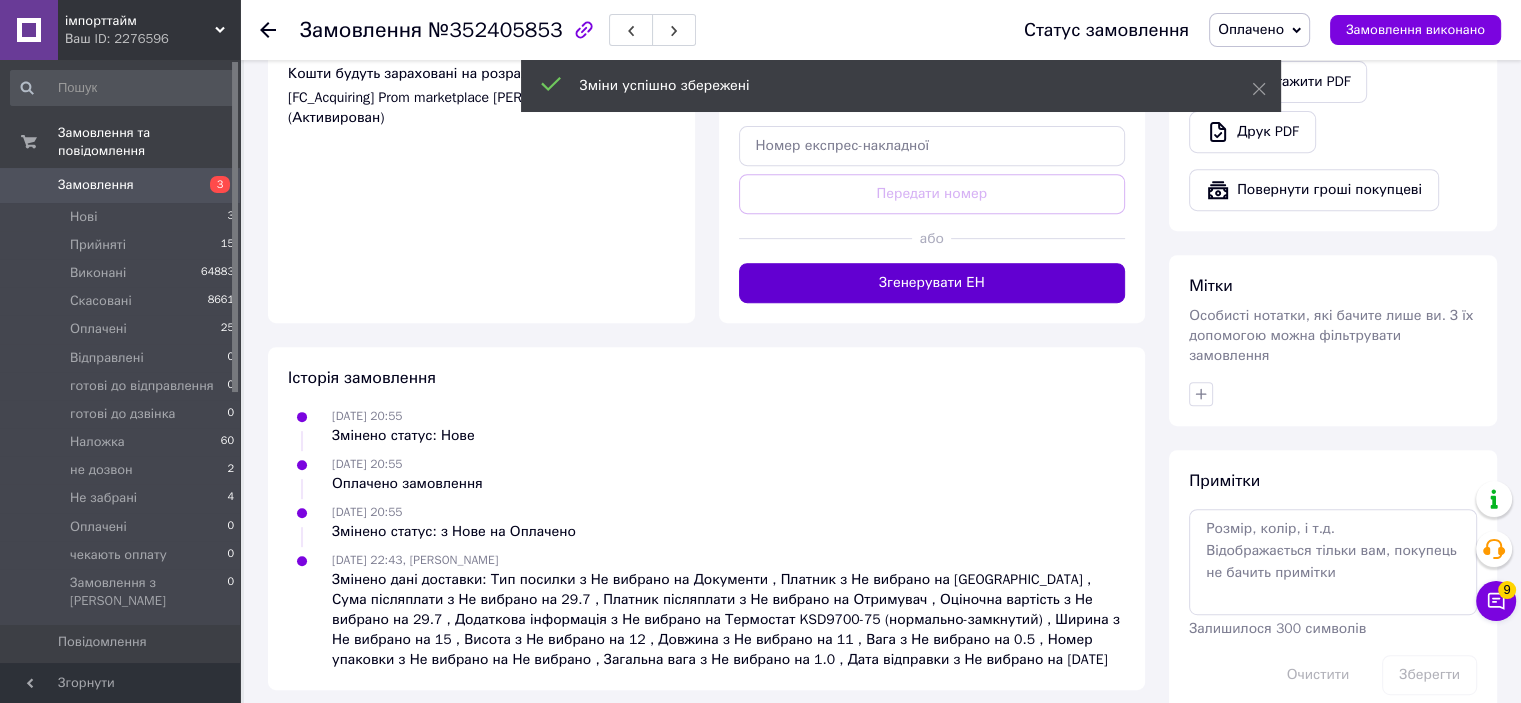 click on "Згенерувати ЕН" at bounding box center [932, 283] 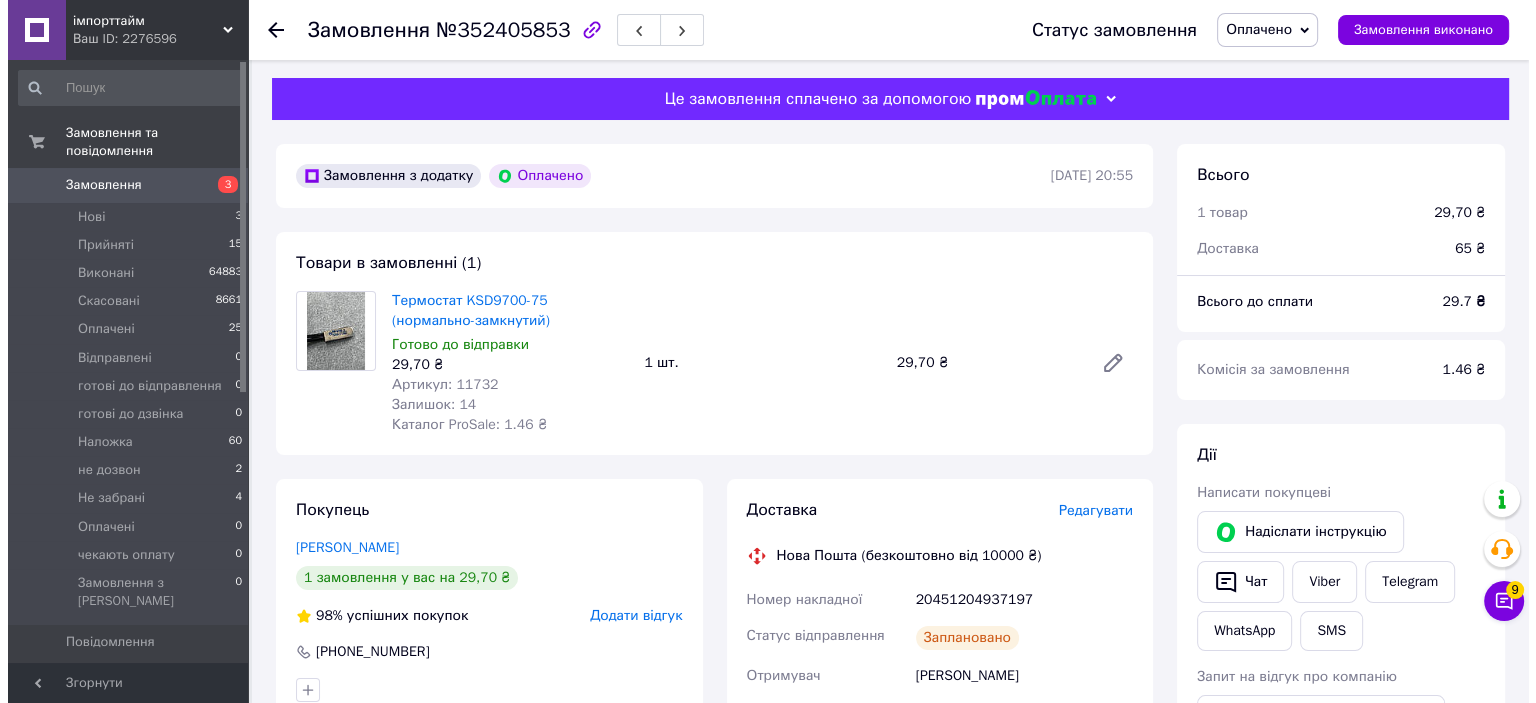 scroll, scrollTop: 0, scrollLeft: 0, axis: both 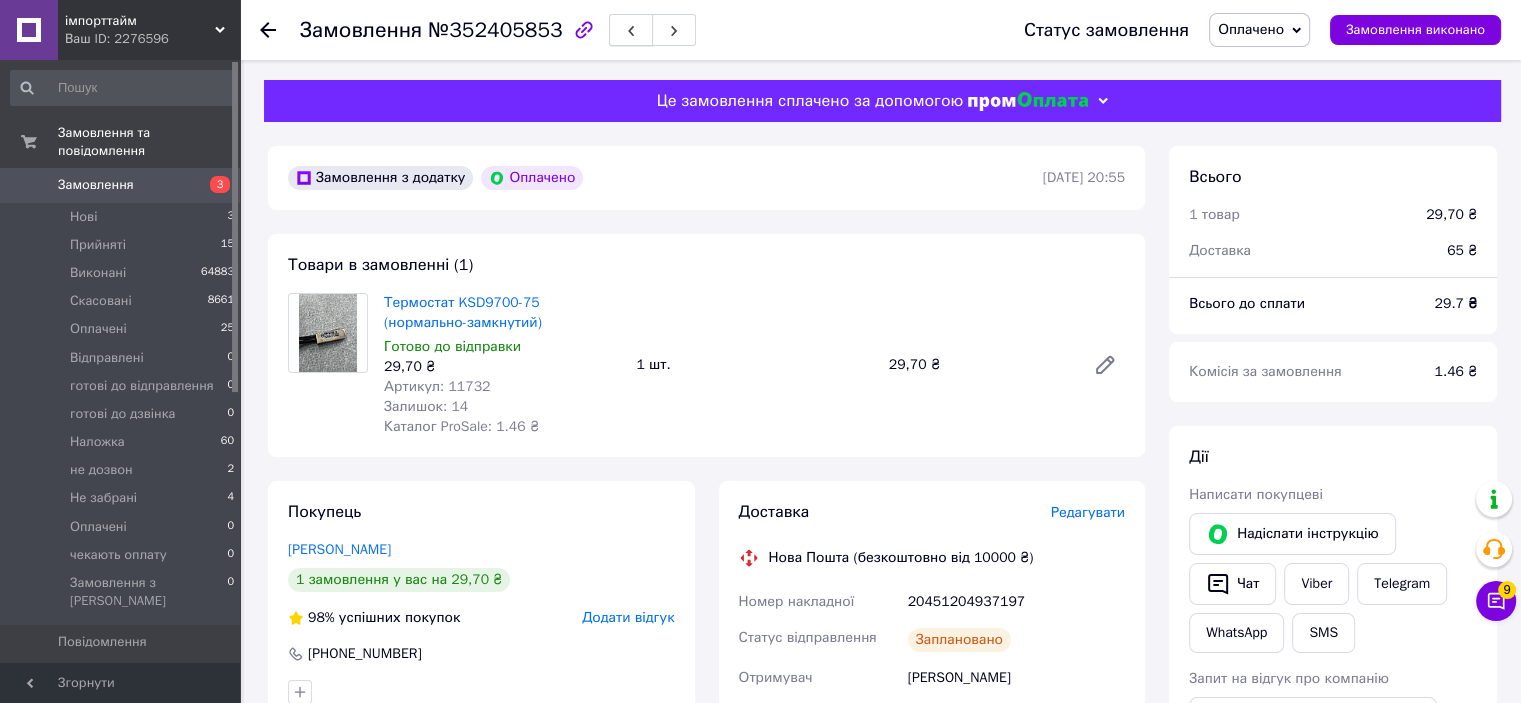 click at bounding box center (631, 30) 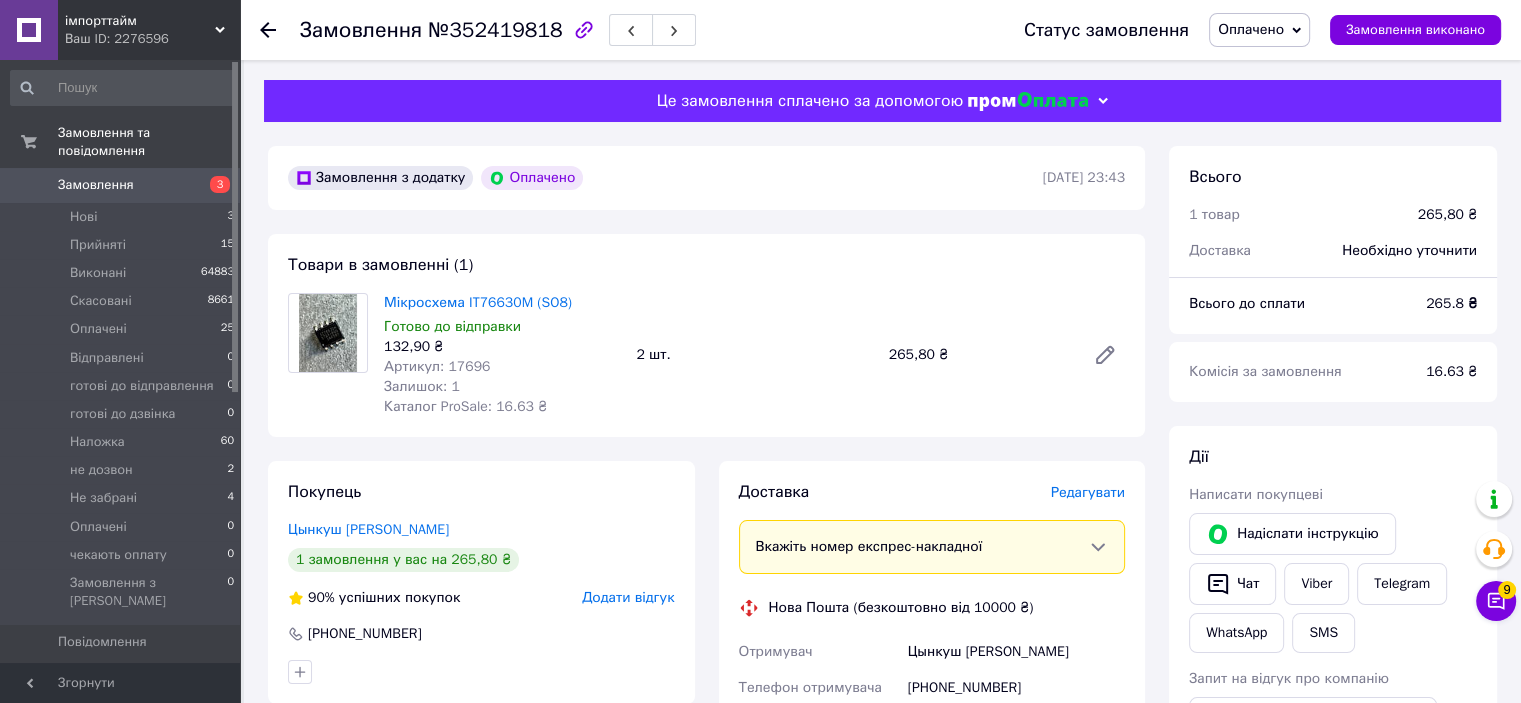 click on "Редагувати" at bounding box center (1088, 492) 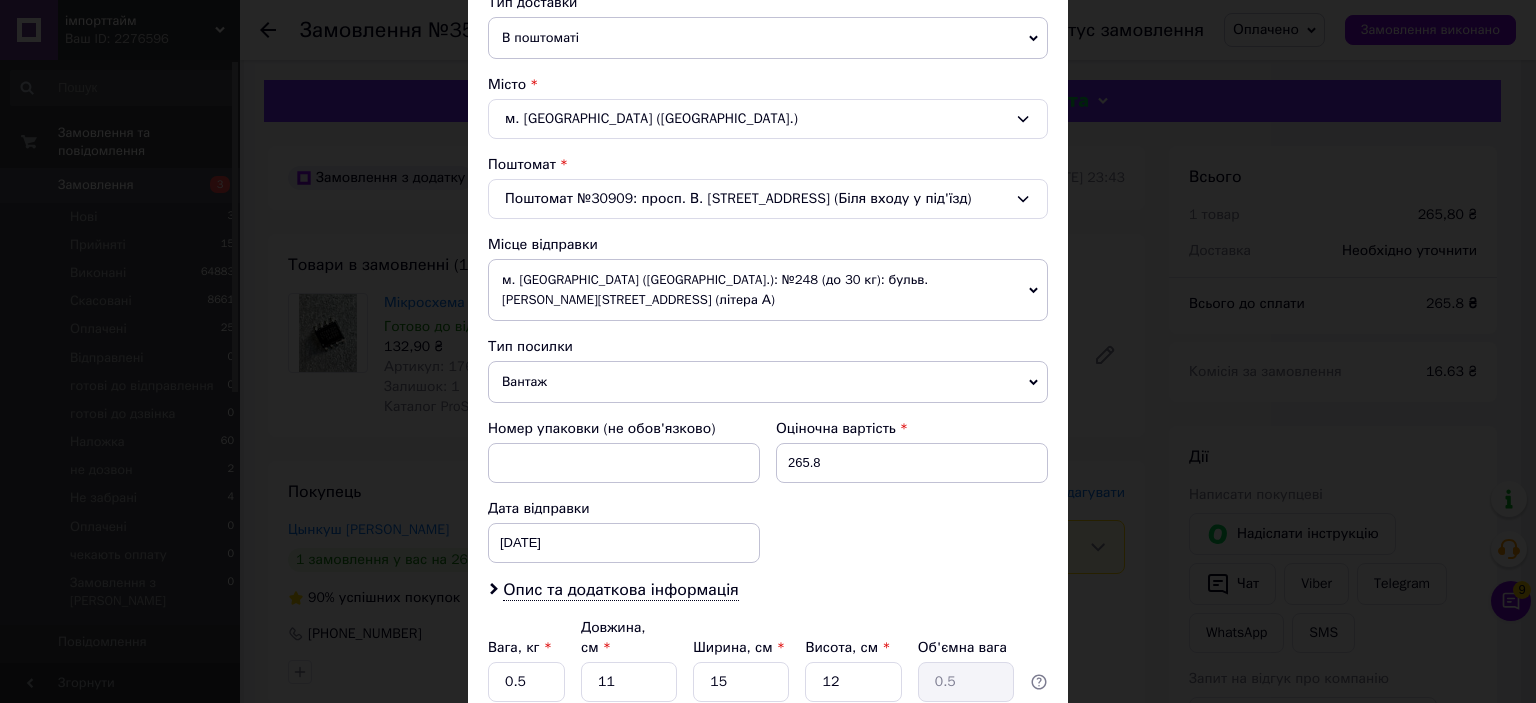 scroll, scrollTop: 600, scrollLeft: 0, axis: vertical 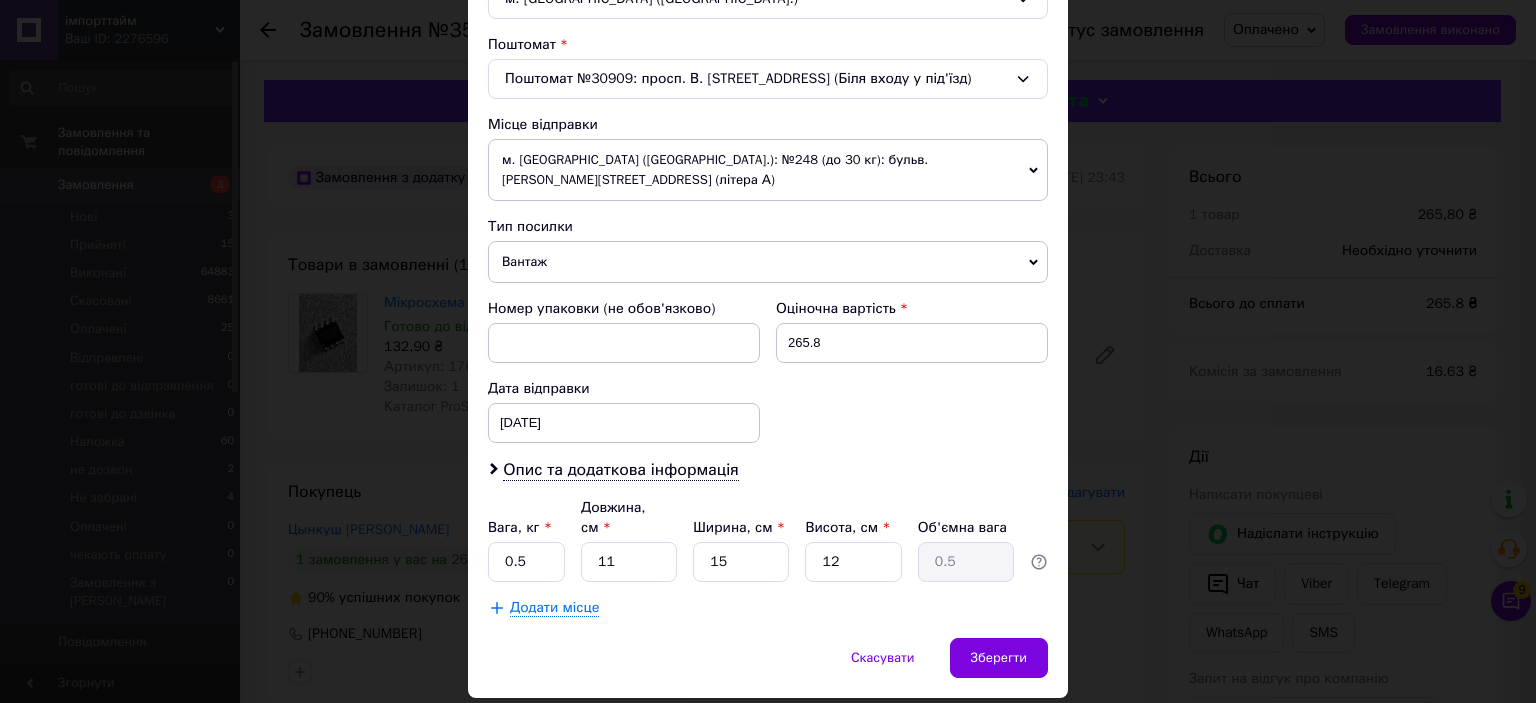 click on "Вантаж" at bounding box center [768, 262] 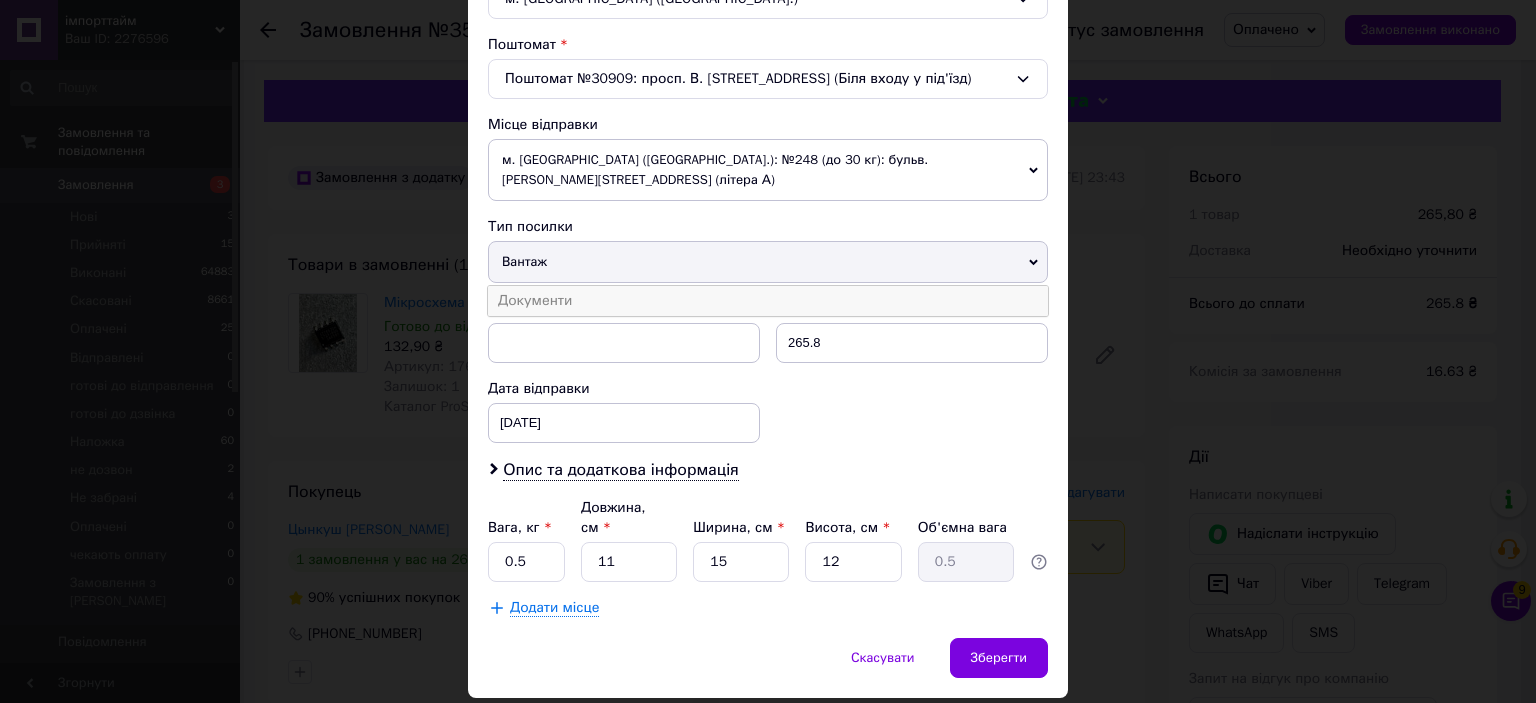 click on "Документи" at bounding box center [768, 301] 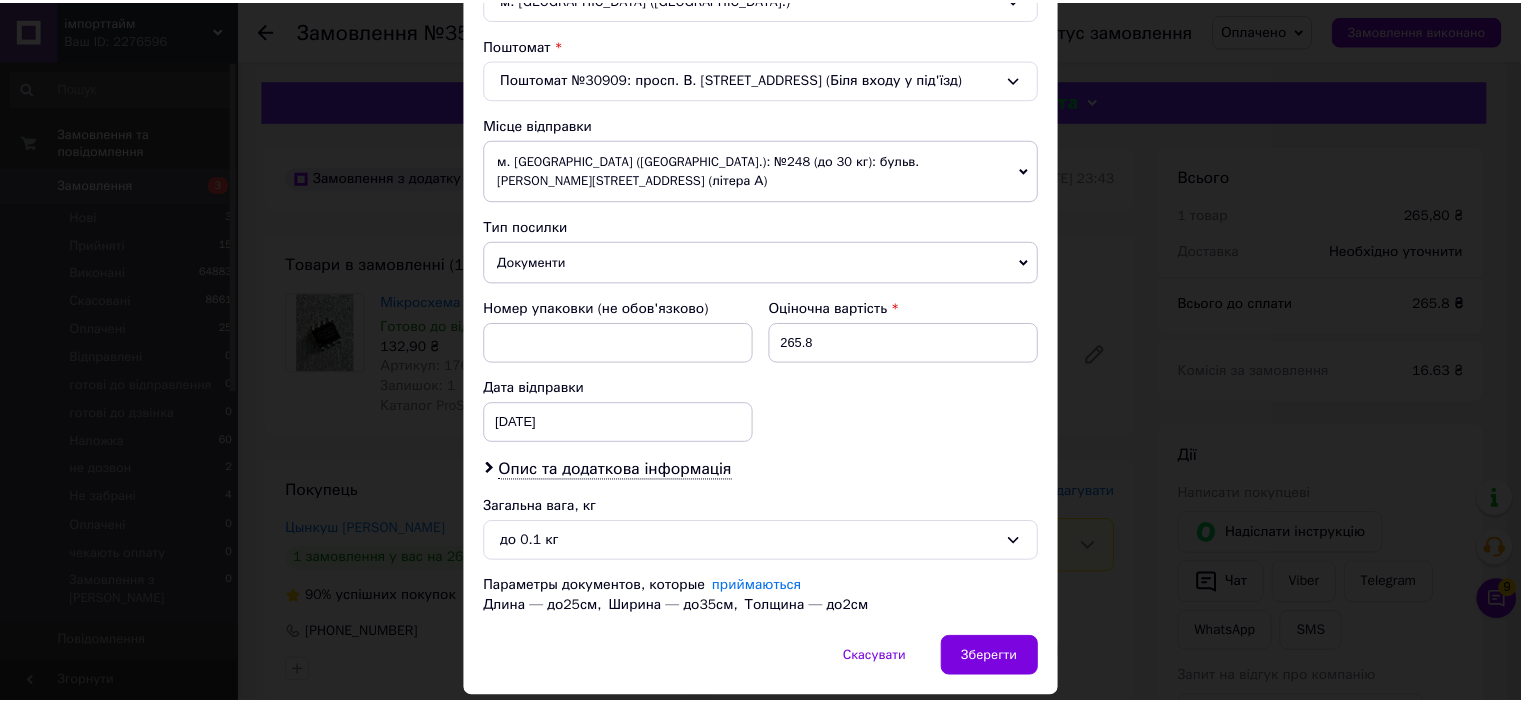 scroll, scrollTop: 639, scrollLeft: 0, axis: vertical 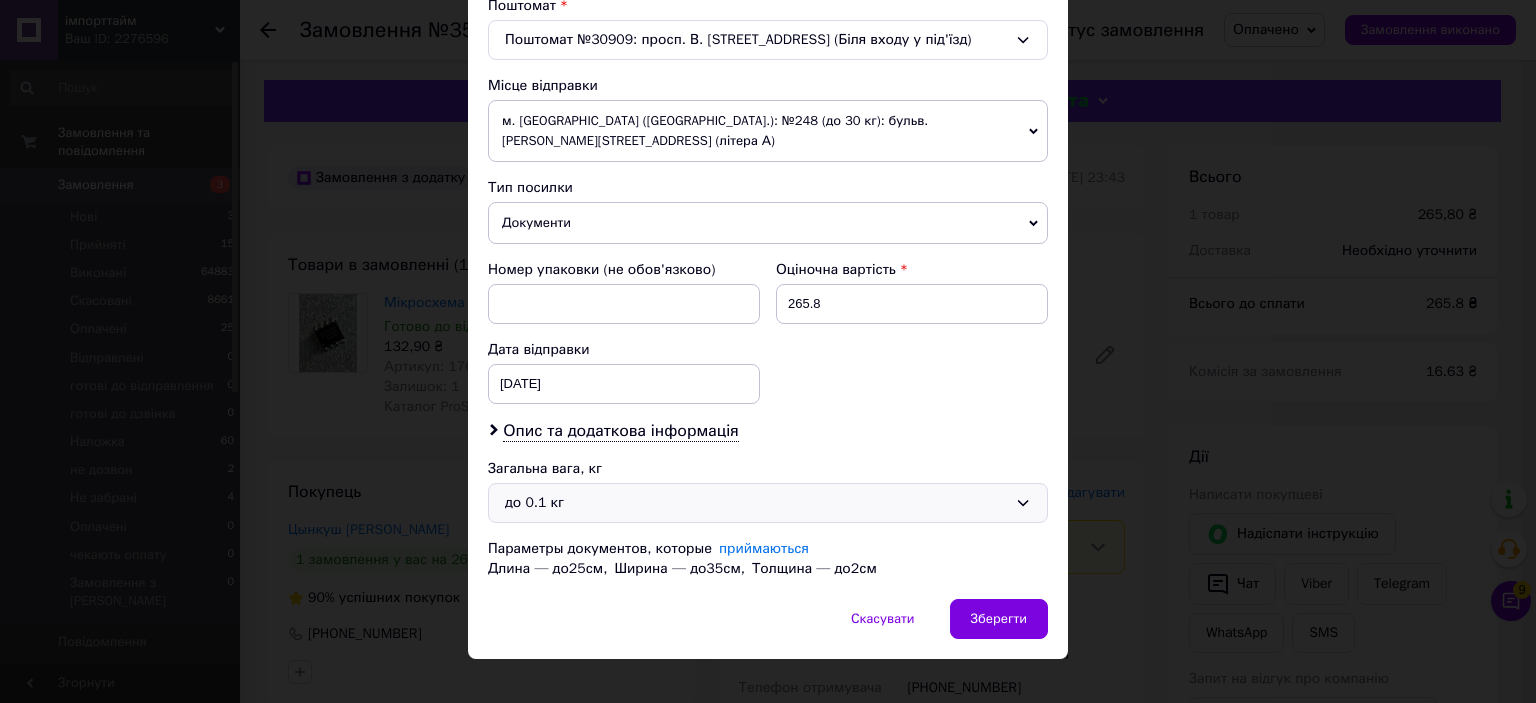 click on "до 0.1 кг" at bounding box center (768, 503) 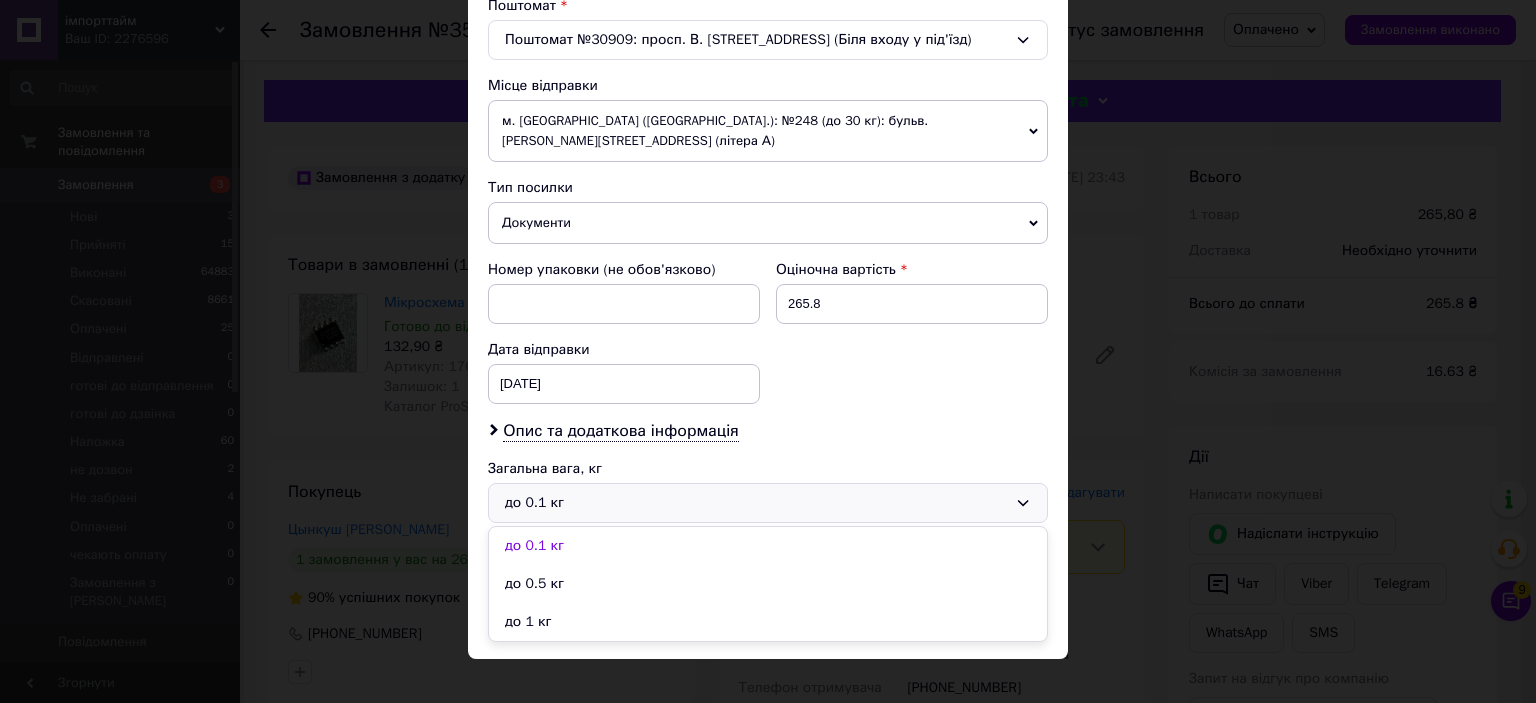 click on "до 1 кг" at bounding box center (768, 622) 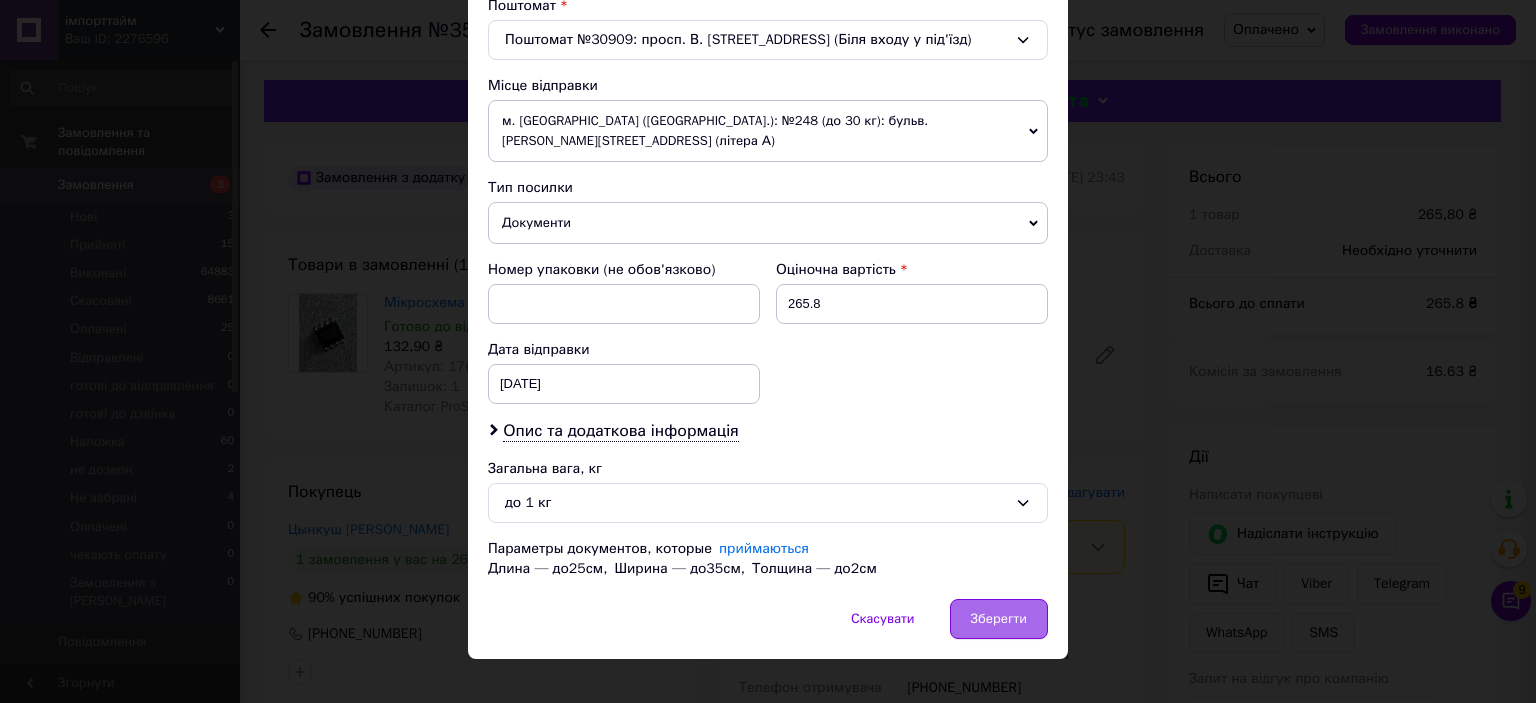 click on "Зберегти" at bounding box center [999, 619] 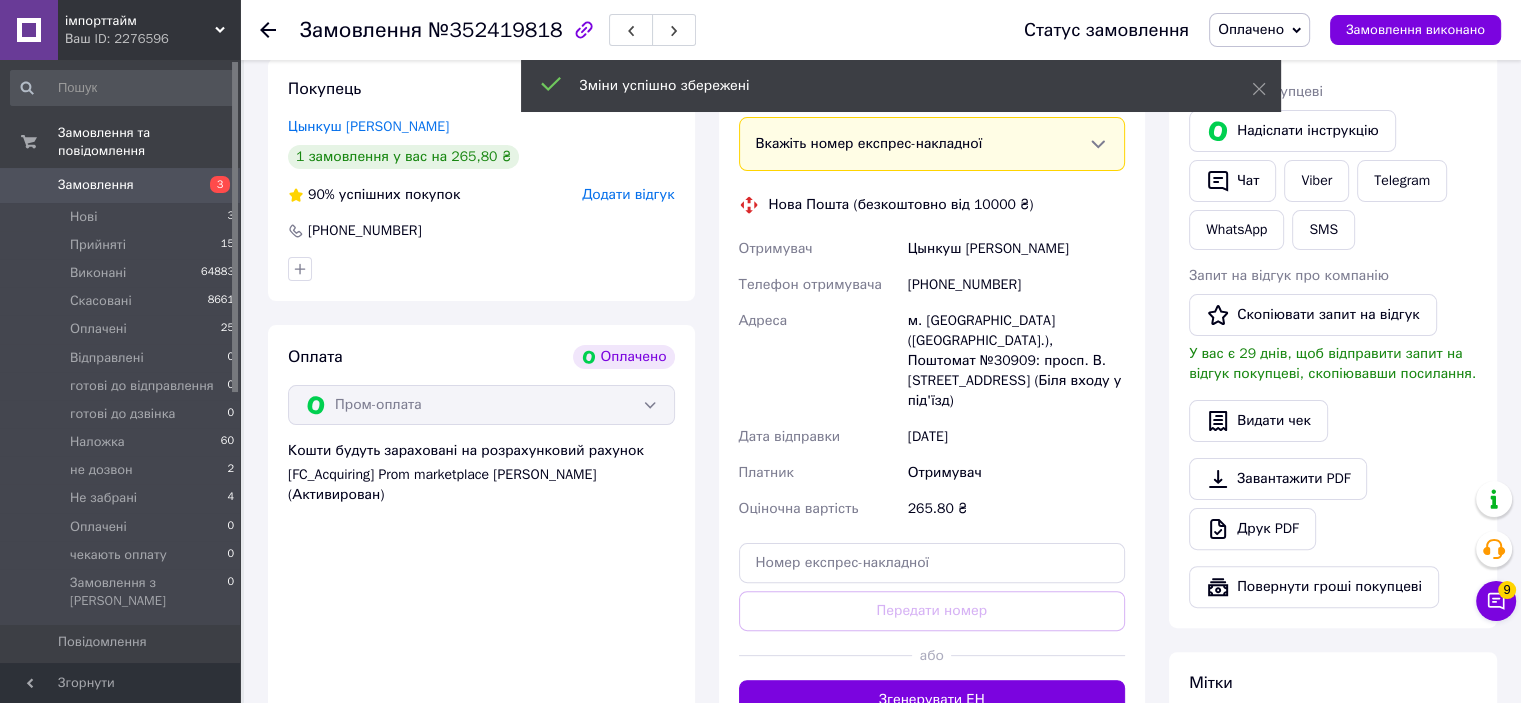 scroll, scrollTop: 500, scrollLeft: 0, axis: vertical 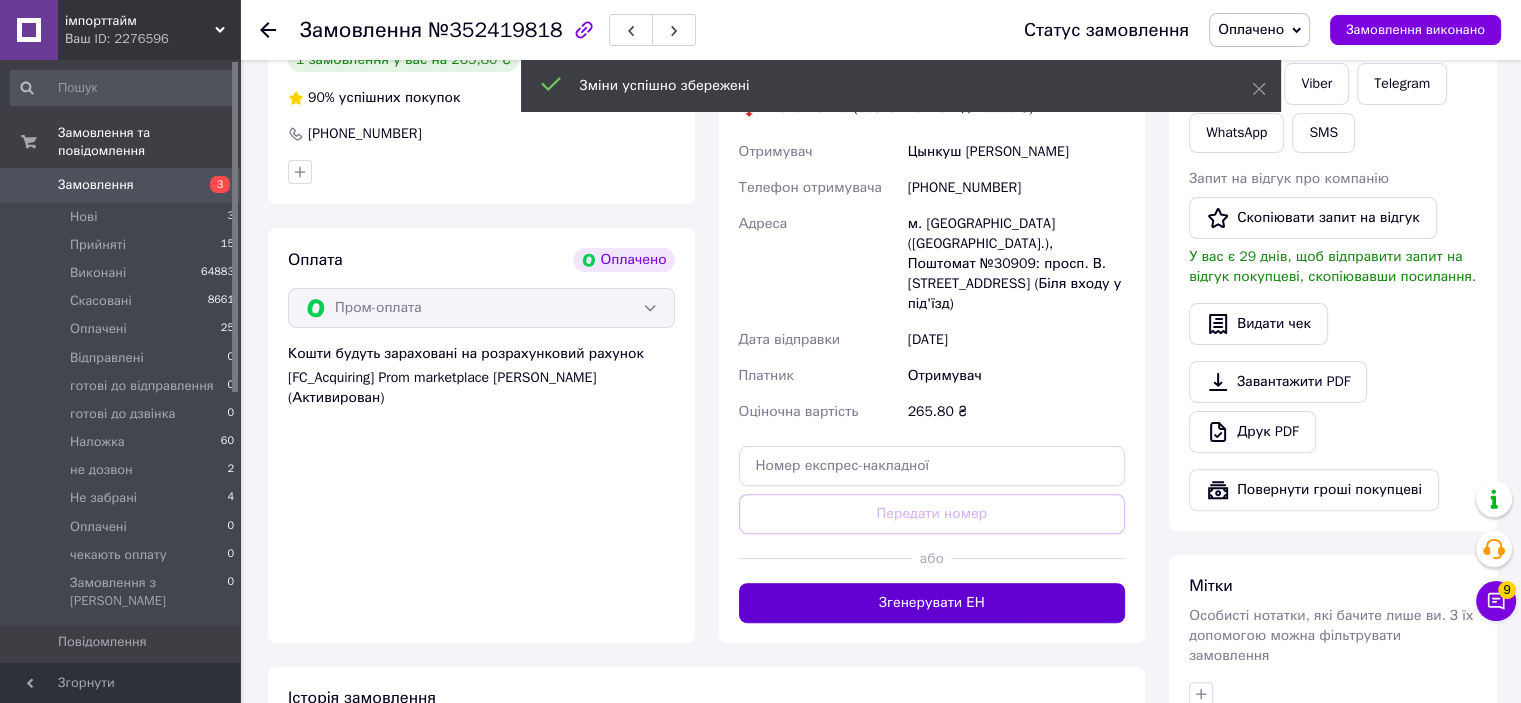 click on "Згенерувати ЕН" at bounding box center [932, 603] 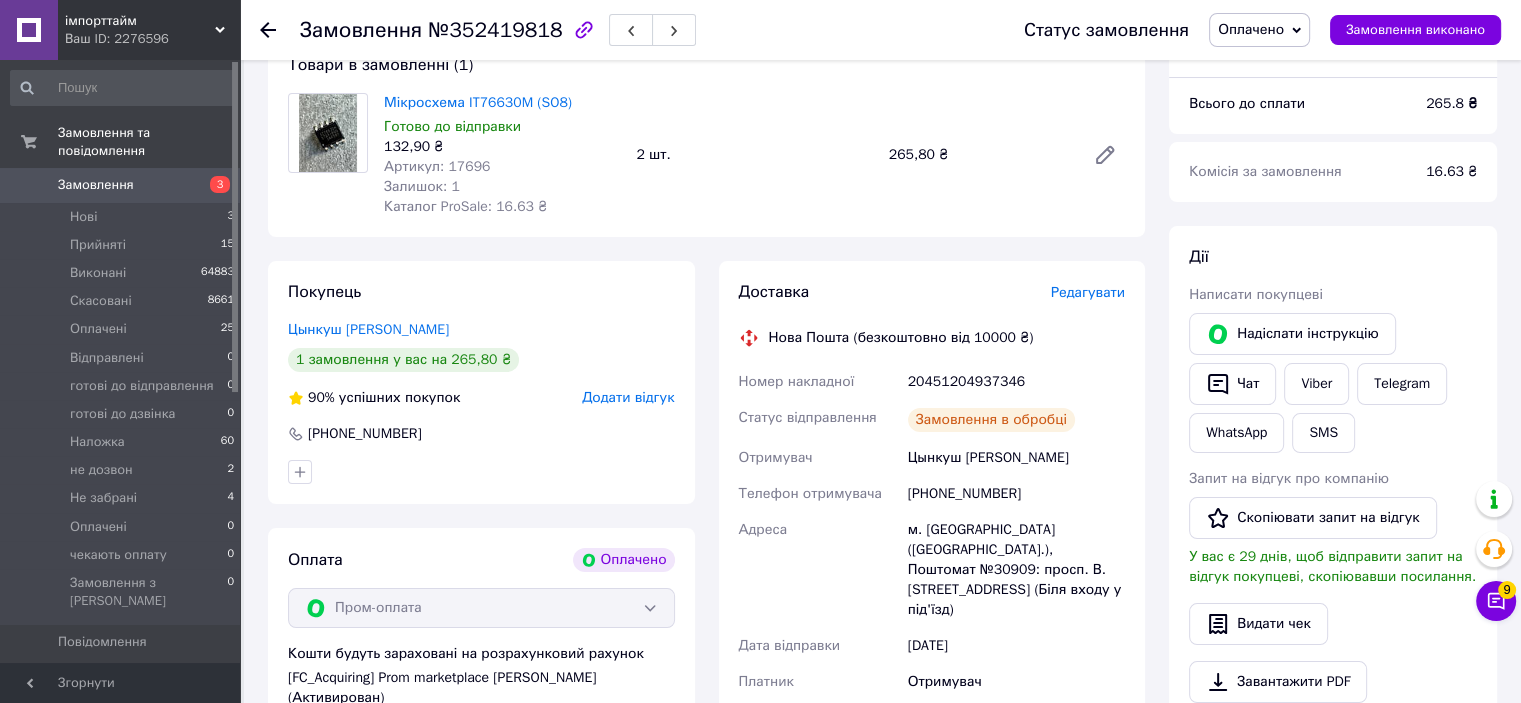 scroll, scrollTop: 0, scrollLeft: 0, axis: both 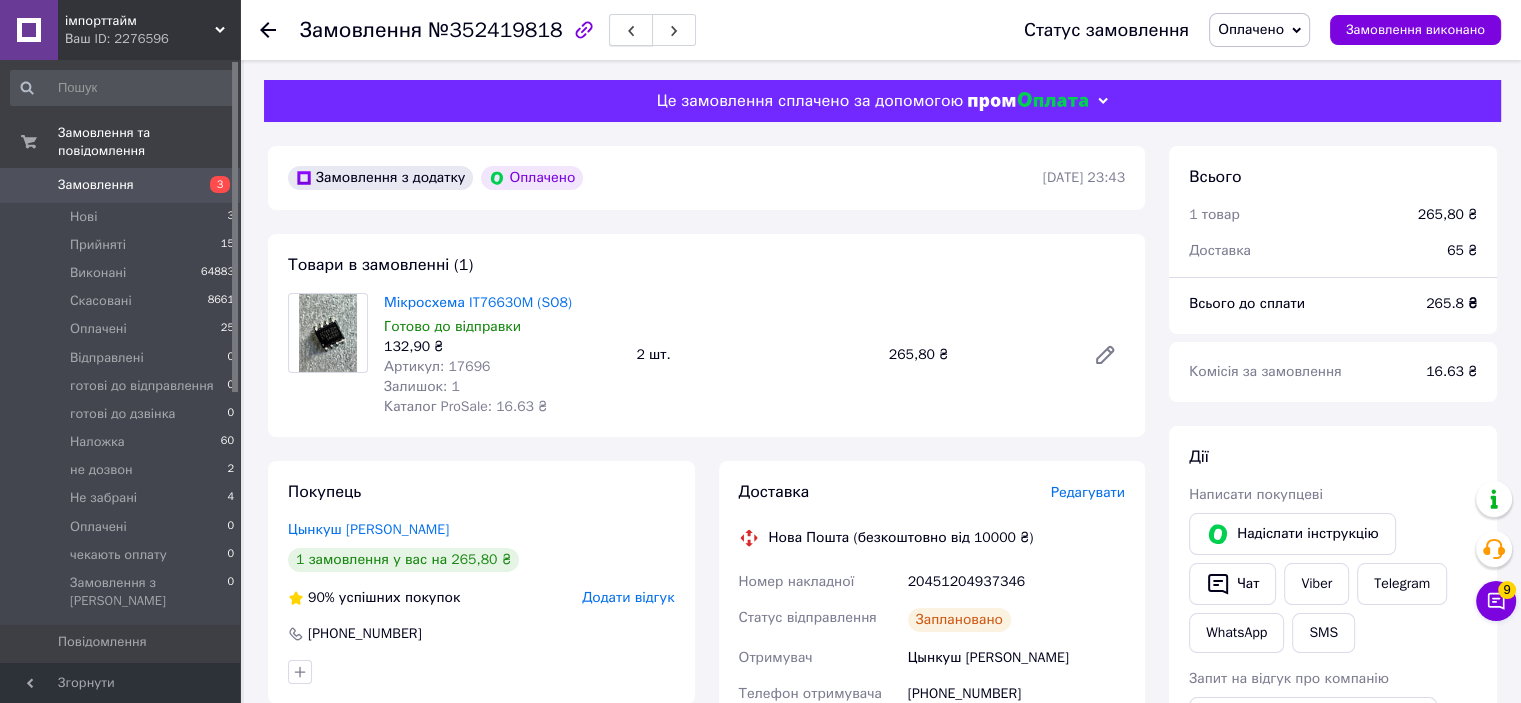 click at bounding box center (631, 30) 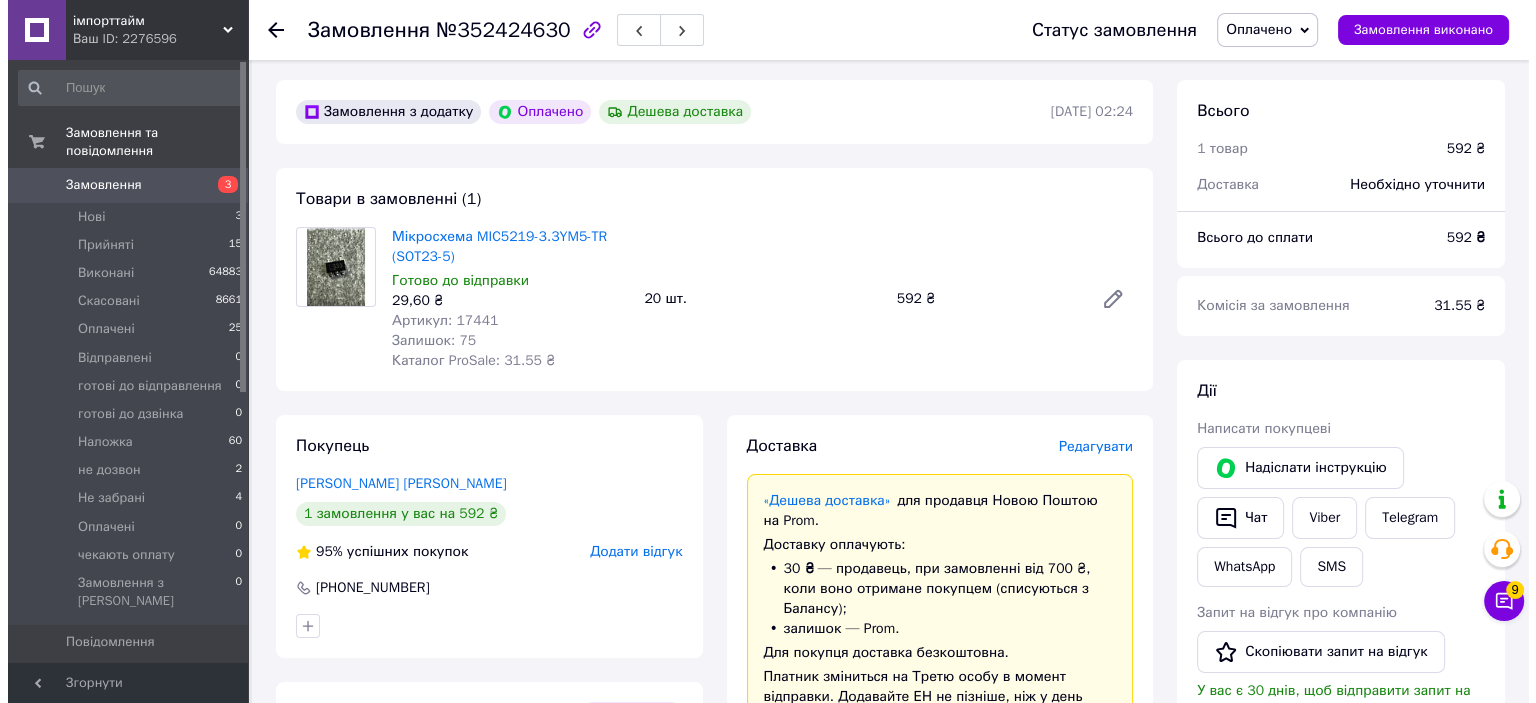 scroll, scrollTop: 200, scrollLeft: 0, axis: vertical 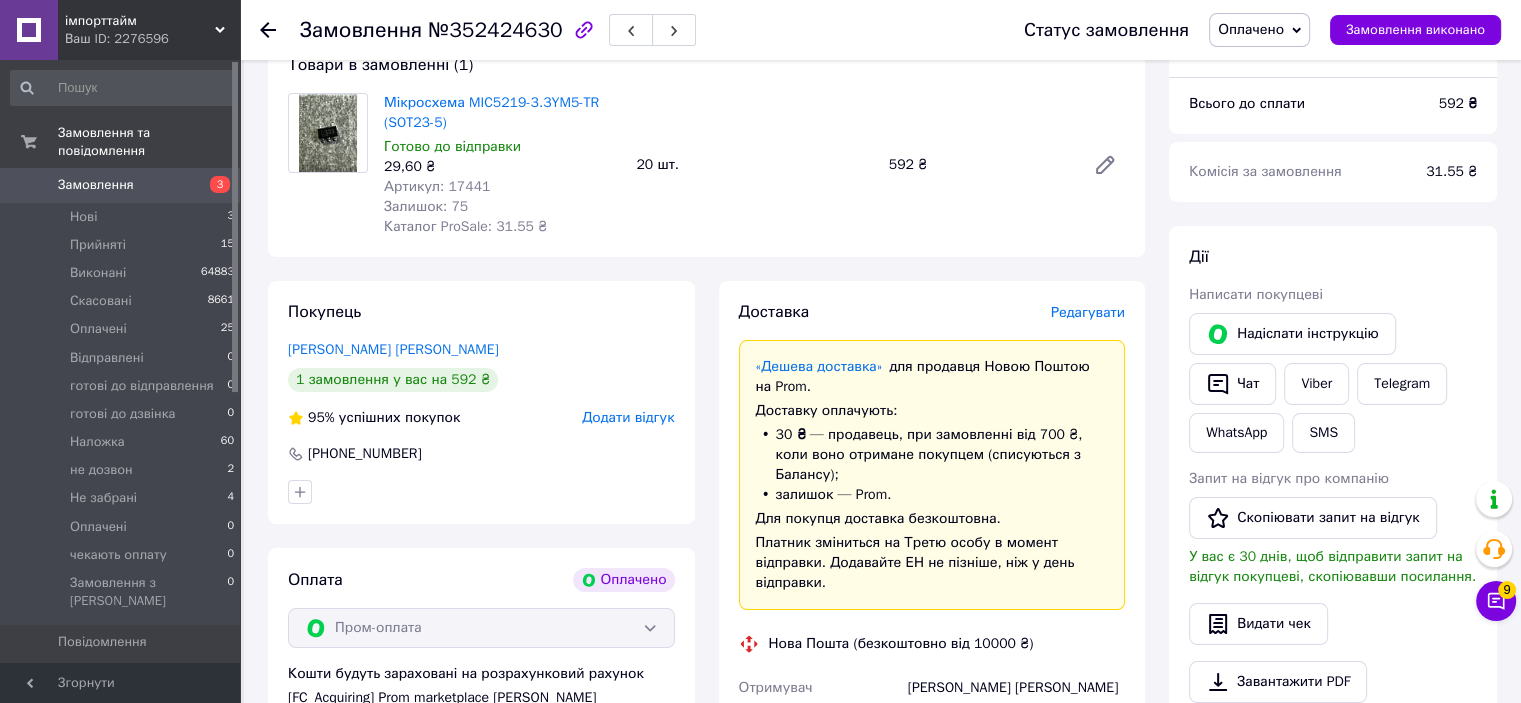 click on "Редагувати" at bounding box center [1088, 312] 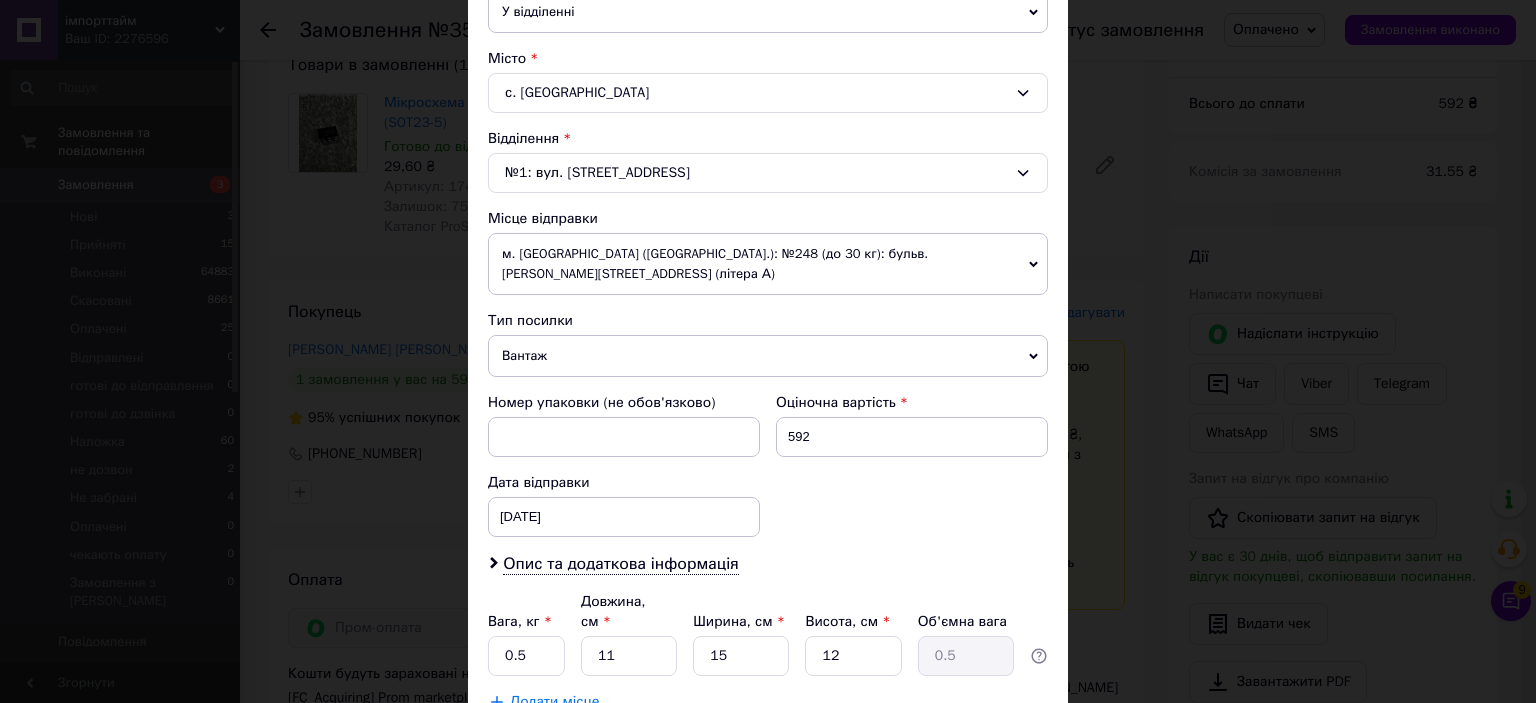 scroll, scrollTop: 619, scrollLeft: 0, axis: vertical 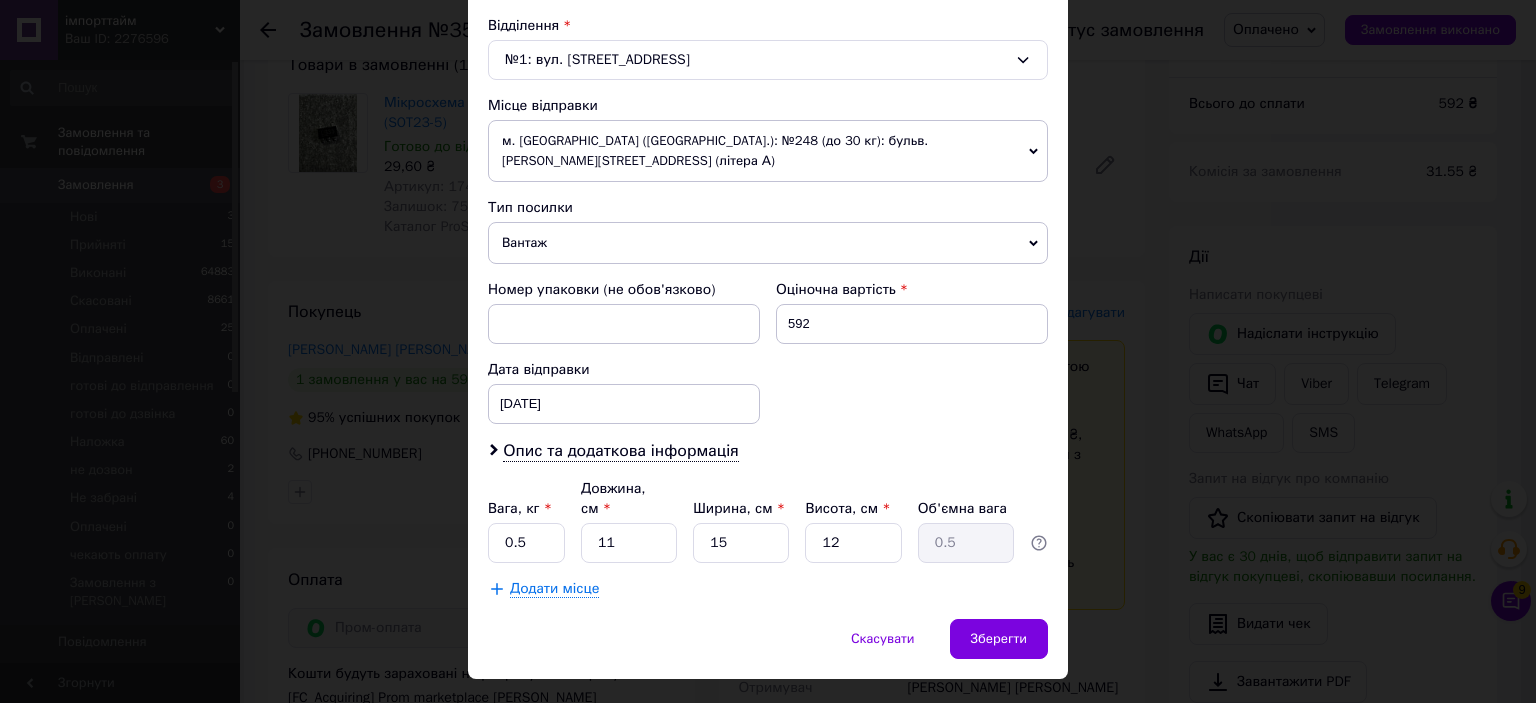 click on "Вантаж" at bounding box center (768, 243) 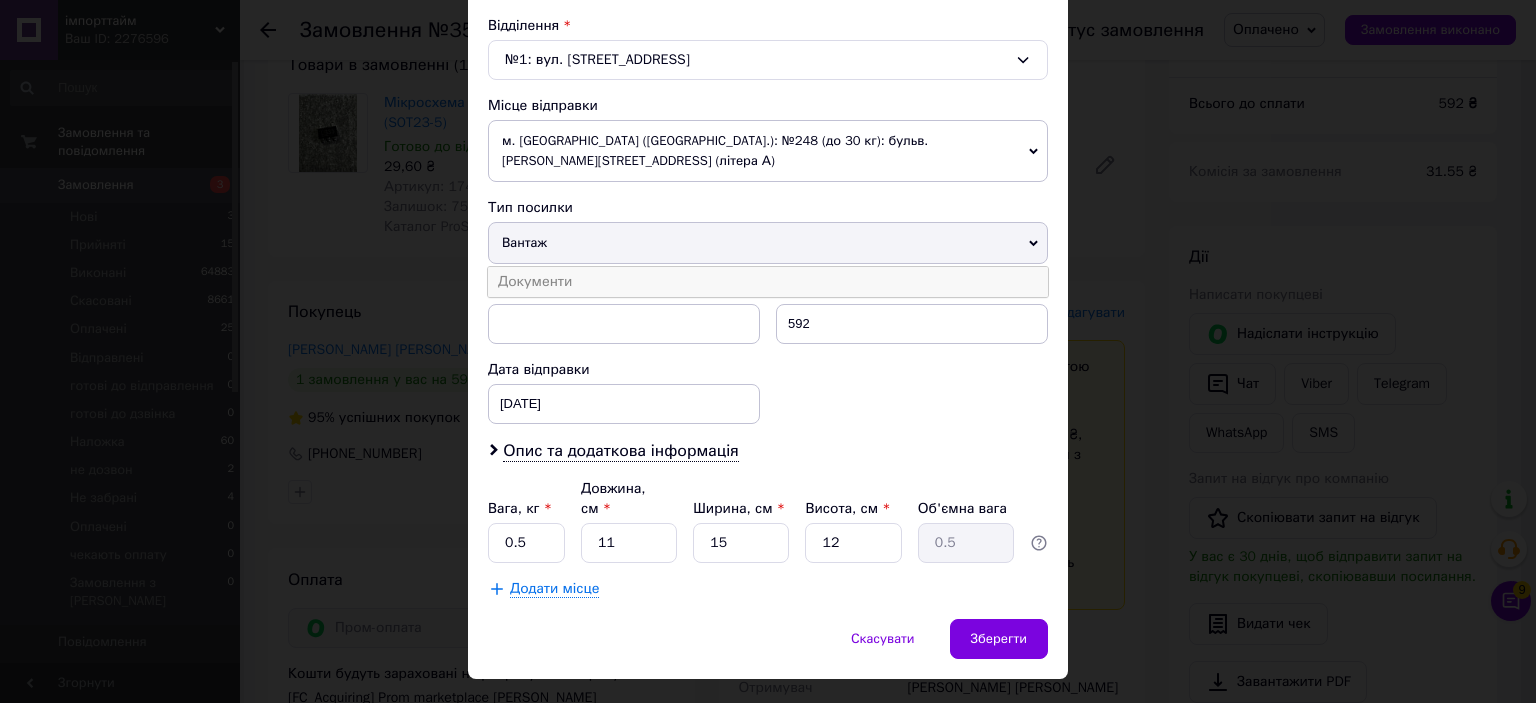 click on "Документи" at bounding box center (768, 282) 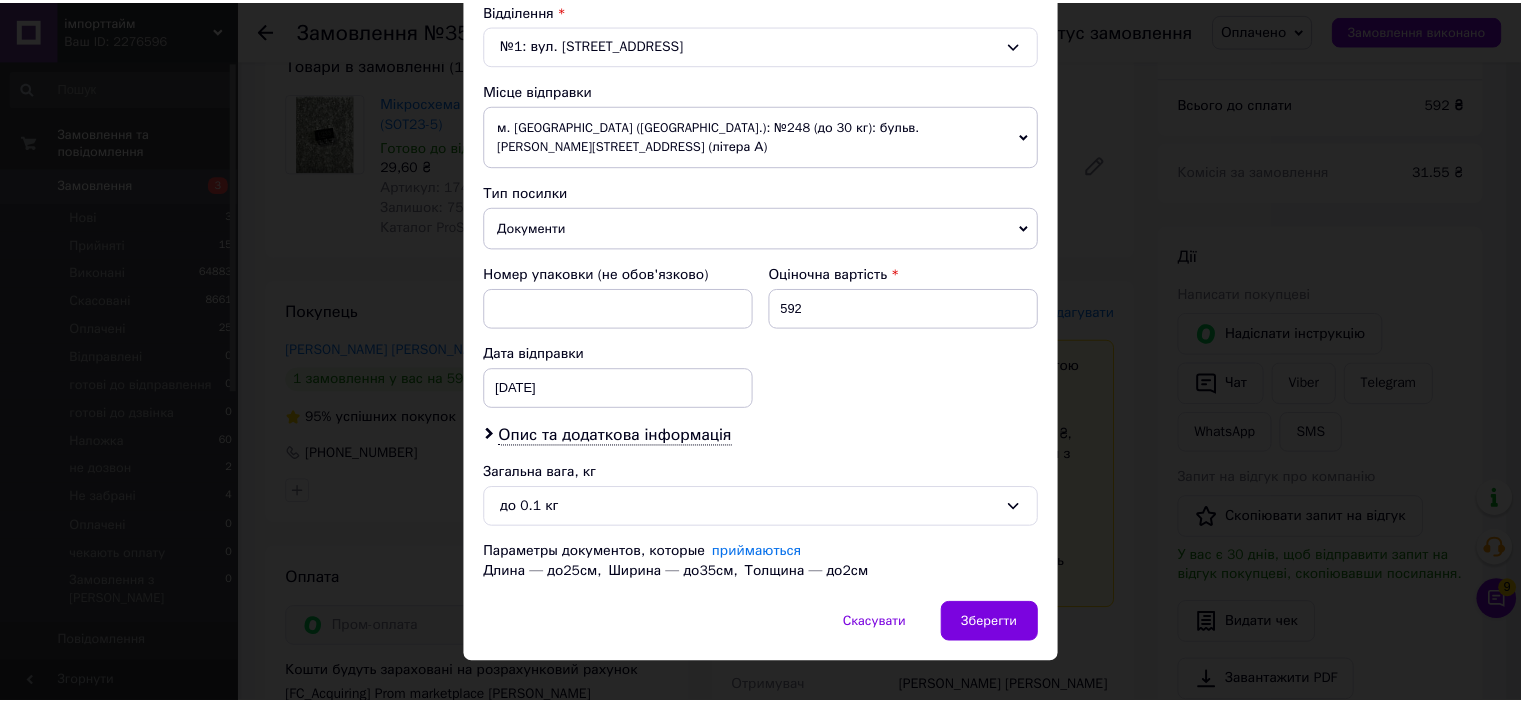 scroll, scrollTop: 639, scrollLeft: 0, axis: vertical 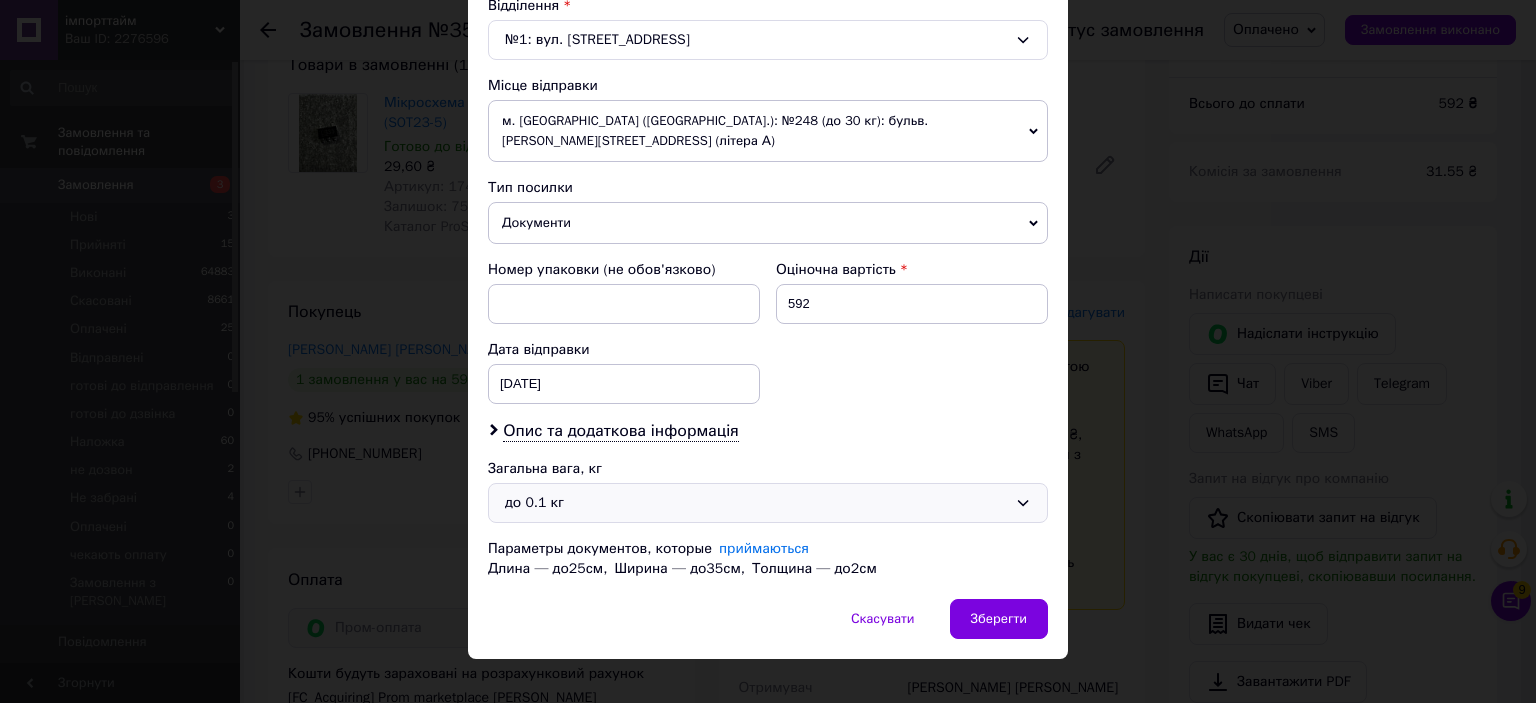 click on "до 0.1 кг" at bounding box center (756, 503) 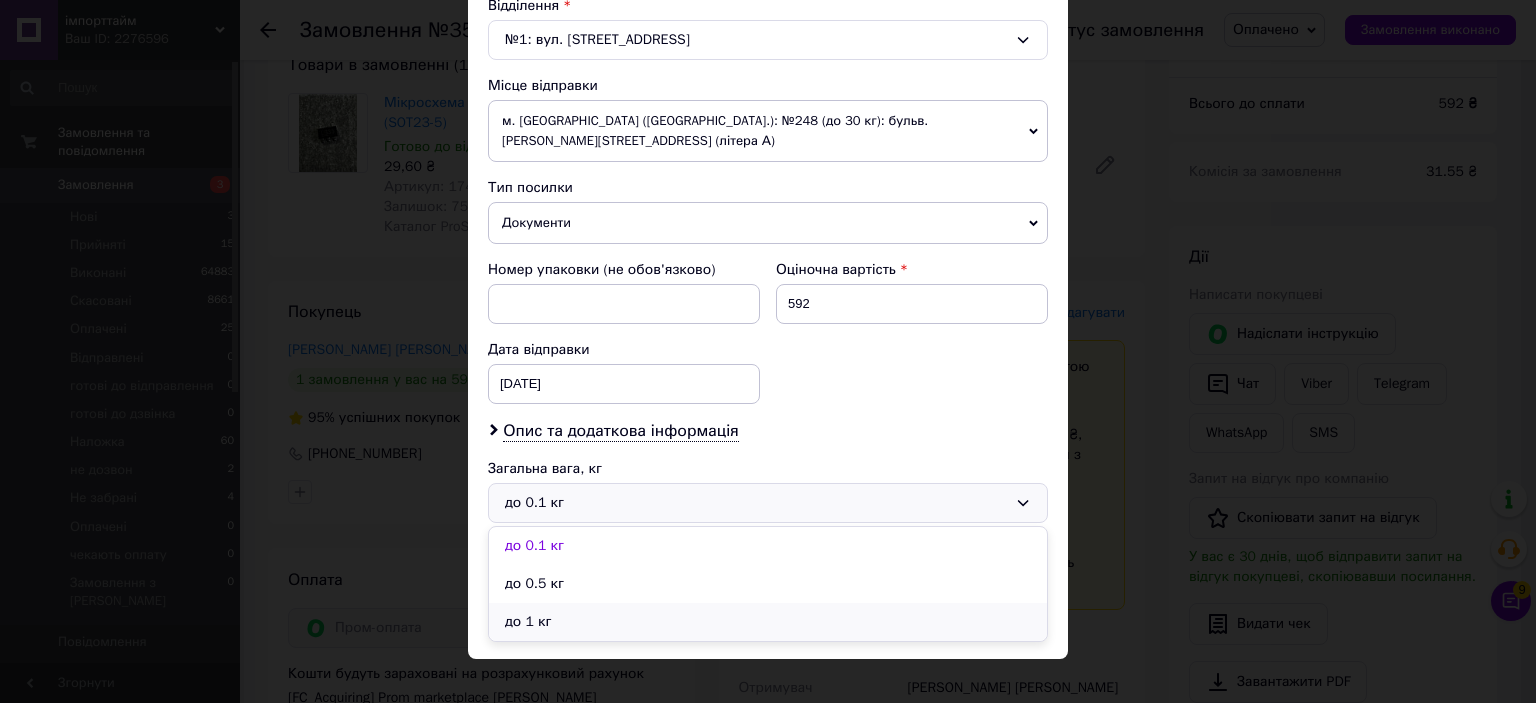 click on "до 1 кг" at bounding box center [768, 622] 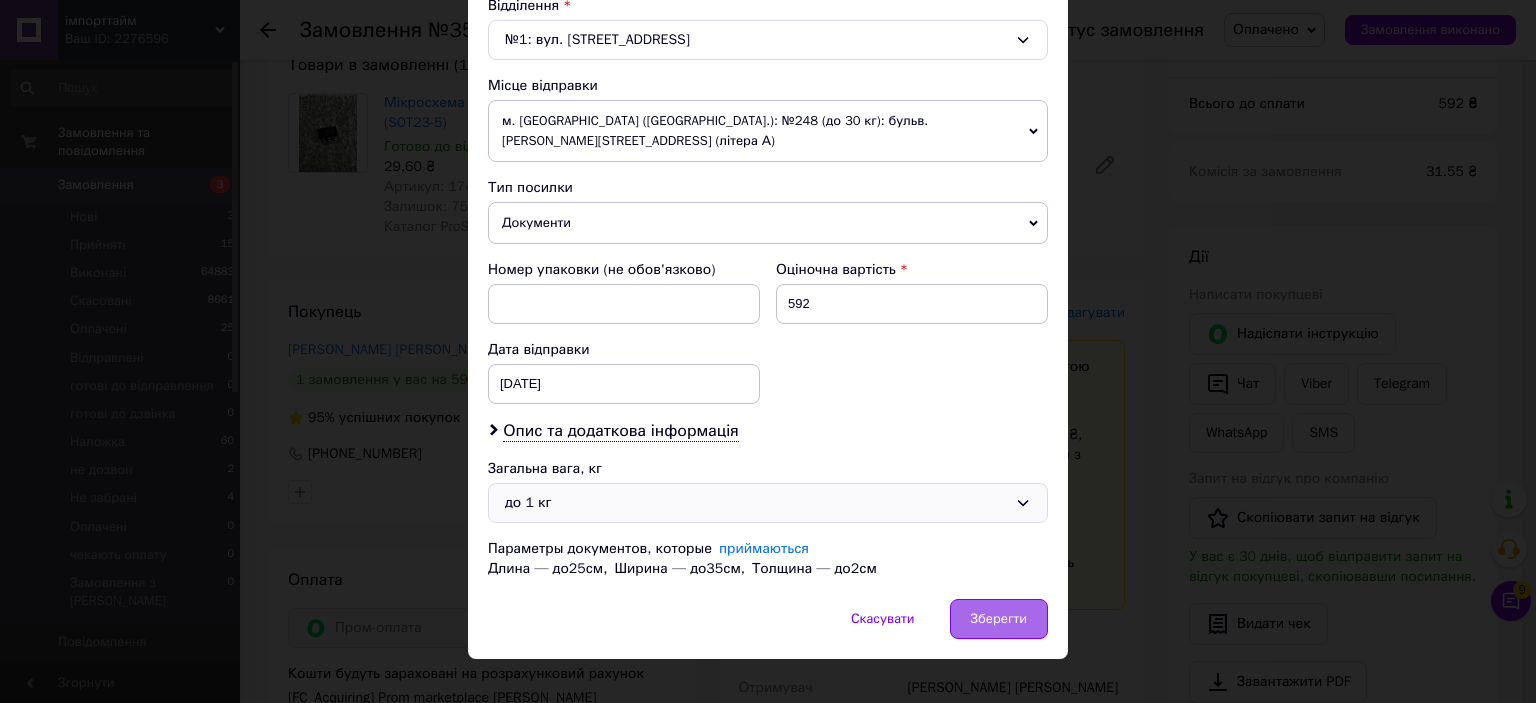 click on "Зберегти" at bounding box center [999, 619] 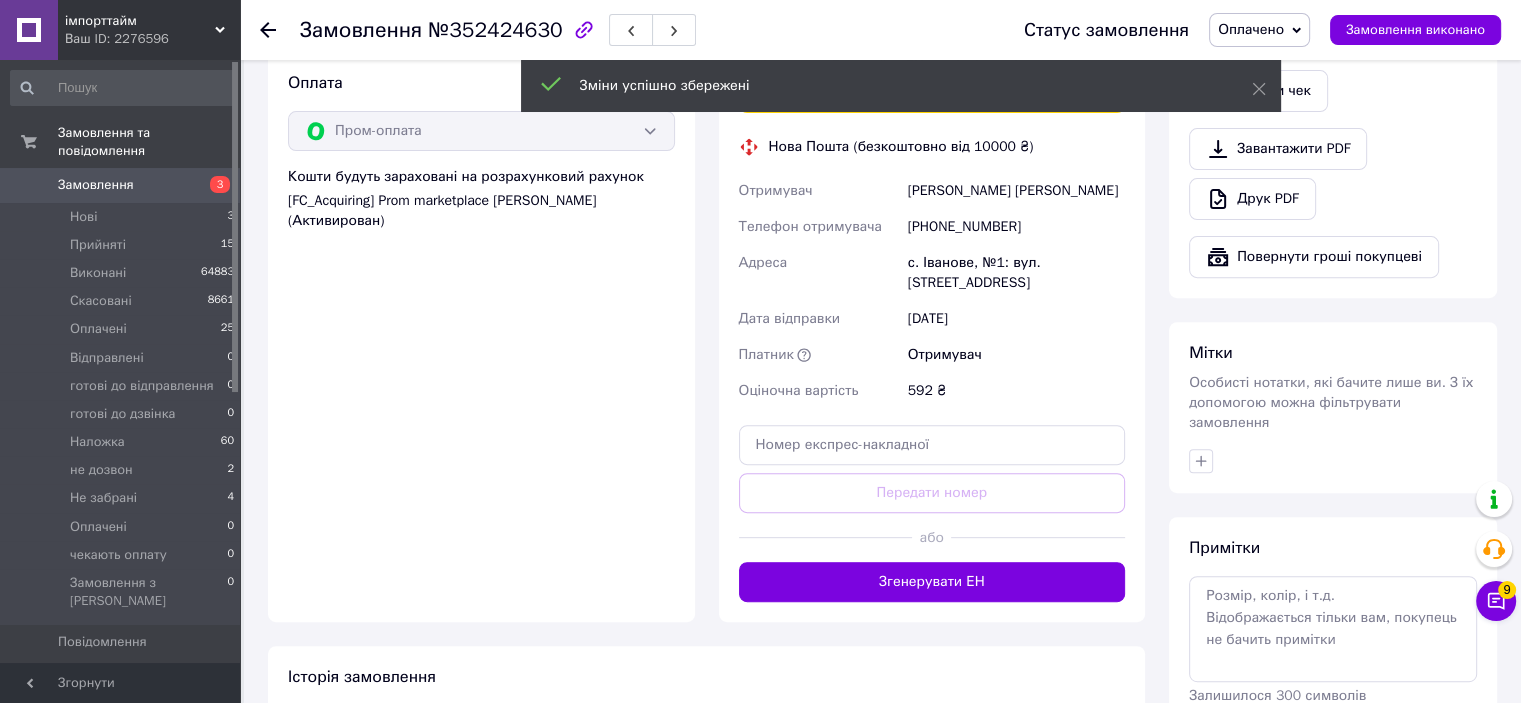 scroll, scrollTop: 700, scrollLeft: 0, axis: vertical 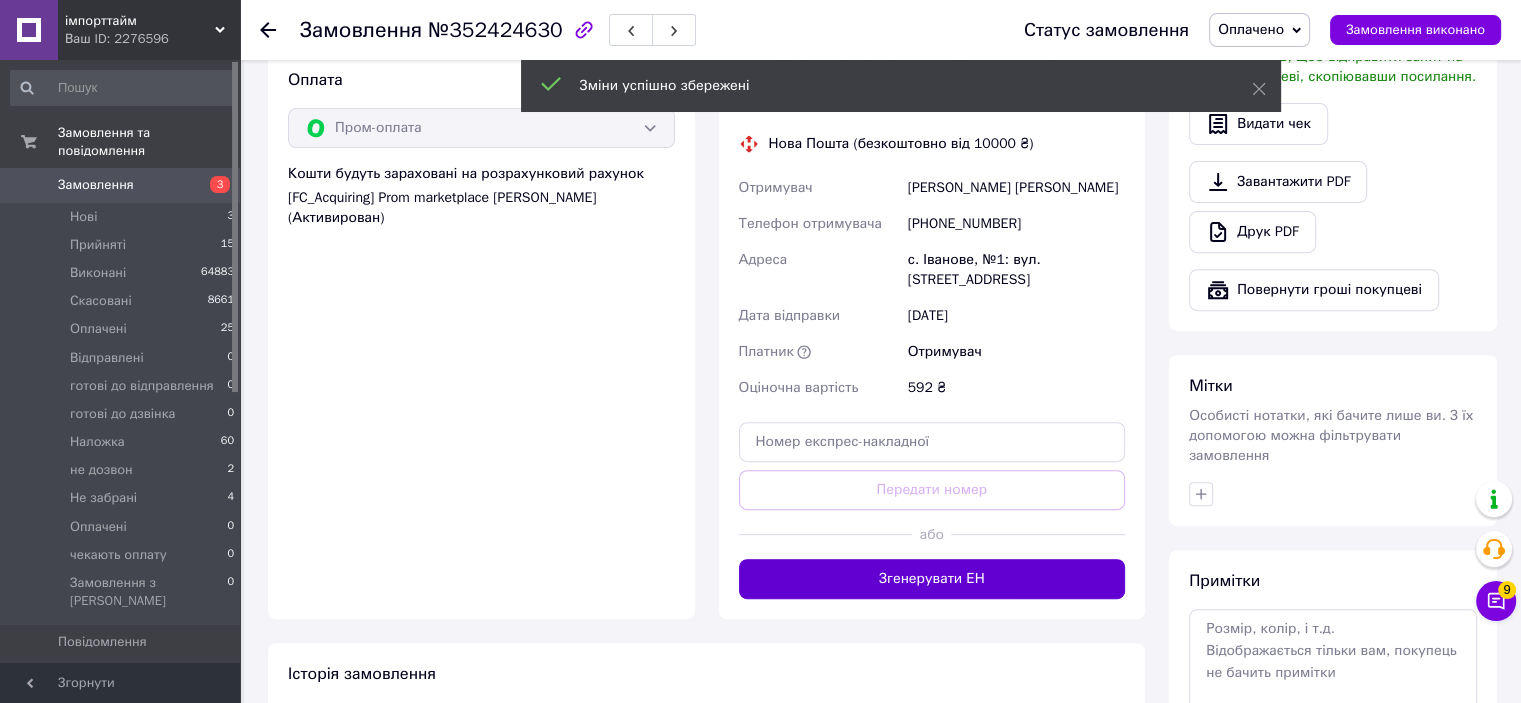 click on "Згенерувати ЕН" at bounding box center [932, 579] 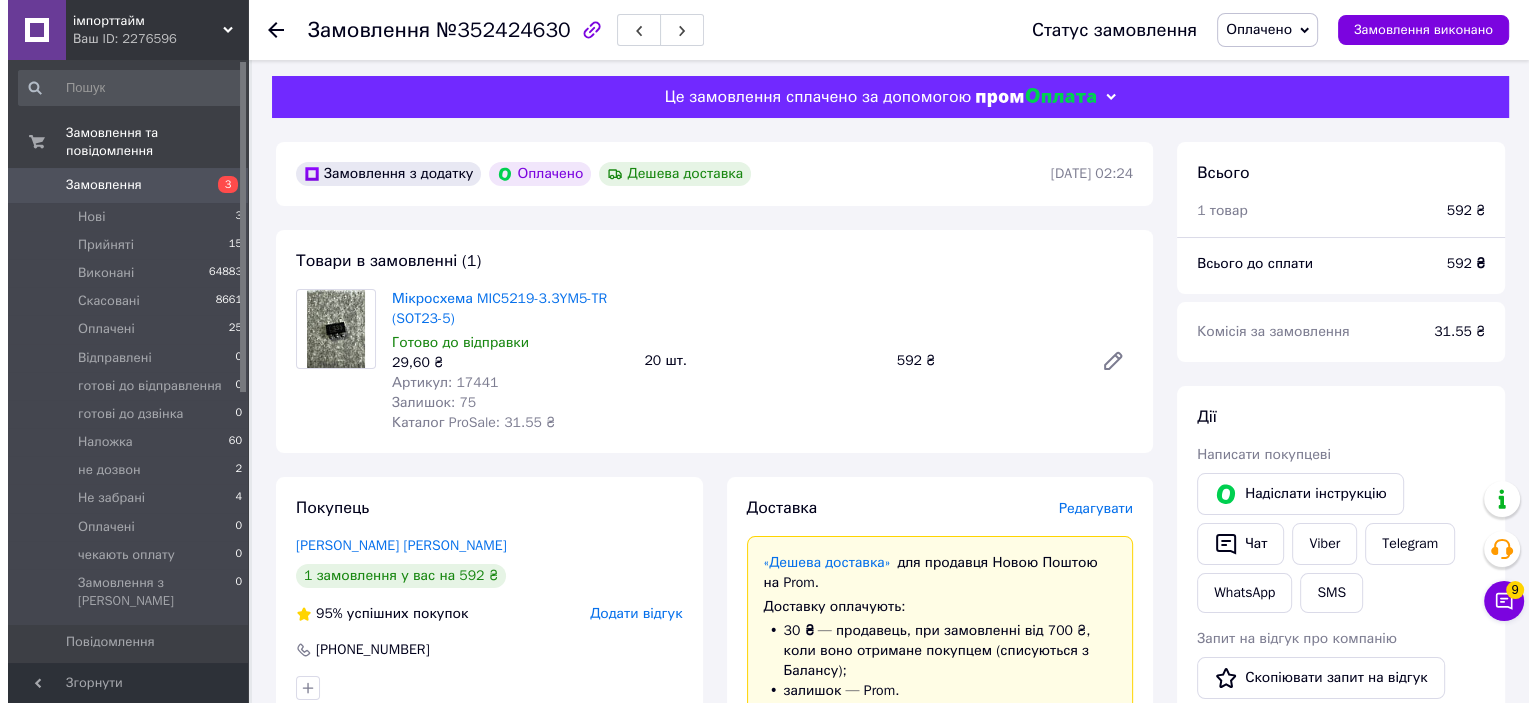 scroll, scrollTop: 0, scrollLeft: 0, axis: both 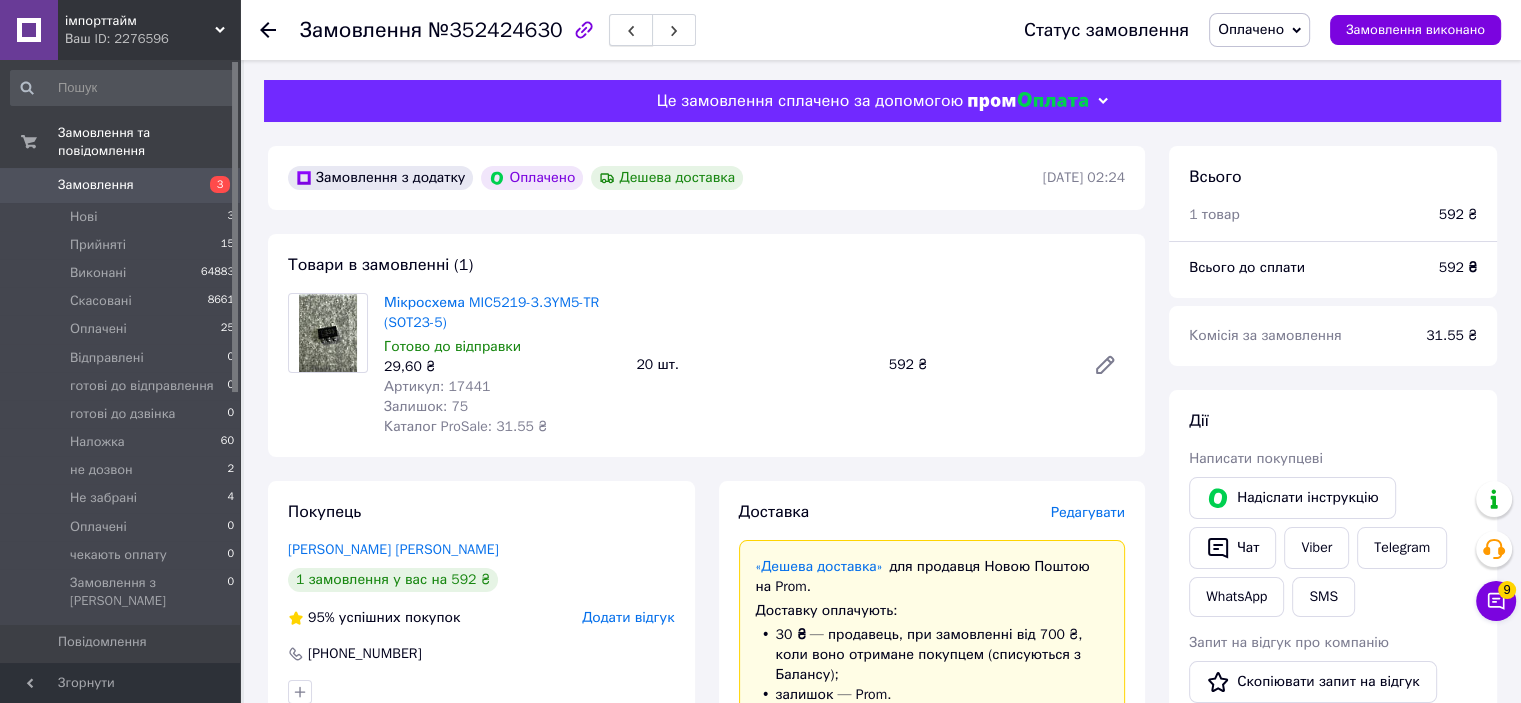 click 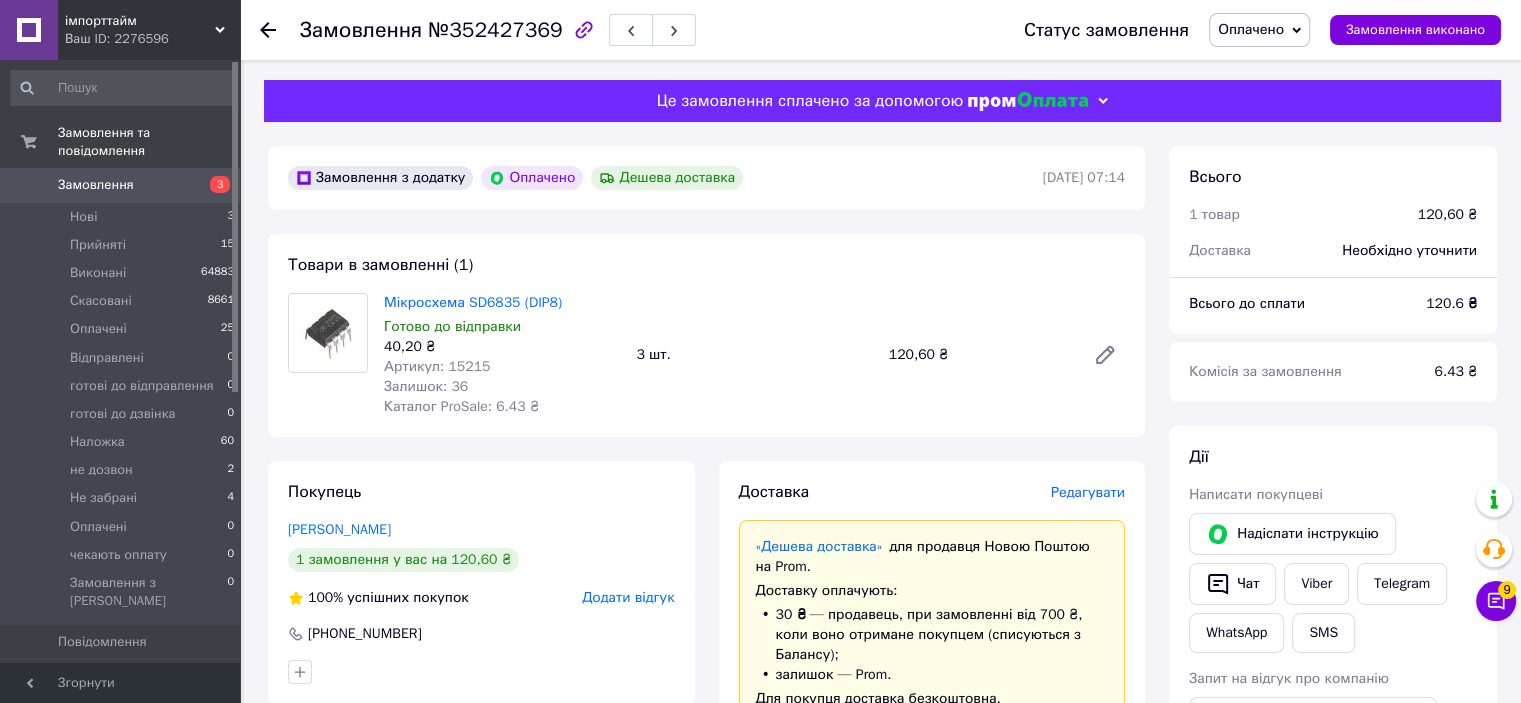 click on "Редагувати" at bounding box center [1088, 492] 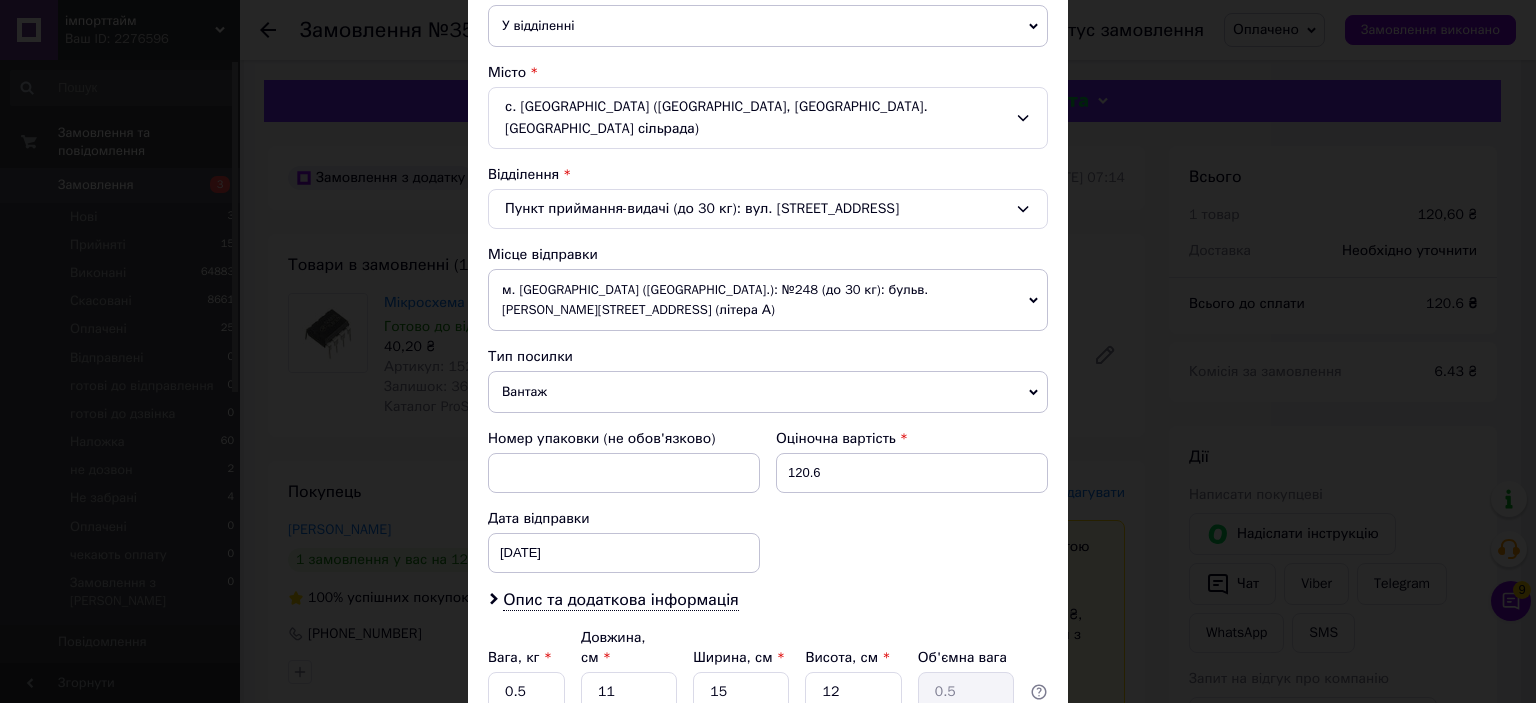 scroll, scrollTop: 500, scrollLeft: 0, axis: vertical 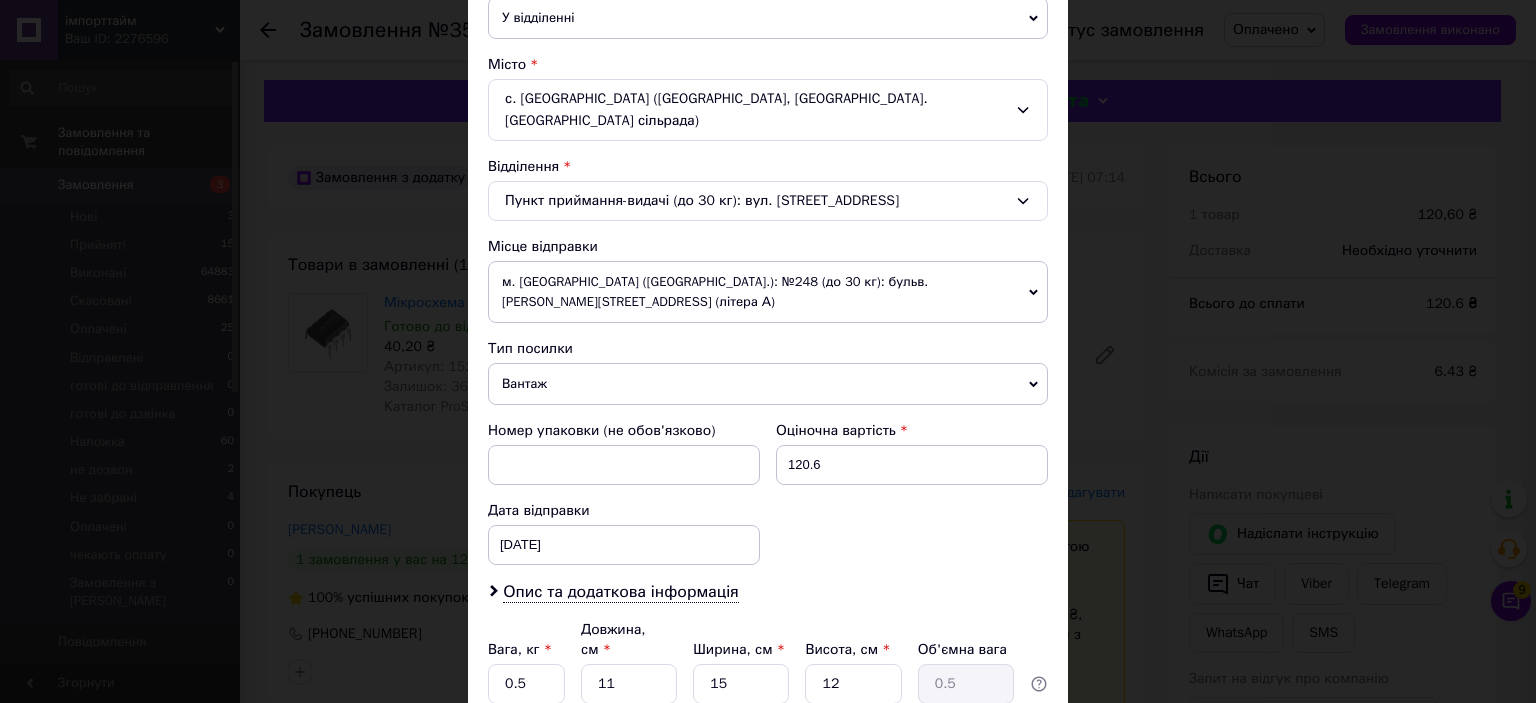 drag, startPoint x: 520, startPoint y: 329, endPoint x: 522, endPoint y: 344, distance: 15.132746 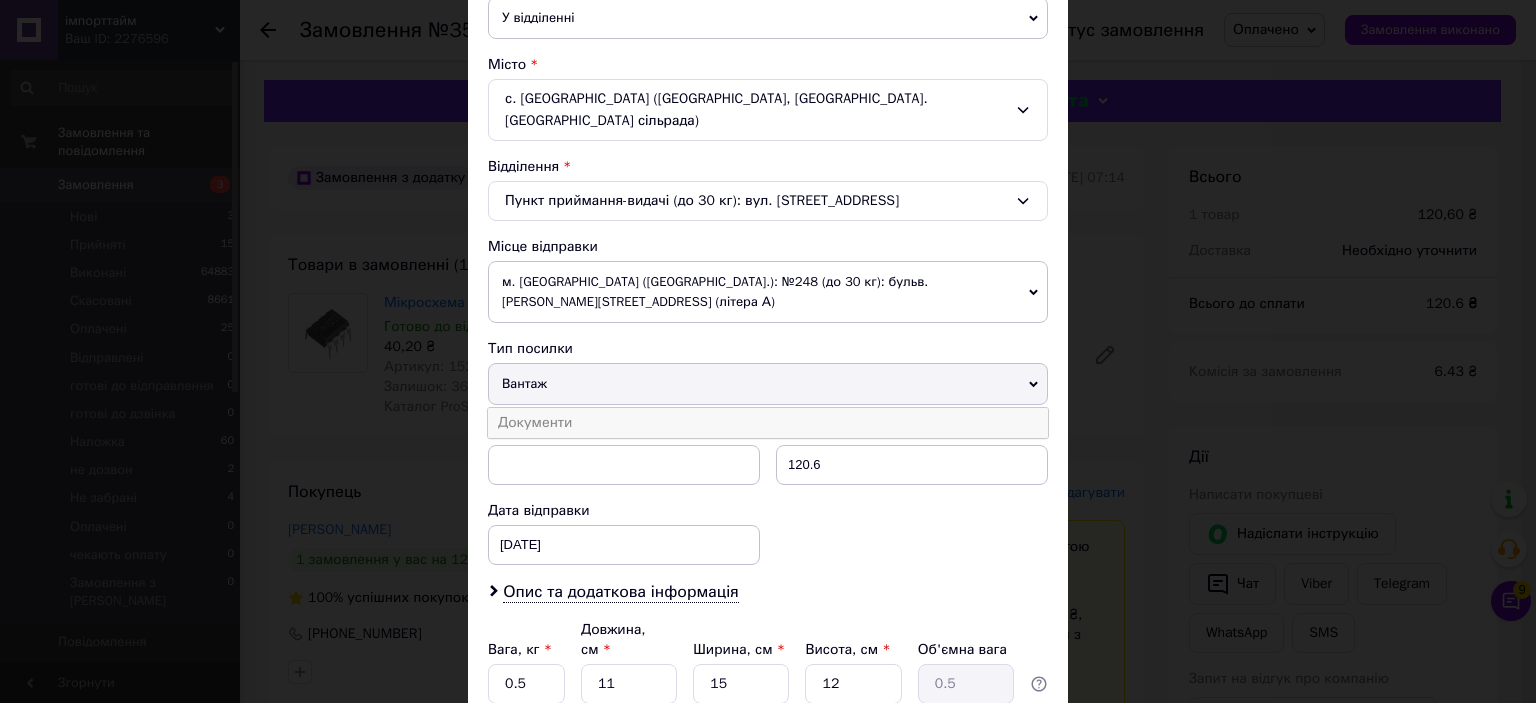 click on "Документи" at bounding box center (768, 423) 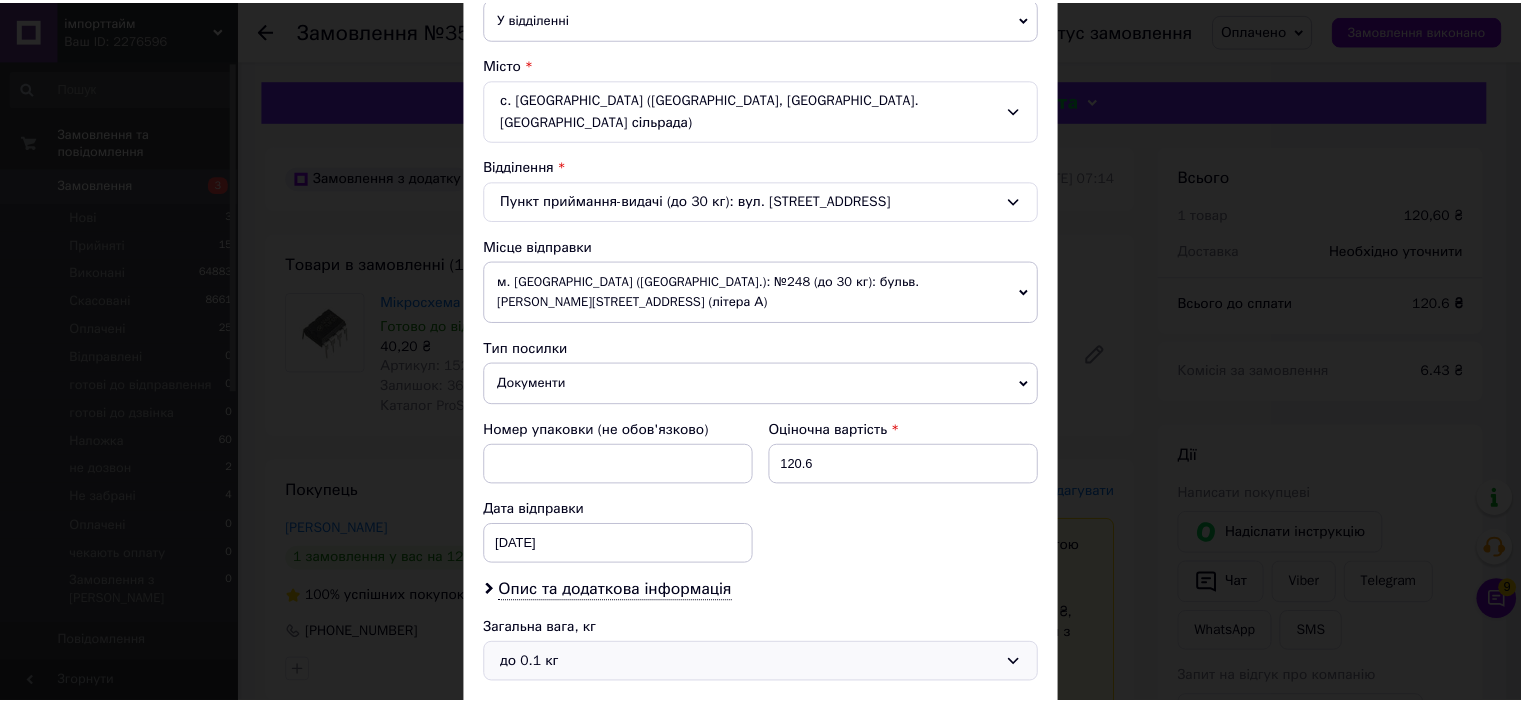 scroll, scrollTop: 639, scrollLeft: 0, axis: vertical 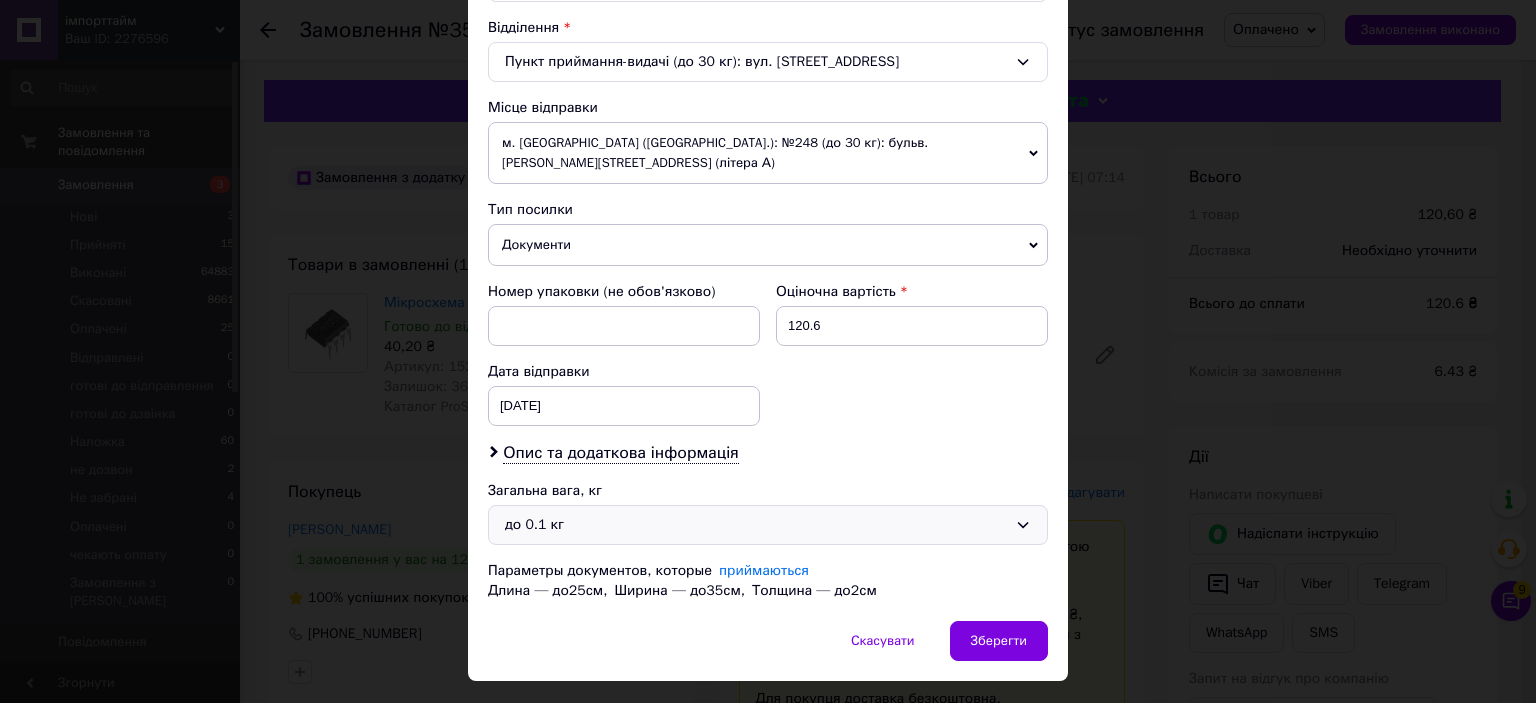 click on "до 0.1 кг" at bounding box center [756, 525] 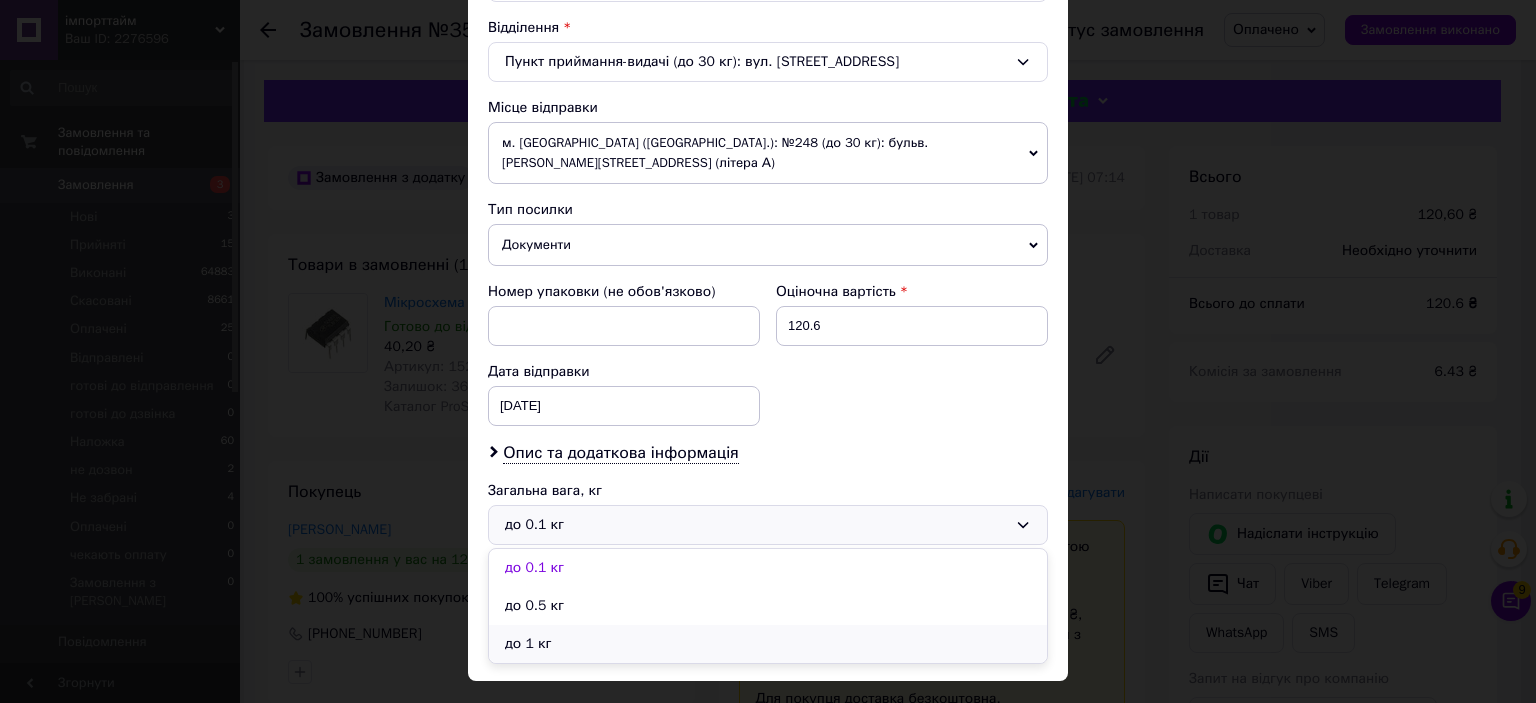 click on "до 1 кг" at bounding box center [768, 644] 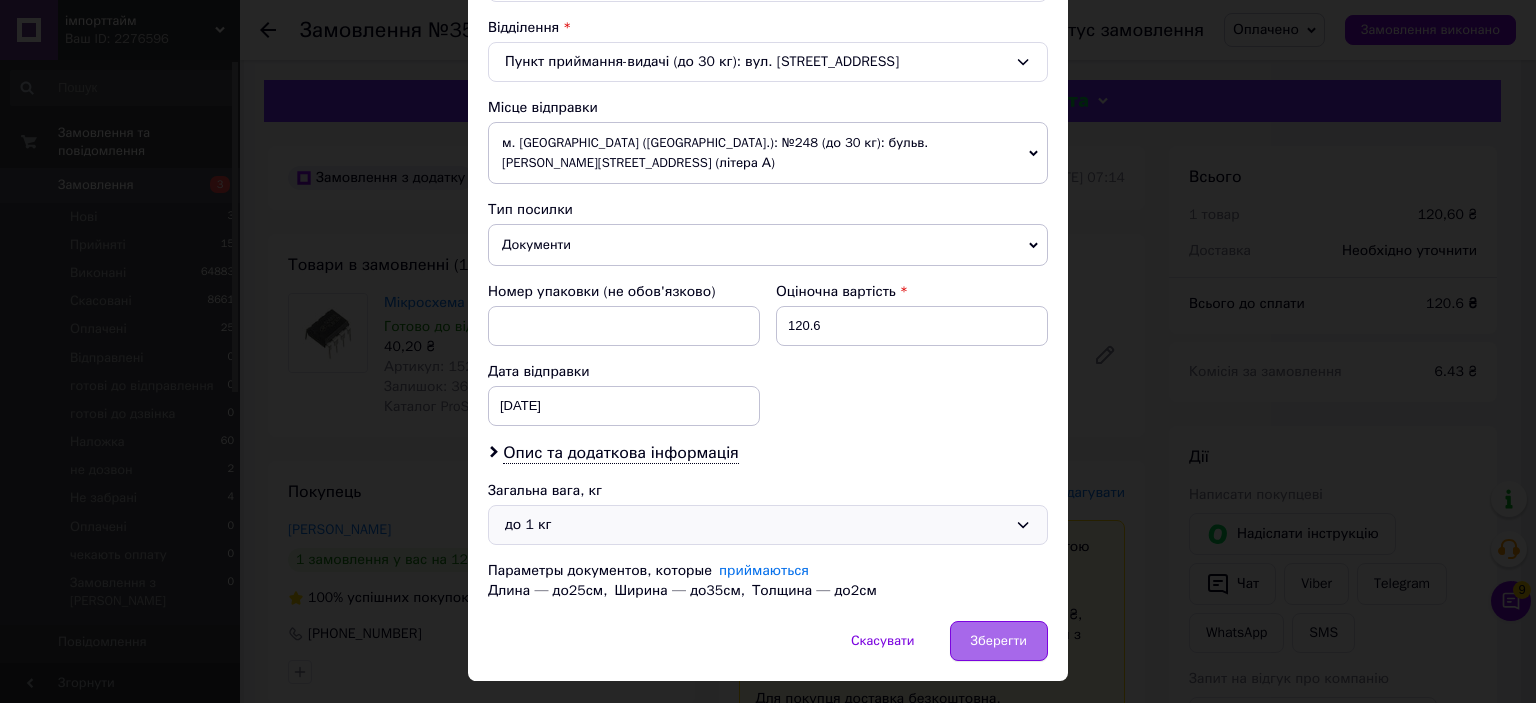 click on "Зберегти" at bounding box center (999, 641) 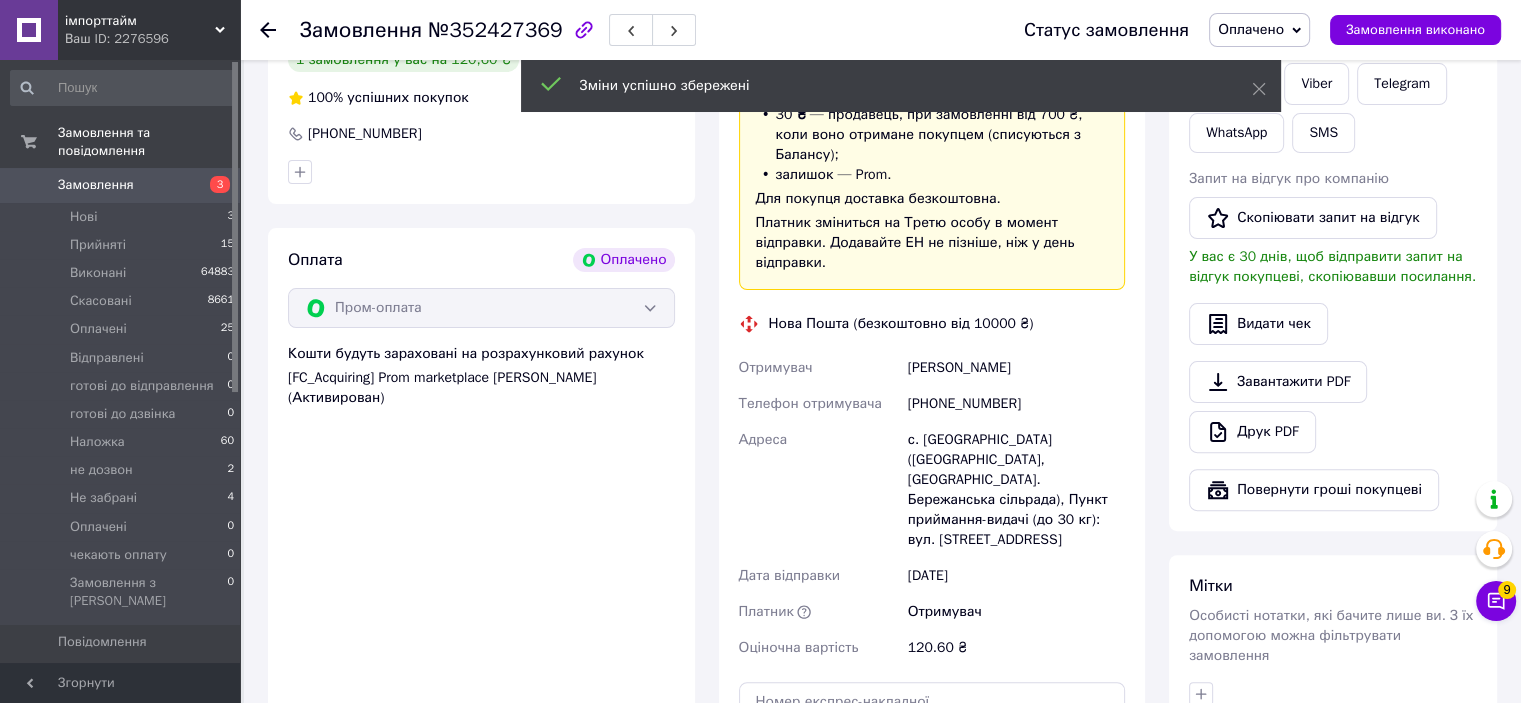 scroll, scrollTop: 700, scrollLeft: 0, axis: vertical 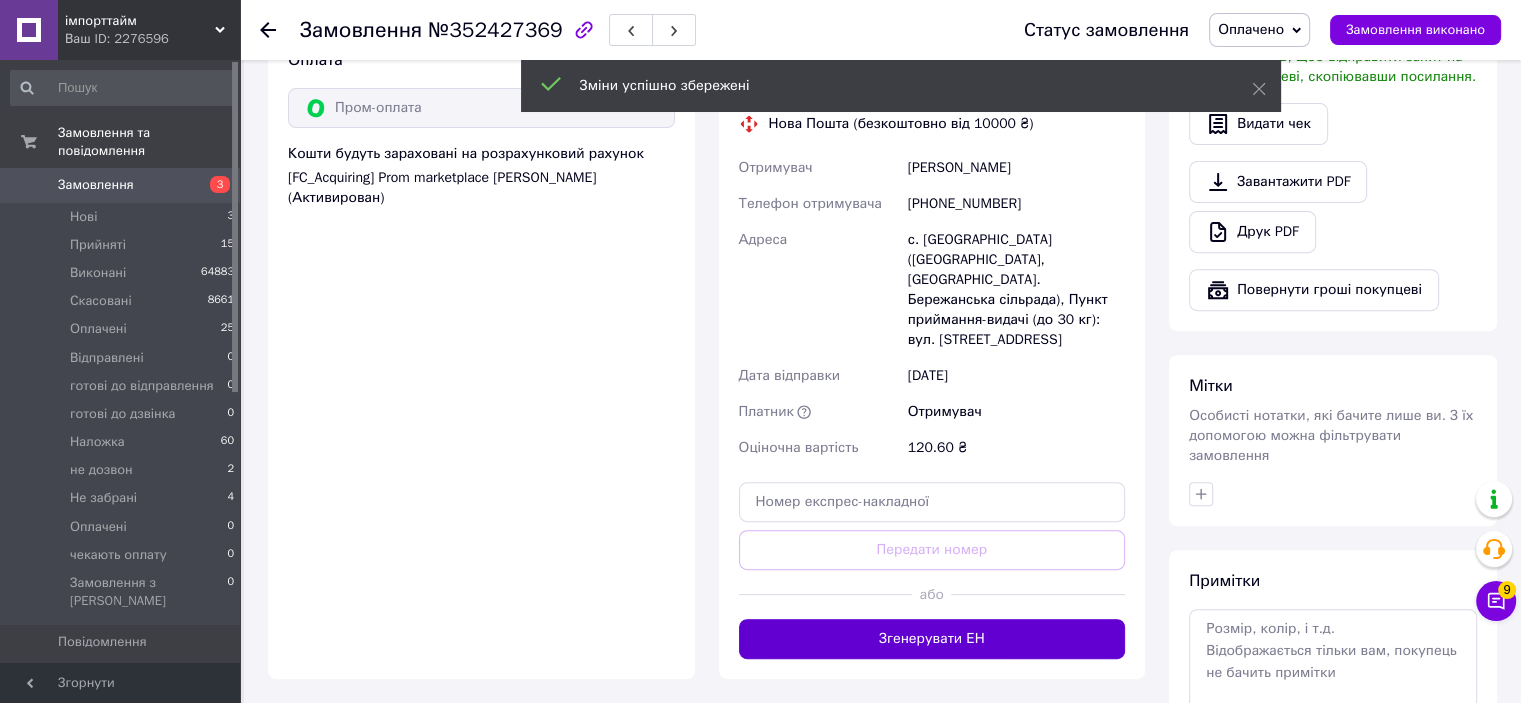 click on "Згенерувати ЕН" at bounding box center [932, 639] 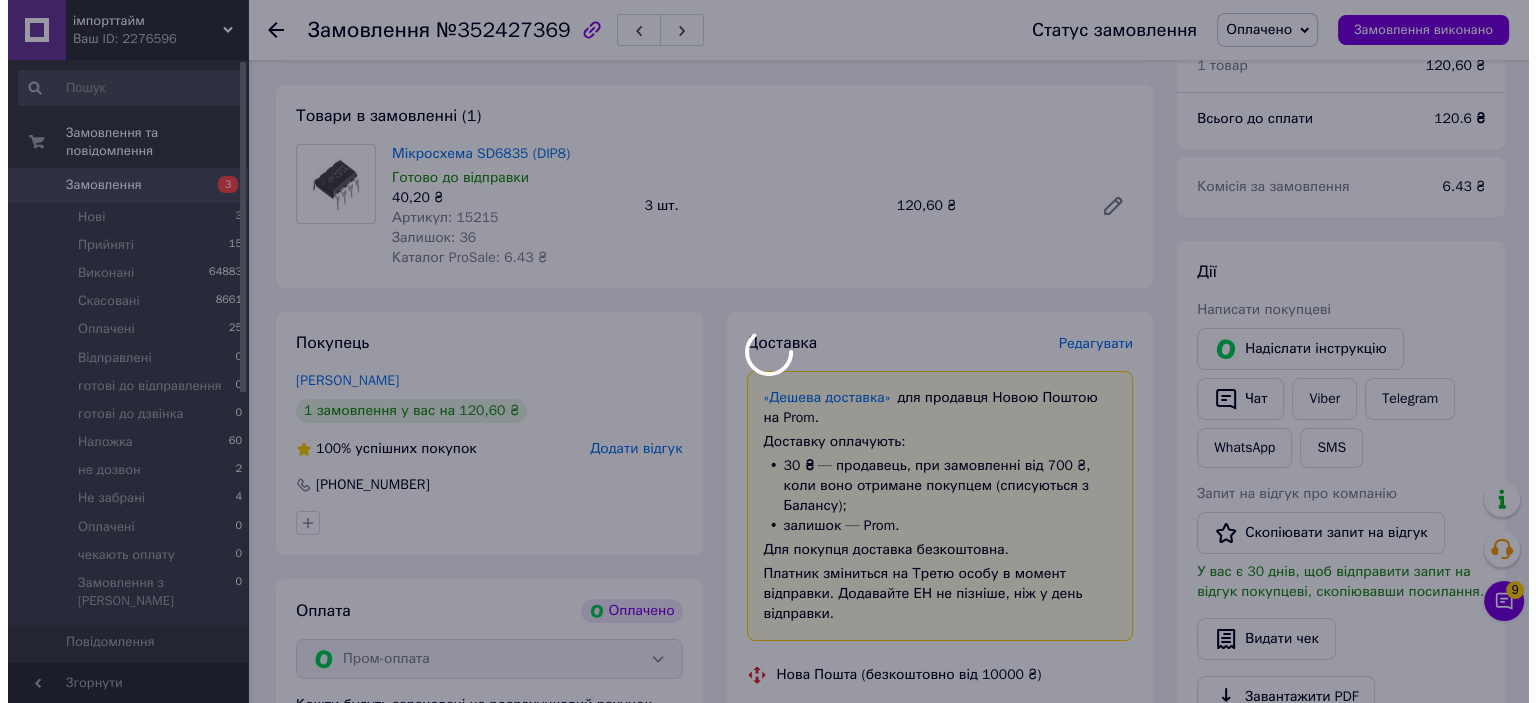 scroll, scrollTop: 0, scrollLeft: 0, axis: both 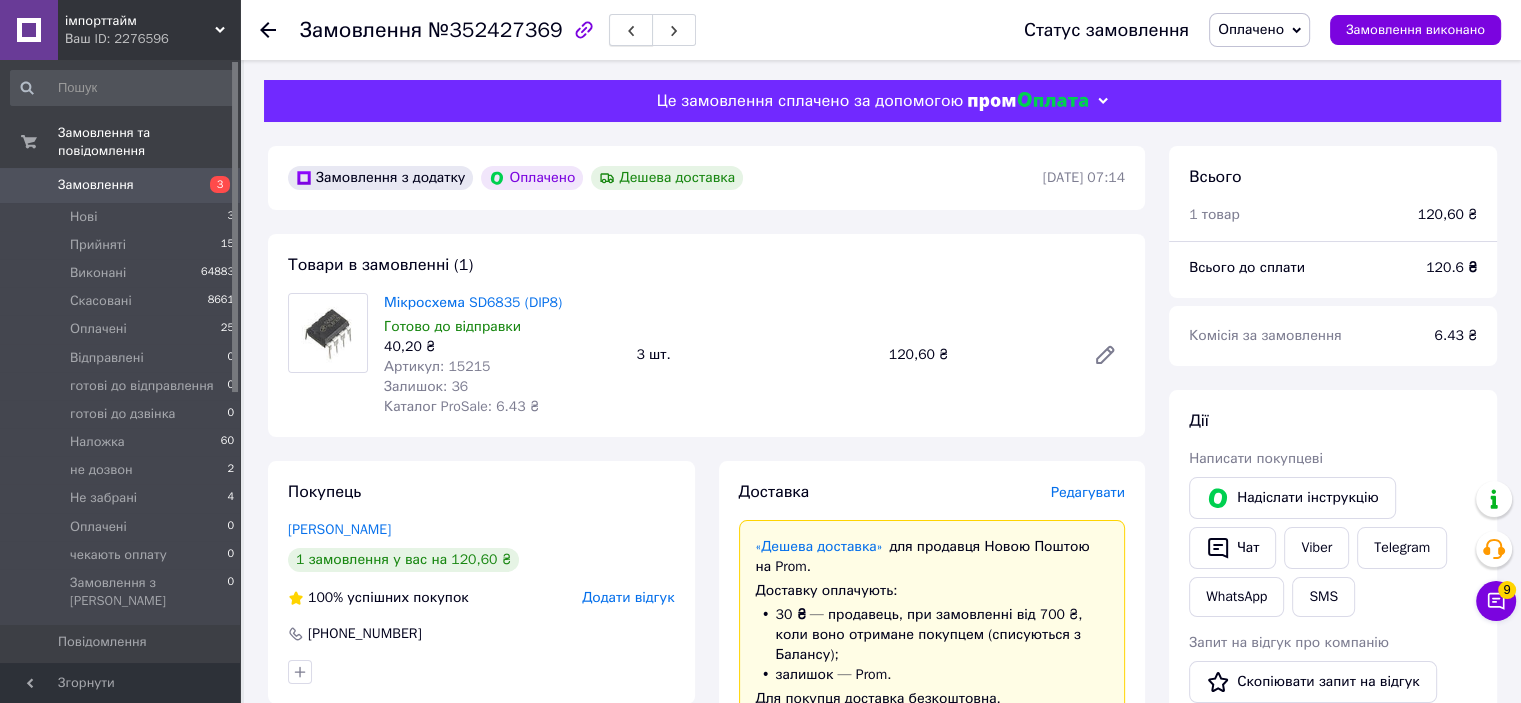 click at bounding box center [631, 30] 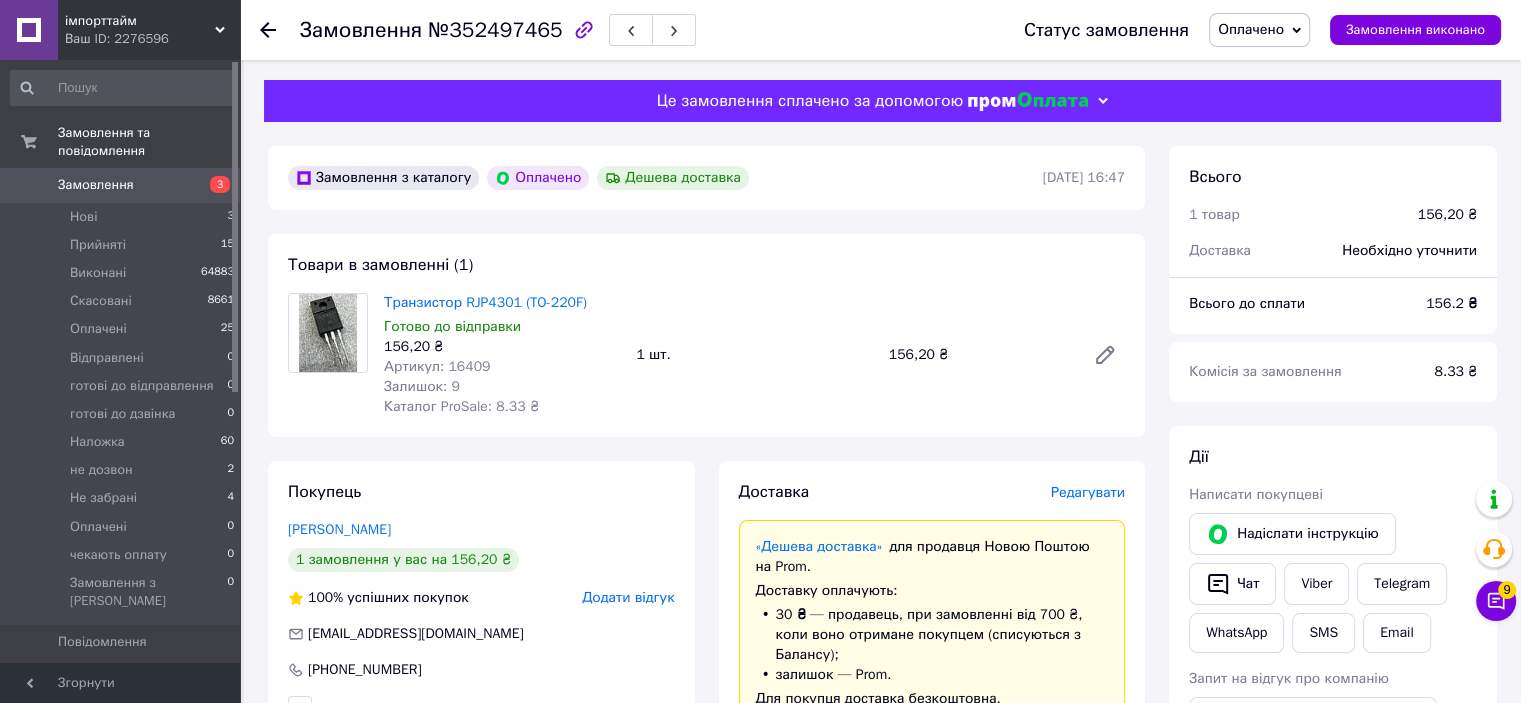 click on "Редагувати" at bounding box center [1088, 492] 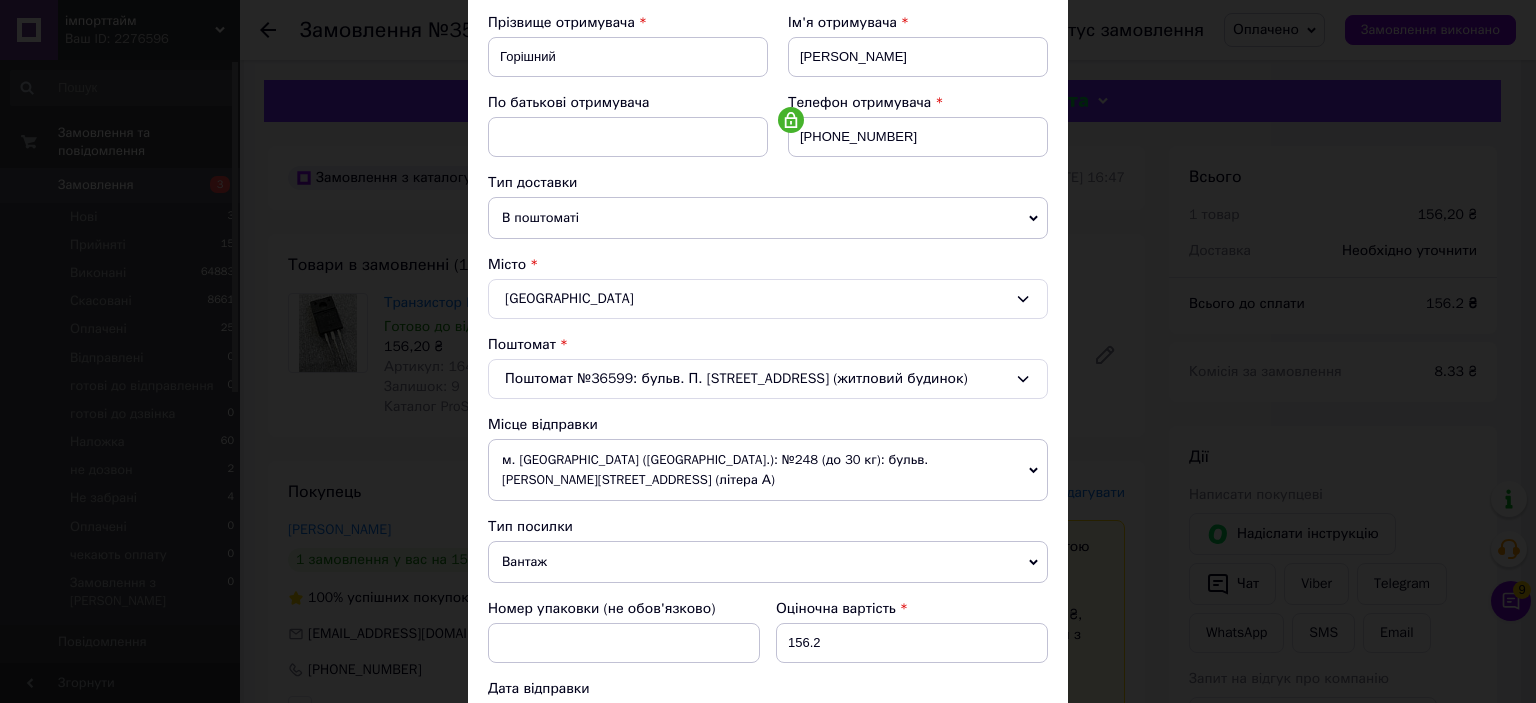 scroll, scrollTop: 600, scrollLeft: 0, axis: vertical 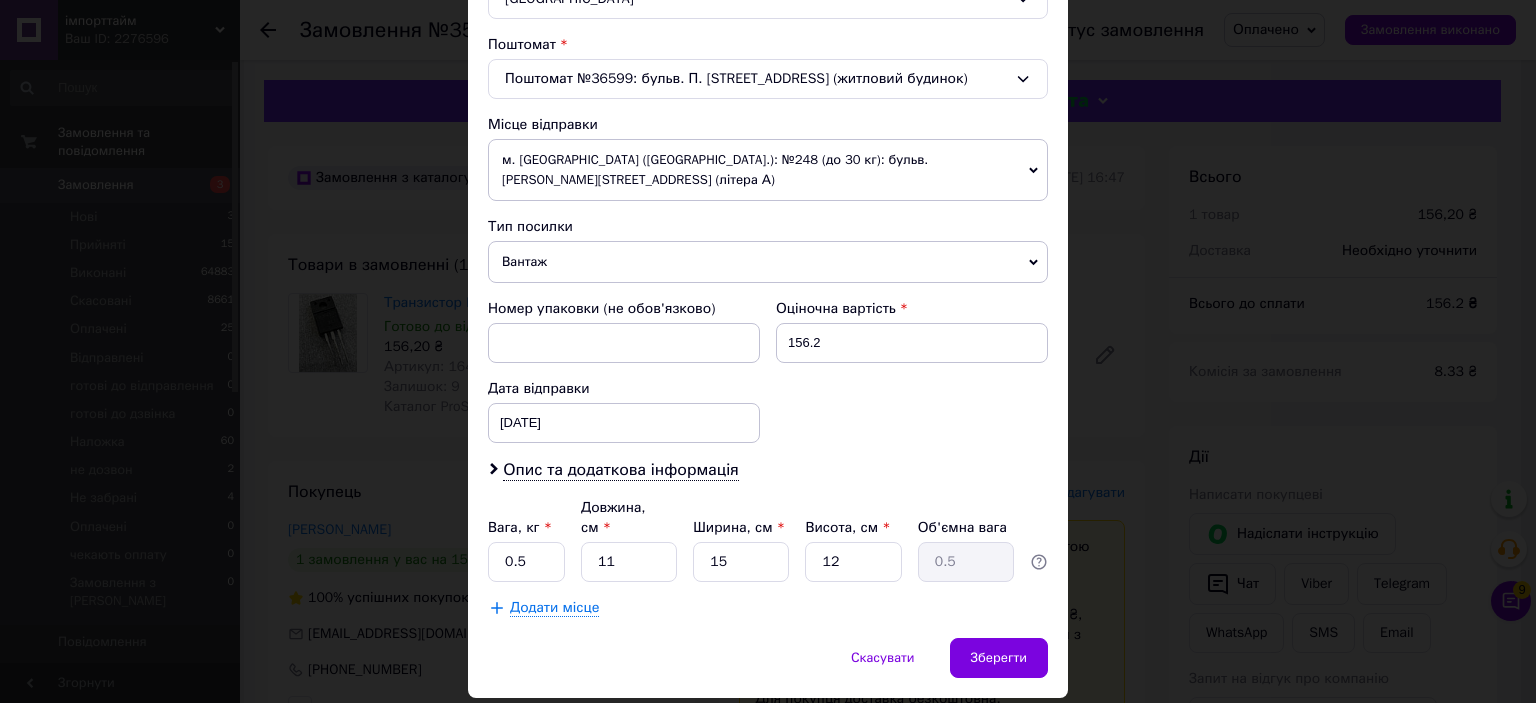 click on "Вантаж" at bounding box center [768, 262] 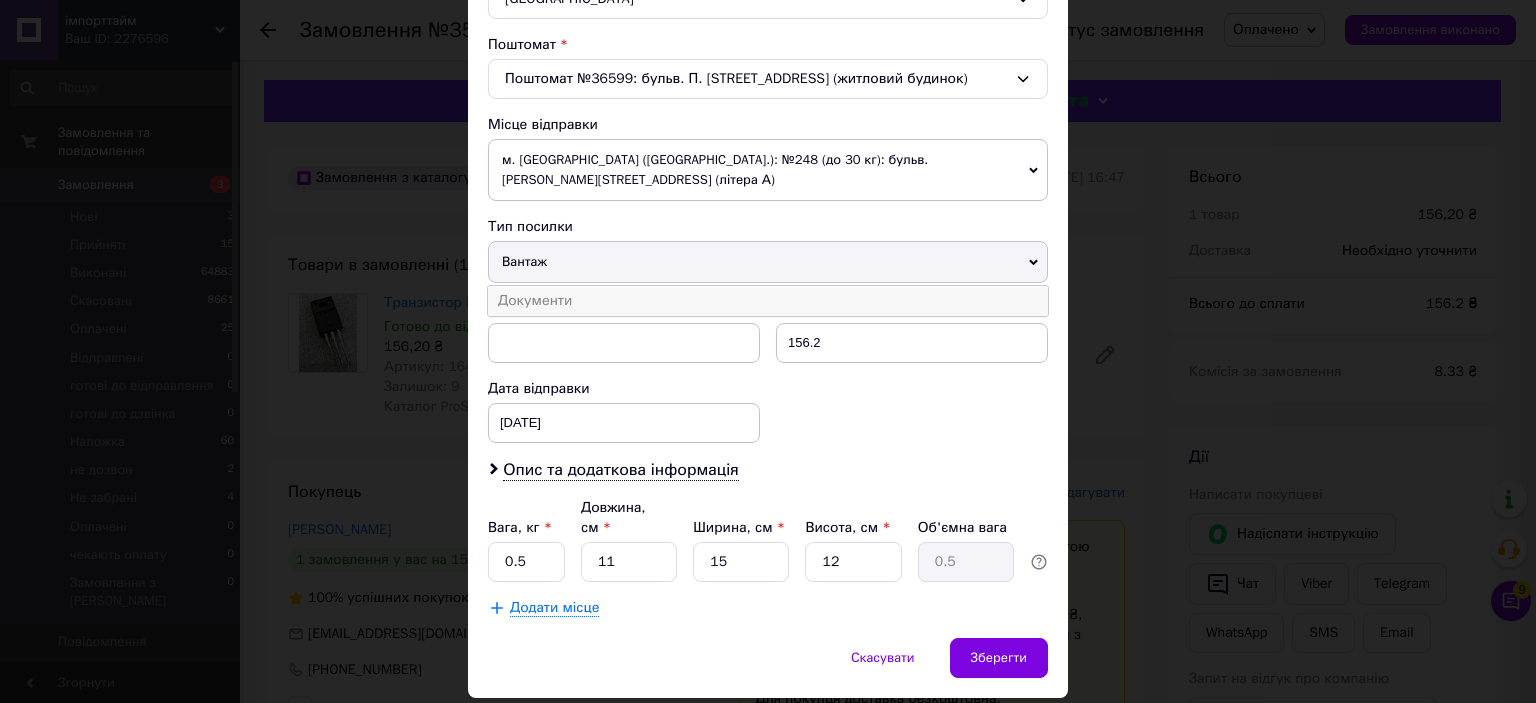 click on "Документи" at bounding box center (768, 301) 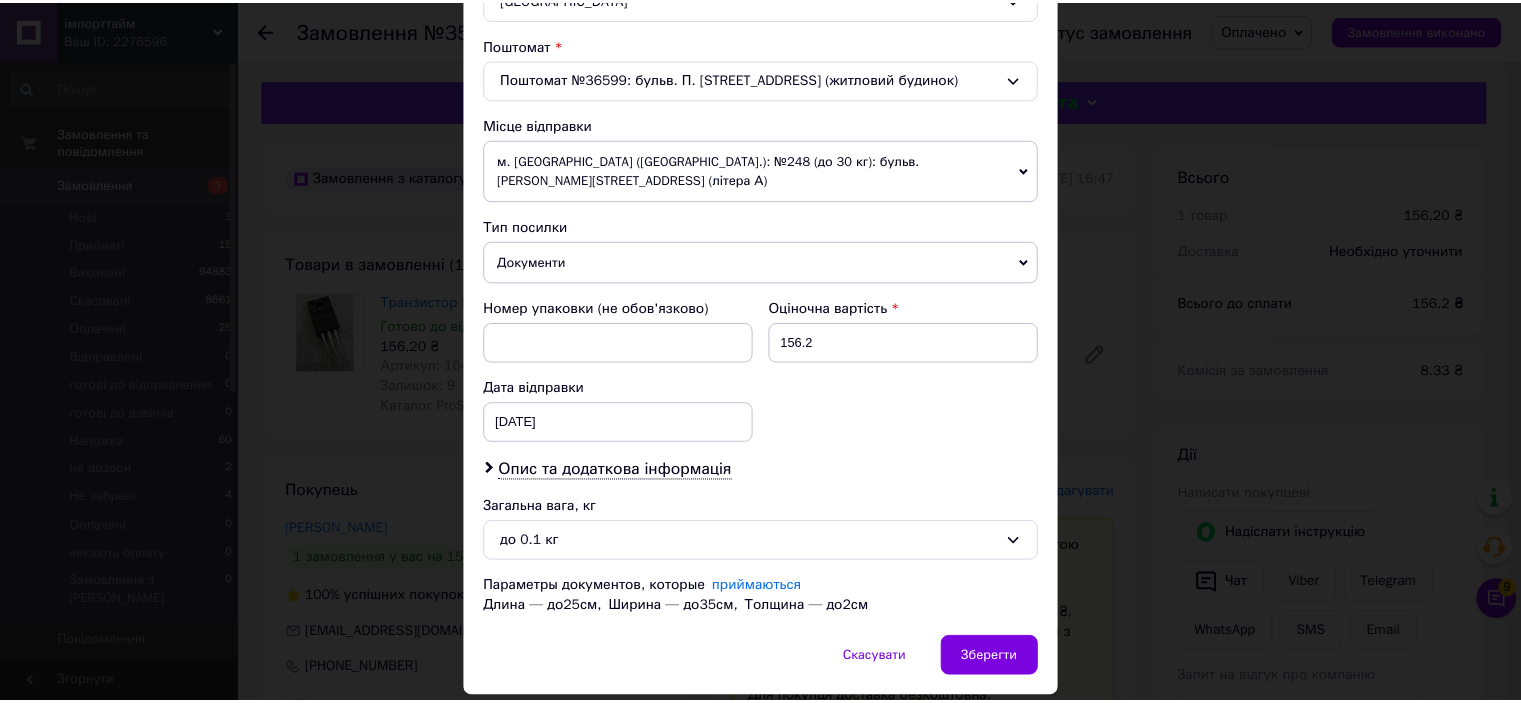scroll, scrollTop: 639, scrollLeft: 0, axis: vertical 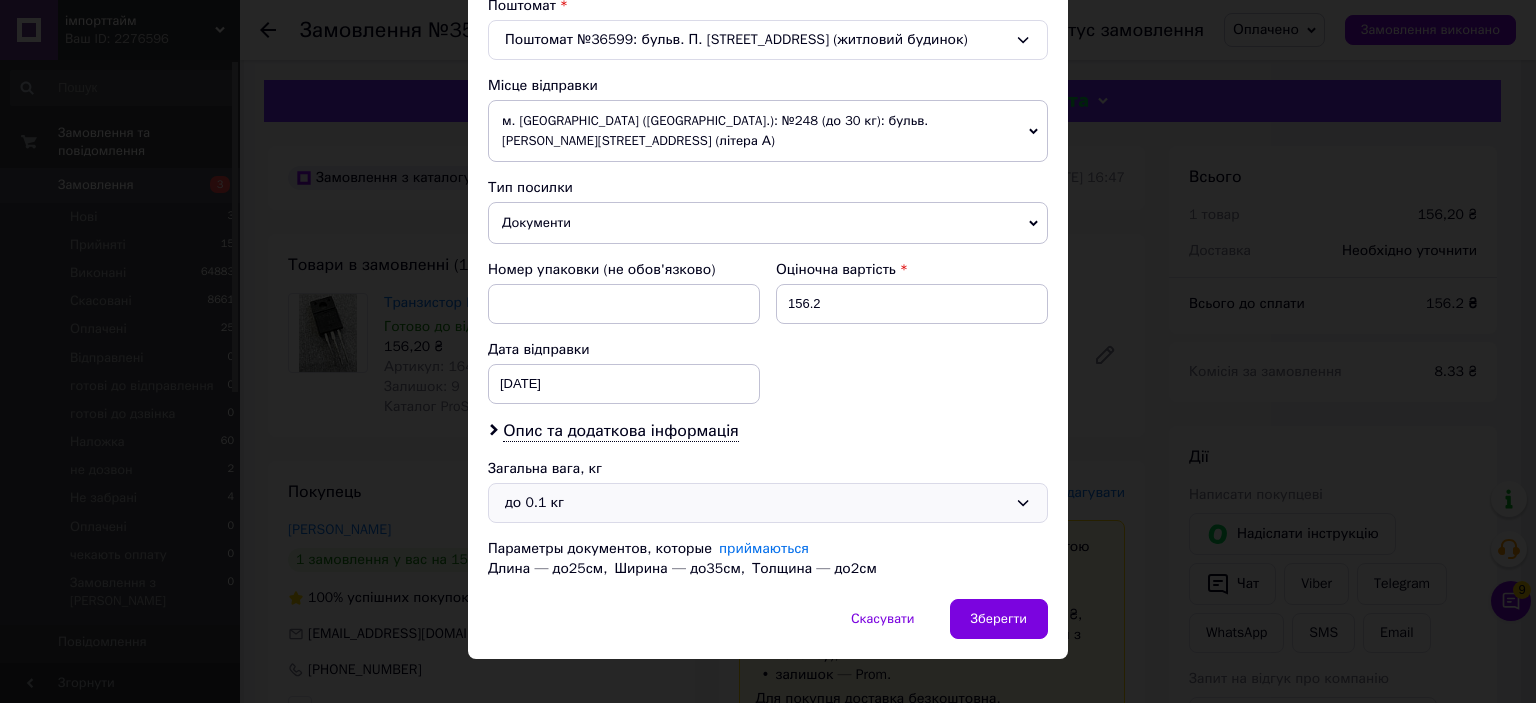 drag, startPoint x: 511, startPoint y: 454, endPoint x: 511, endPoint y: 474, distance: 20 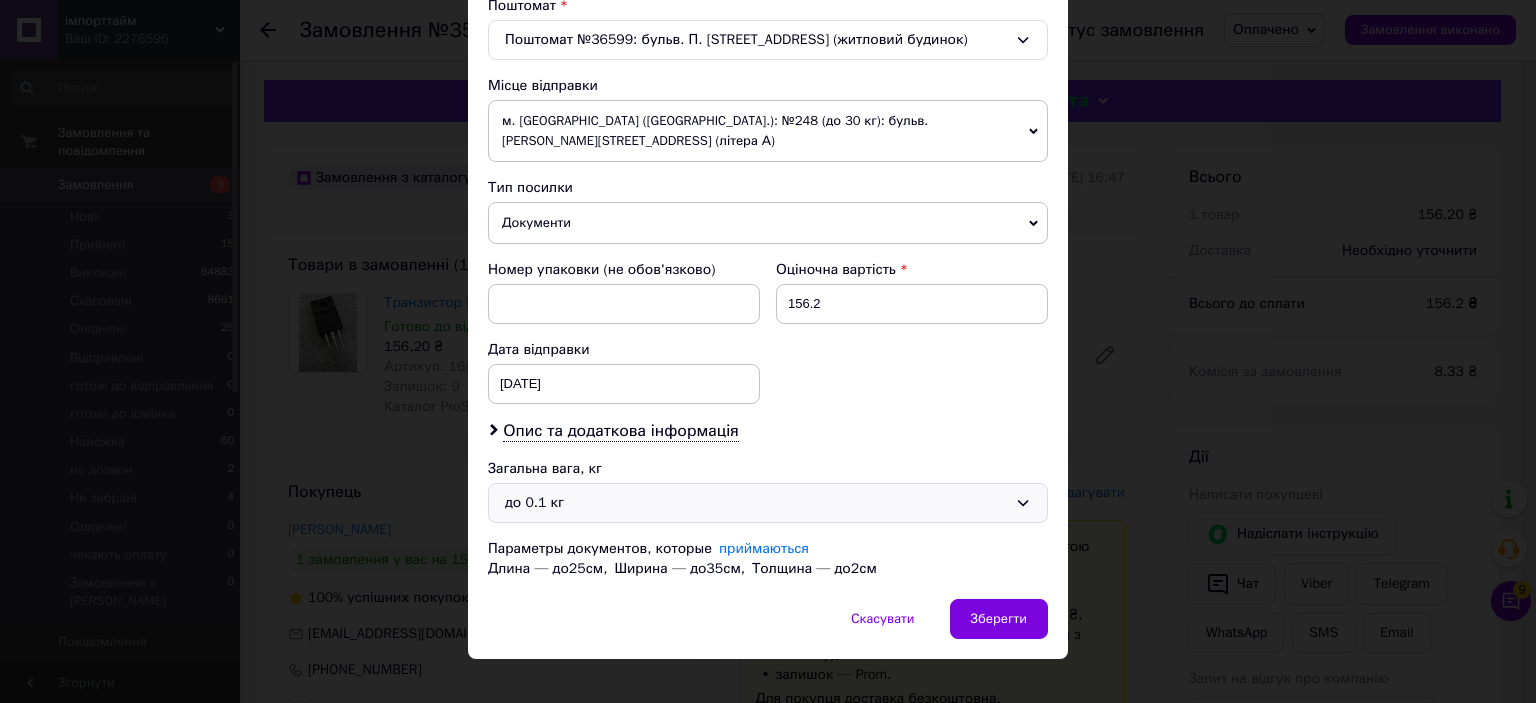 click on "Платник Отримувач Відправник Прізвище отримувача Горішний Ім'я отримувача [PERSON_NAME] батькові отримувача Телефон отримувача [PHONE_NUMBER] Тип доставки В поштоматі У відділенні Кур'єром Місто Тернопіль Поштомат Поштомат №36599: бульв. П. [STREET_ADDRESS] (житловий будинок) Місце відправки м. [GEOGRAPHIC_DATA] ([GEOGRAPHIC_DATA].): №248 (до 30 кг): бульв. [PERSON_NAME][STREET_ADDRESS] (літера А) Немає збігів. Спробуйте змінити умови пошуку Додати ще місце відправки Тип посилки Документи Вантаж Номер упаковки (не обов'язково) Оціночна вартість 156.2 Дата відправки [DATE] < 2025 > < Июль > Пн Вт Ср Чт Пт Сб Вс 30 1 2 3 4 5 6 7" at bounding box center (768, 85) 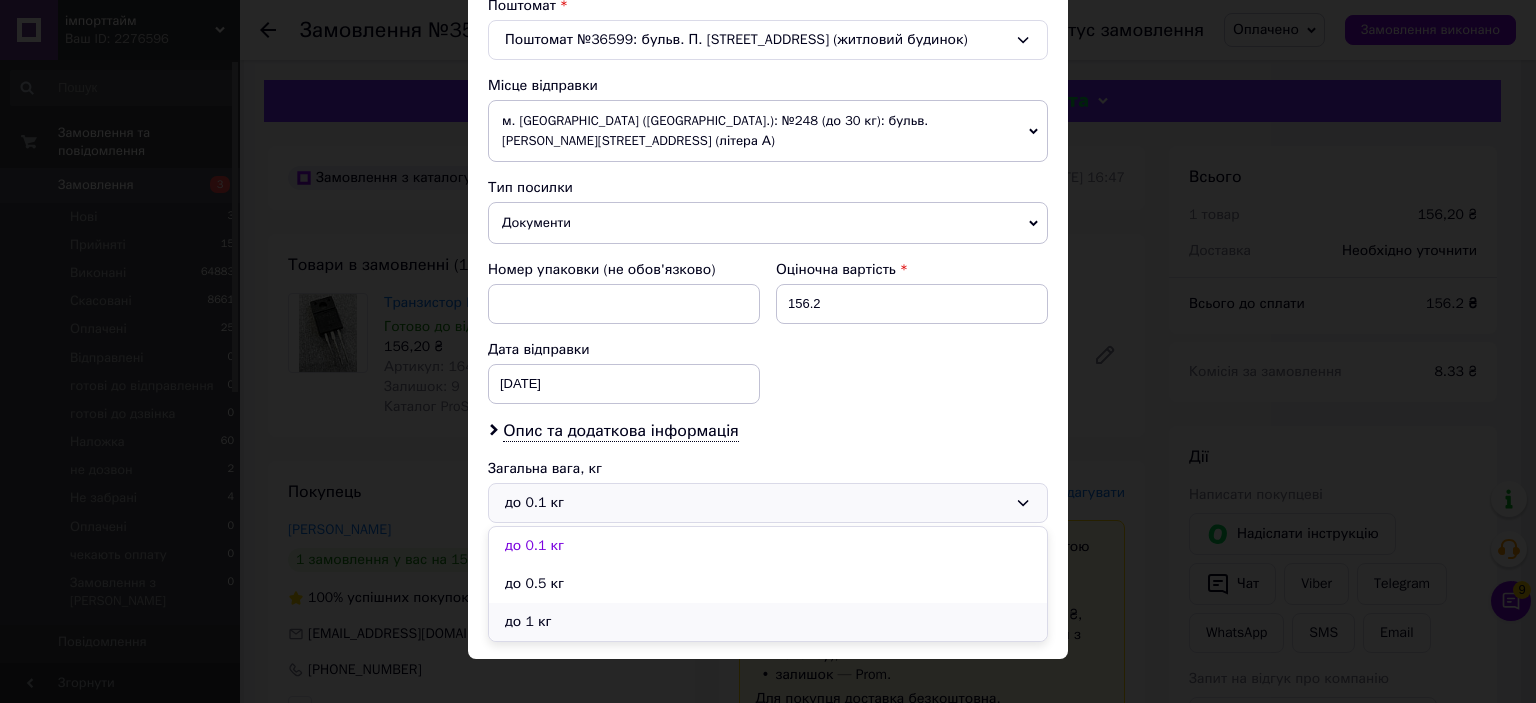 click on "до 1 кг" at bounding box center (768, 622) 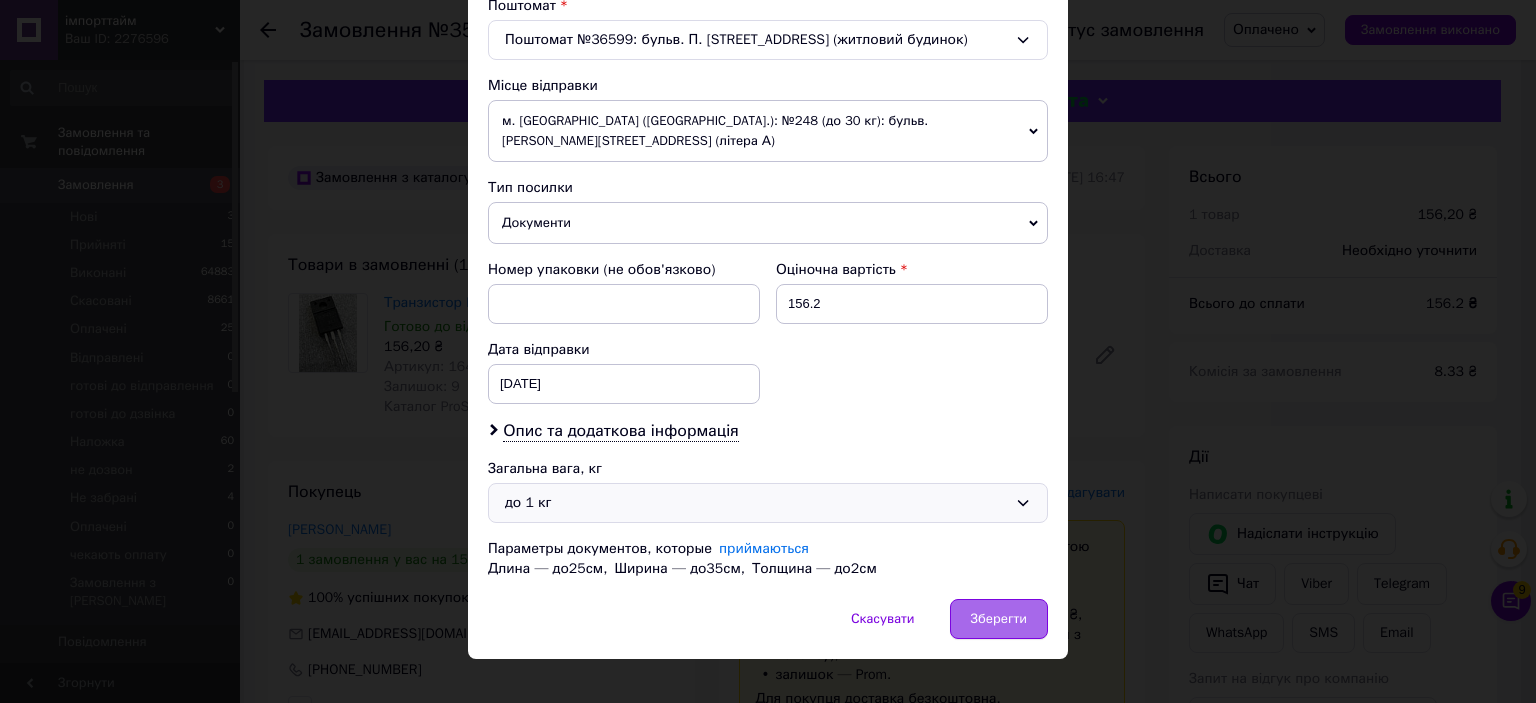 click on "Зберегти" at bounding box center (999, 619) 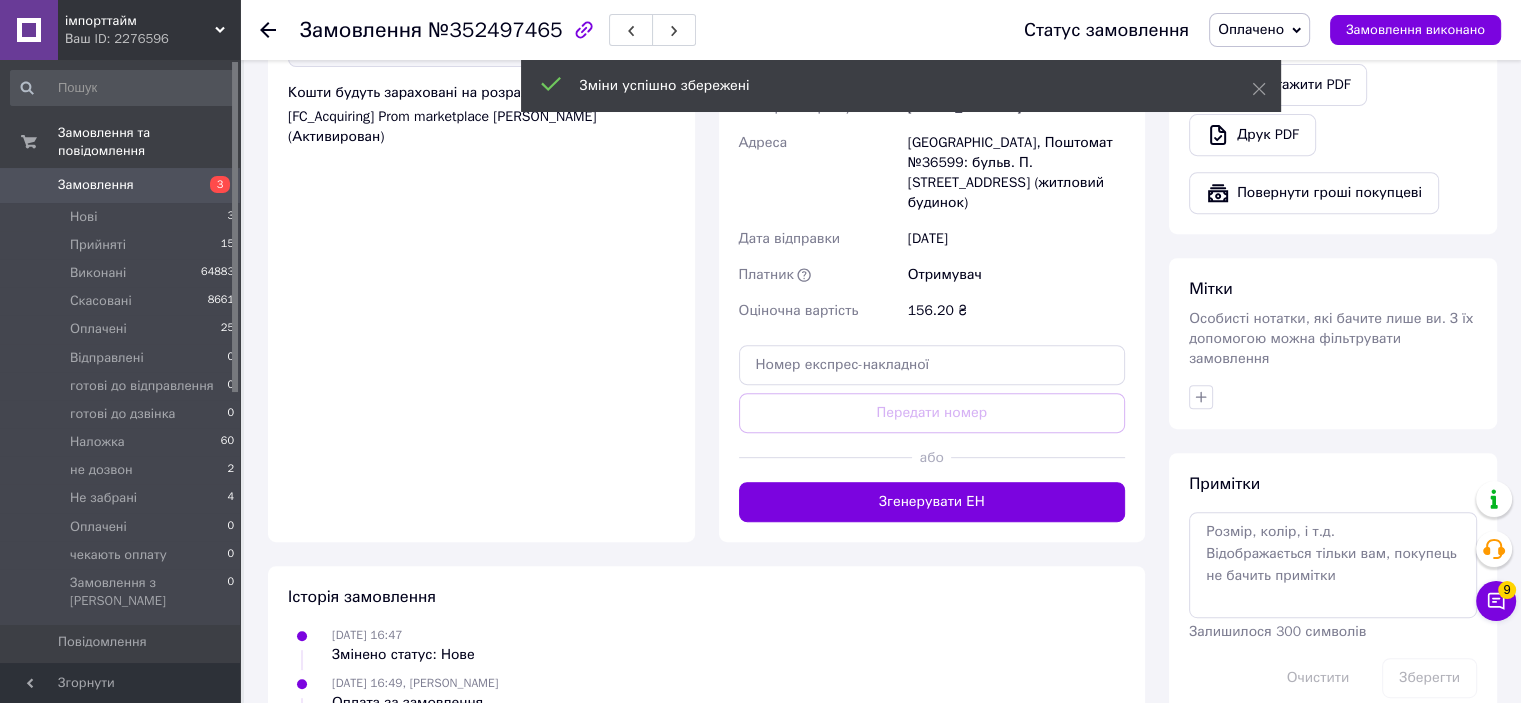 scroll, scrollTop: 800, scrollLeft: 0, axis: vertical 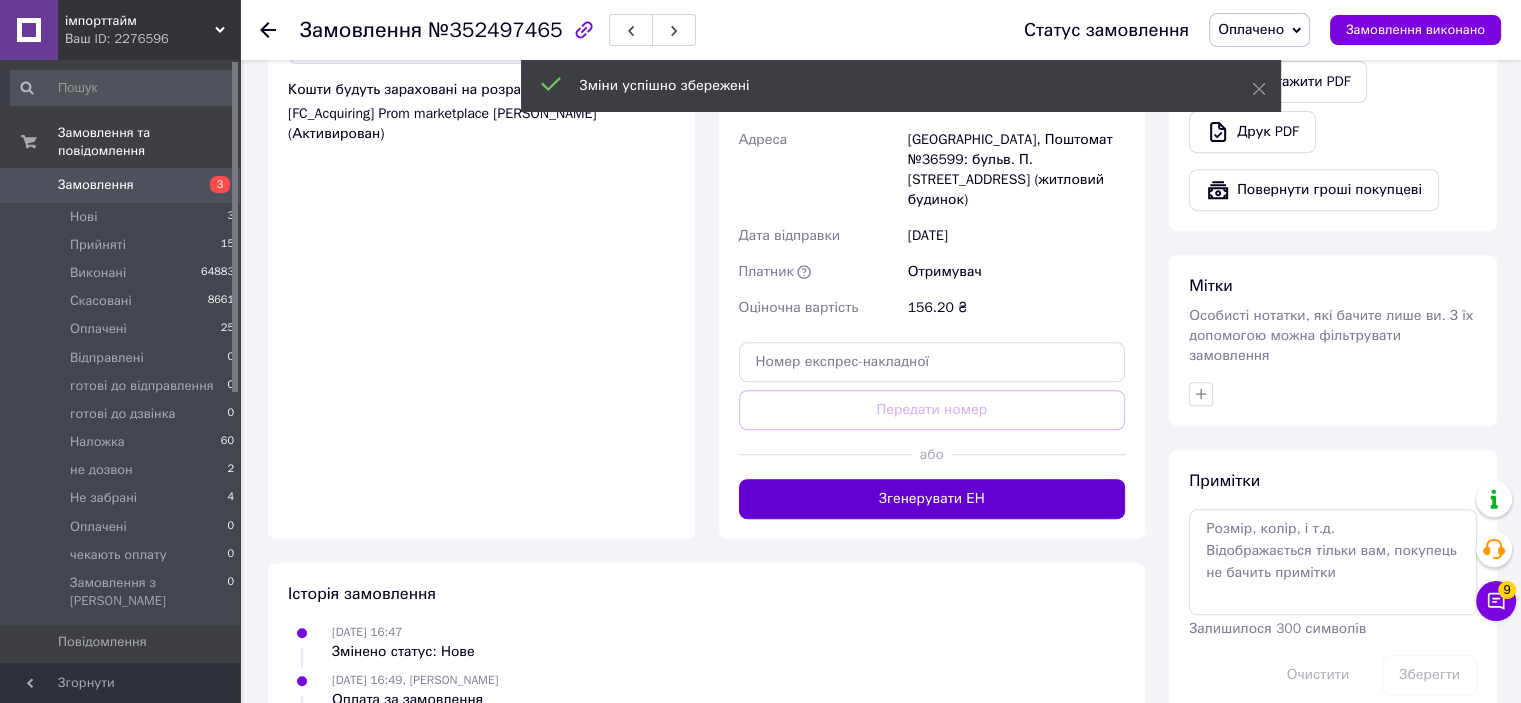 click on "Згенерувати ЕН" at bounding box center (932, 499) 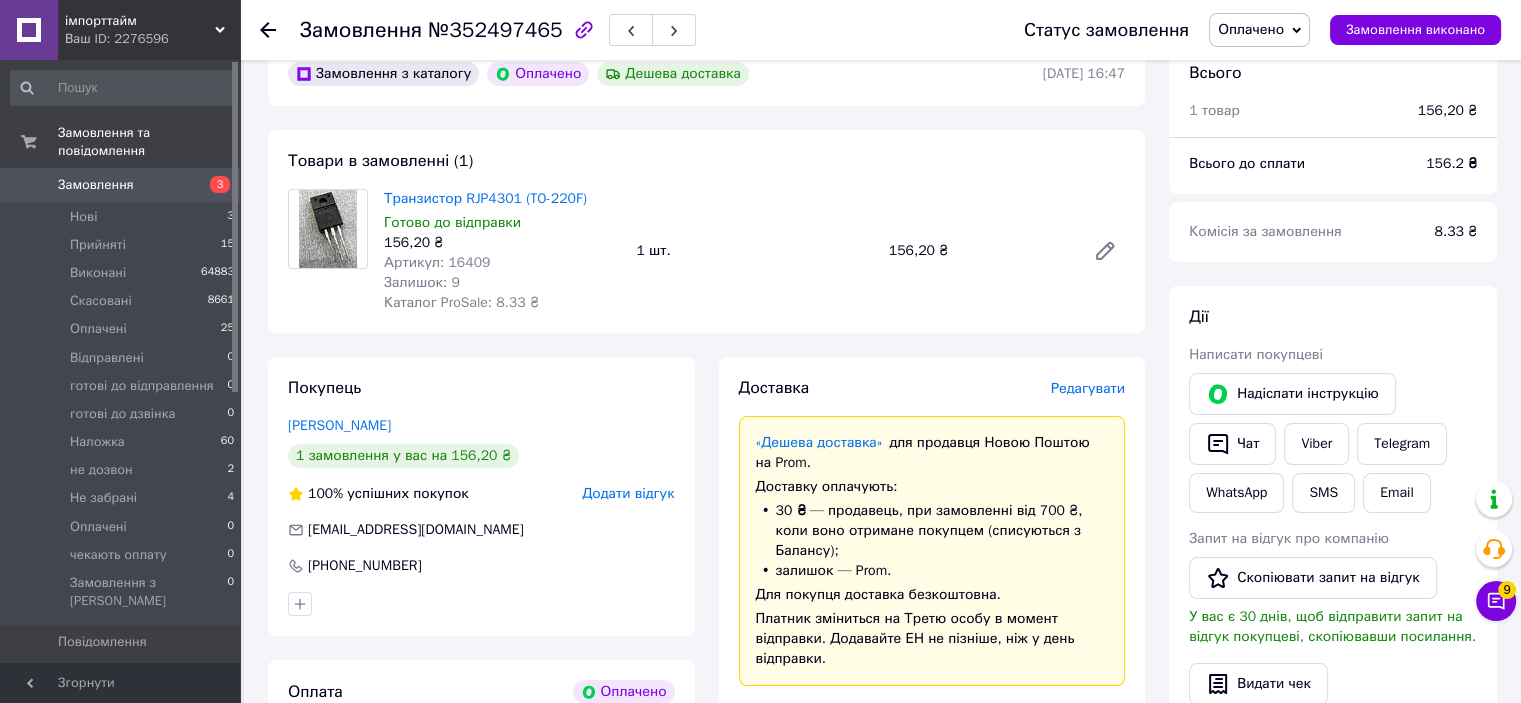 scroll, scrollTop: 0, scrollLeft: 0, axis: both 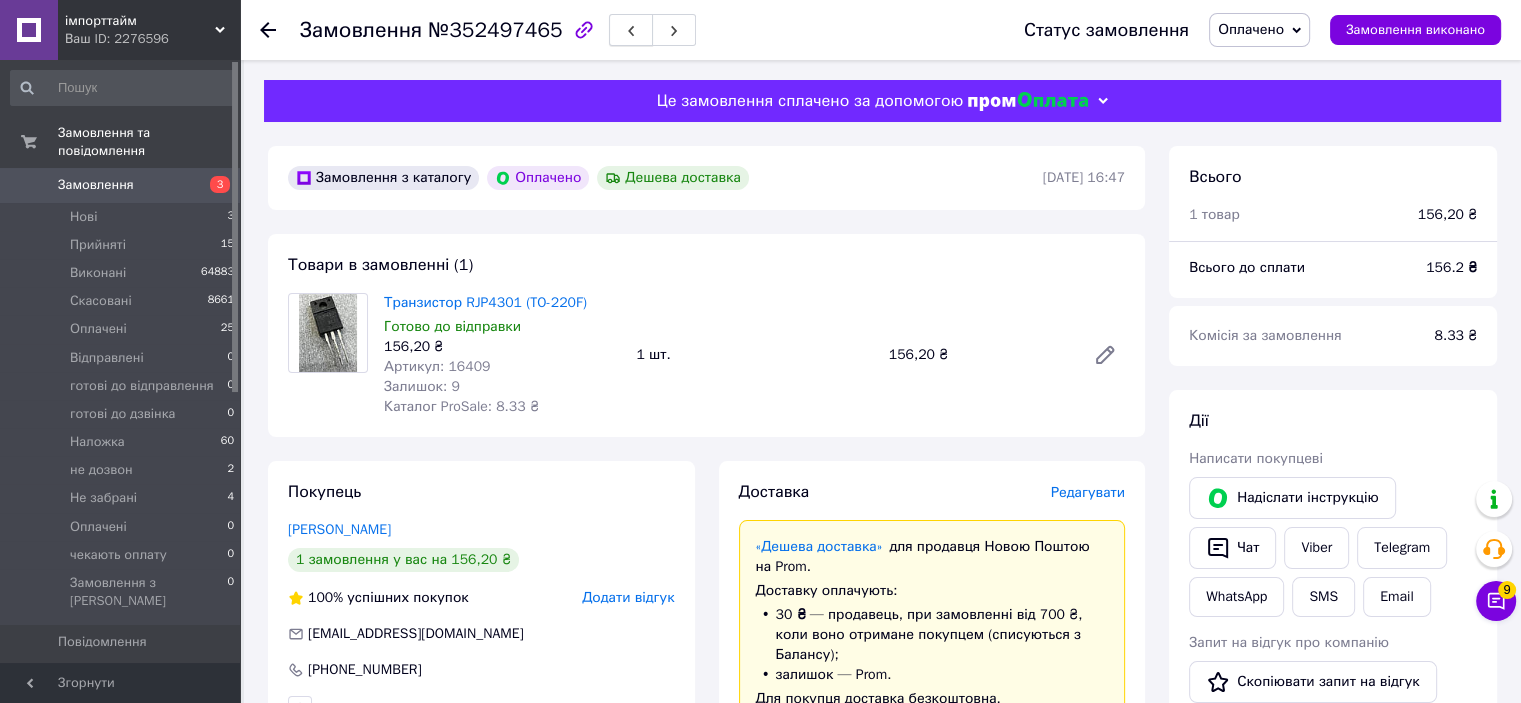 click at bounding box center [631, 30] 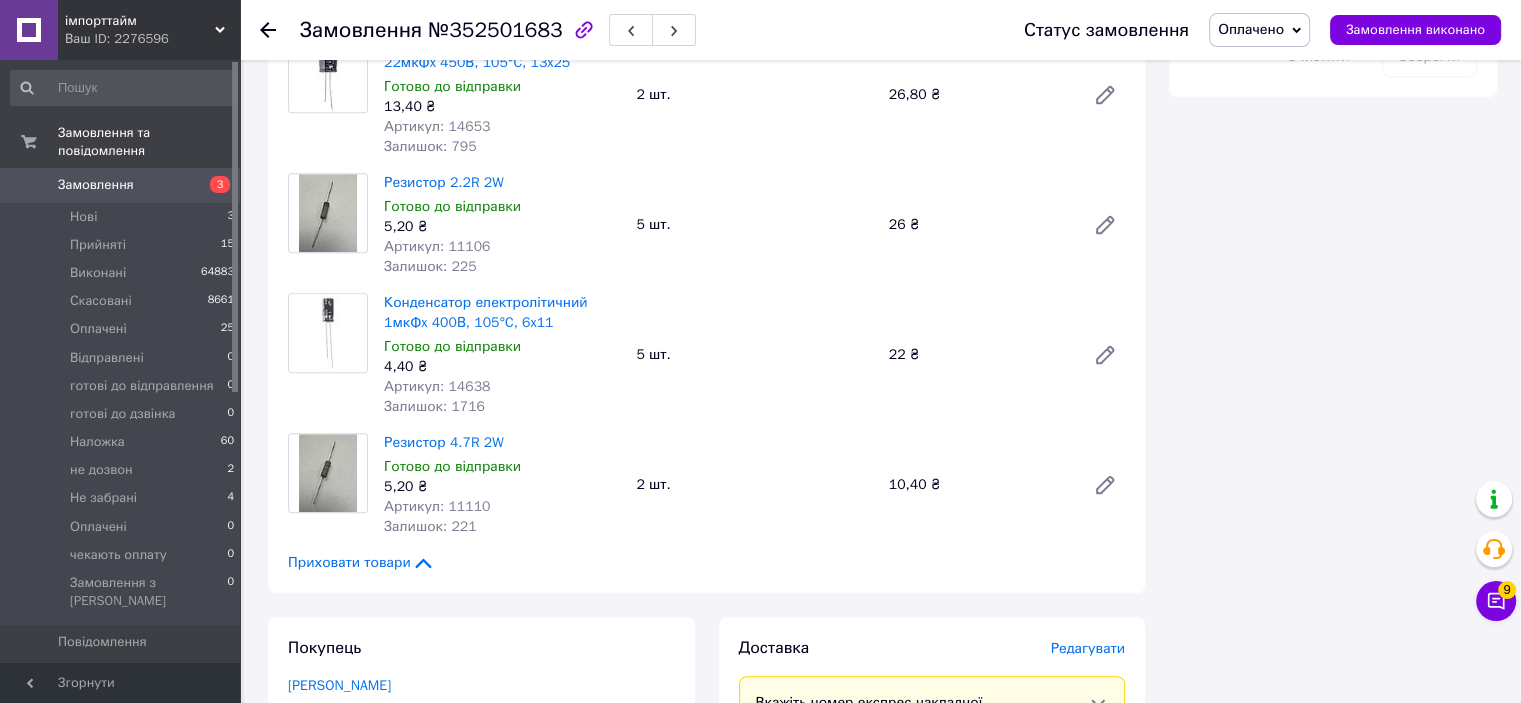 scroll, scrollTop: 1200, scrollLeft: 0, axis: vertical 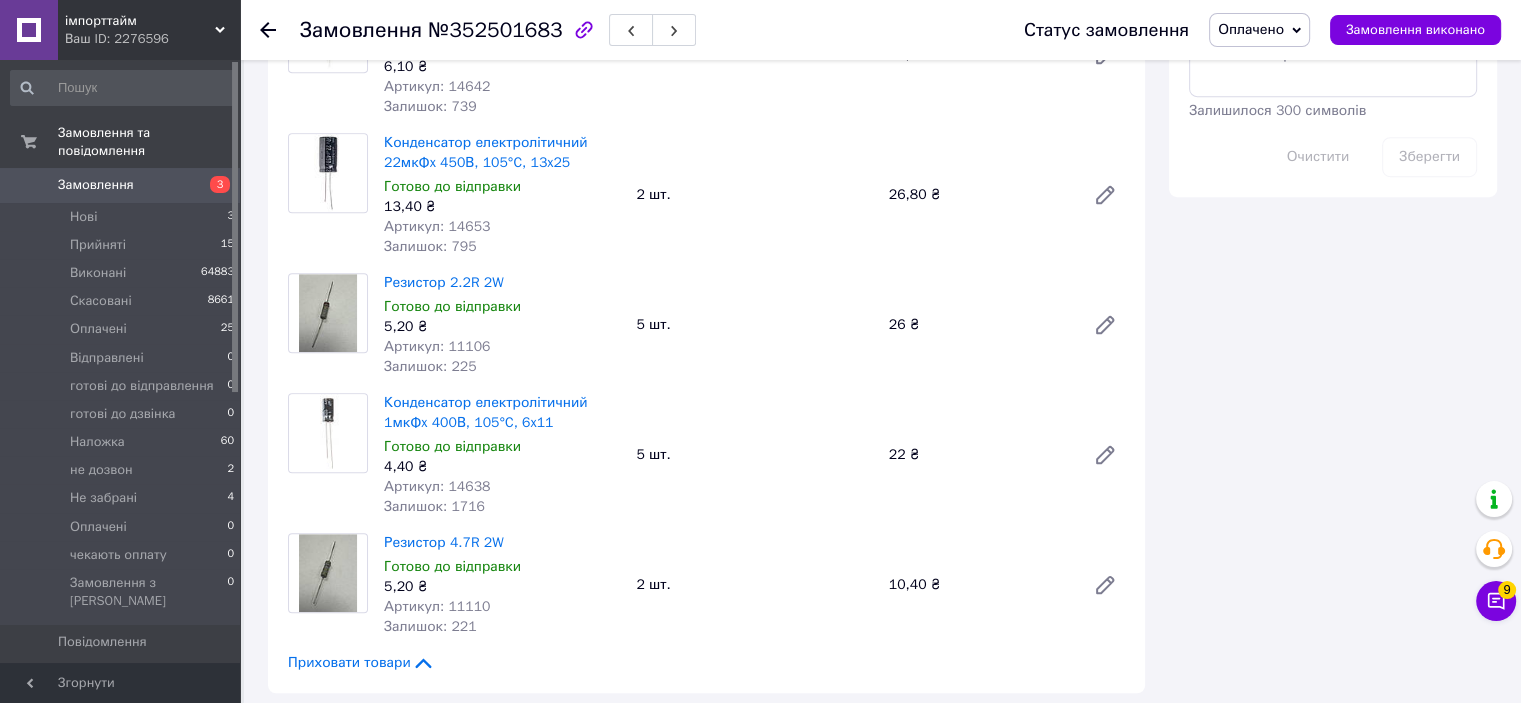 type 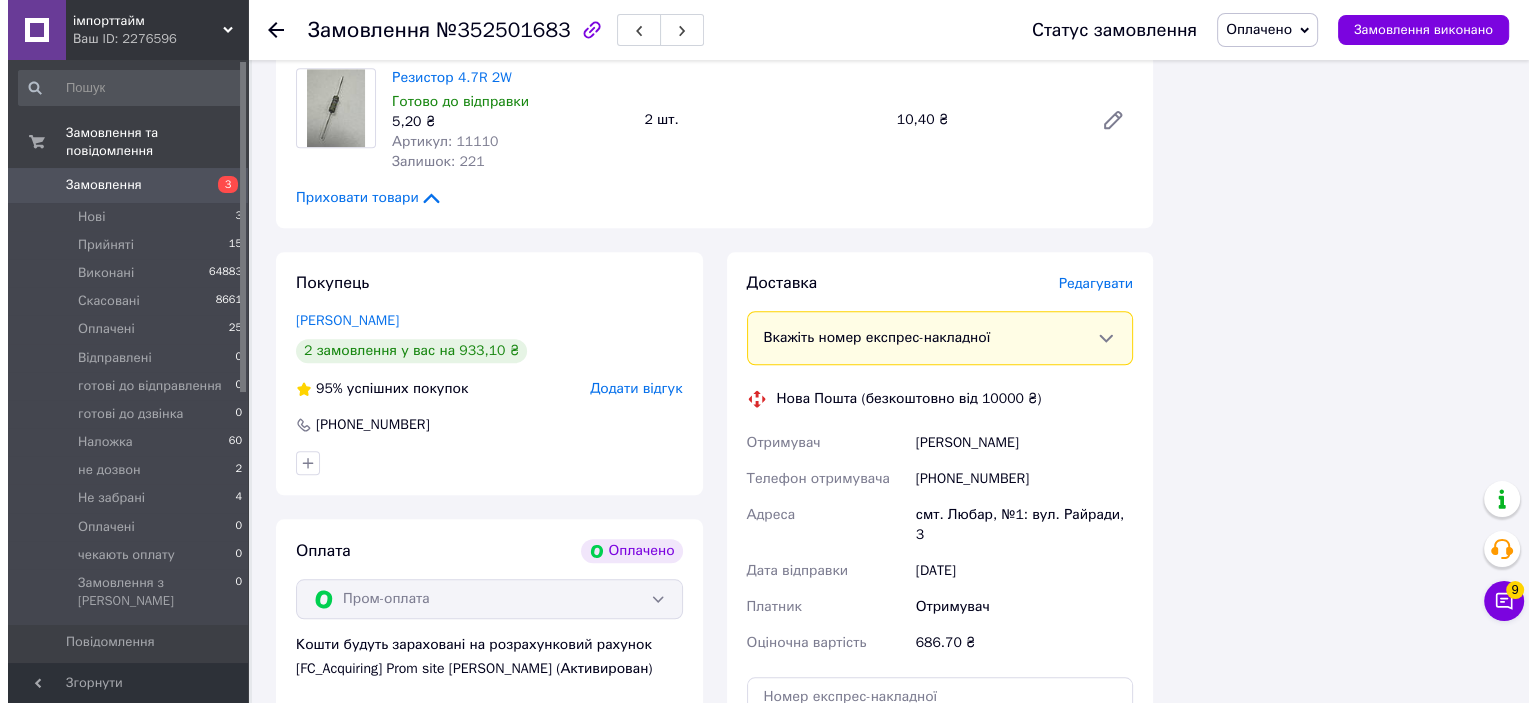 scroll, scrollTop: 1700, scrollLeft: 0, axis: vertical 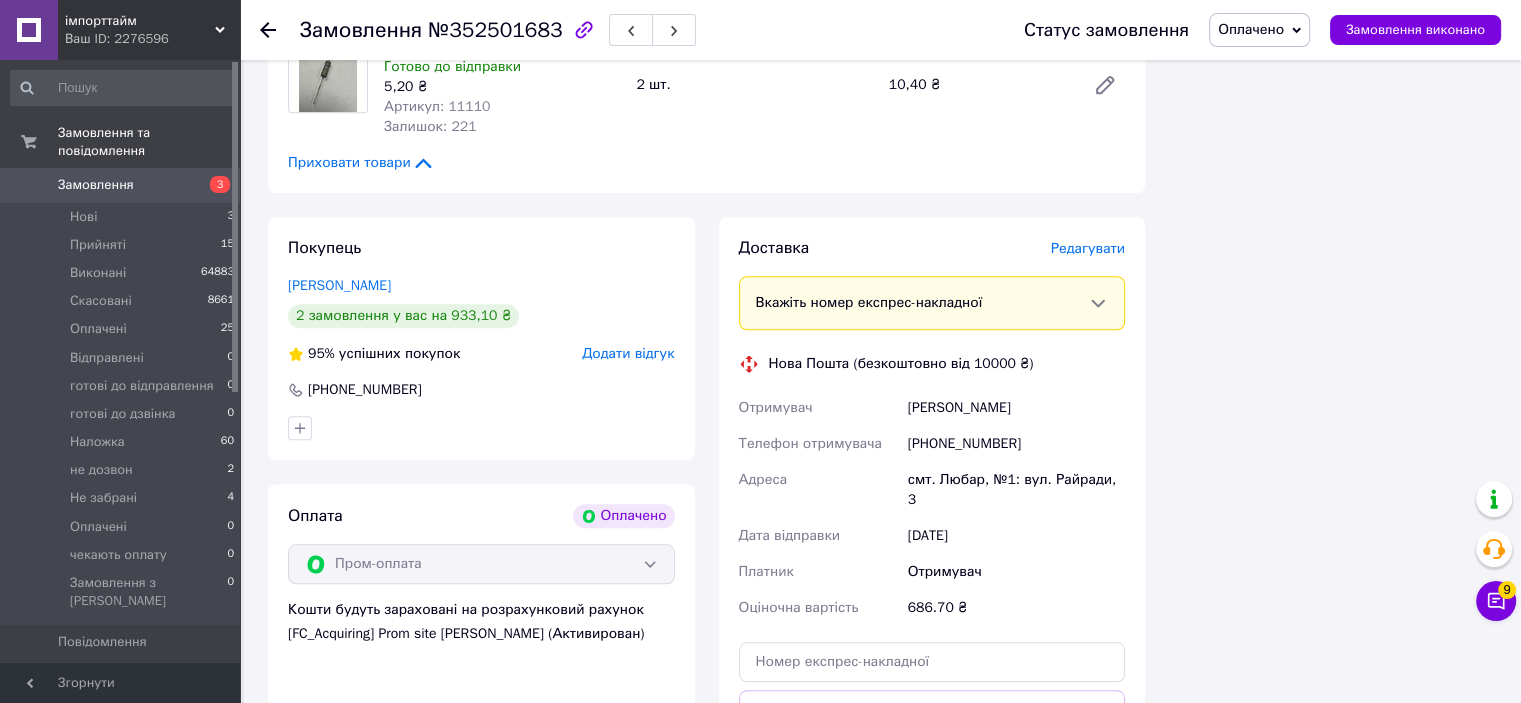click on "Редагувати" at bounding box center [1088, 248] 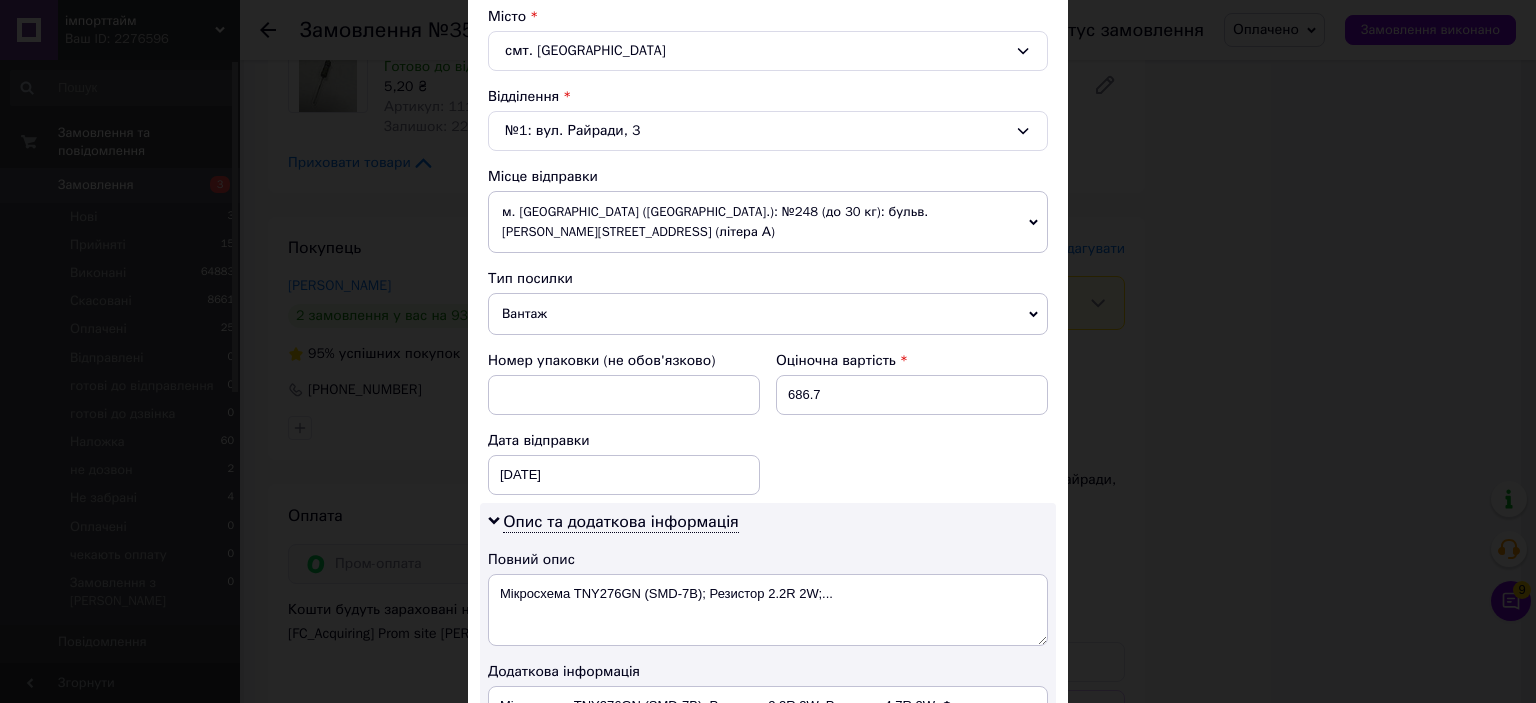 scroll, scrollTop: 700, scrollLeft: 0, axis: vertical 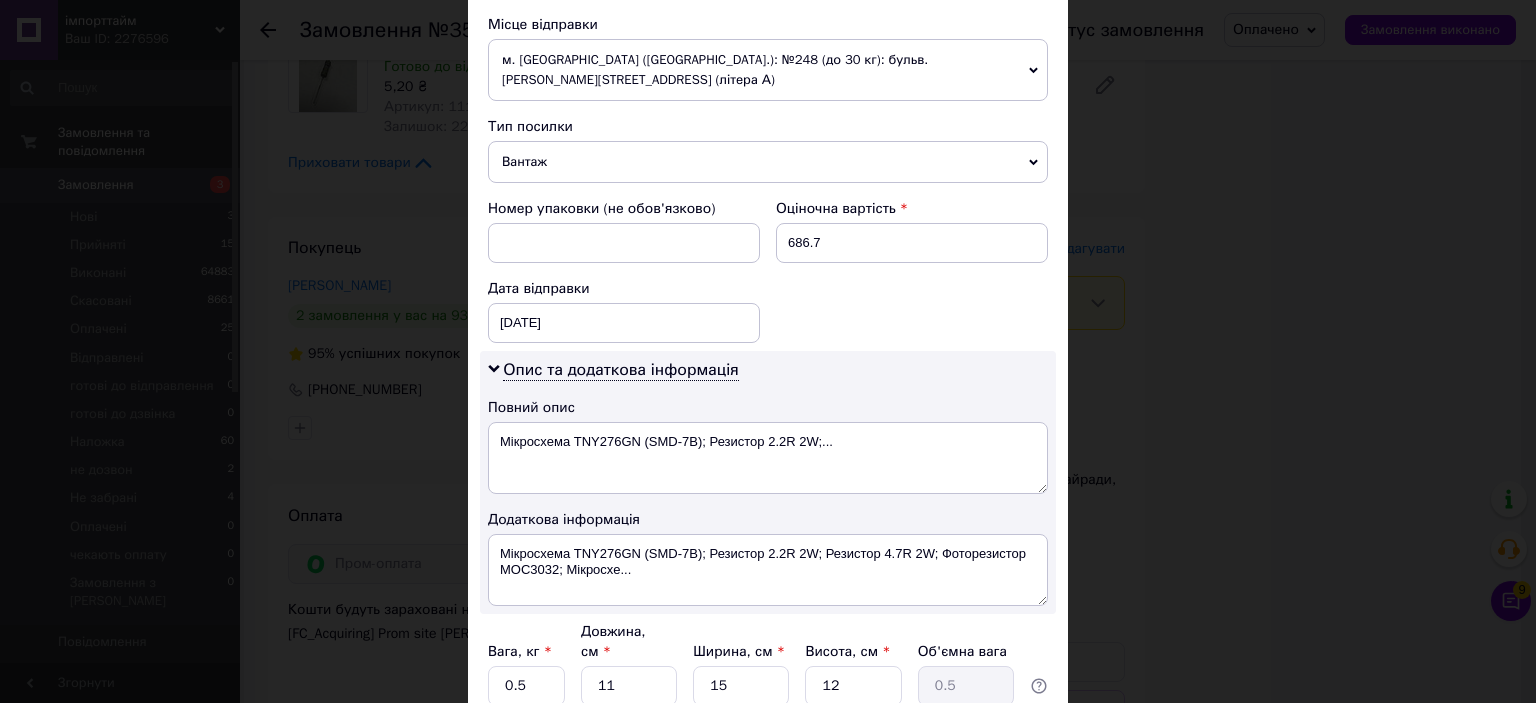 click on "Вантаж" at bounding box center [768, 162] 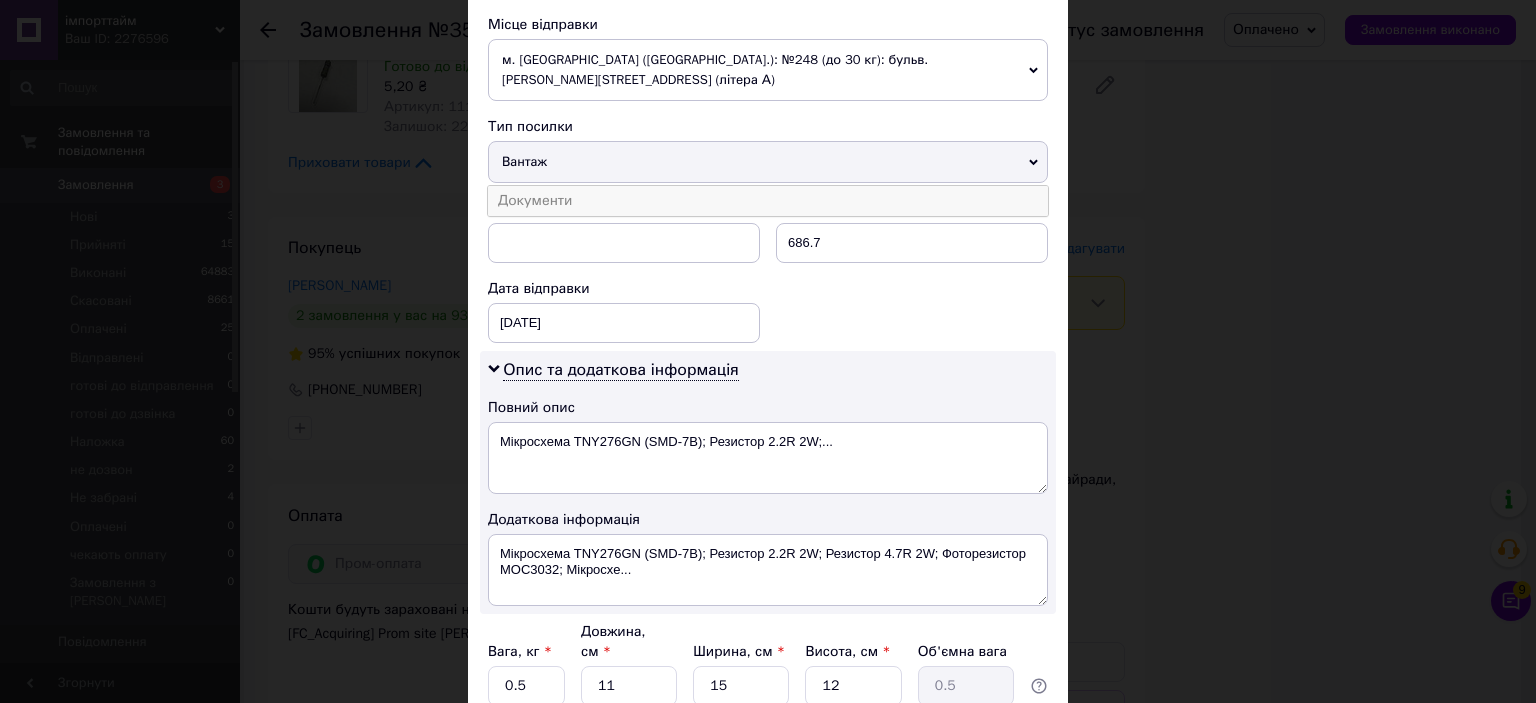 click on "Документи" at bounding box center (768, 201) 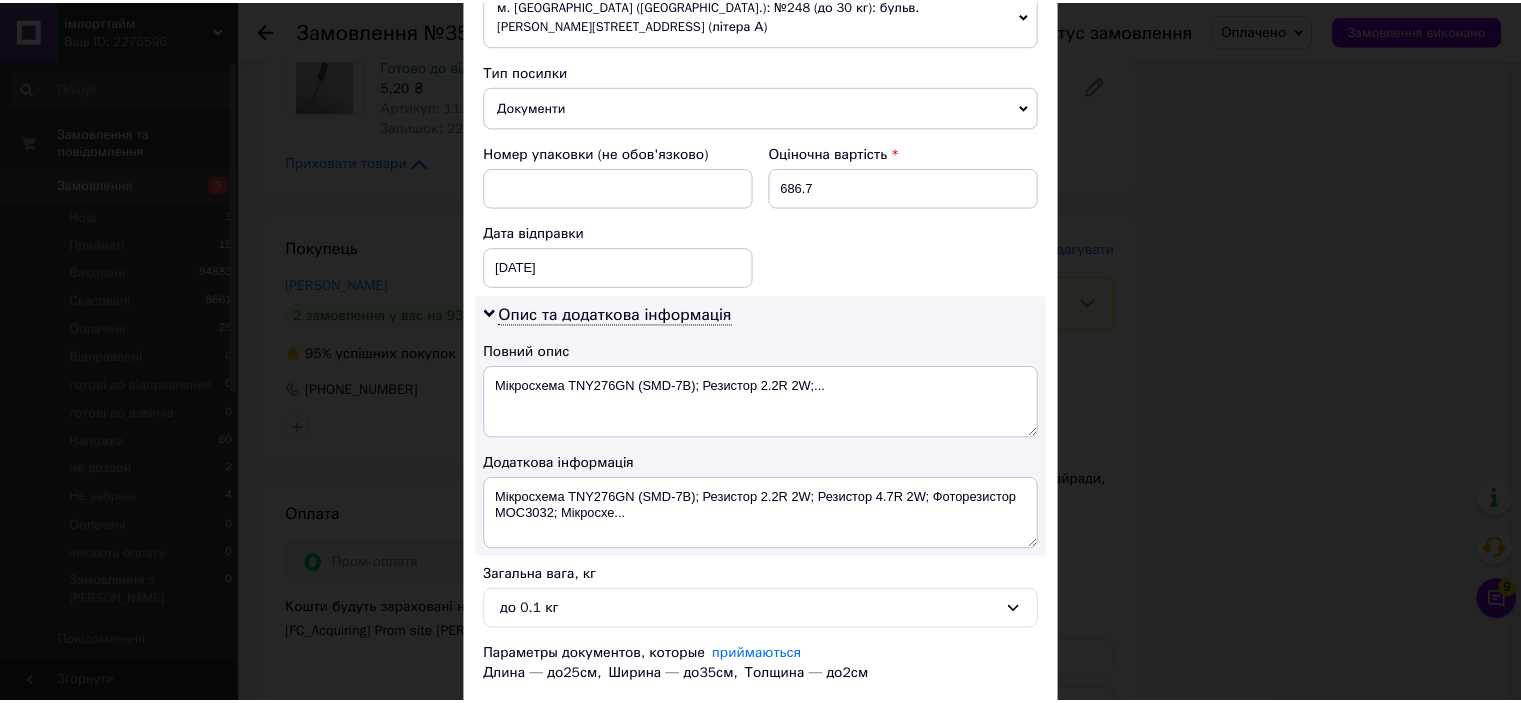 scroll, scrollTop: 862, scrollLeft: 0, axis: vertical 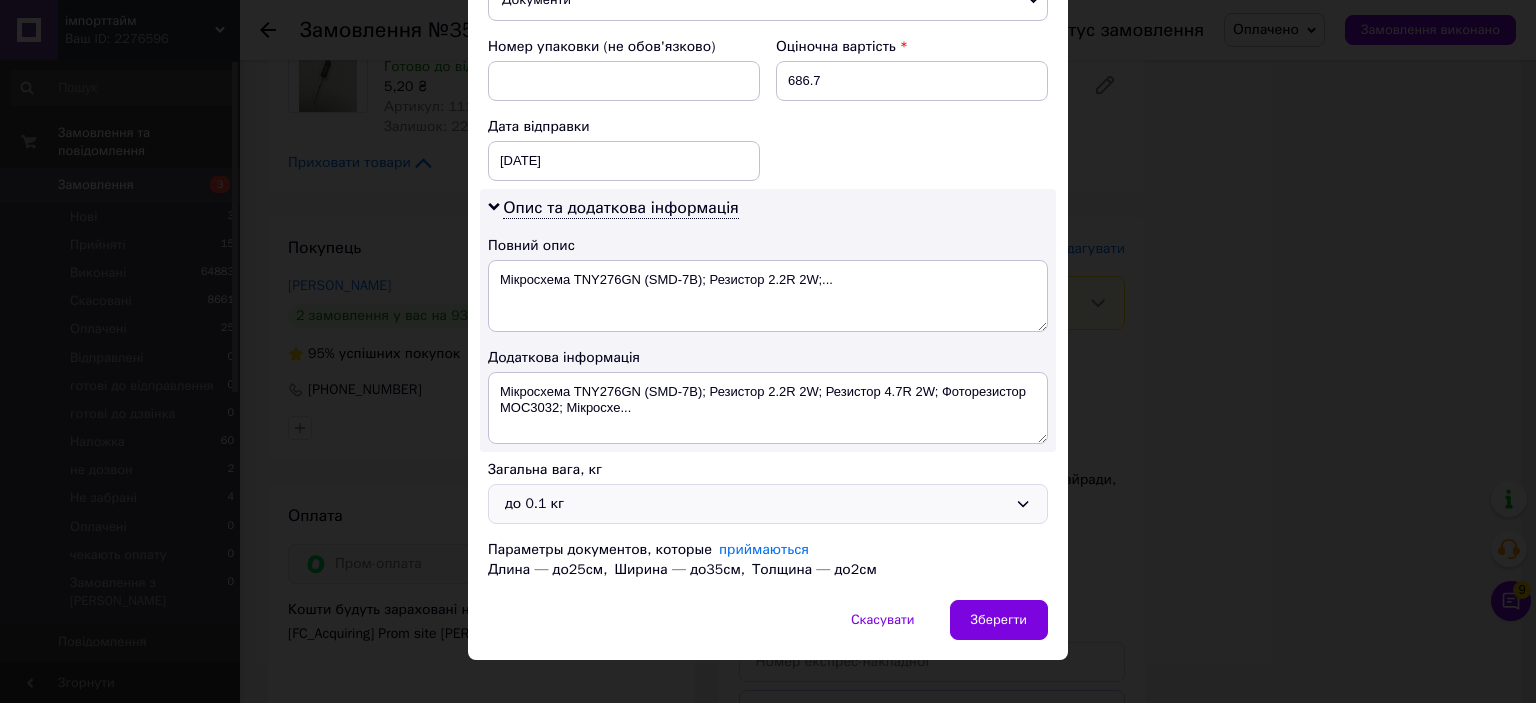 click on "до 0.1 кг" at bounding box center [756, 504] 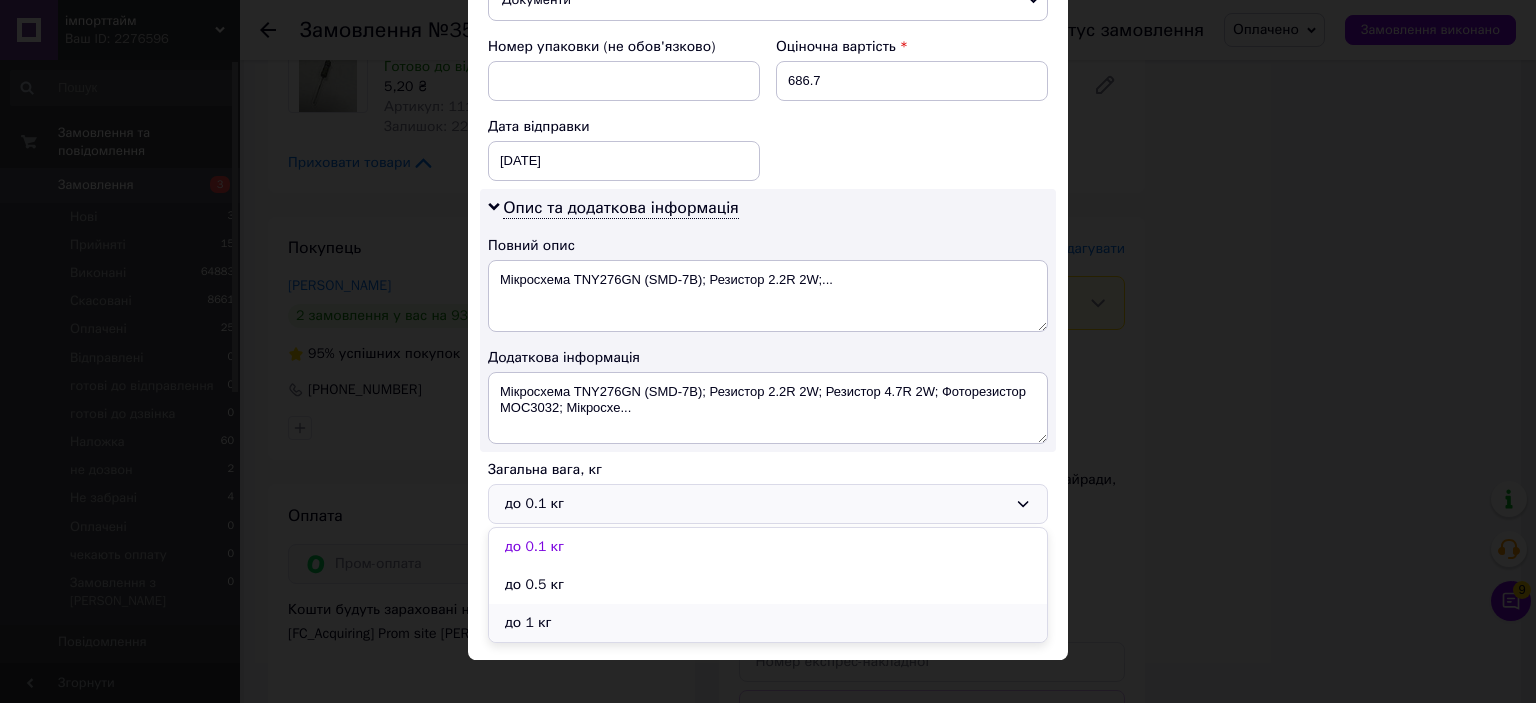 click on "до 1 кг" at bounding box center [768, 623] 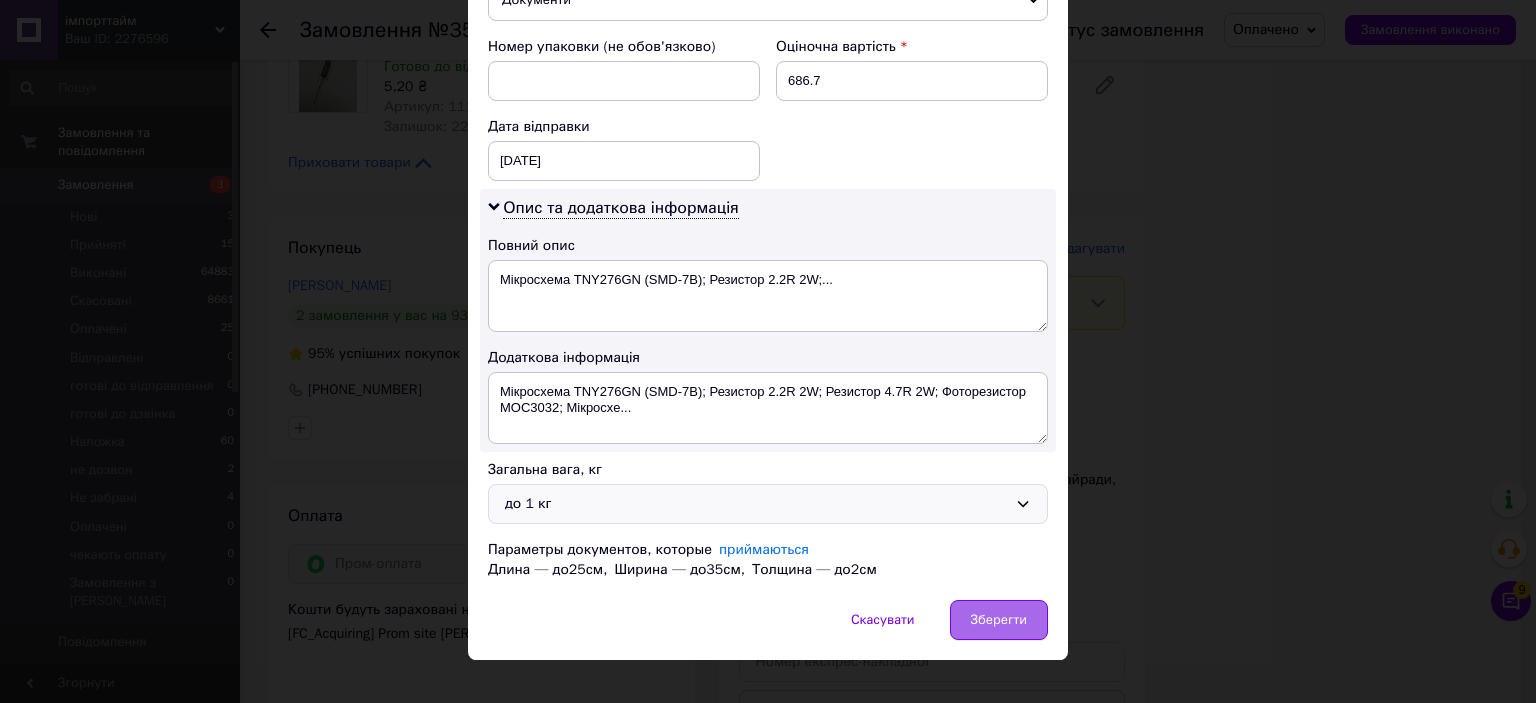click on "Зберегти" at bounding box center (999, 620) 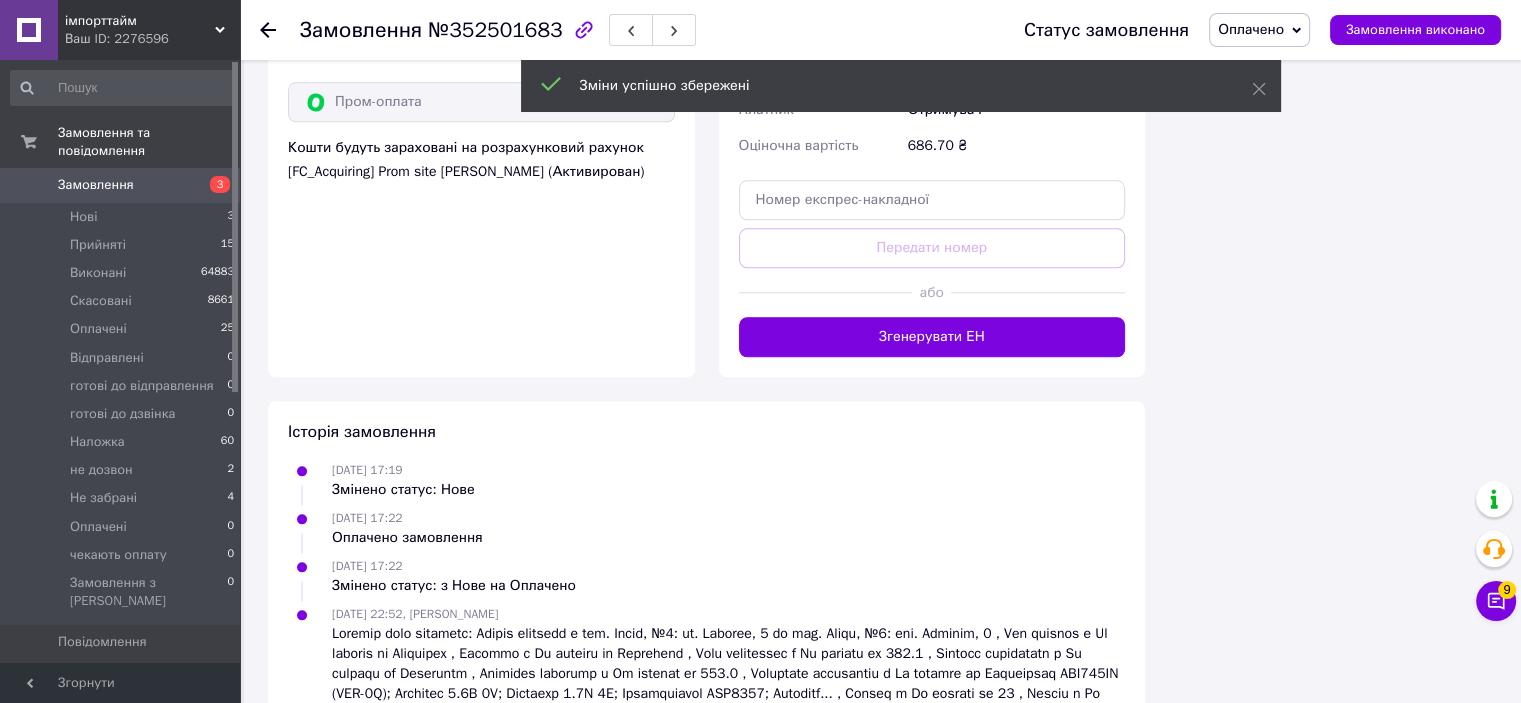scroll, scrollTop: 2228, scrollLeft: 0, axis: vertical 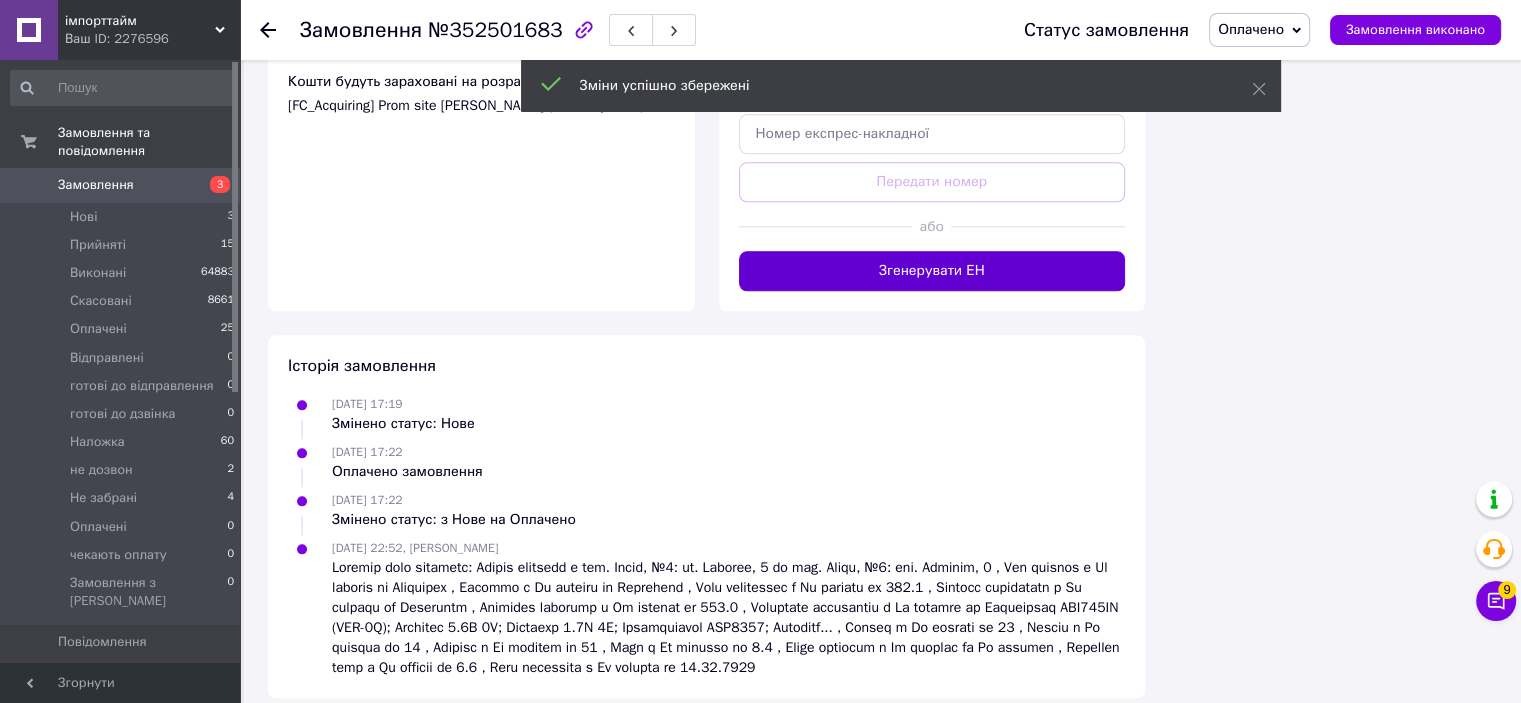 click on "Згенерувати ЕН" at bounding box center (932, 271) 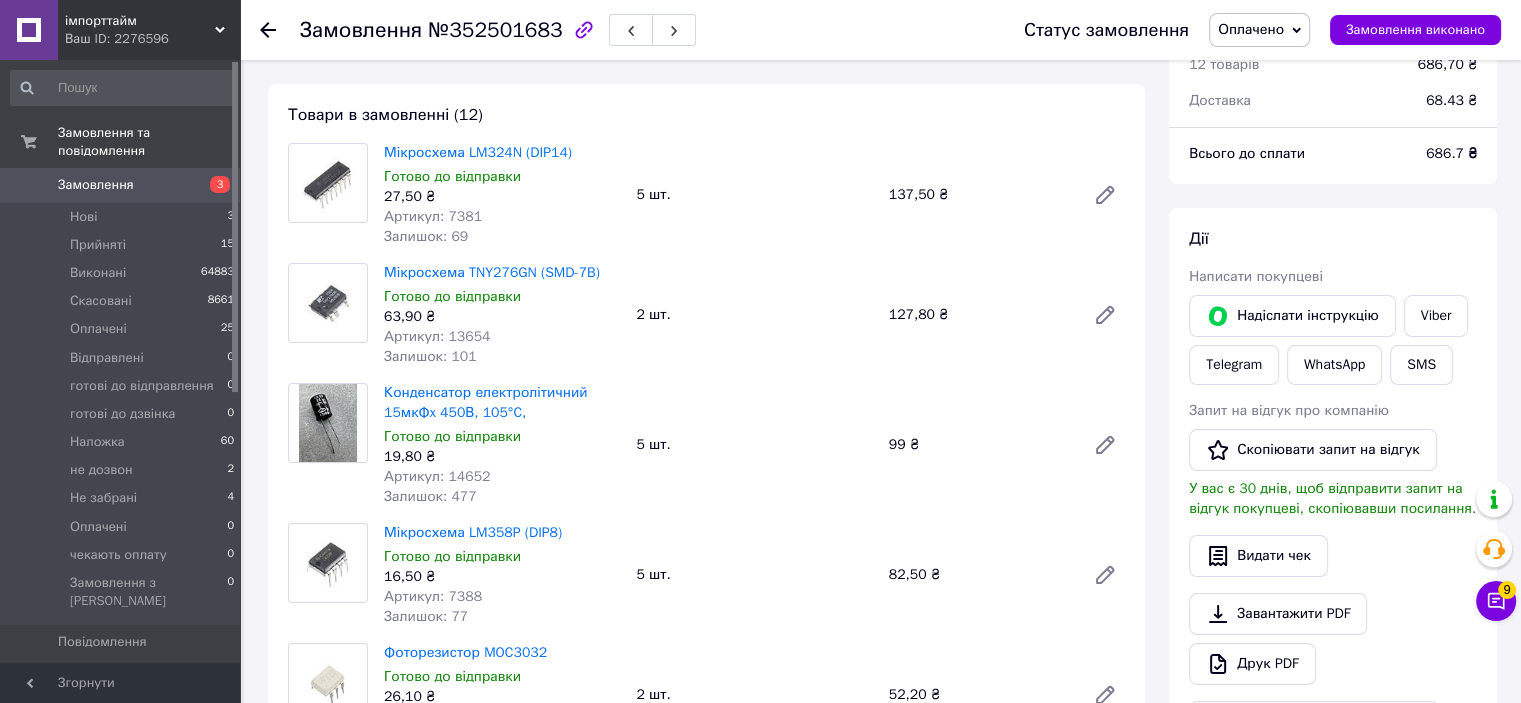 scroll, scrollTop: 0, scrollLeft: 0, axis: both 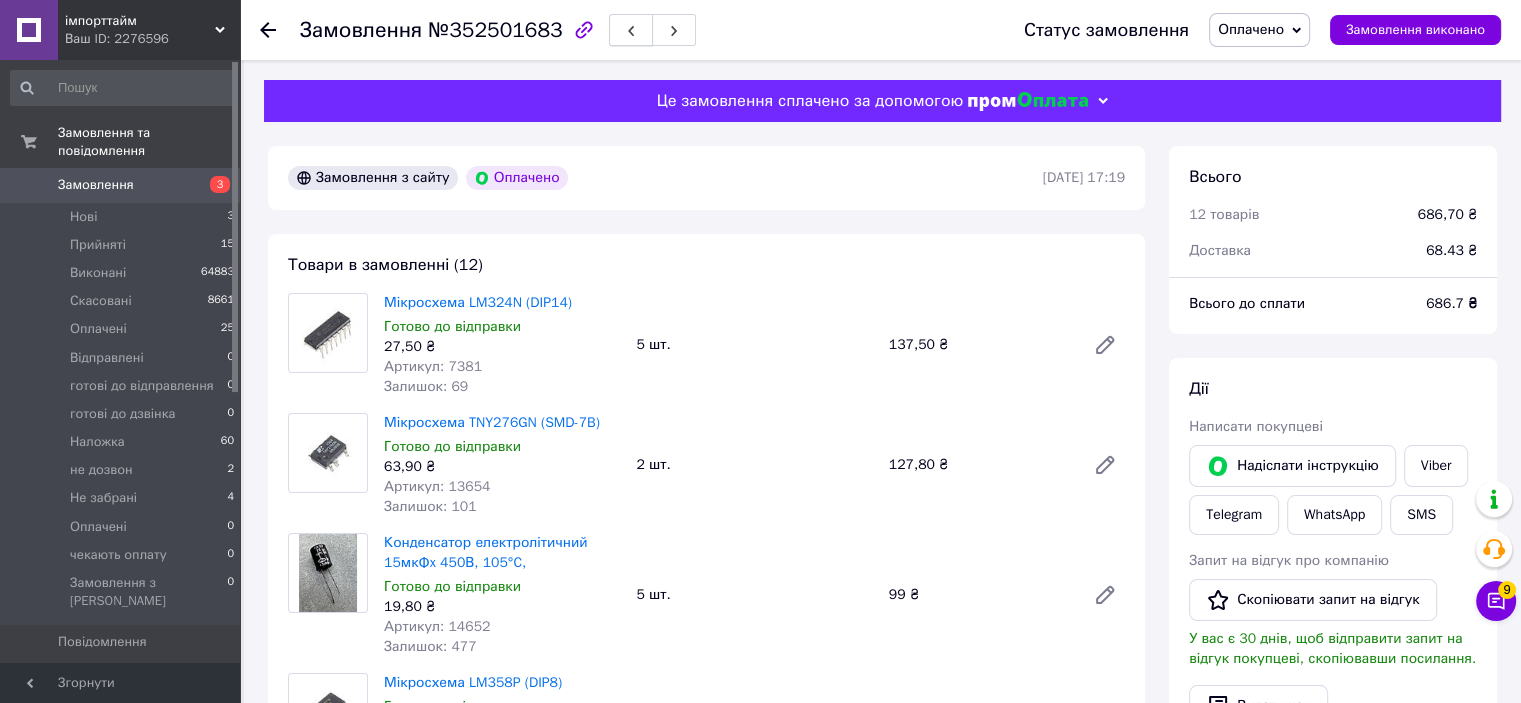 click at bounding box center [631, 30] 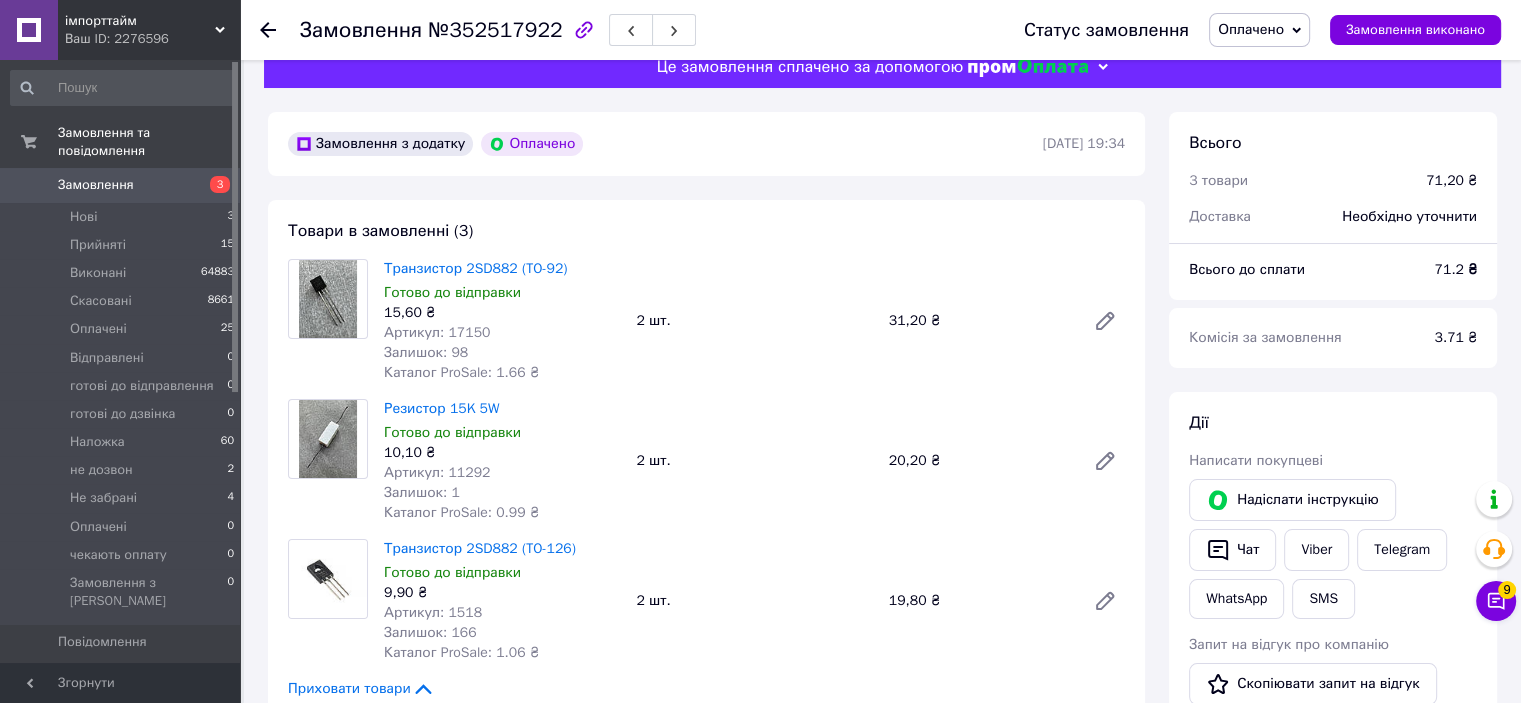 scroll, scrollTop: 0, scrollLeft: 0, axis: both 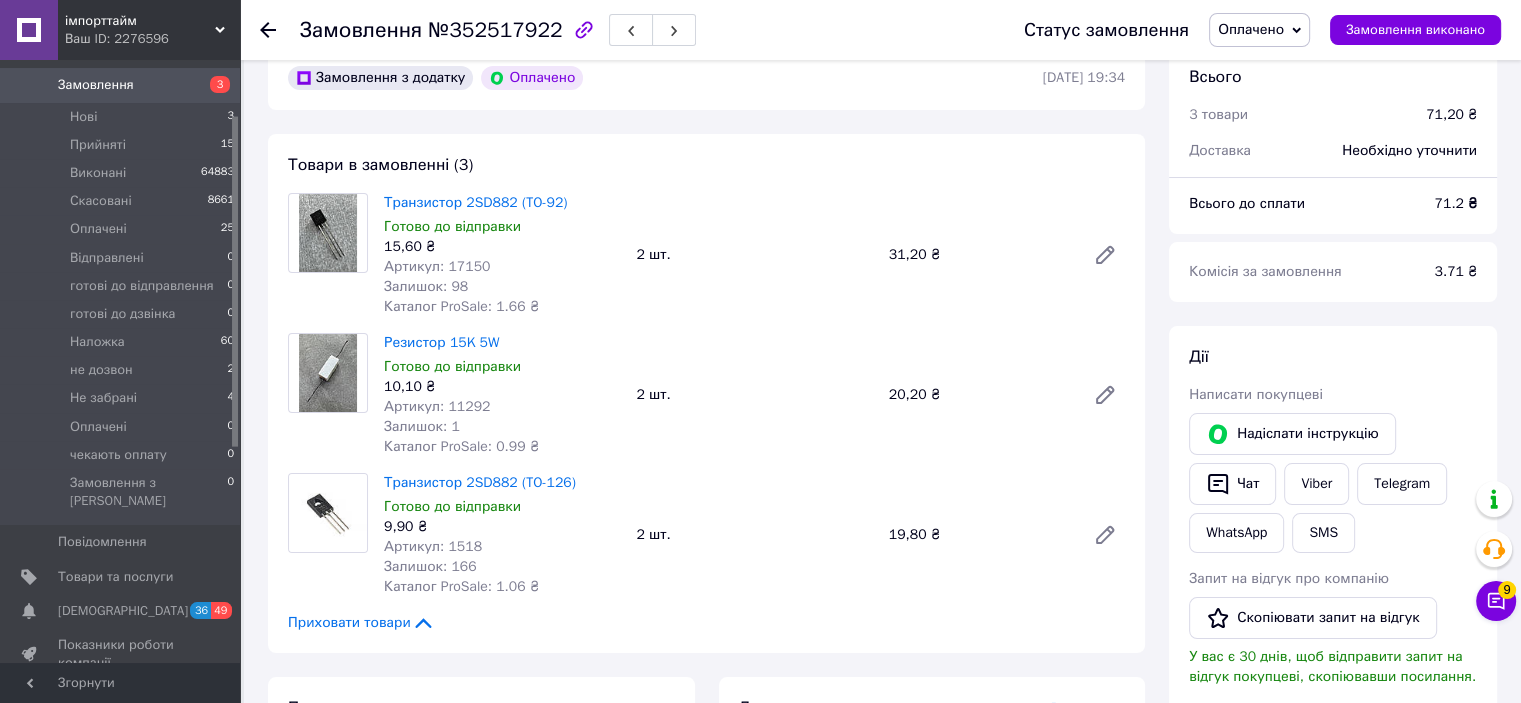 type 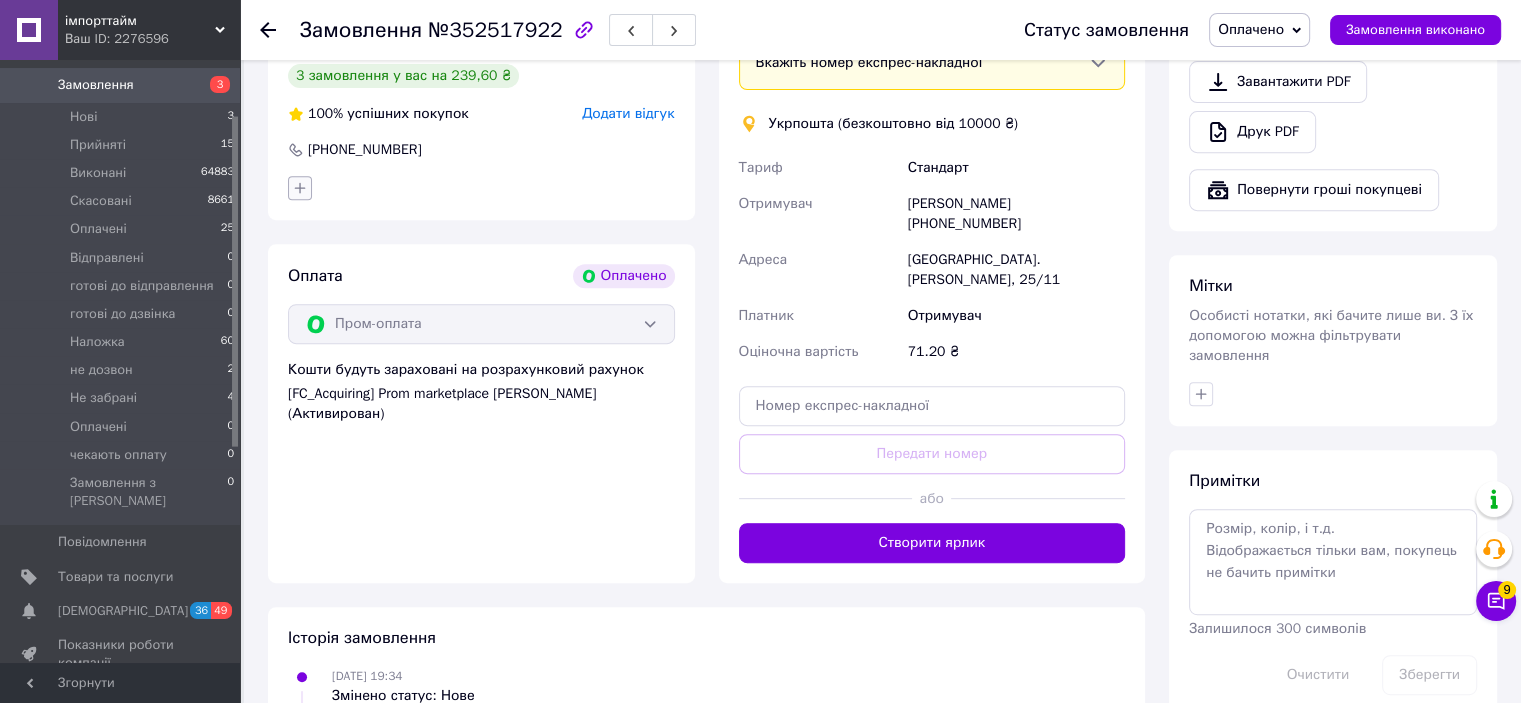 scroll, scrollTop: 972, scrollLeft: 0, axis: vertical 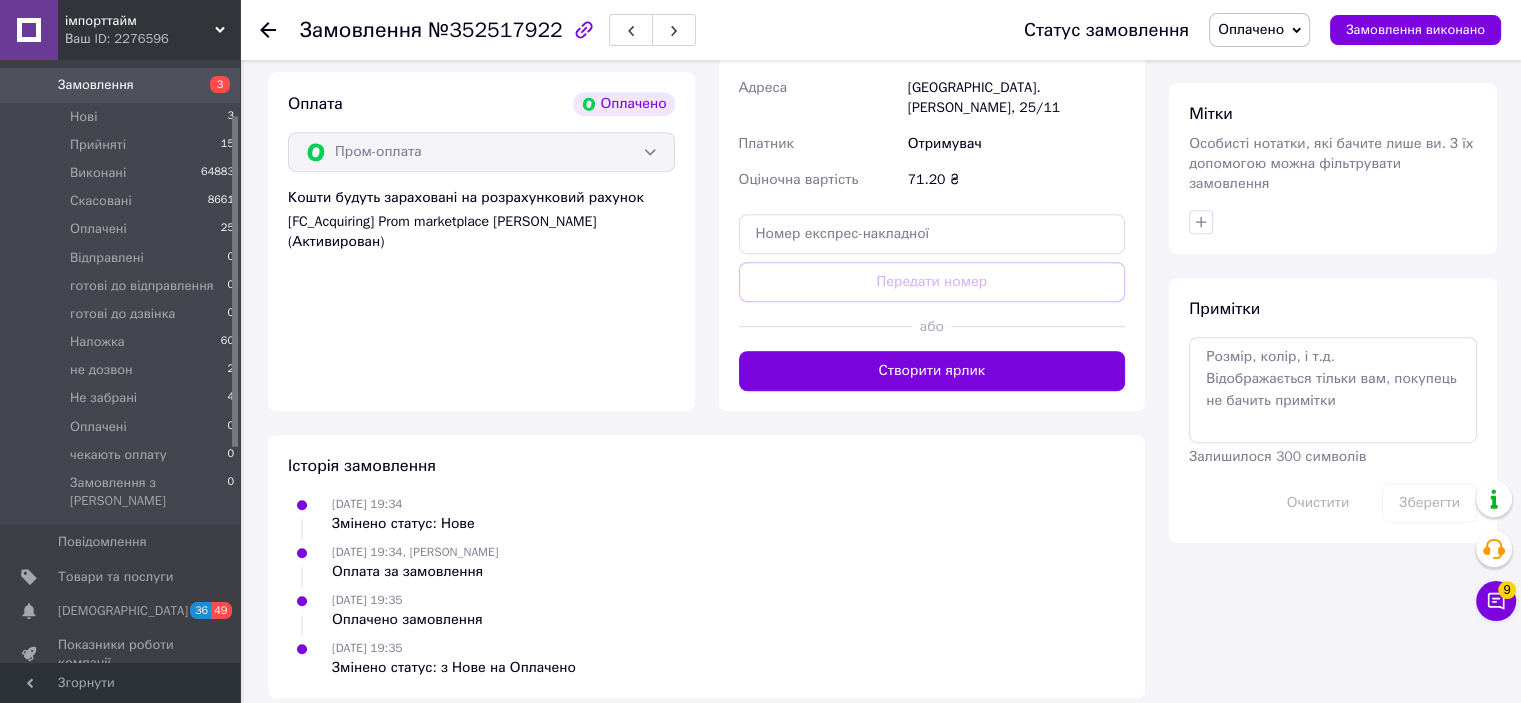 drag, startPoint x: 847, startPoint y: 355, endPoint x: 755, endPoint y: 359, distance: 92.086914 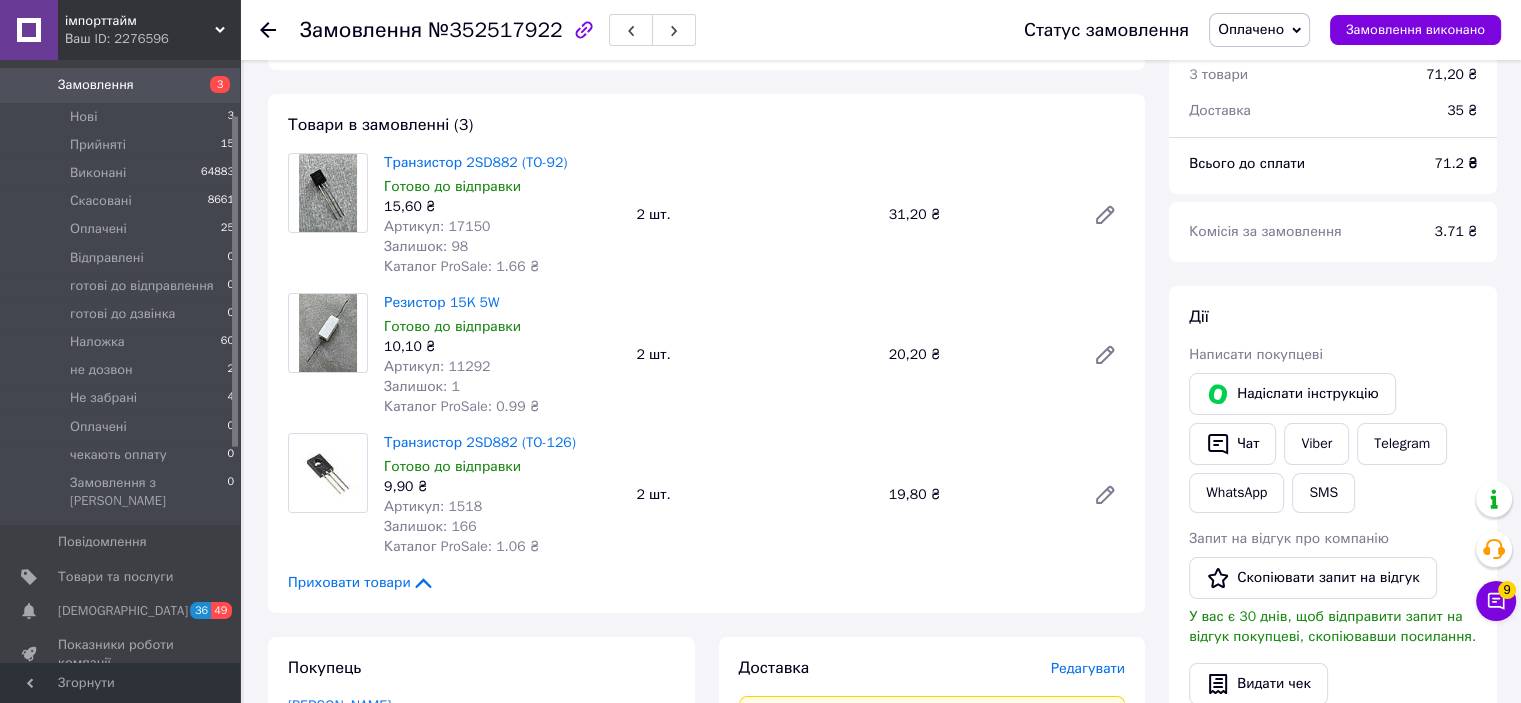 scroll, scrollTop: 0, scrollLeft: 0, axis: both 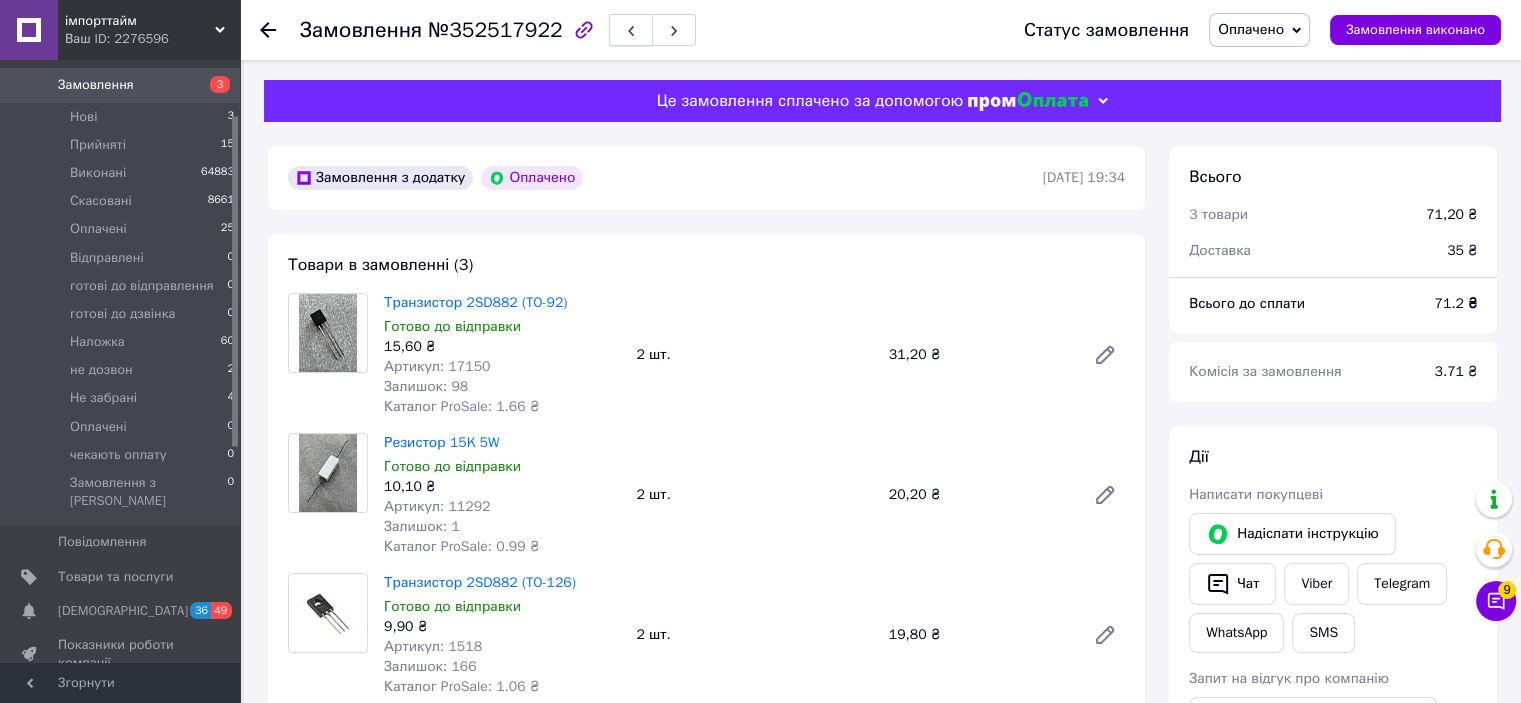 click at bounding box center [631, 30] 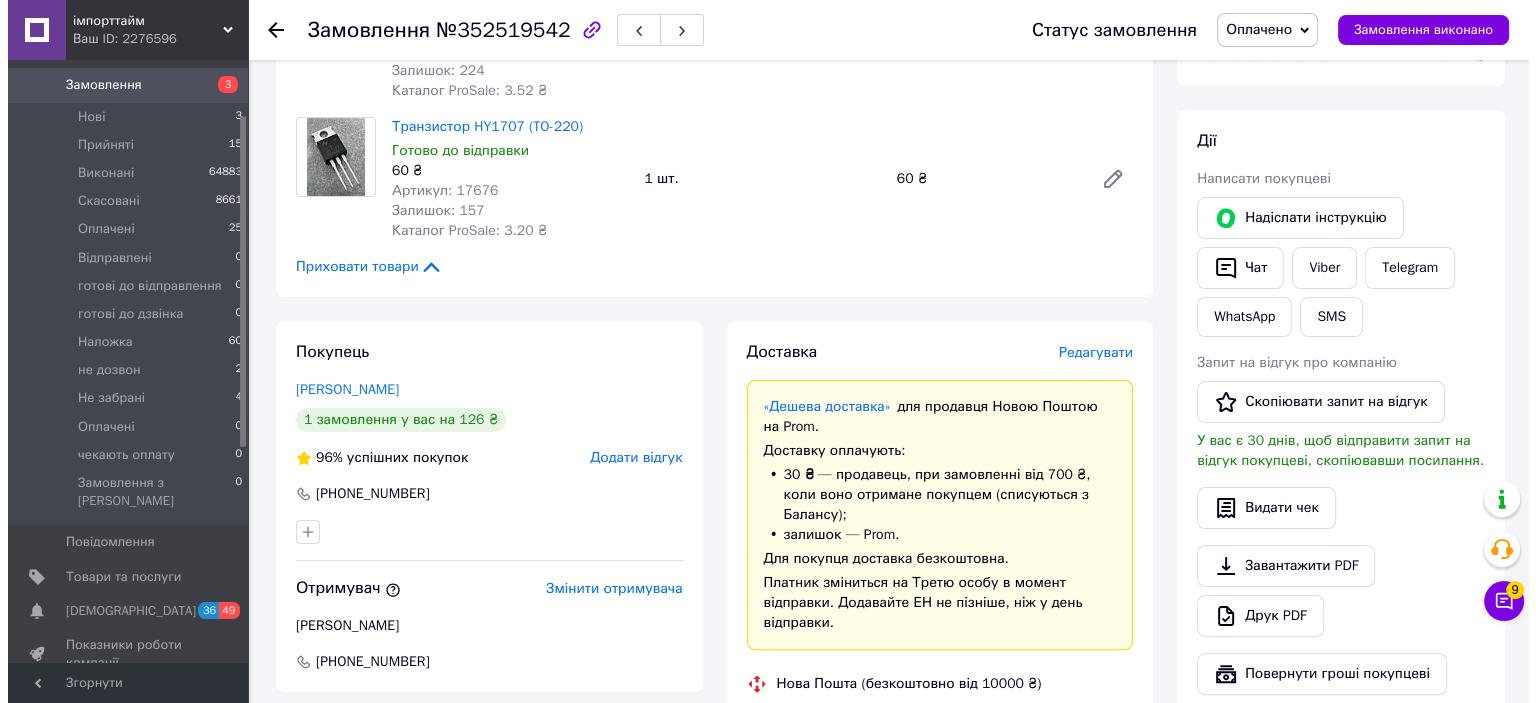 scroll, scrollTop: 200, scrollLeft: 0, axis: vertical 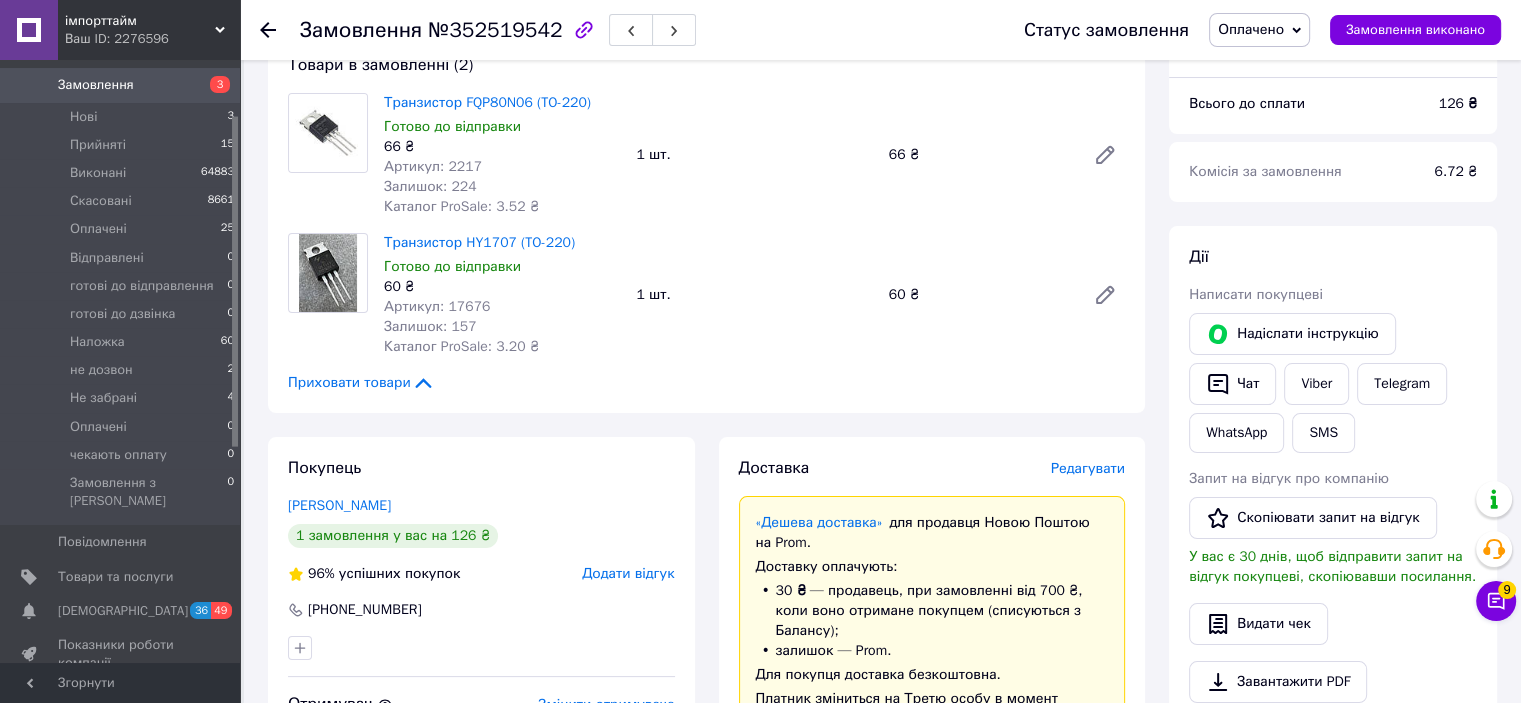 click on "Редагувати" at bounding box center (1088, 468) 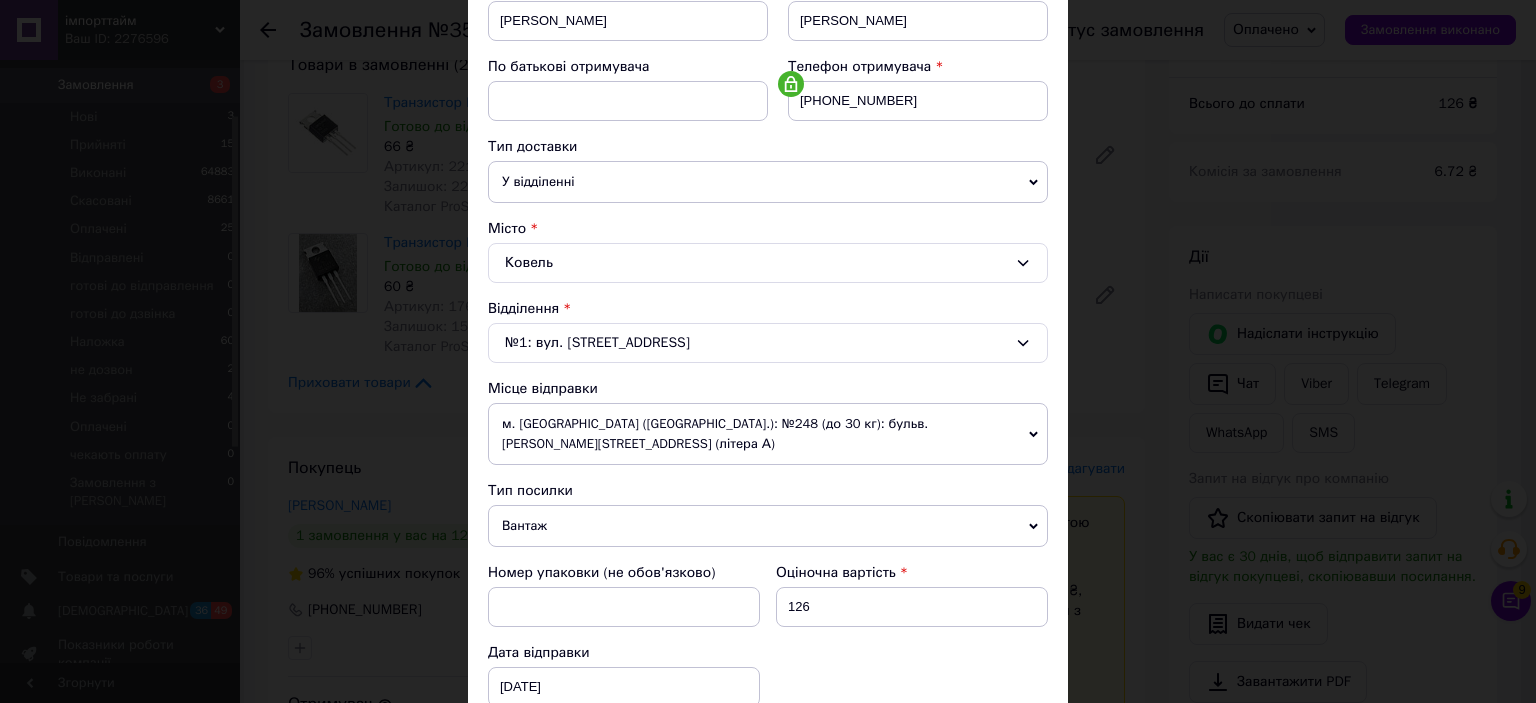 scroll, scrollTop: 400, scrollLeft: 0, axis: vertical 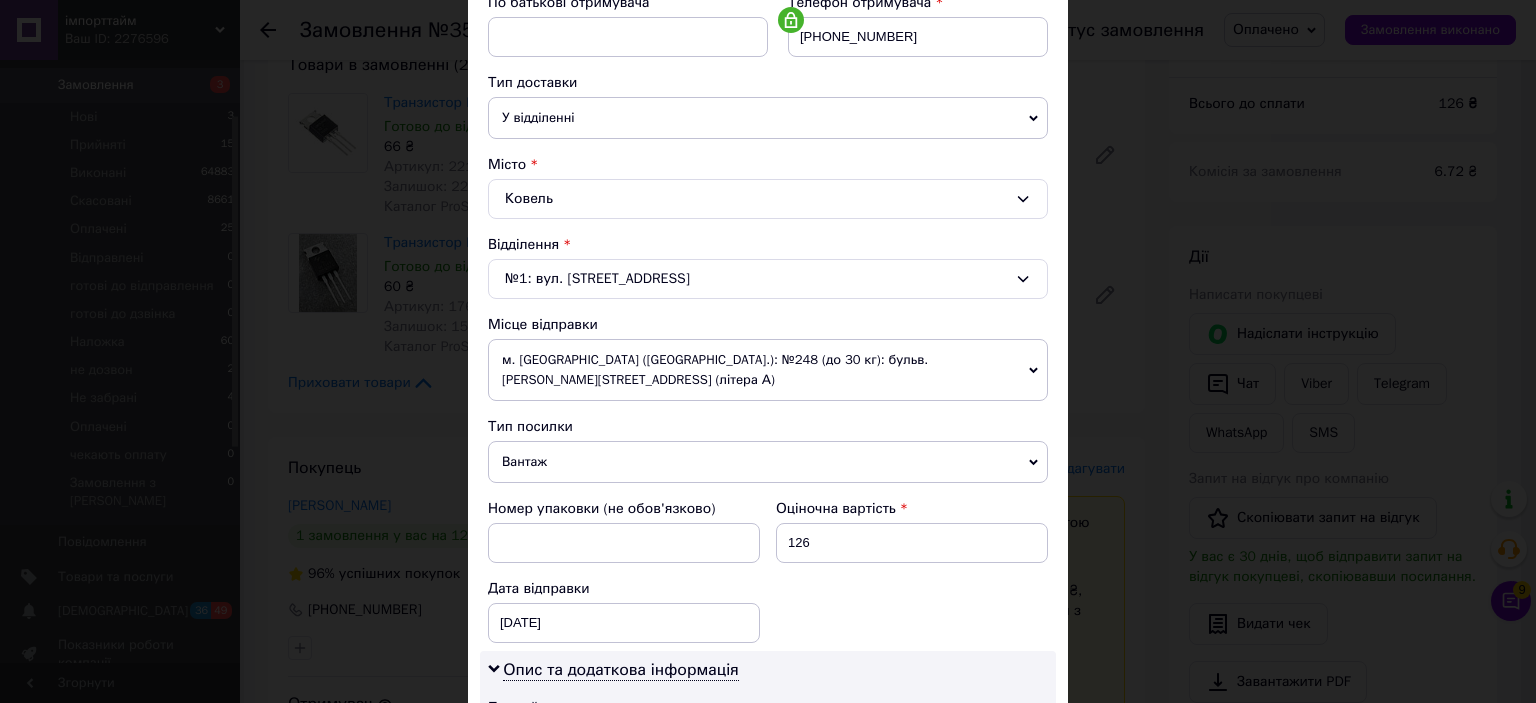 click on "Вантаж" at bounding box center (768, 462) 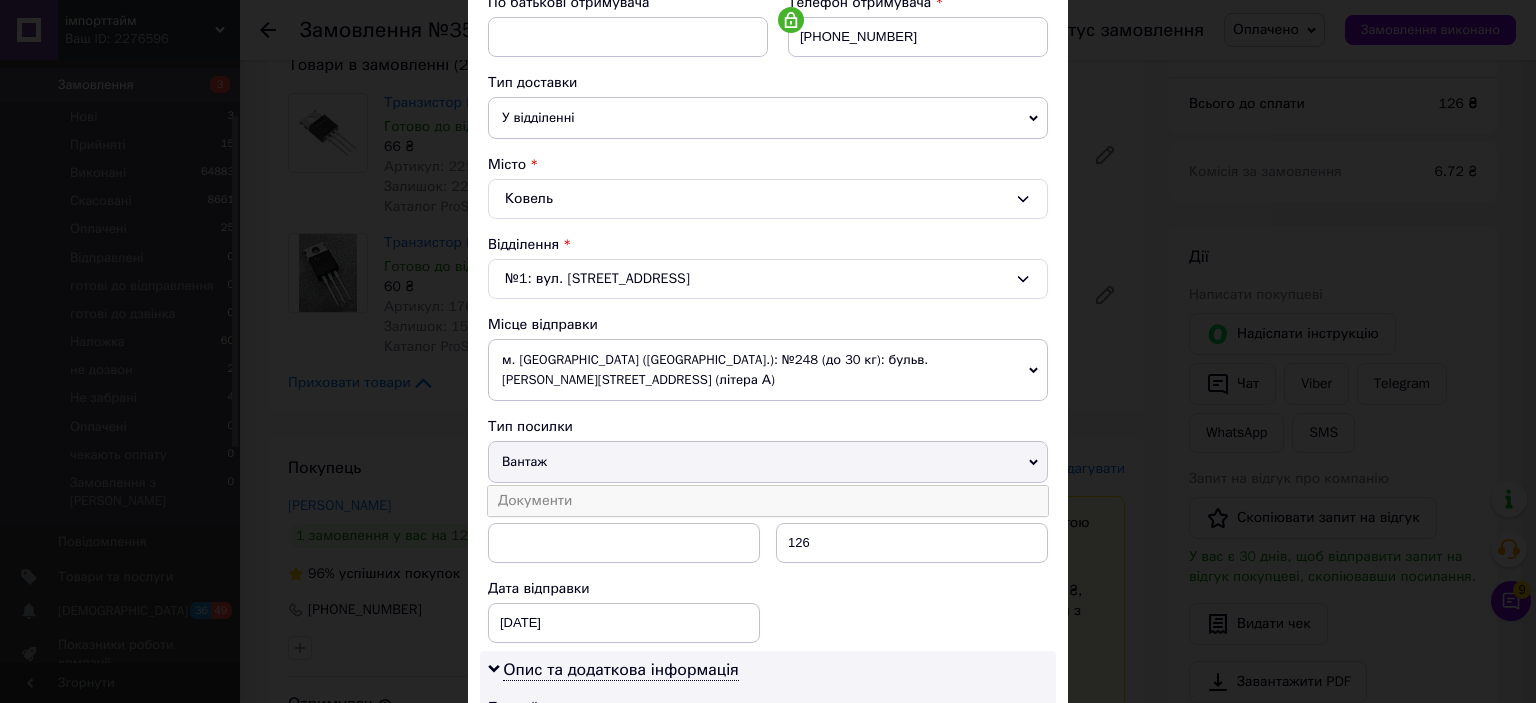click on "Документи" at bounding box center (768, 501) 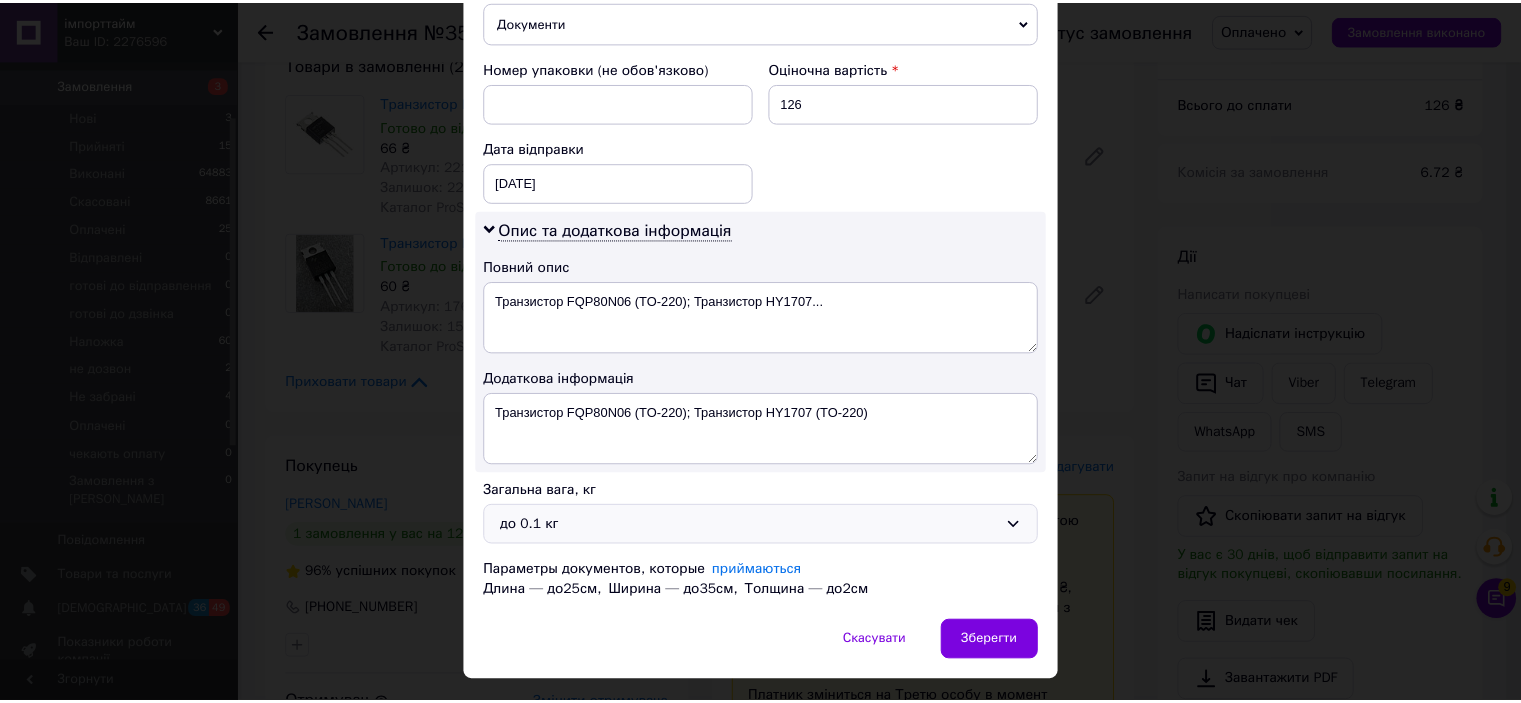 scroll, scrollTop: 862, scrollLeft: 0, axis: vertical 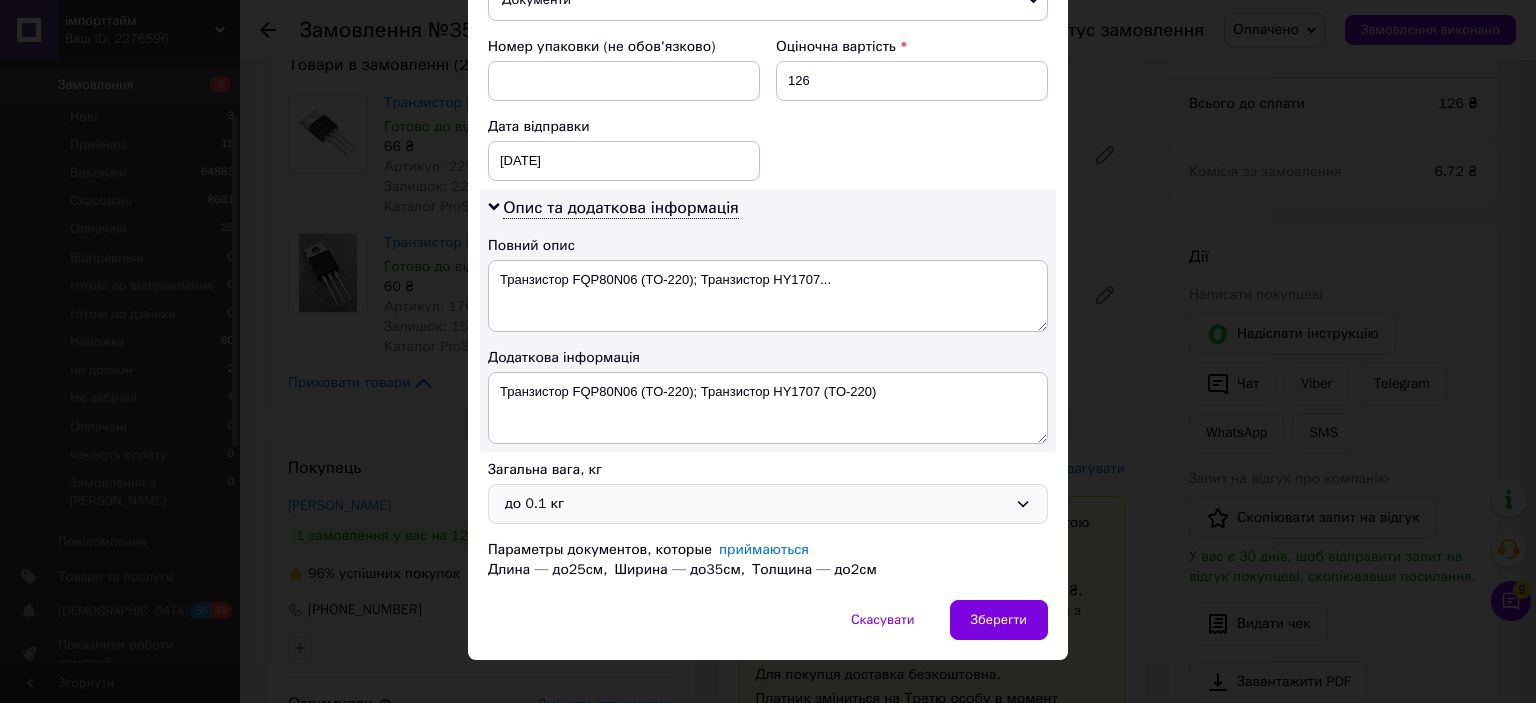 click on "до 0.1 кг" at bounding box center (768, 504) 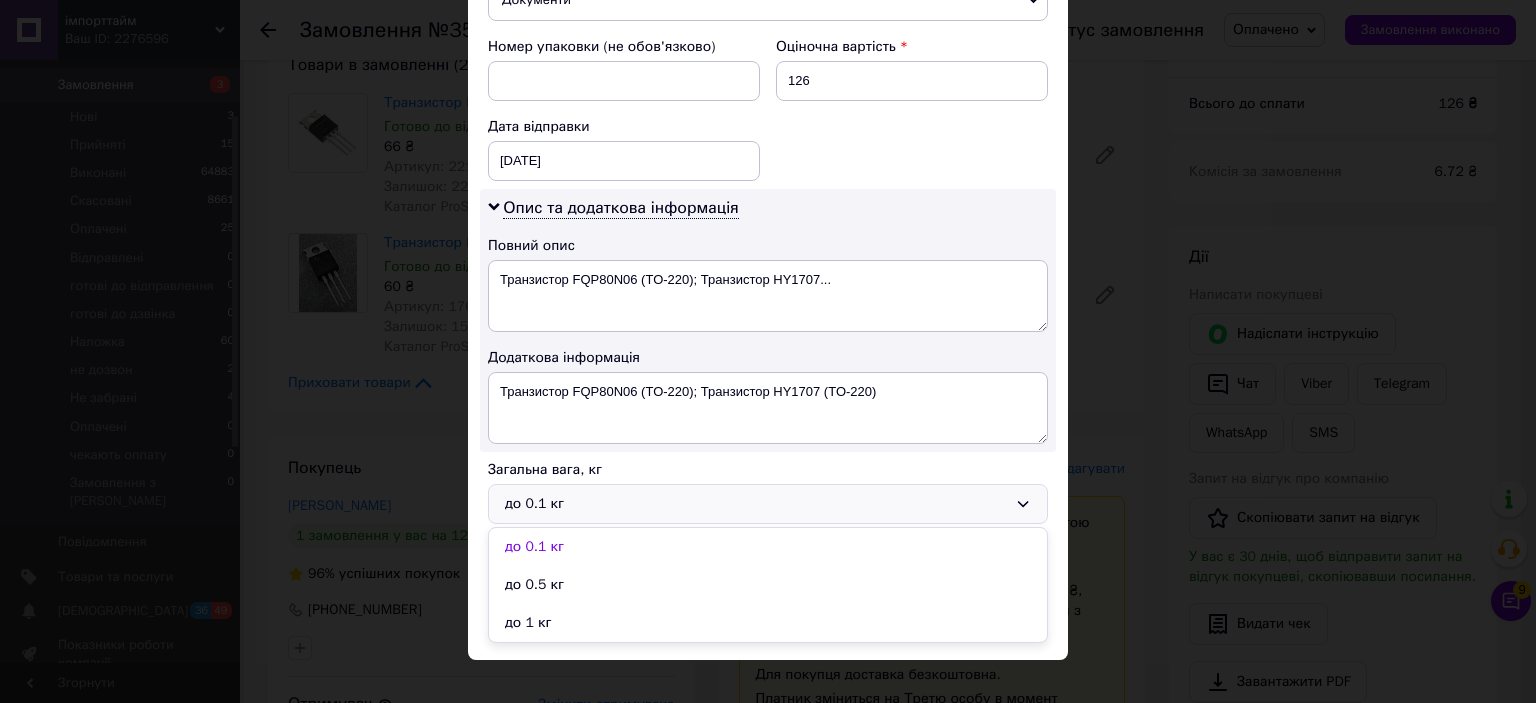 click on "до 1 кг" at bounding box center (768, 623) 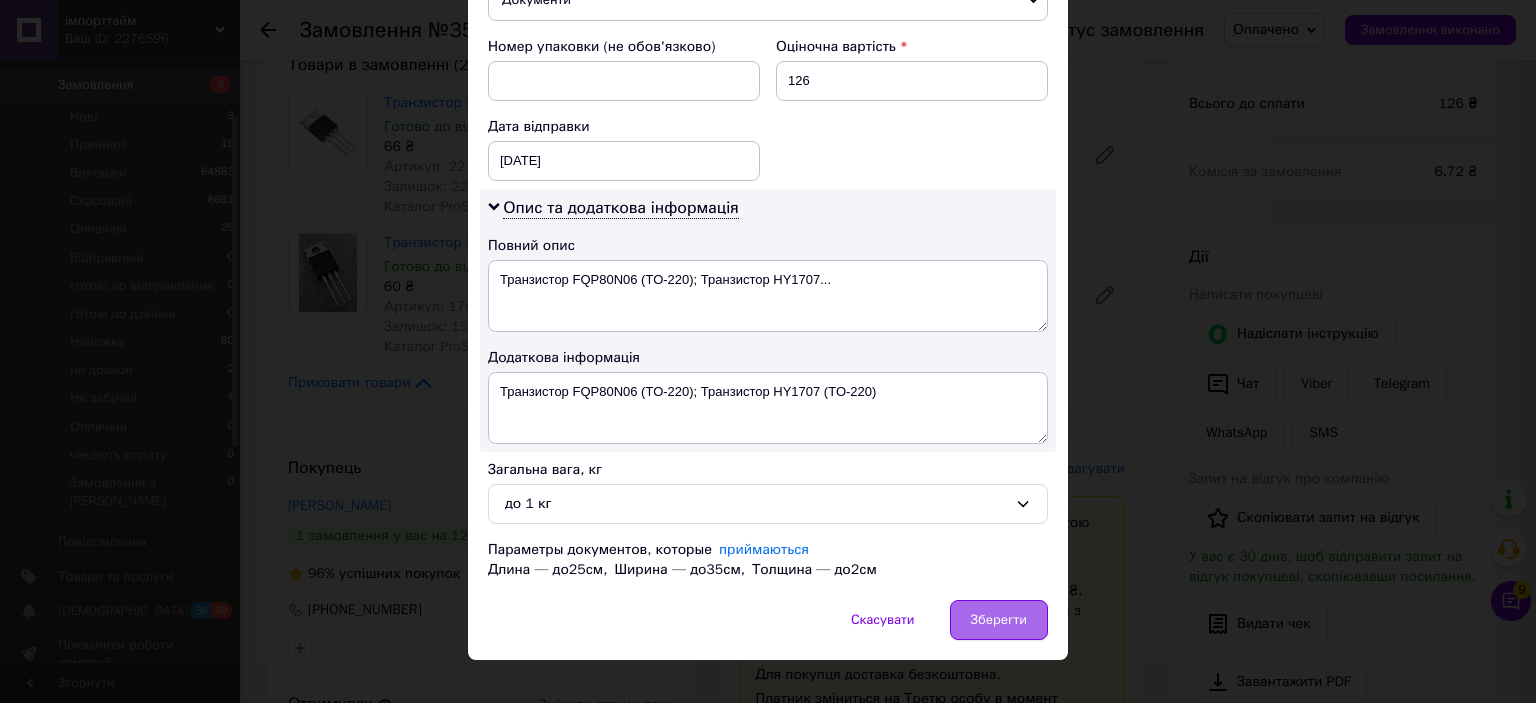 click on "Зберегти" at bounding box center [999, 620] 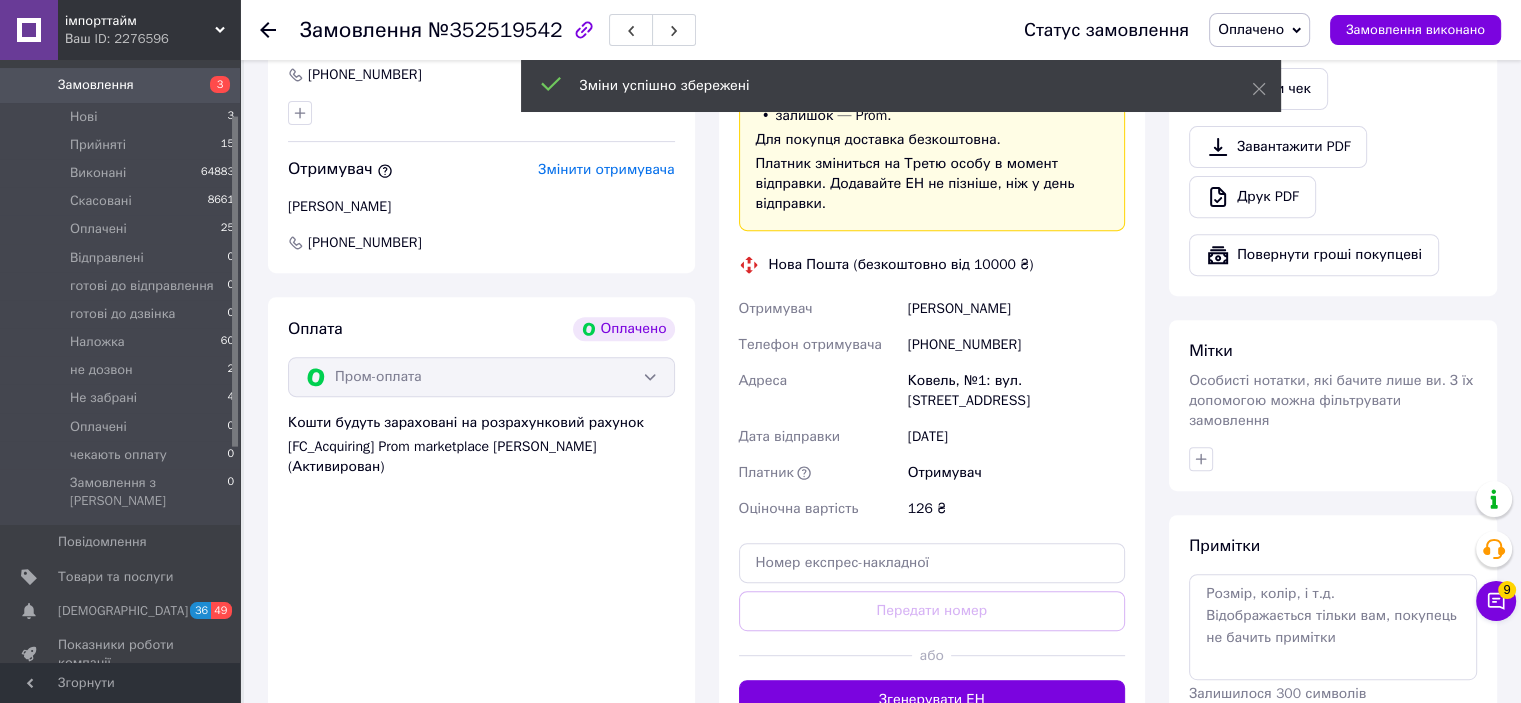 scroll, scrollTop: 900, scrollLeft: 0, axis: vertical 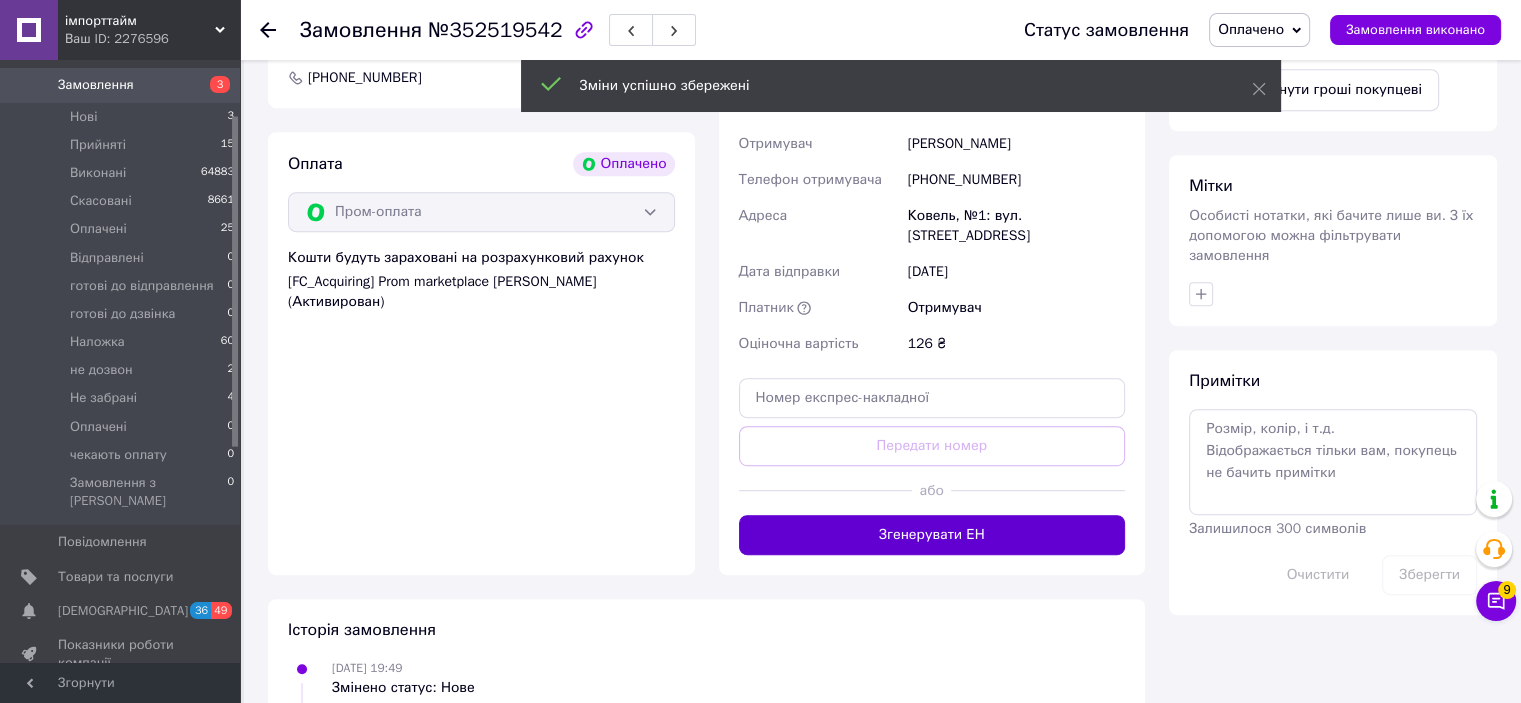 click on "Згенерувати ЕН" at bounding box center [932, 535] 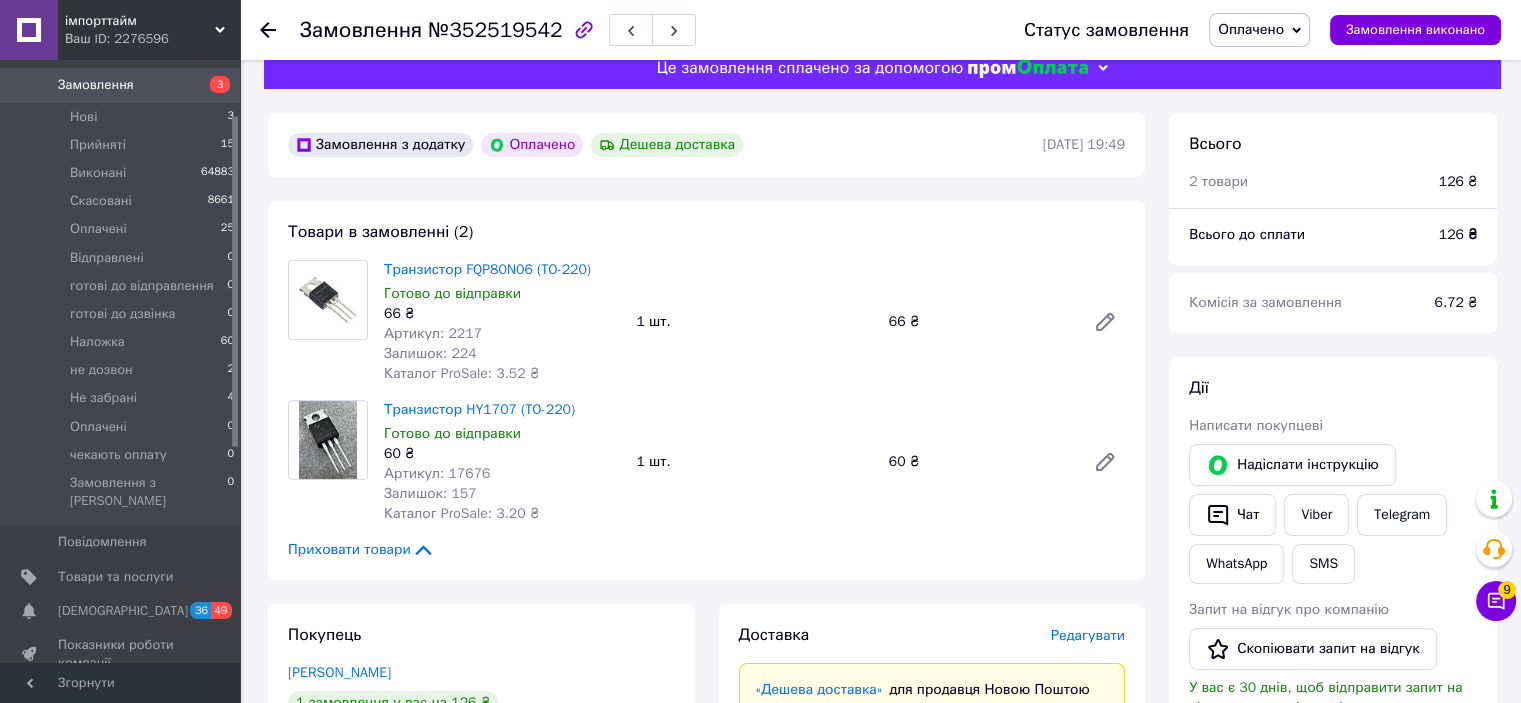 scroll, scrollTop: 0, scrollLeft: 0, axis: both 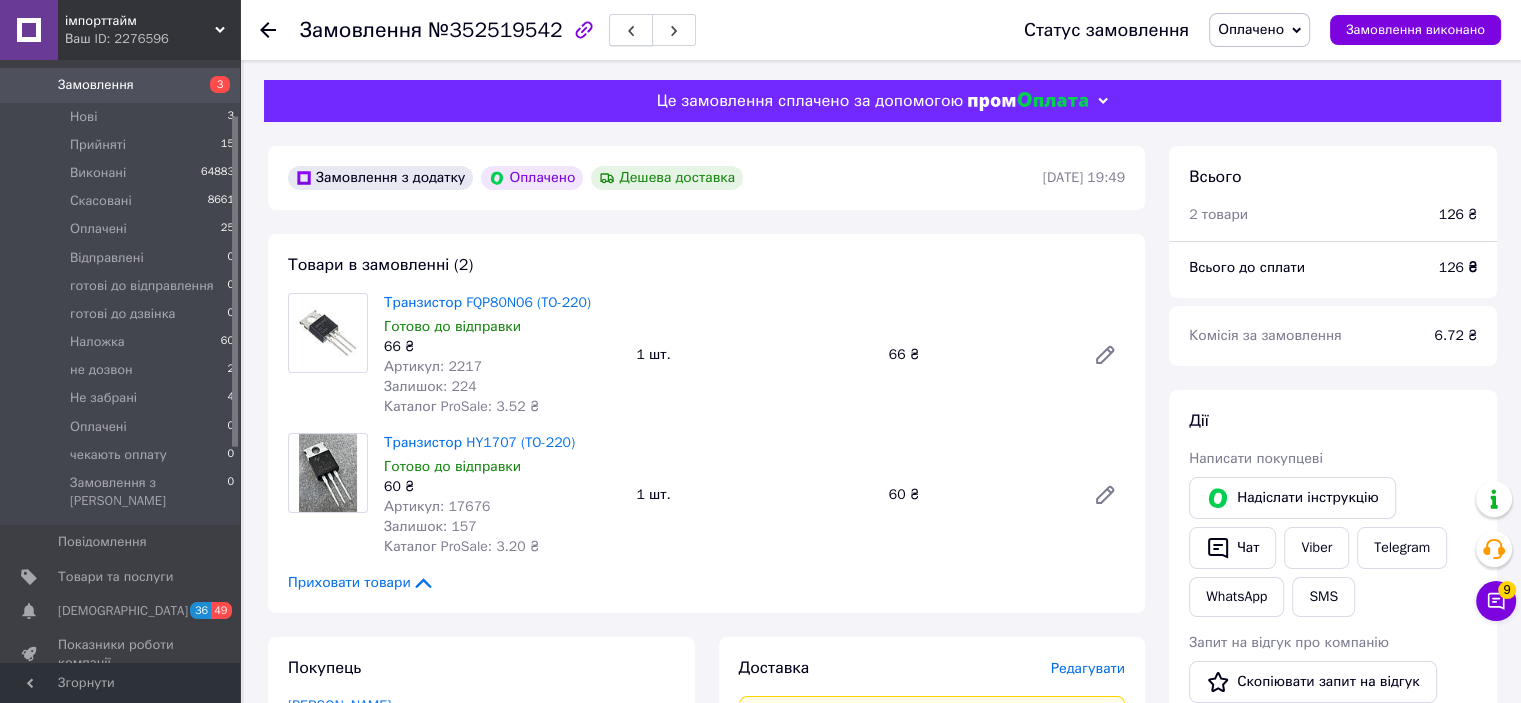 click 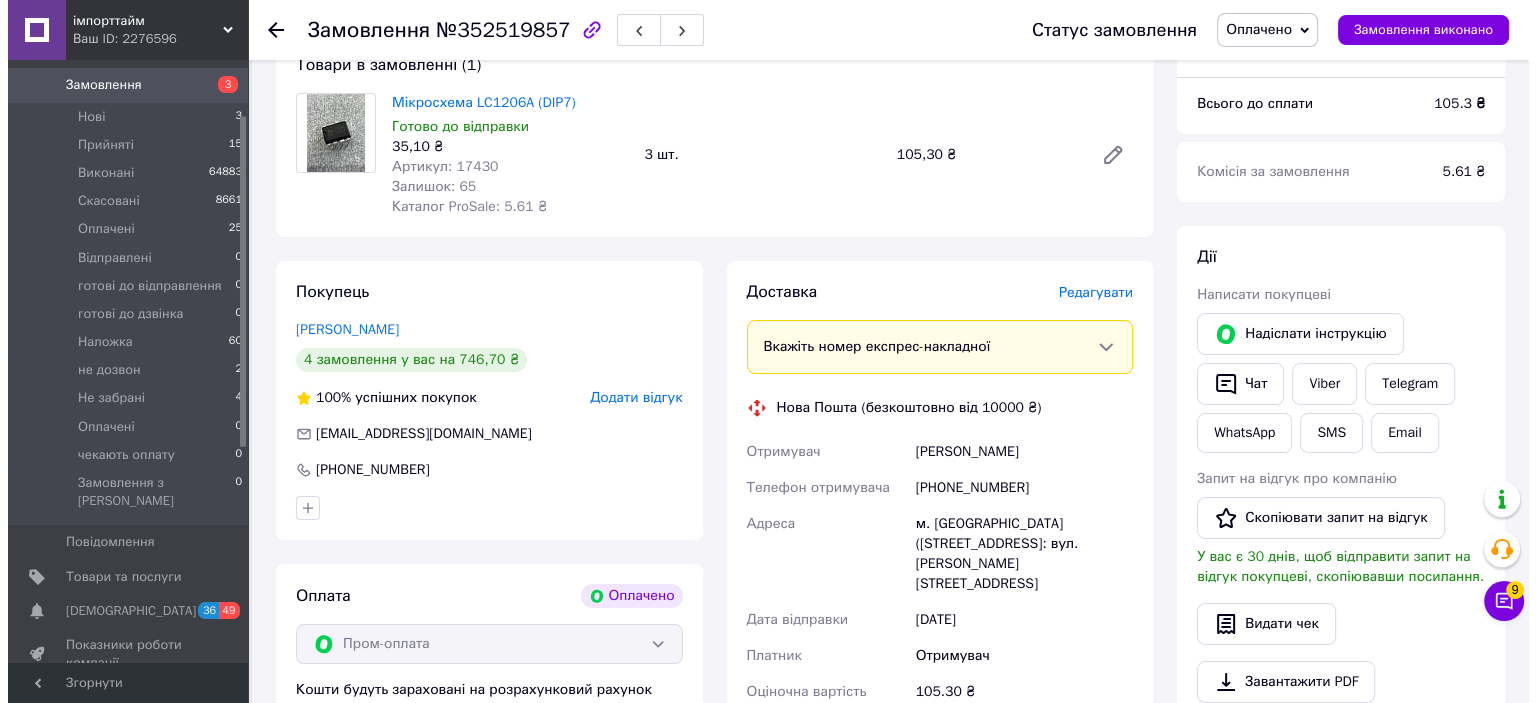 scroll, scrollTop: 0, scrollLeft: 0, axis: both 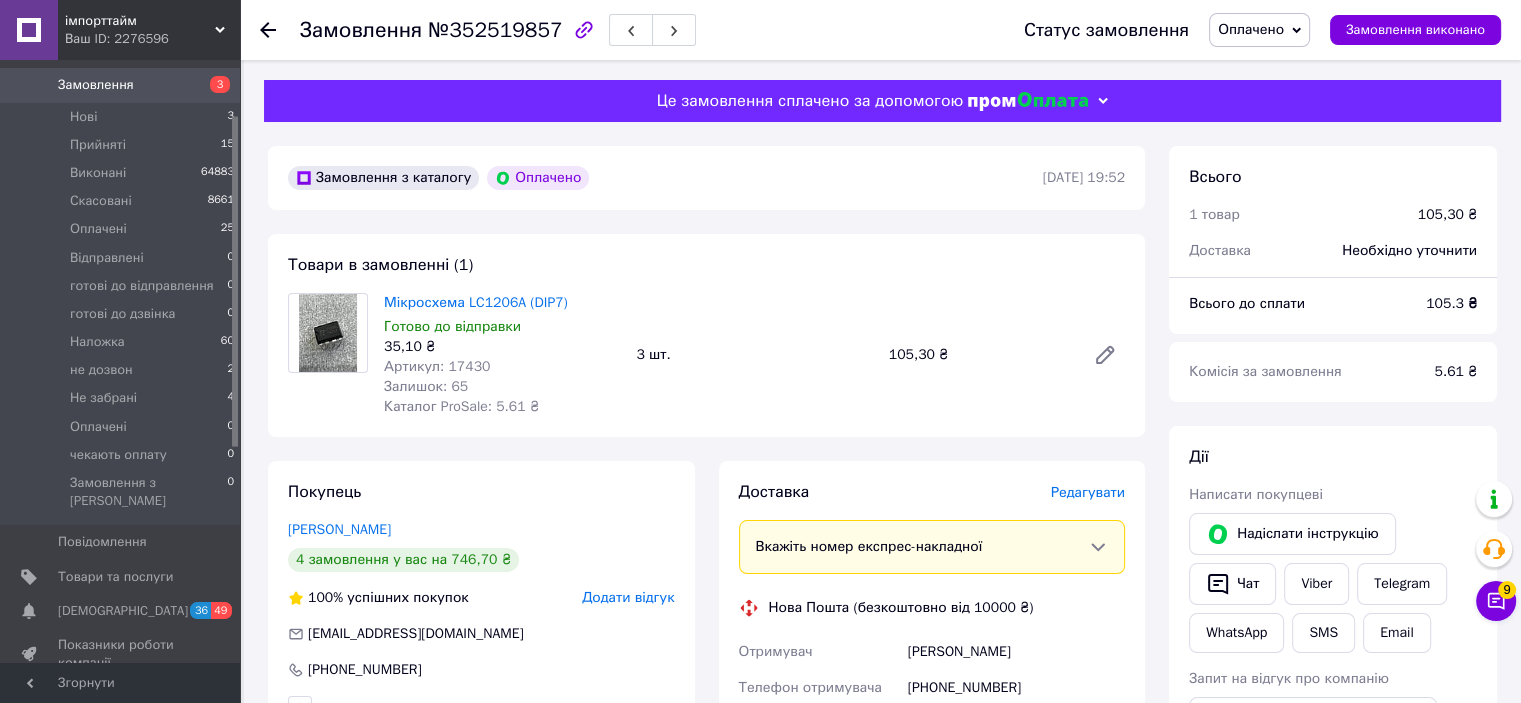 click on "Редагувати" at bounding box center [1088, 492] 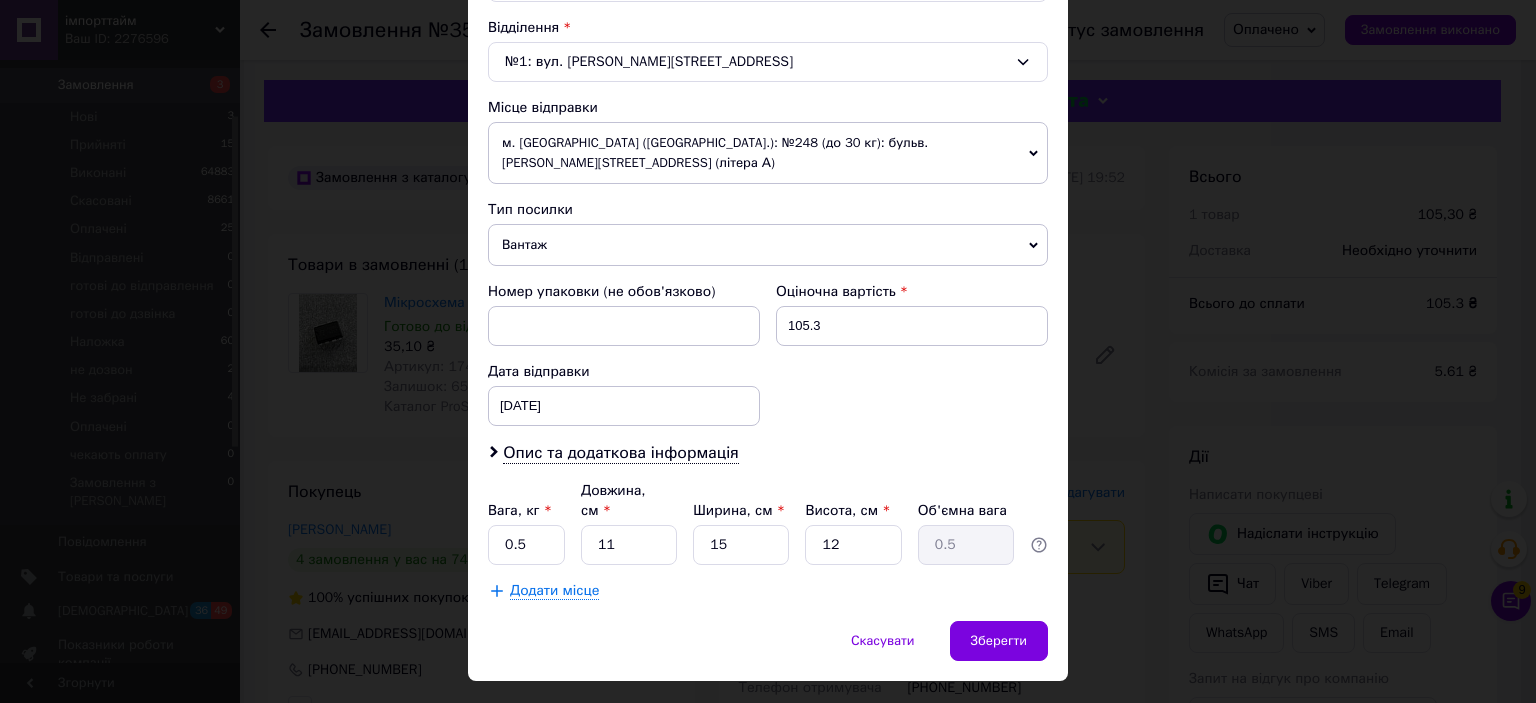 scroll, scrollTop: 619, scrollLeft: 0, axis: vertical 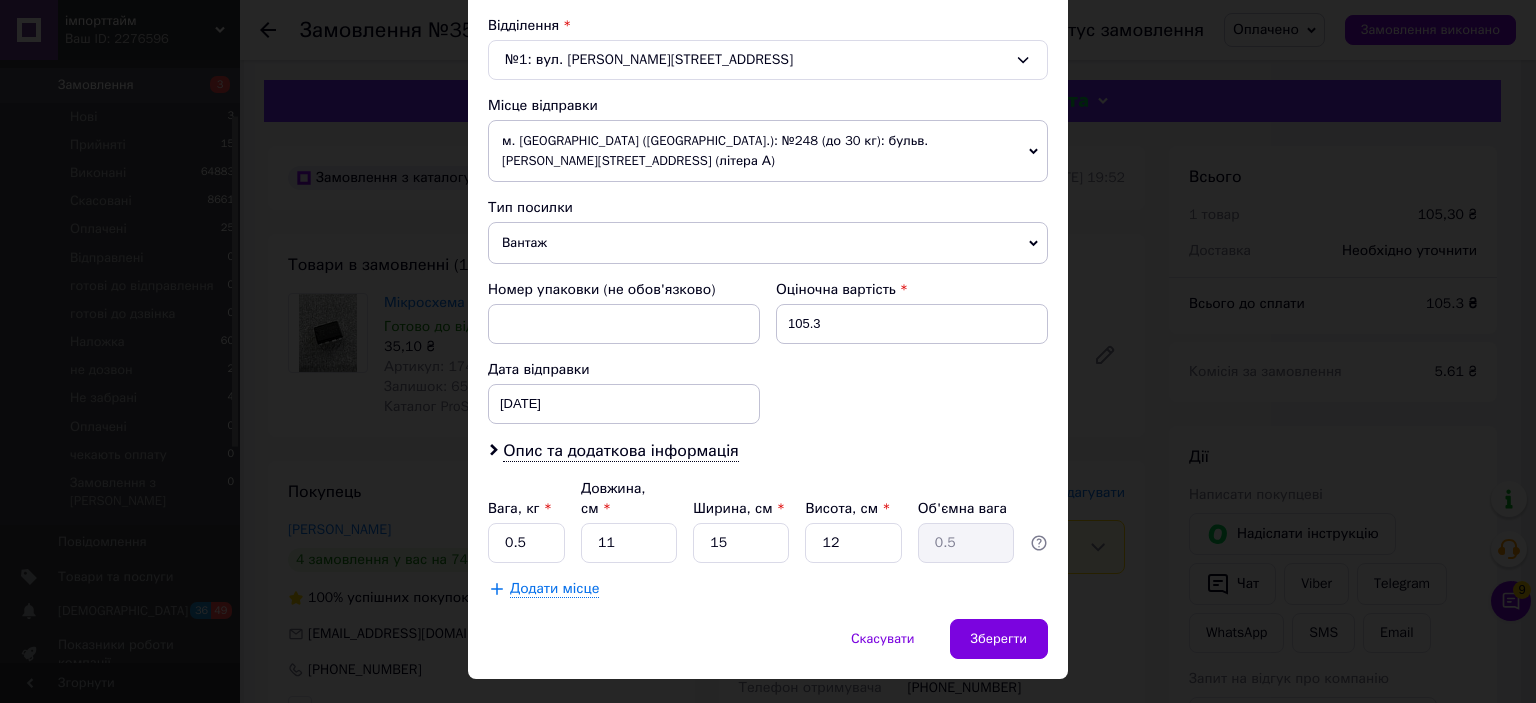 drag, startPoint x: 528, startPoint y: 215, endPoint x: 534, endPoint y: 238, distance: 23.769728 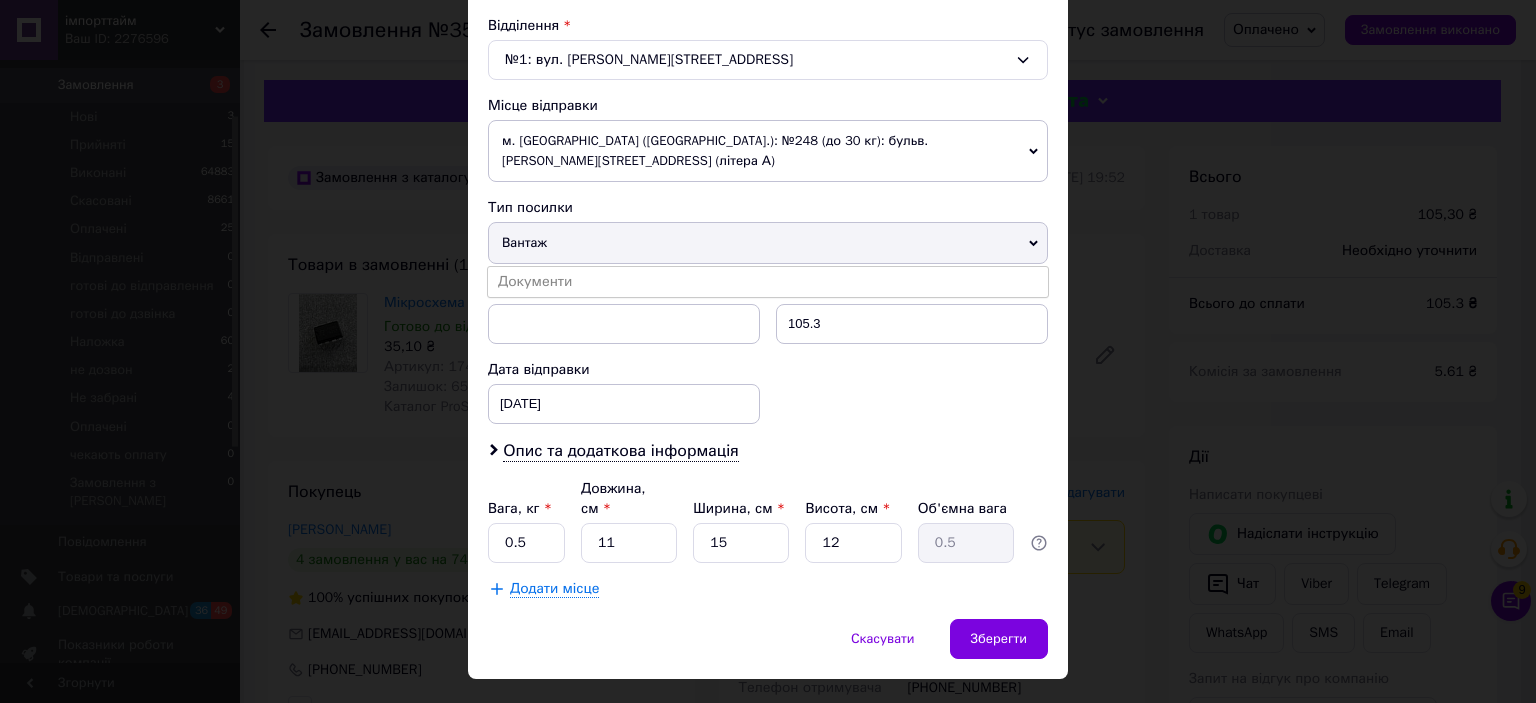click on "Документи" at bounding box center (768, 282) 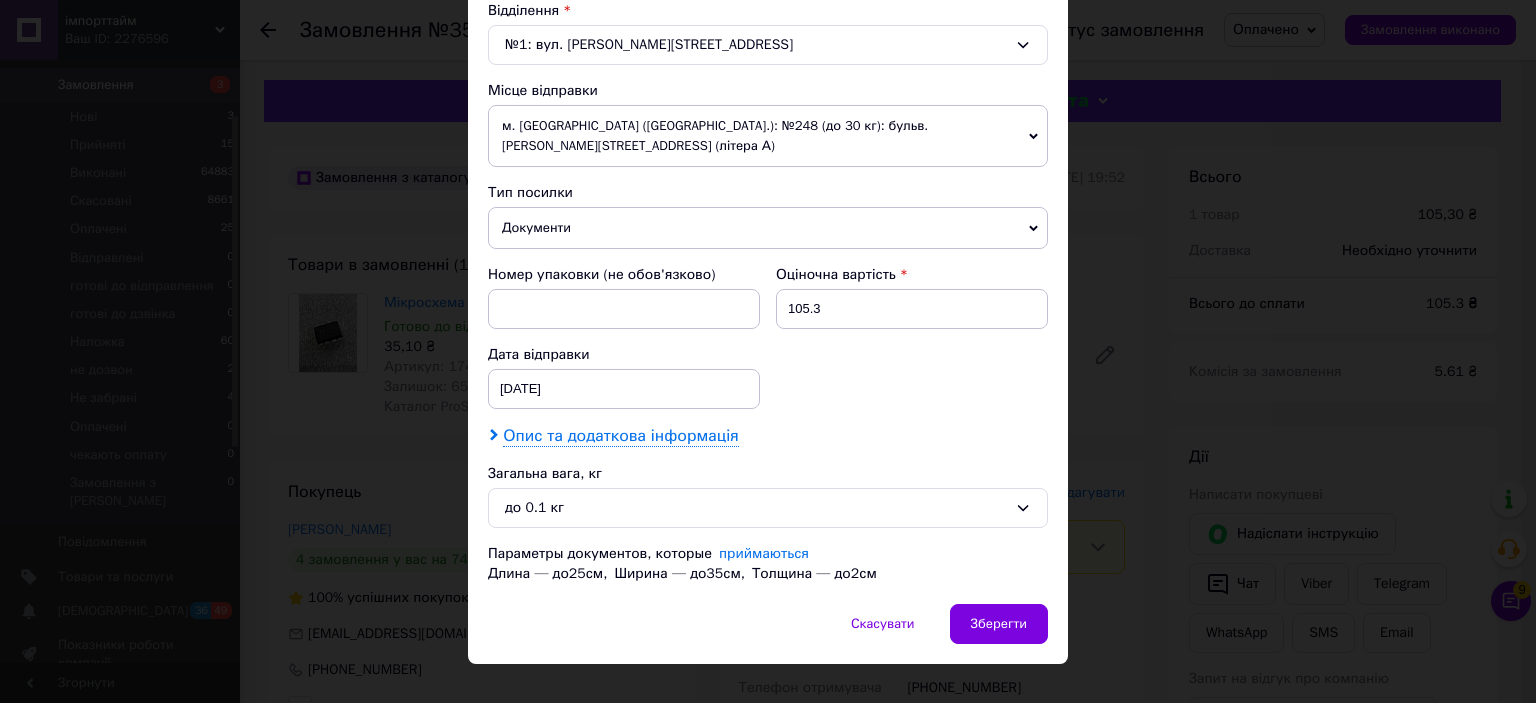 scroll, scrollTop: 639, scrollLeft: 0, axis: vertical 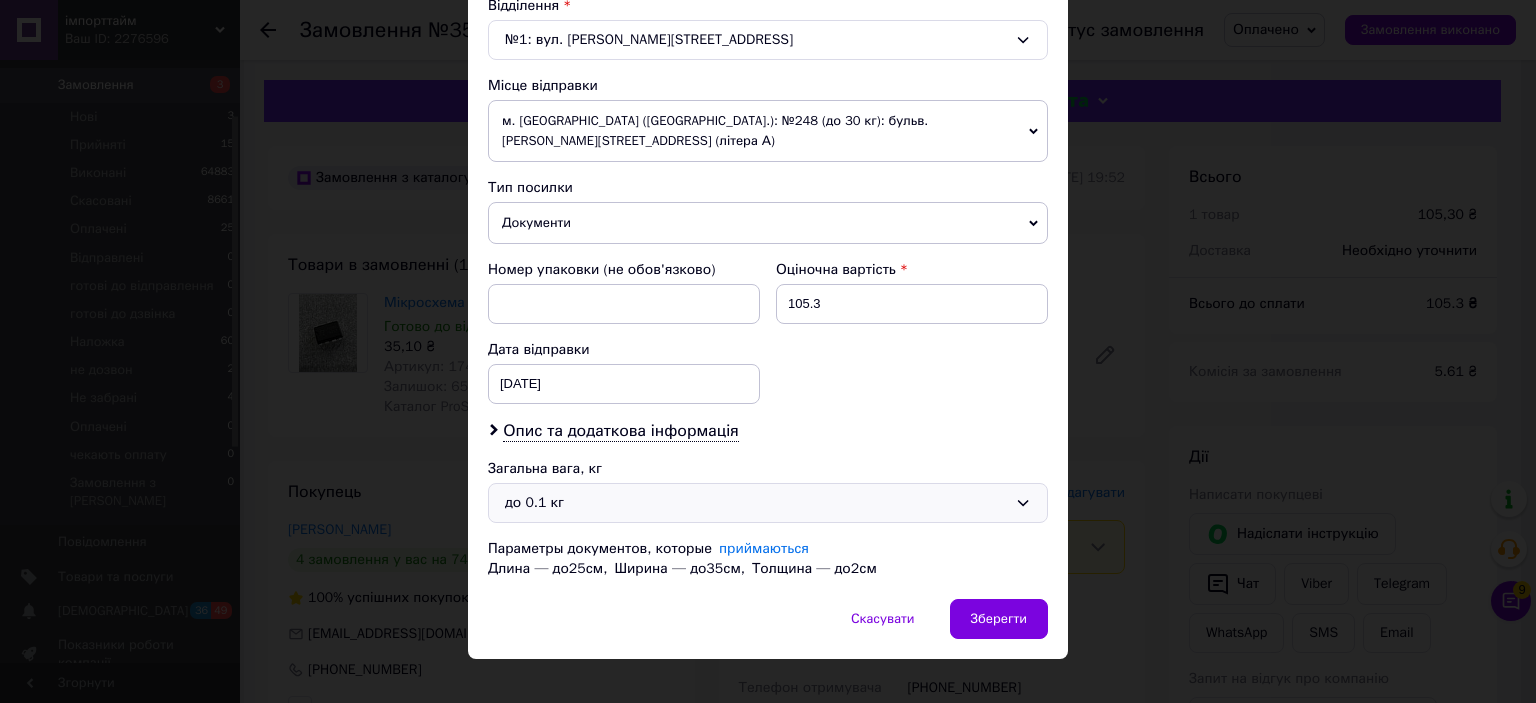 drag, startPoint x: 560, startPoint y: 481, endPoint x: 555, endPoint y: 496, distance: 15.811388 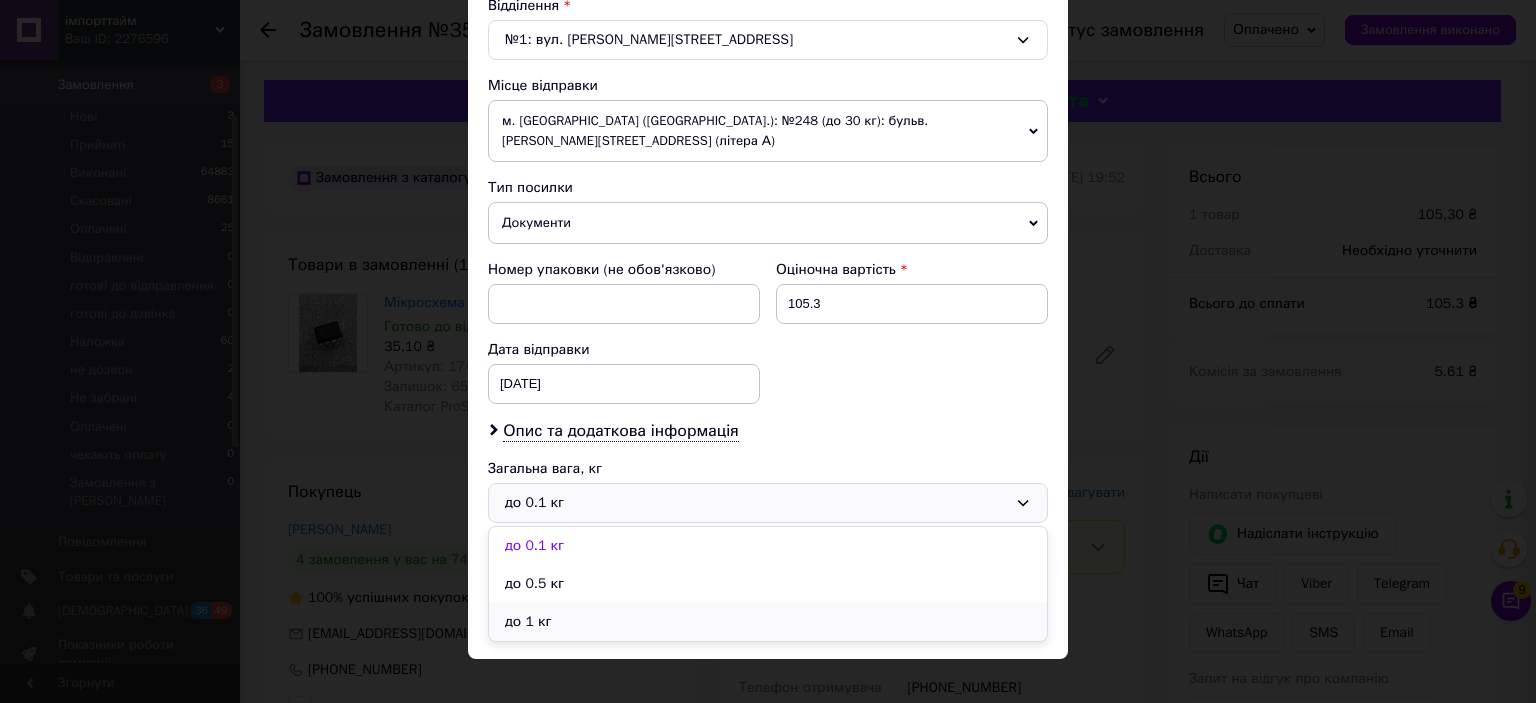 click on "до 1 кг" at bounding box center (768, 622) 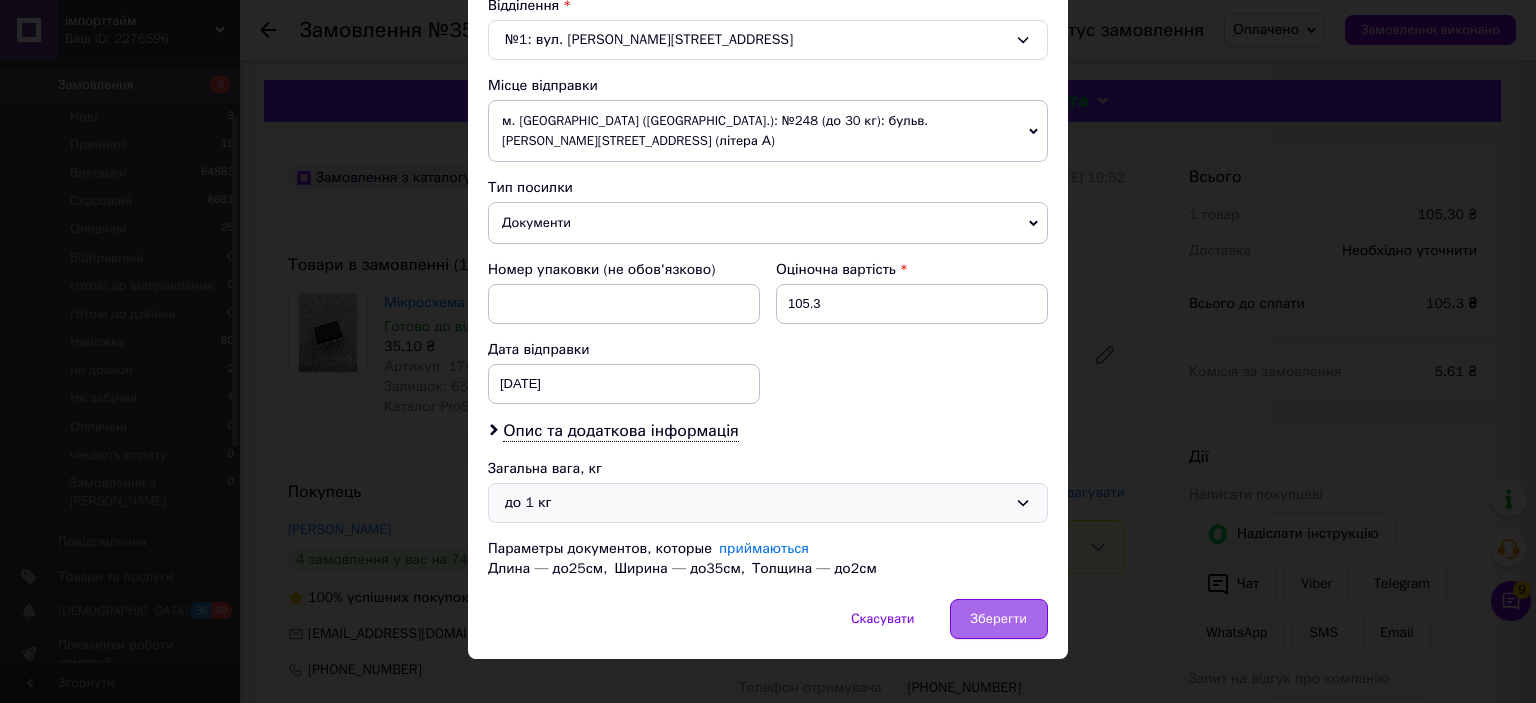 click on "Зберегти" at bounding box center (999, 619) 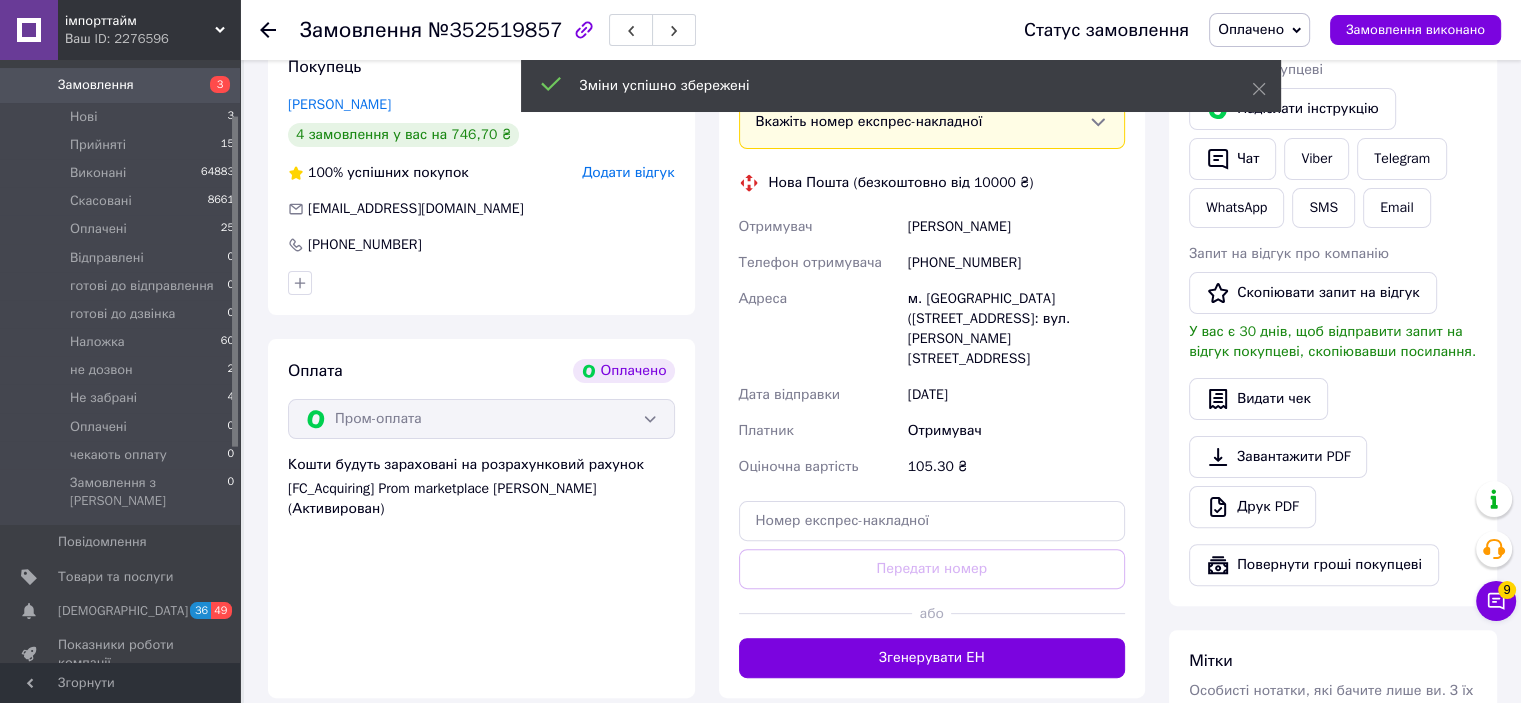 scroll, scrollTop: 600, scrollLeft: 0, axis: vertical 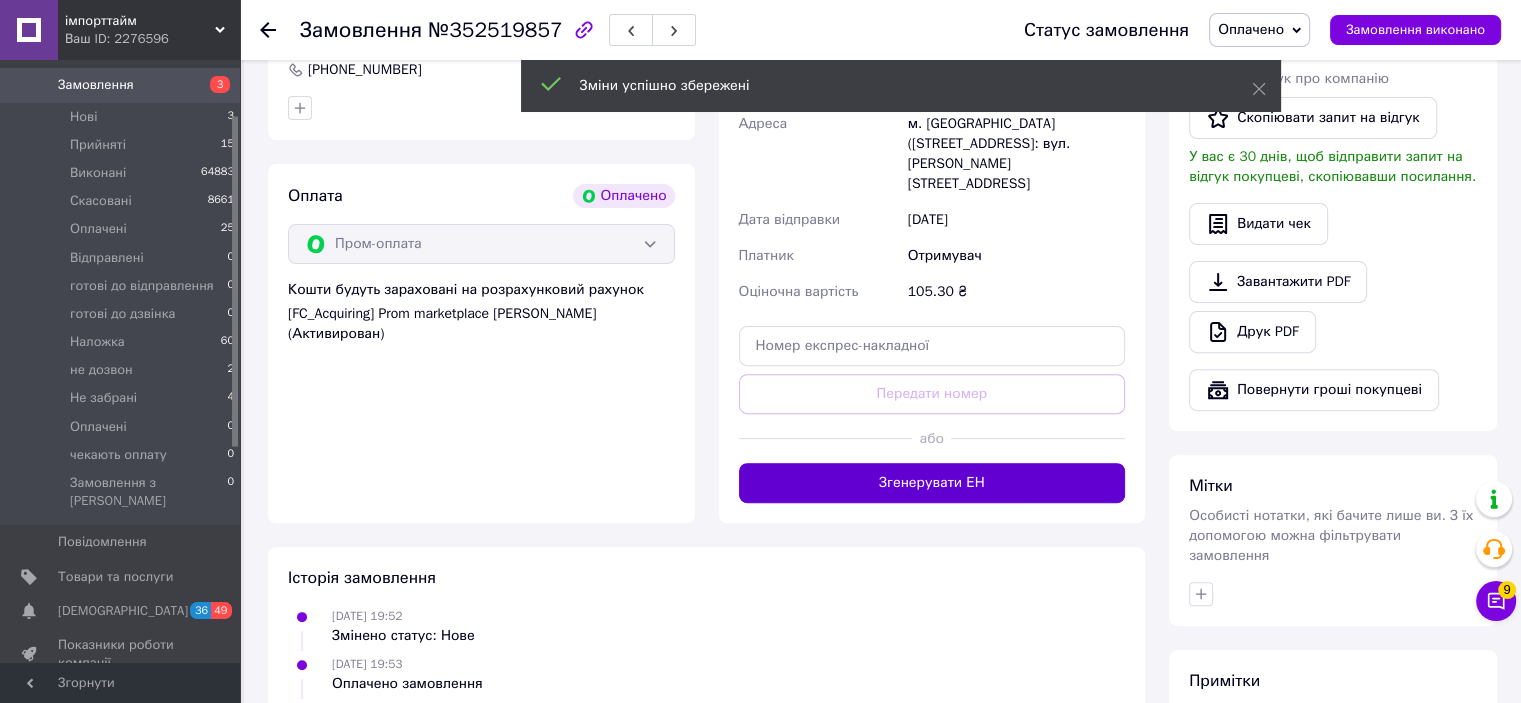 click on "Згенерувати ЕН" at bounding box center [932, 483] 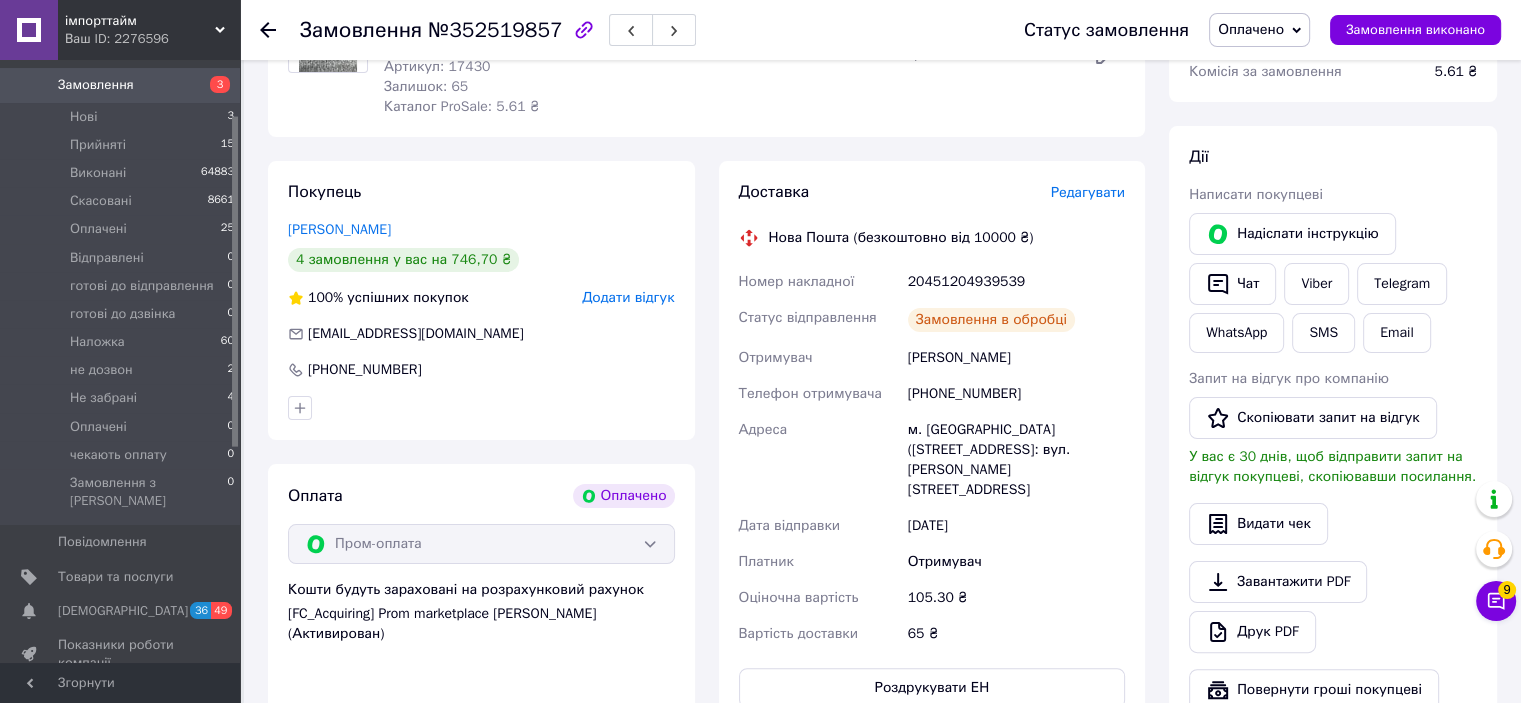 scroll, scrollTop: 0, scrollLeft: 0, axis: both 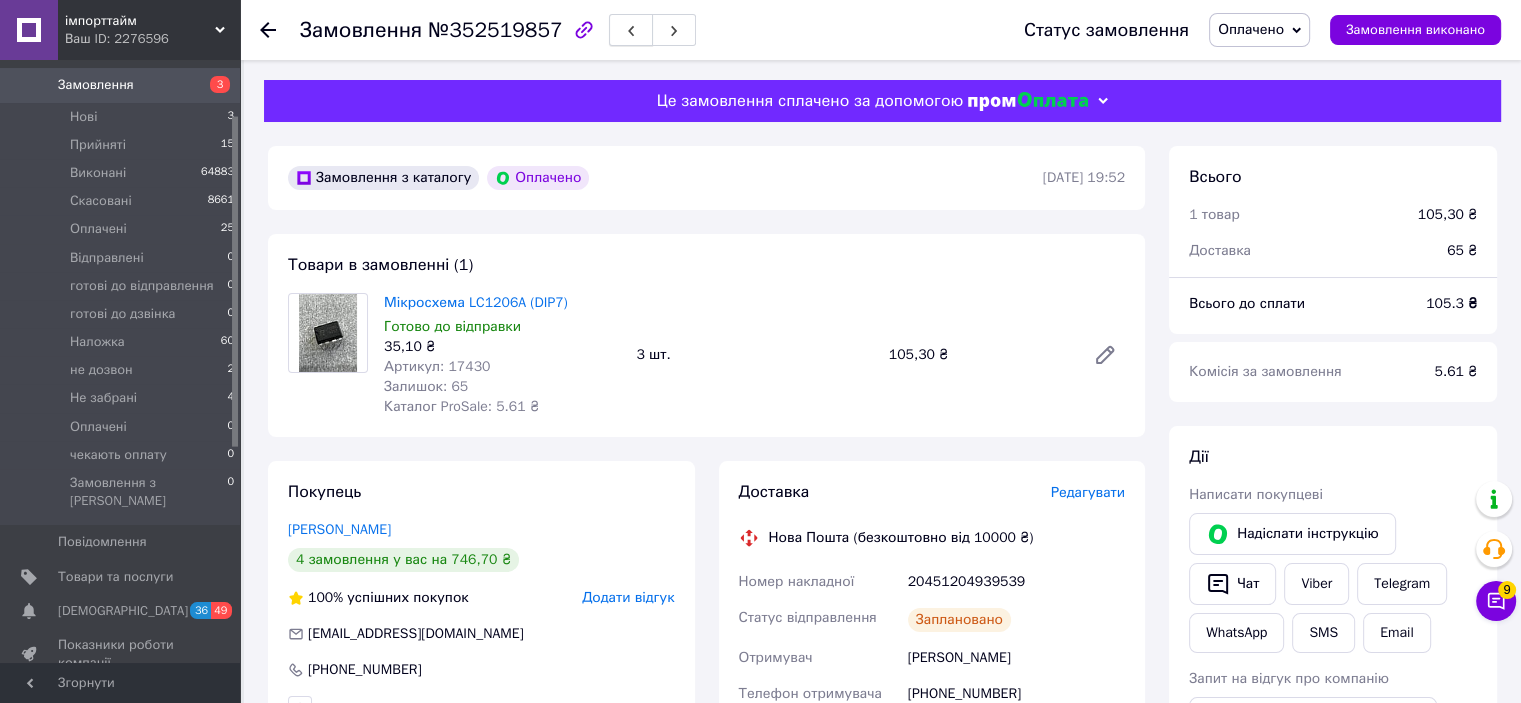 click 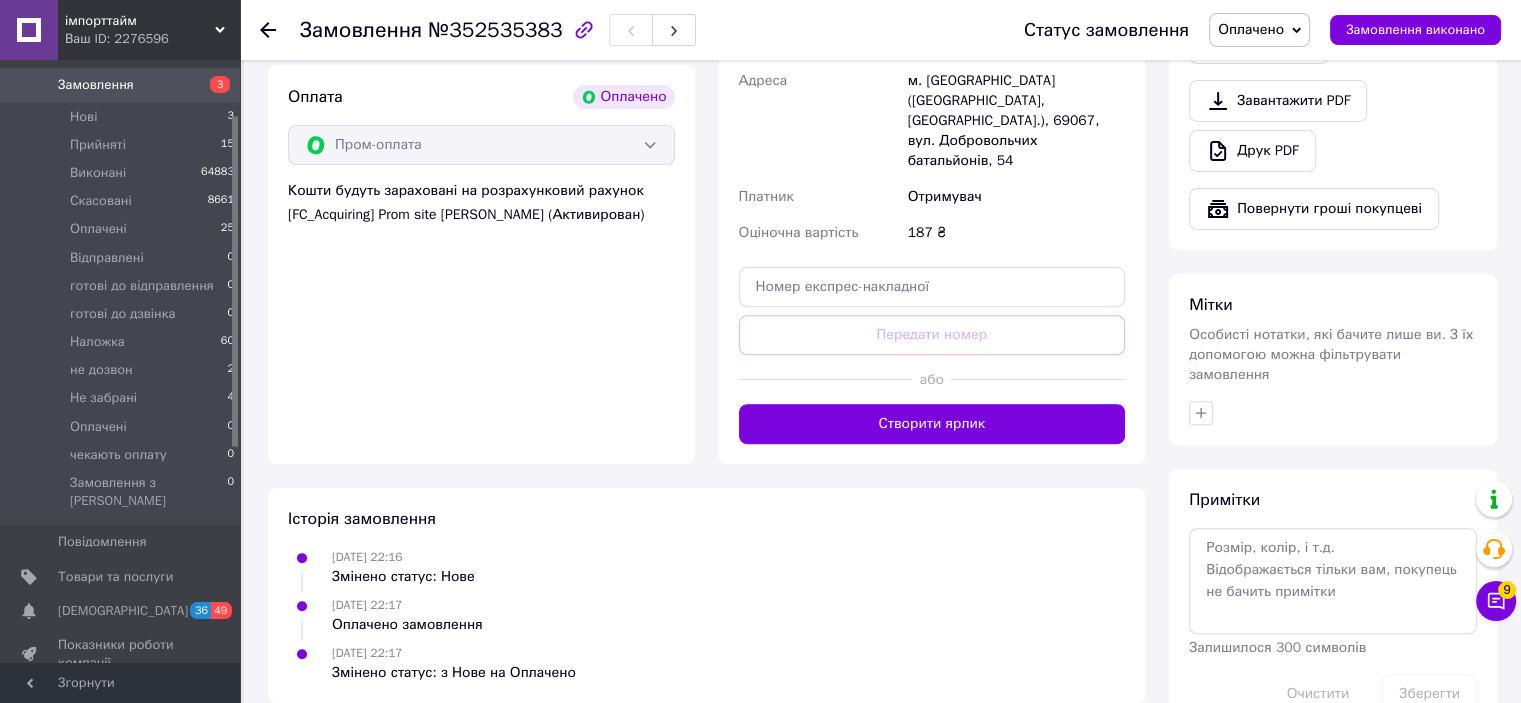 scroll, scrollTop: 696, scrollLeft: 0, axis: vertical 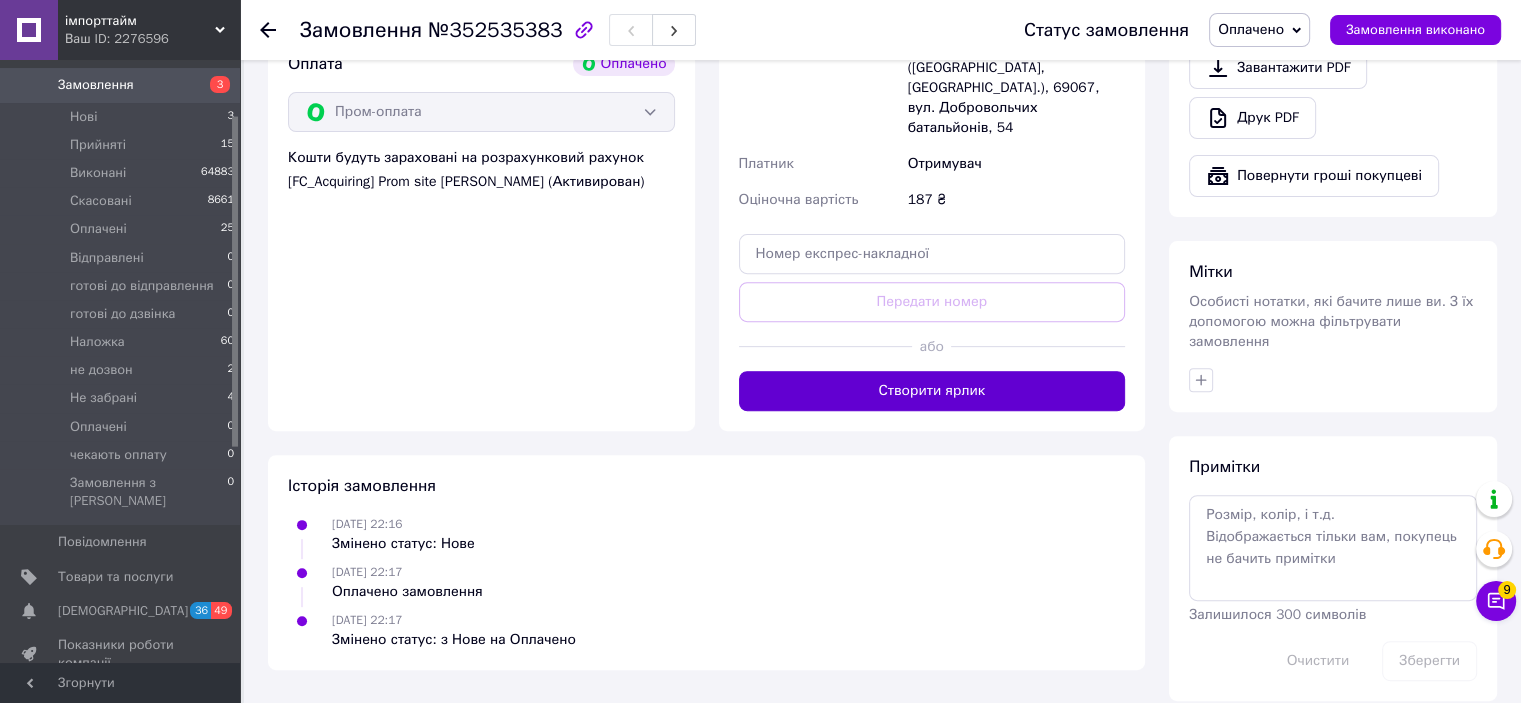click on "Створити ярлик" at bounding box center [932, 391] 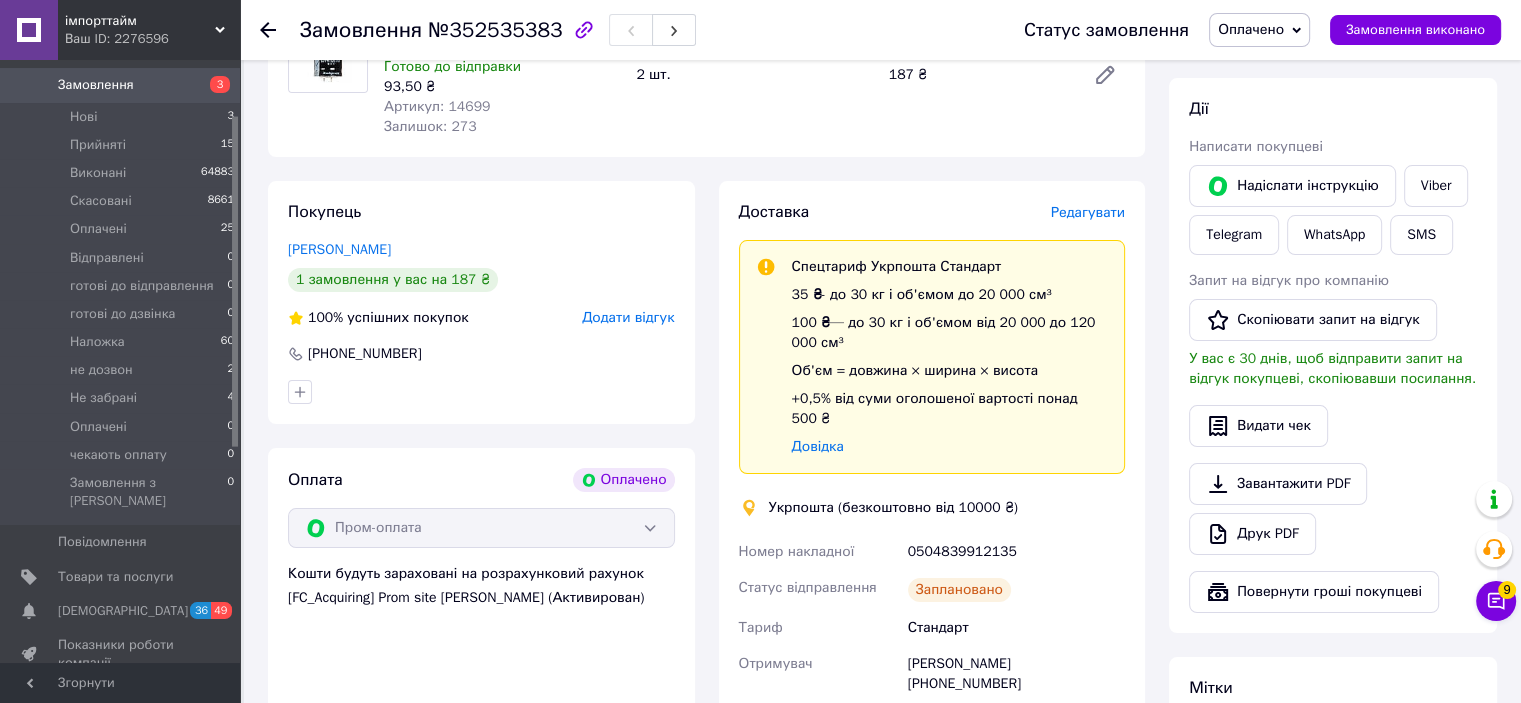 scroll, scrollTop: 0, scrollLeft: 0, axis: both 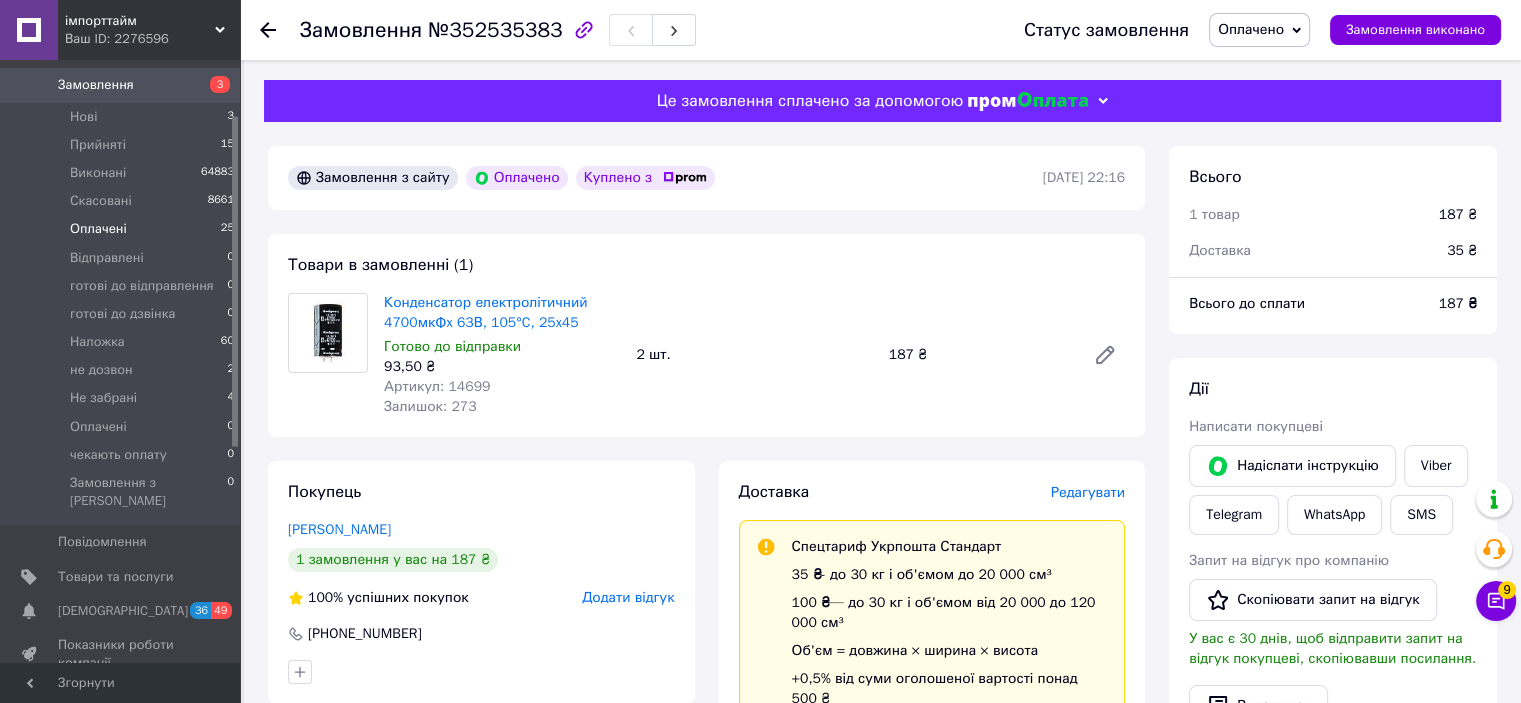 click on "Оплачені" at bounding box center (98, 229) 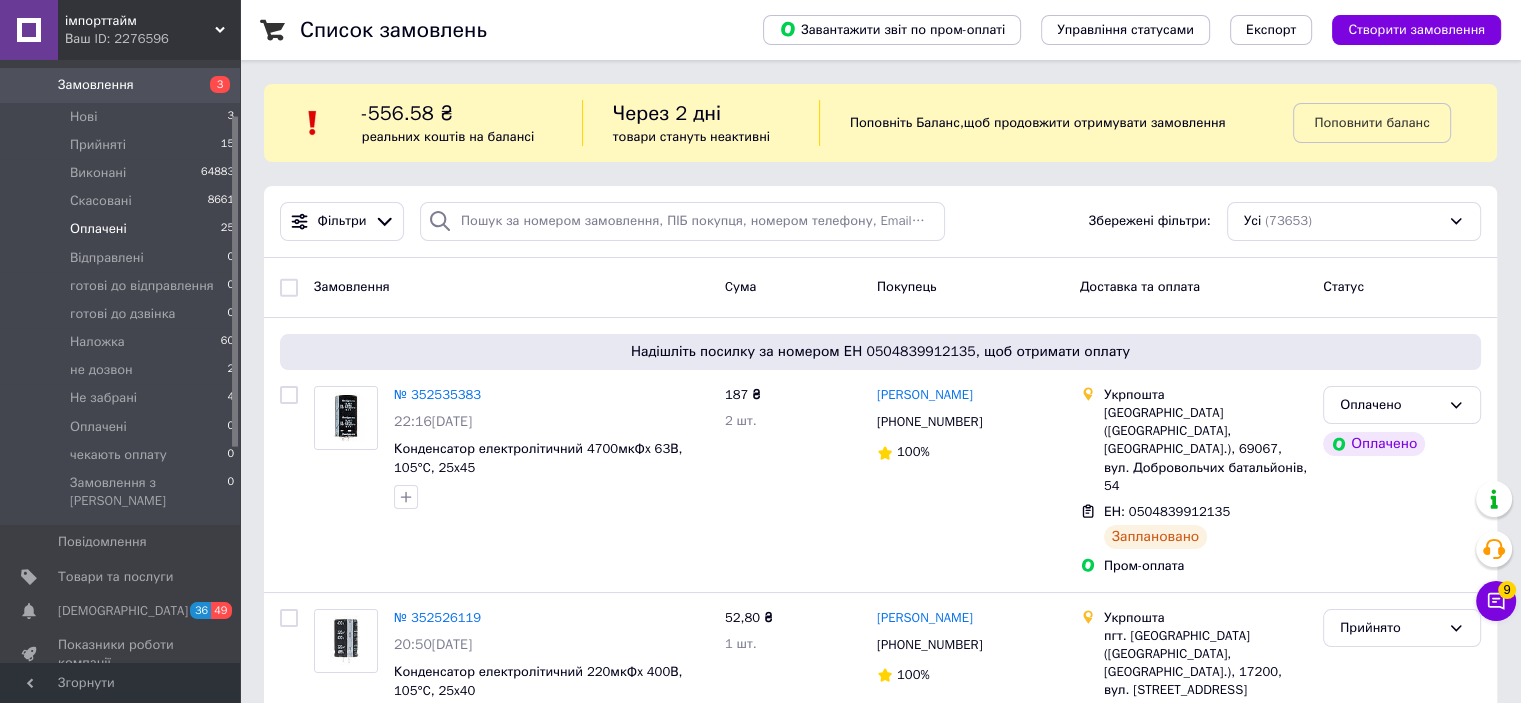 click on "Оплачені" at bounding box center [98, 229] 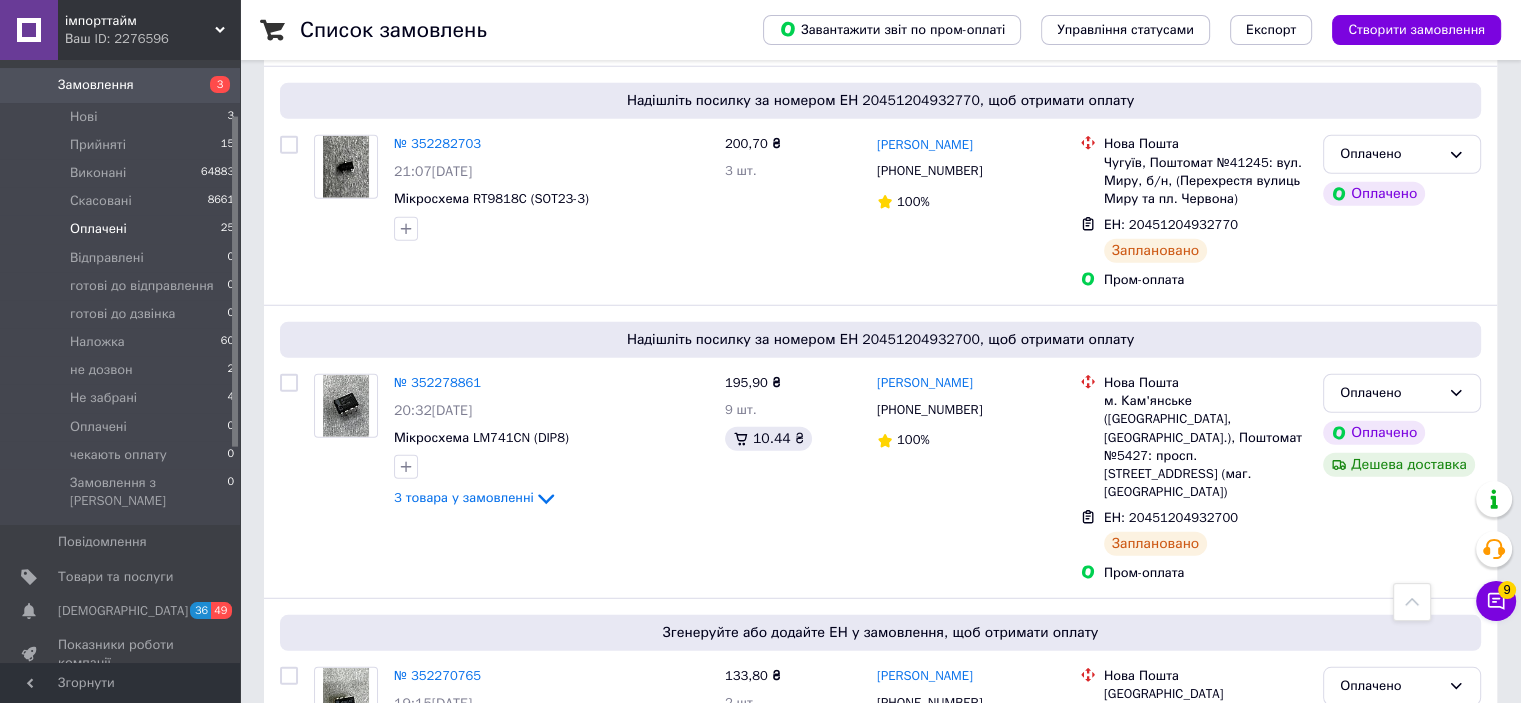 scroll, scrollTop: 5328, scrollLeft: 0, axis: vertical 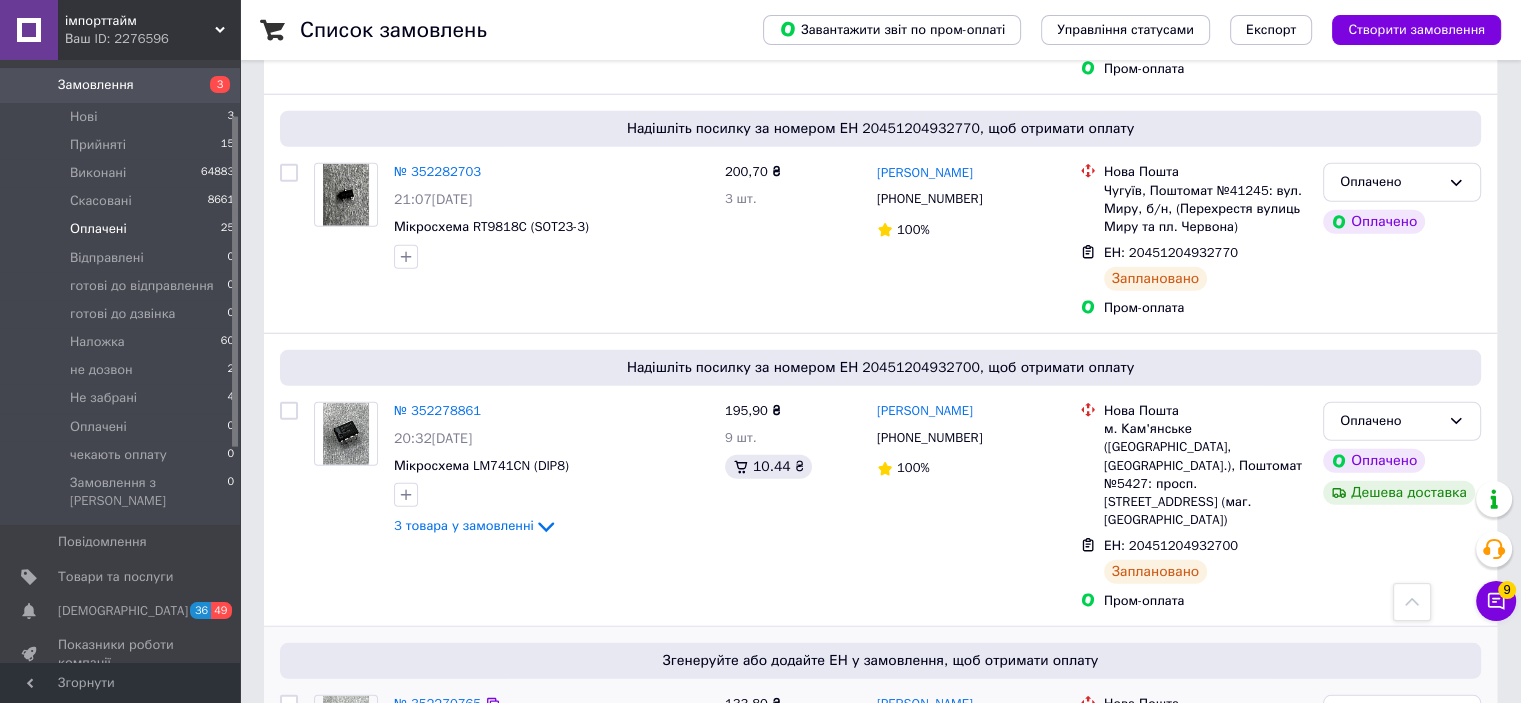 click on "№ 352270765" at bounding box center [437, 703] 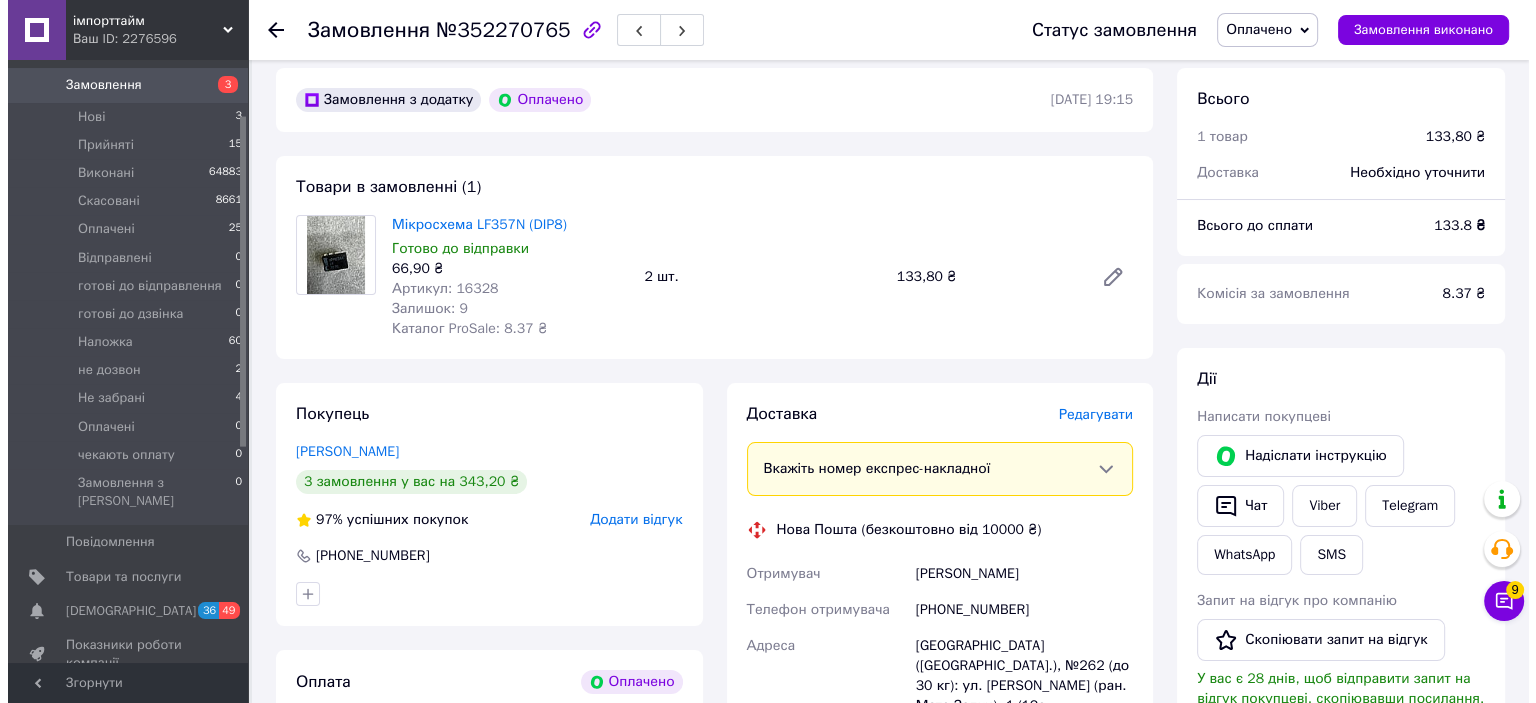 scroll, scrollTop: 0, scrollLeft: 0, axis: both 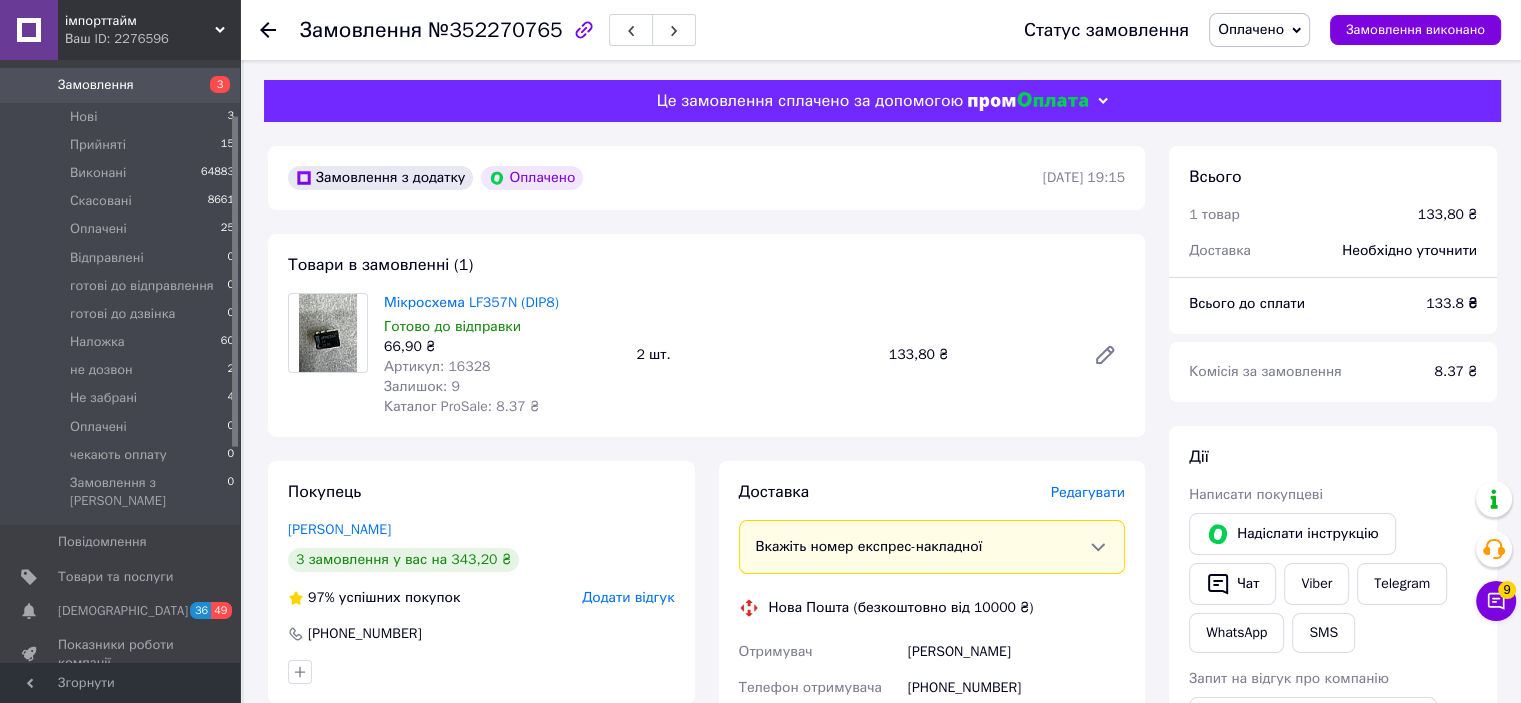 click on "Редагувати" at bounding box center (1088, 492) 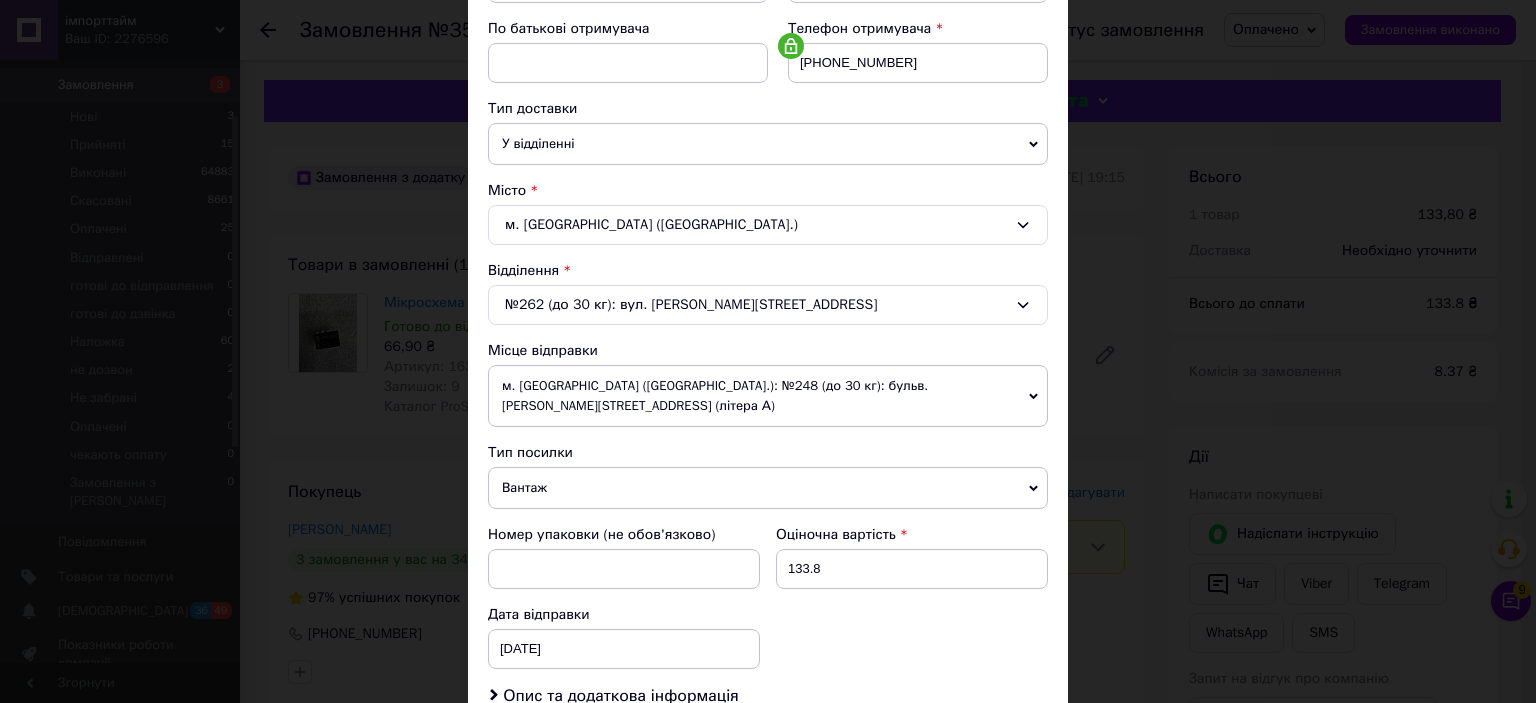 scroll, scrollTop: 500, scrollLeft: 0, axis: vertical 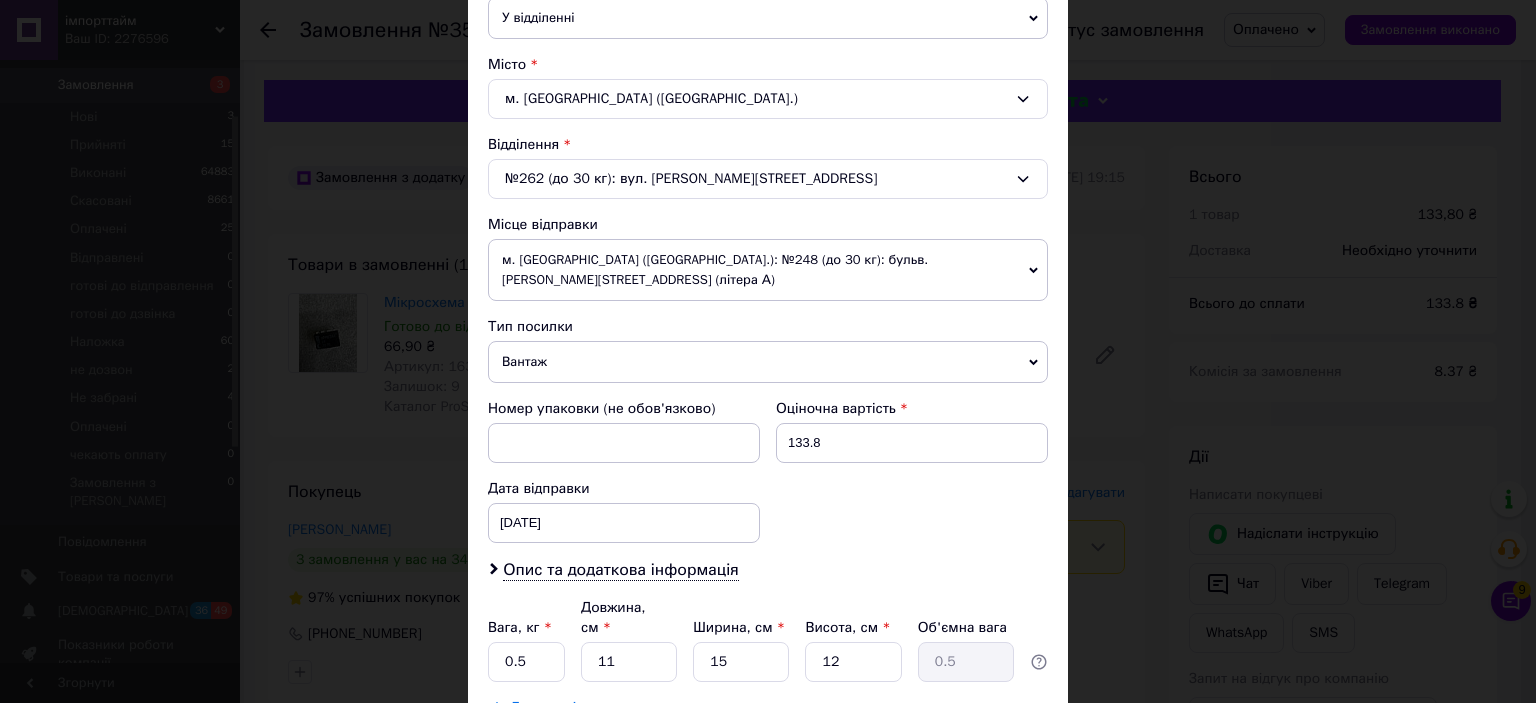 drag, startPoint x: 546, startPoint y: 356, endPoint x: 572, endPoint y: 392, distance: 44.407207 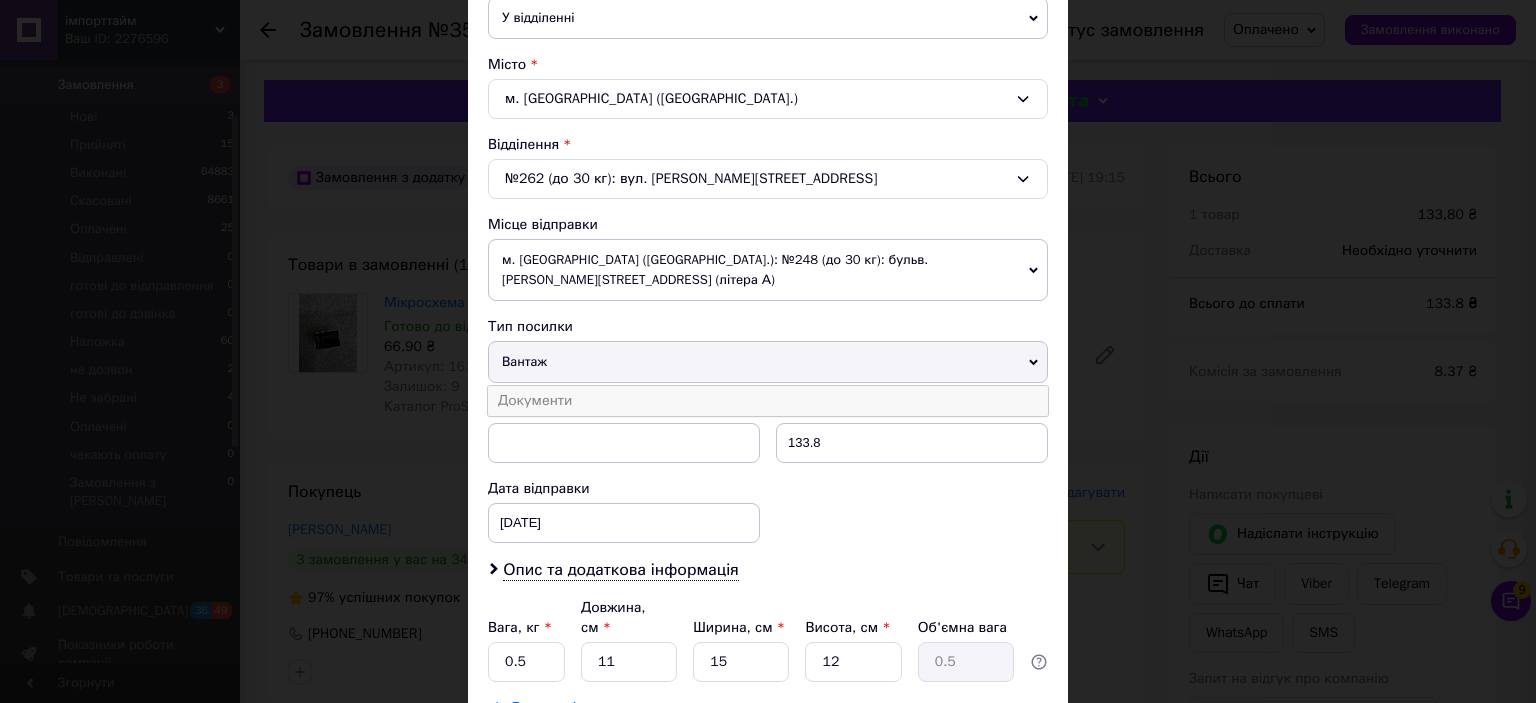 click on "Документи" at bounding box center [768, 401] 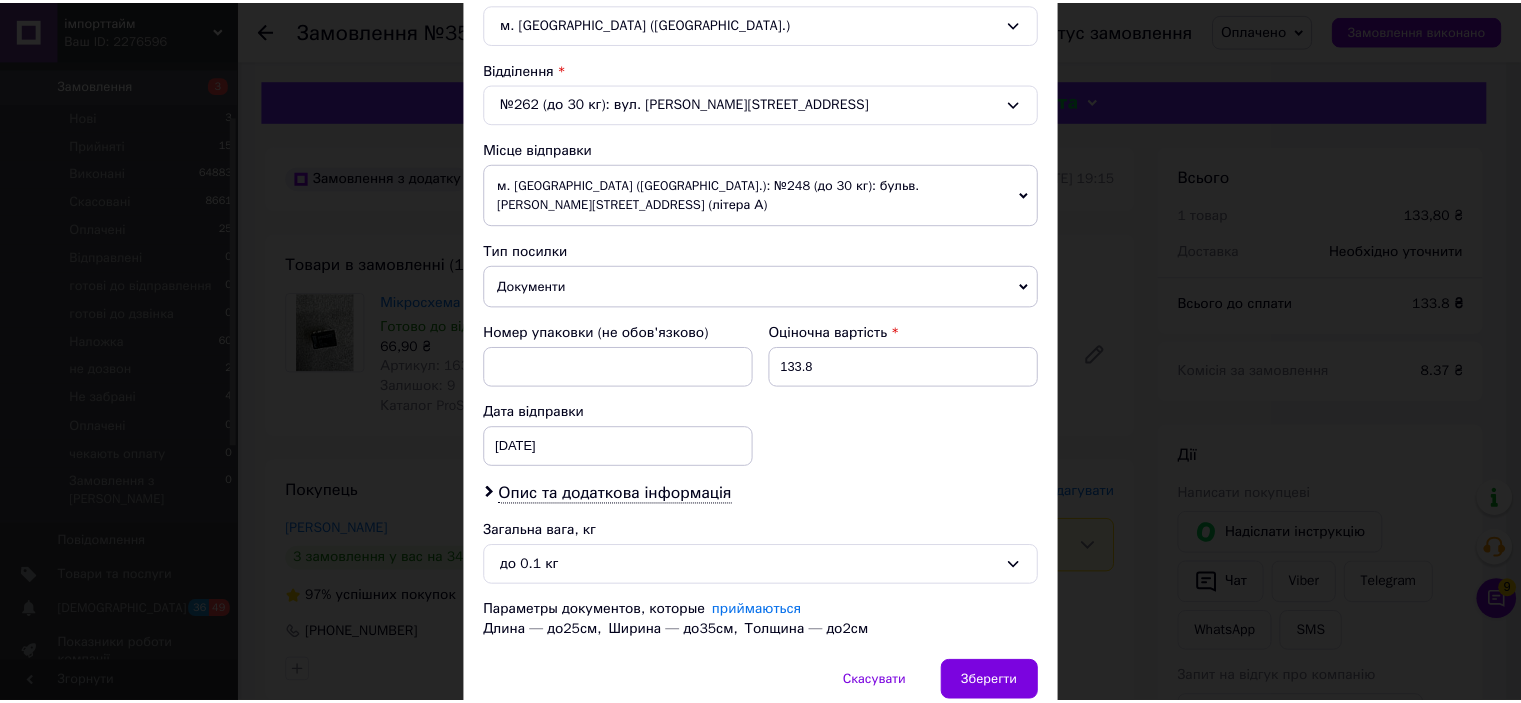 scroll, scrollTop: 639, scrollLeft: 0, axis: vertical 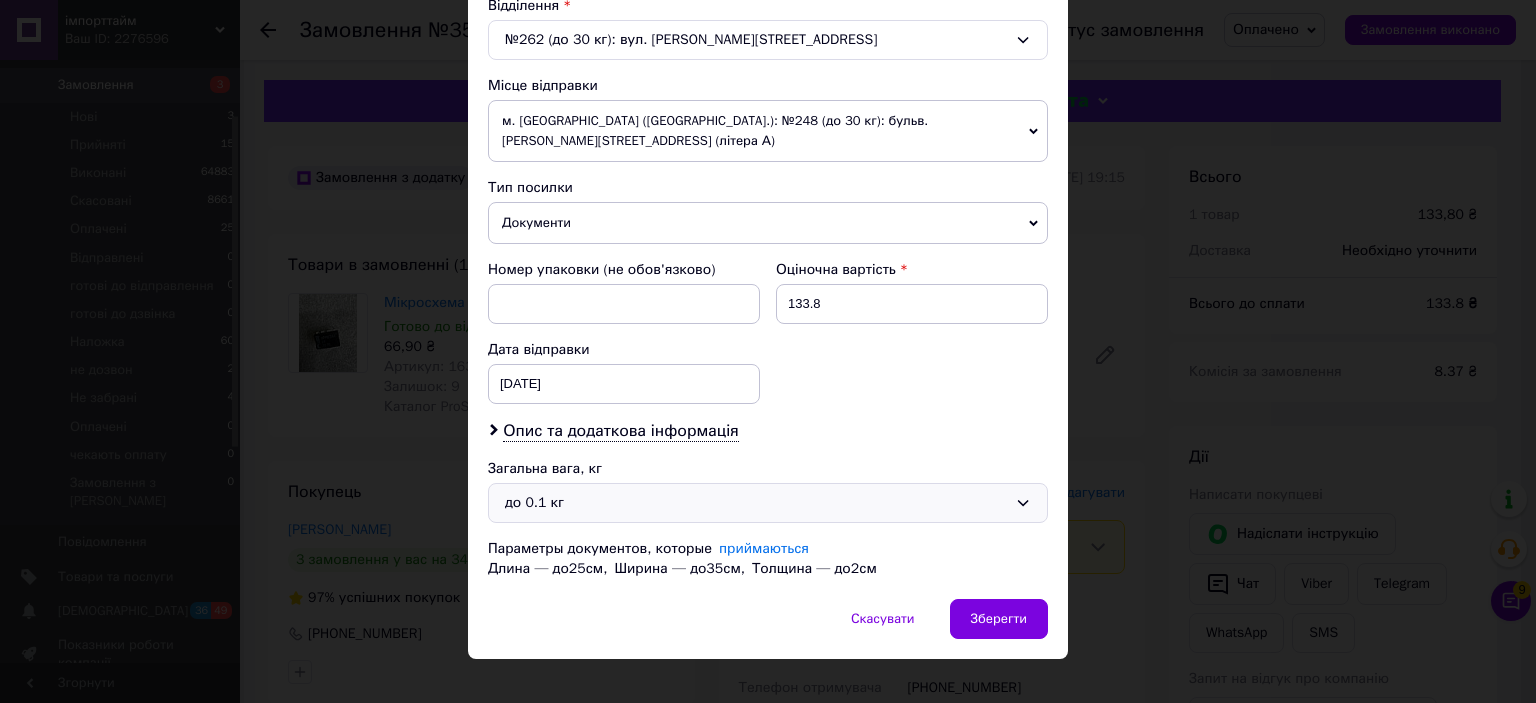 click on "до 0.1 кг" at bounding box center [756, 503] 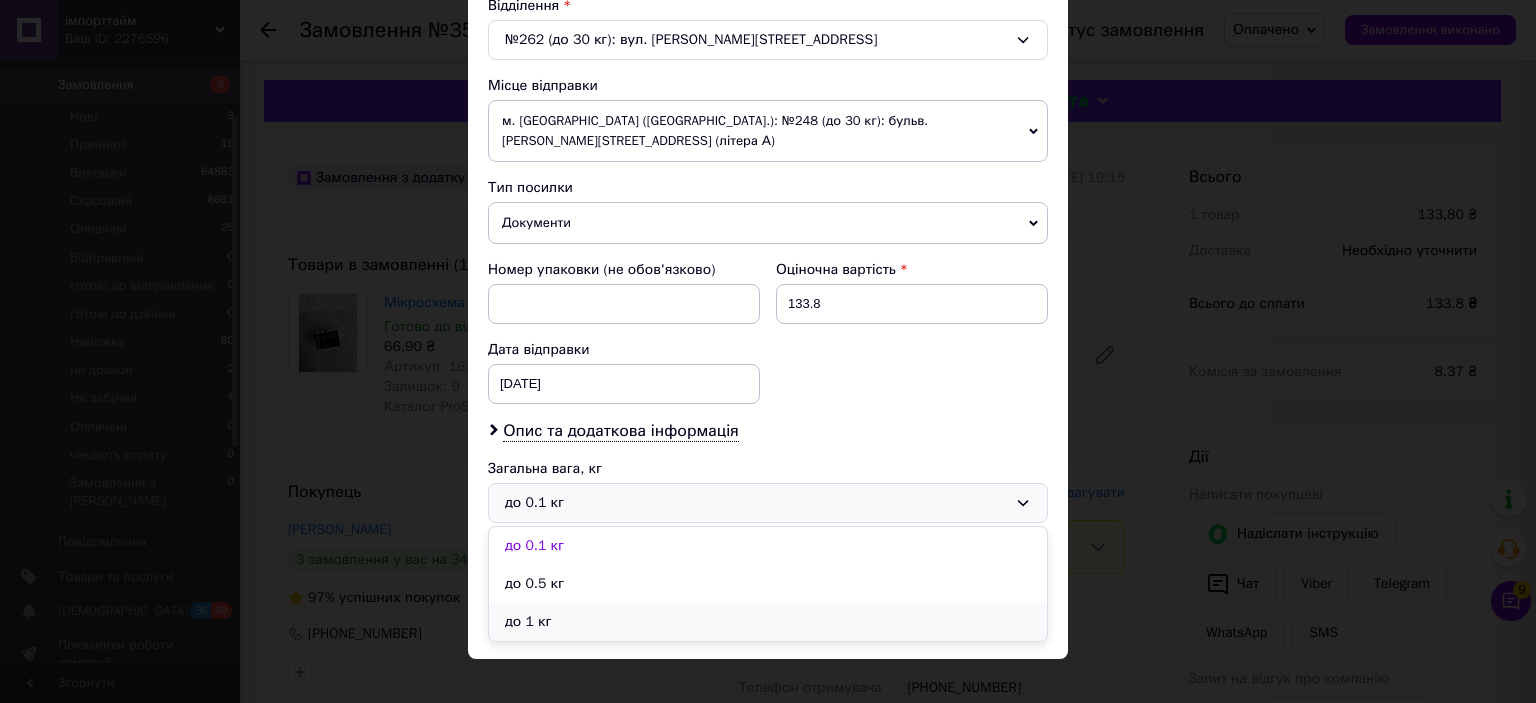 click on "до 1 кг" at bounding box center [768, 622] 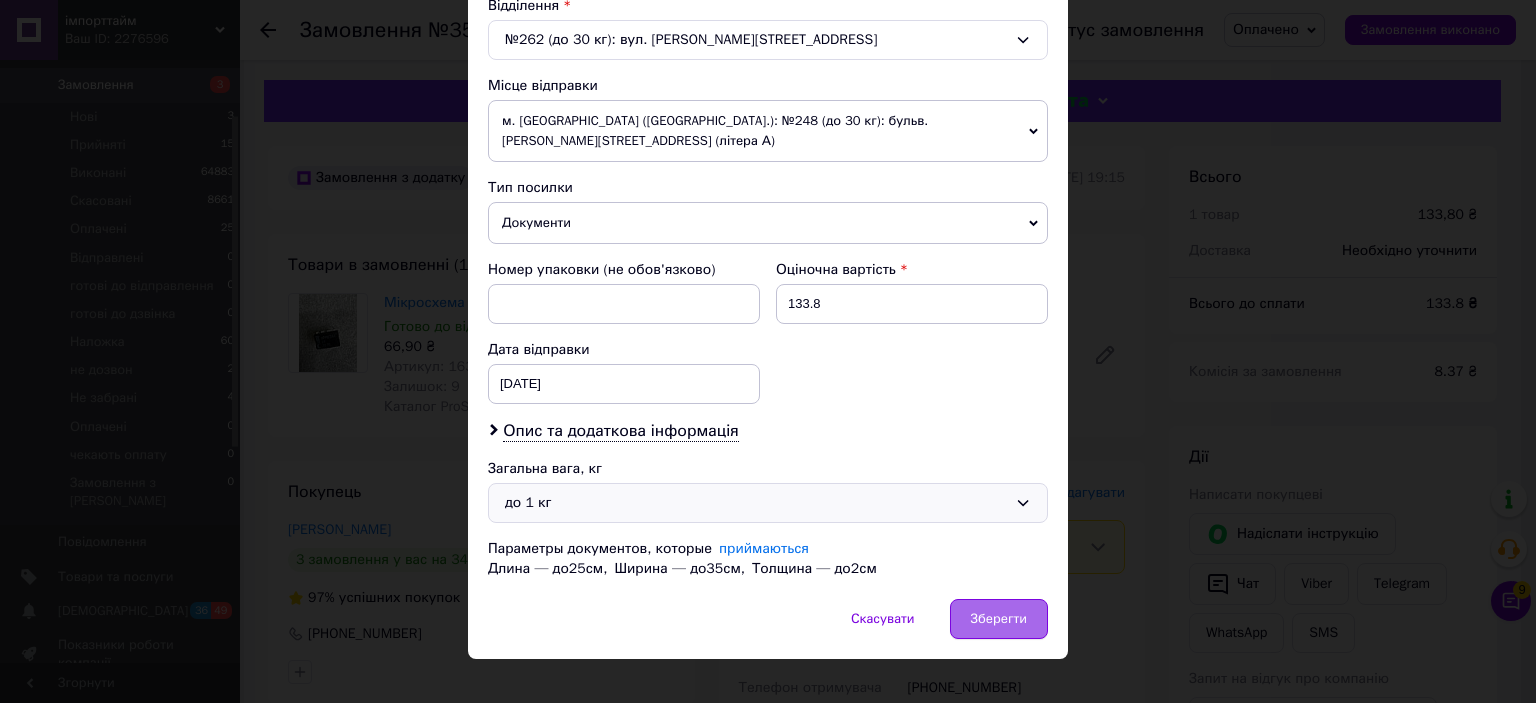 click on "Зберегти" at bounding box center (999, 619) 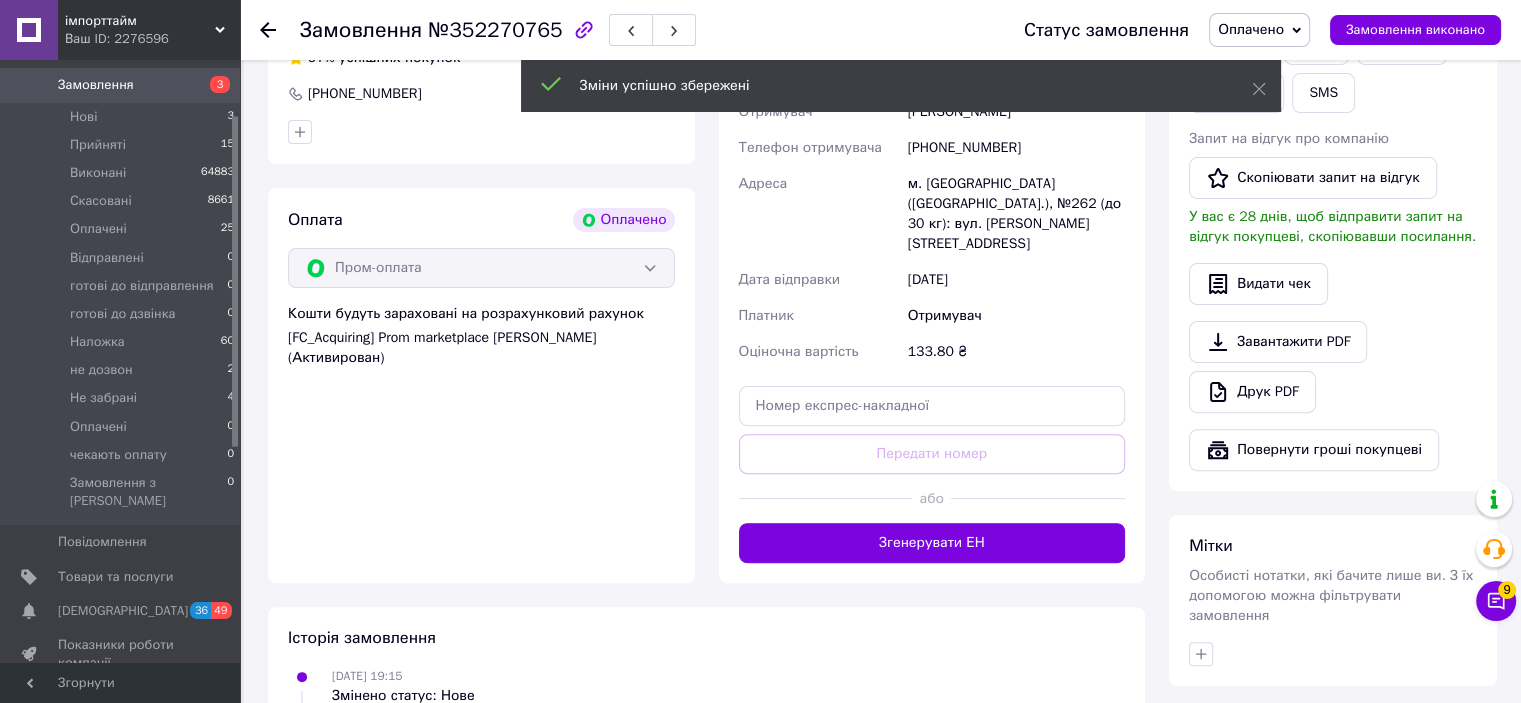 scroll, scrollTop: 800, scrollLeft: 0, axis: vertical 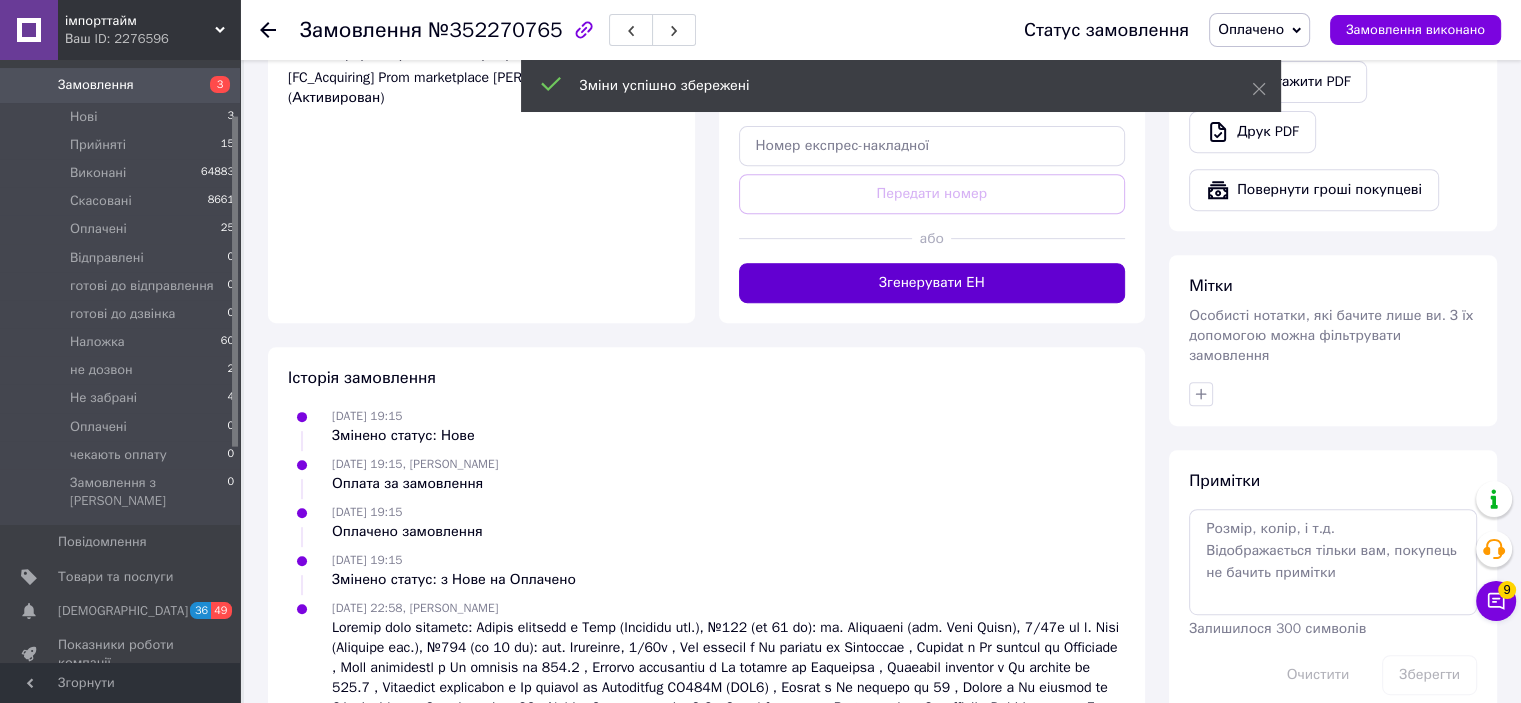 click on "Згенерувати ЕН" at bounding box center [932, 283] 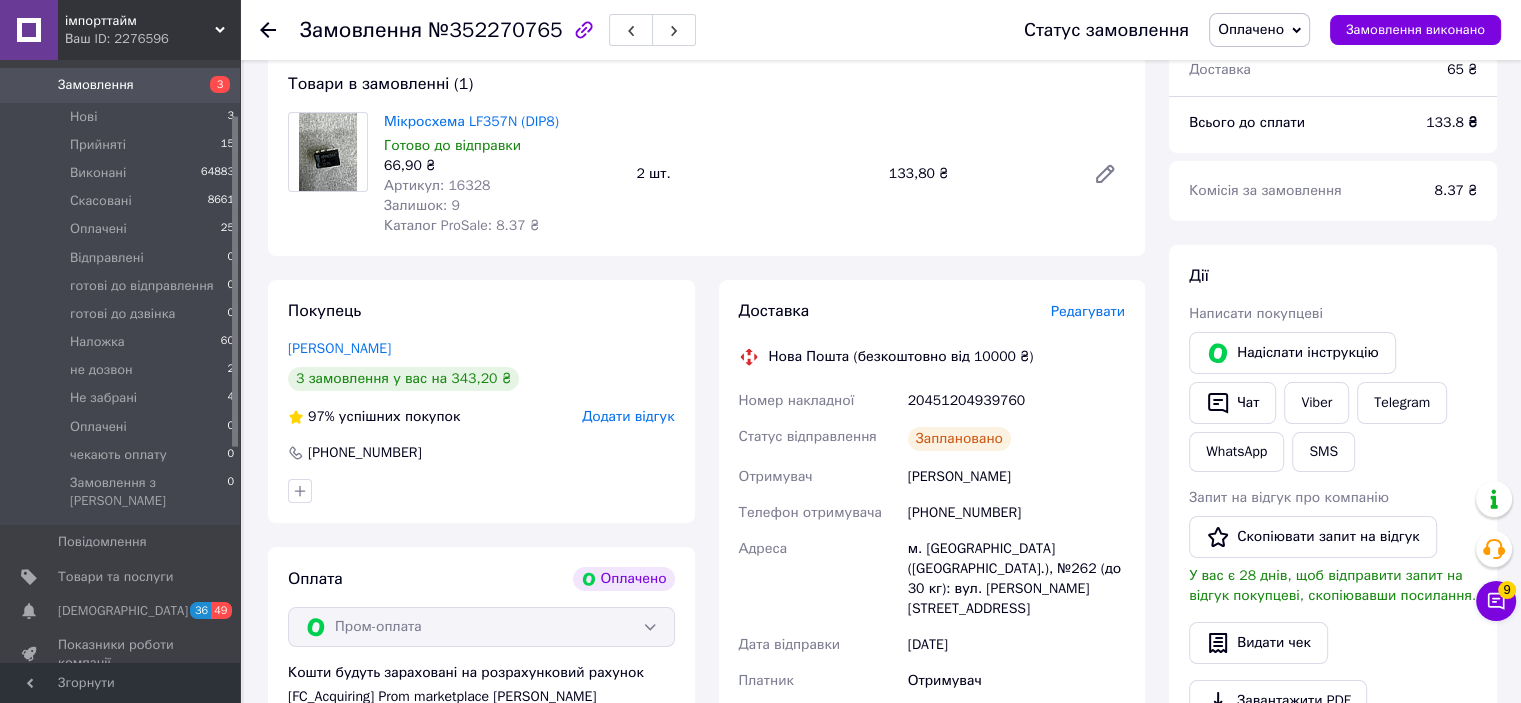 scroll, scrollTop: 0, scrollLeft: 0, axis: both 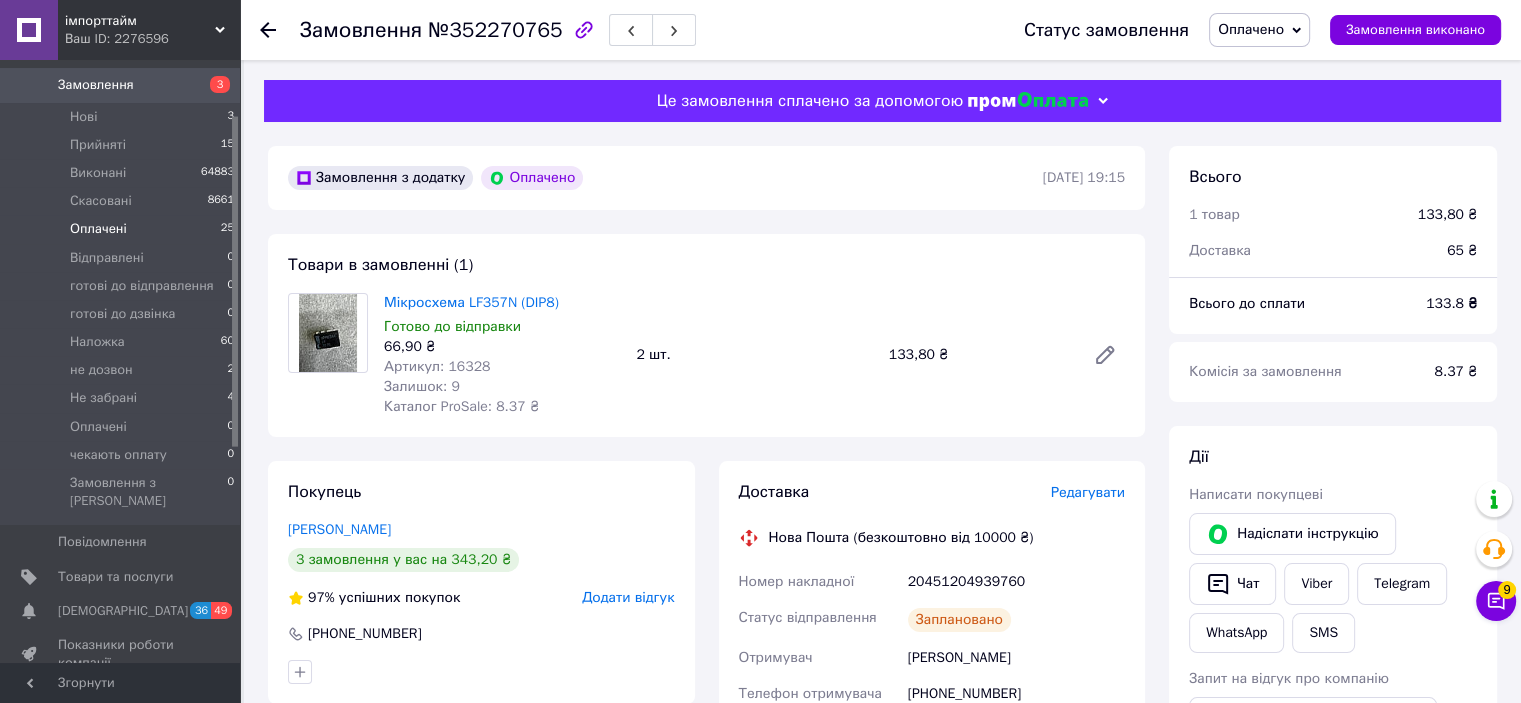 click on "Оплачені" at bounding box center (98, 229) 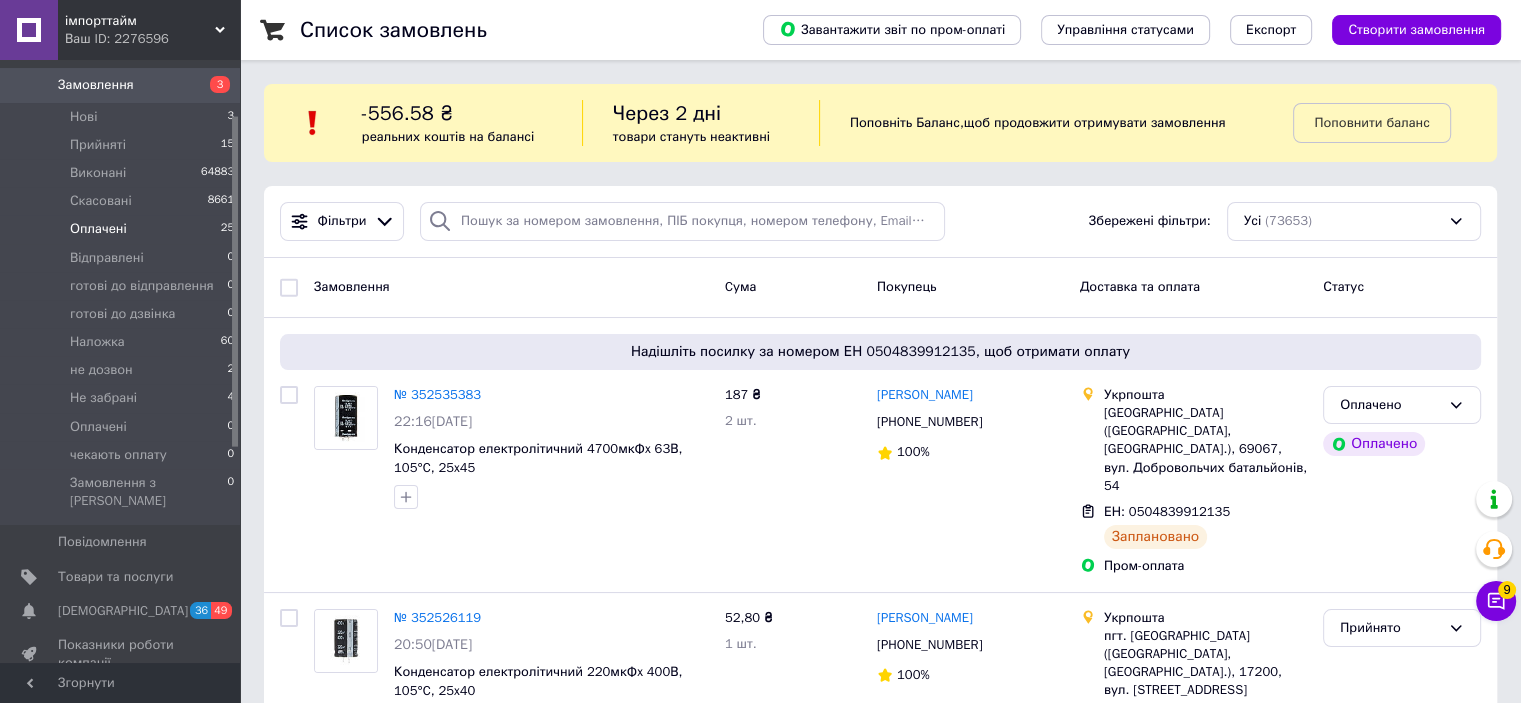 click on "Оплачені 25" at bounding box center (123, 229) 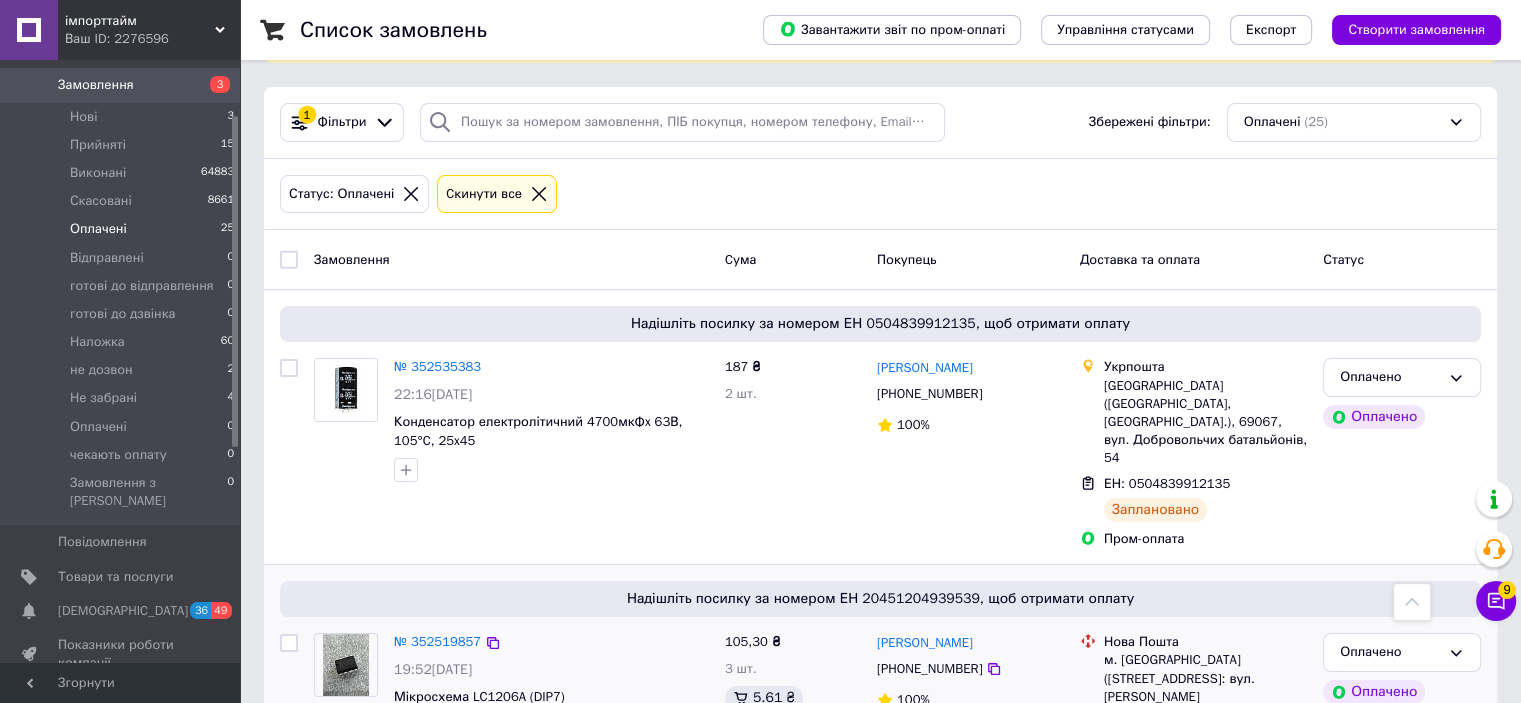 scroll, scrollTop: 0, scrollLeft: 0, axis: both 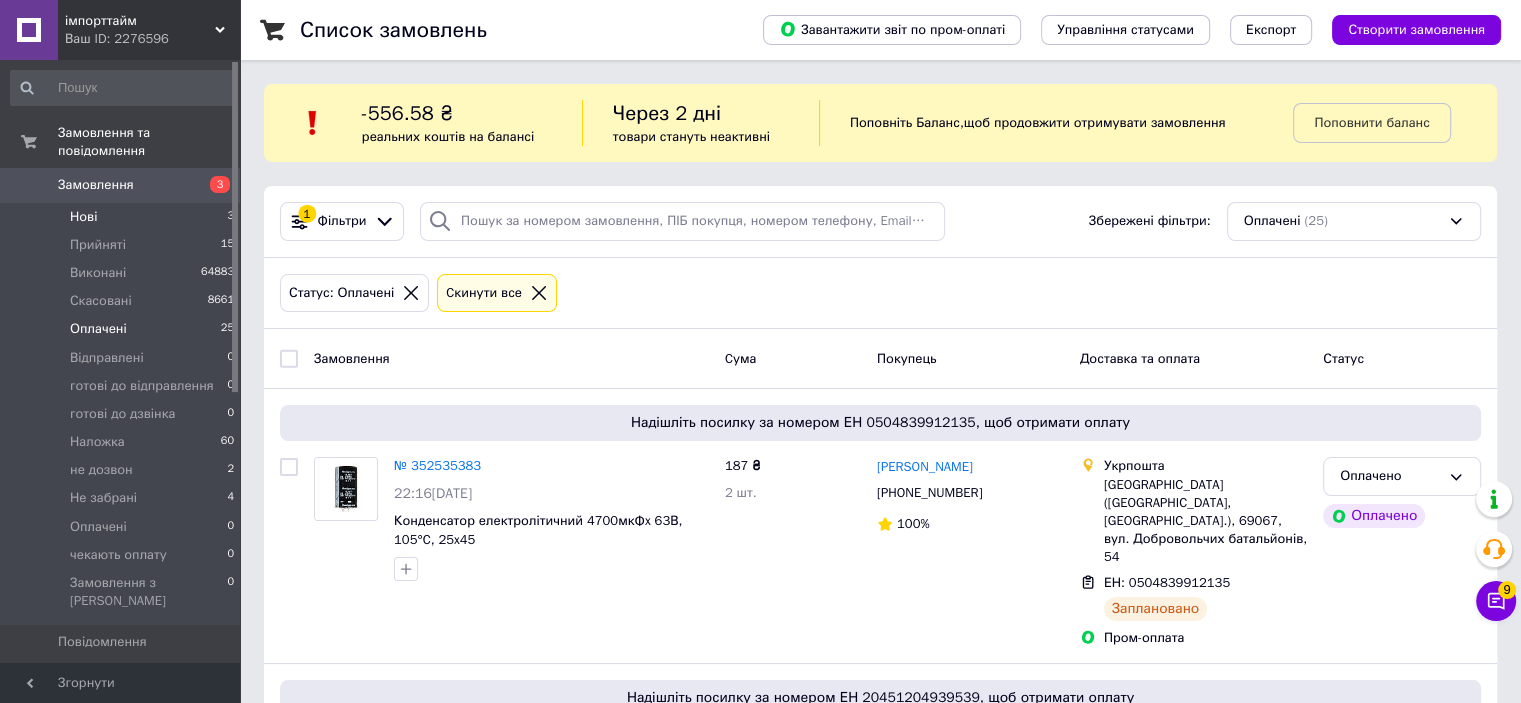 click on "Нові" at bounding box center (83, 217) 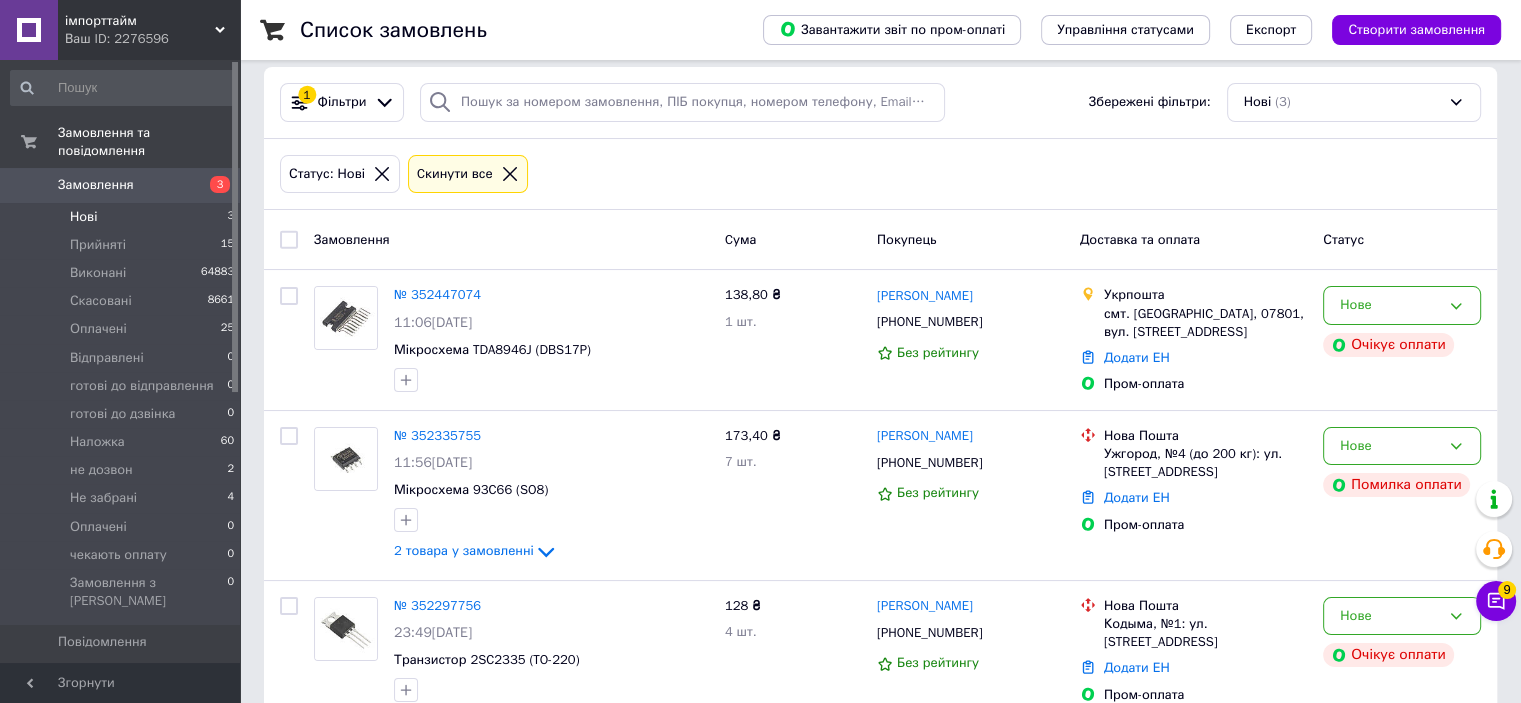 scroll, scrollTop: 156, scrollLeft: 0, axis: vertical 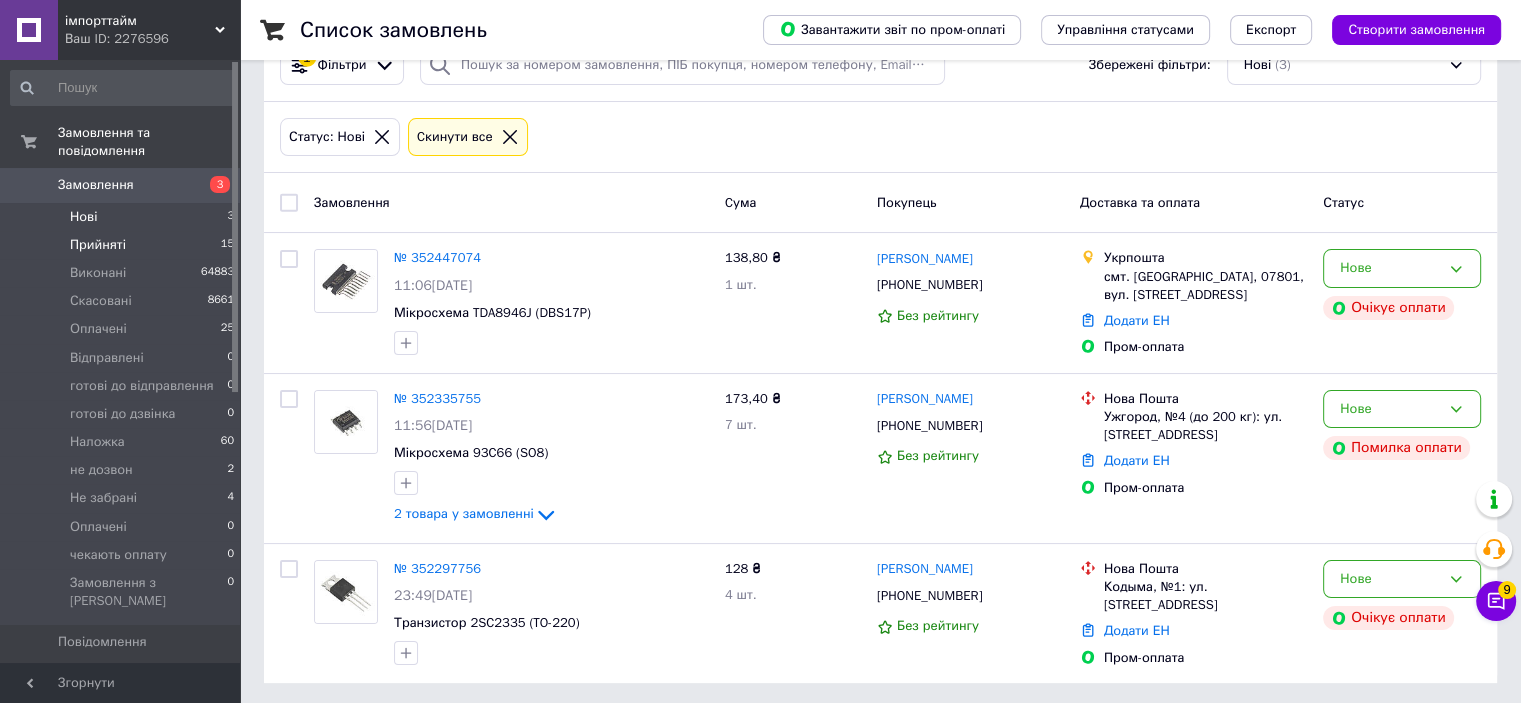 click on "Прийняті" at bounding box center [98, 245] 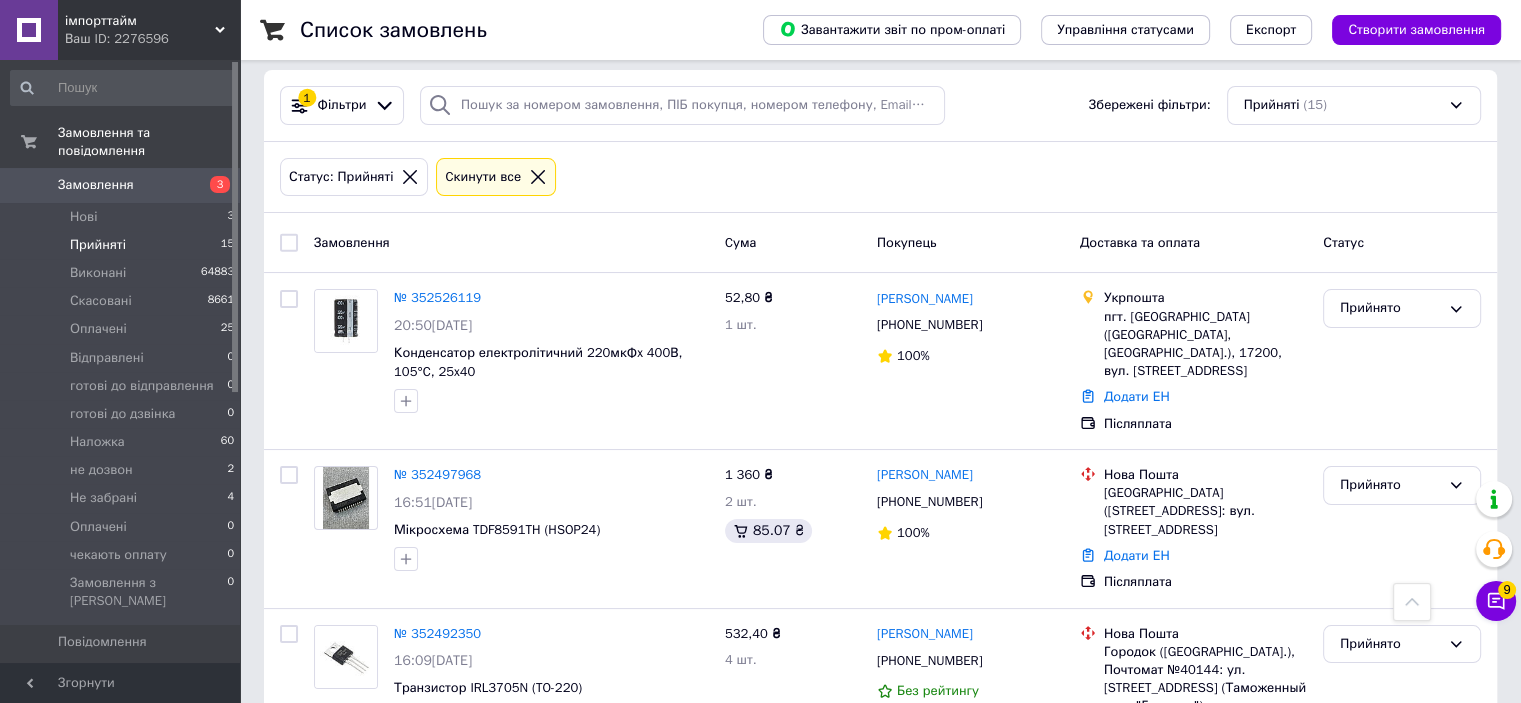 scroll, scrollTop: 100, scrollLeft: 0, axis: vertical 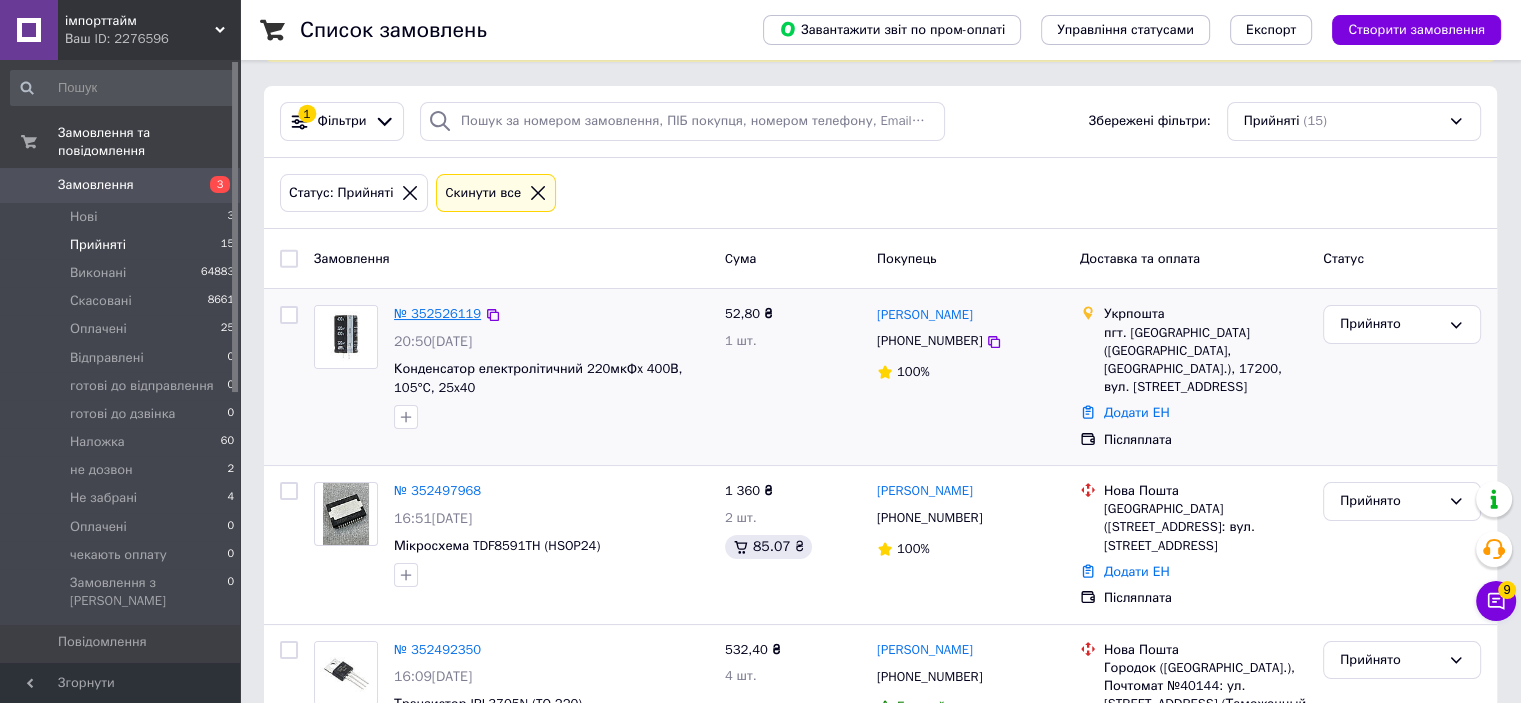 click on "№ 352526119" at bounding box center [437, 313] 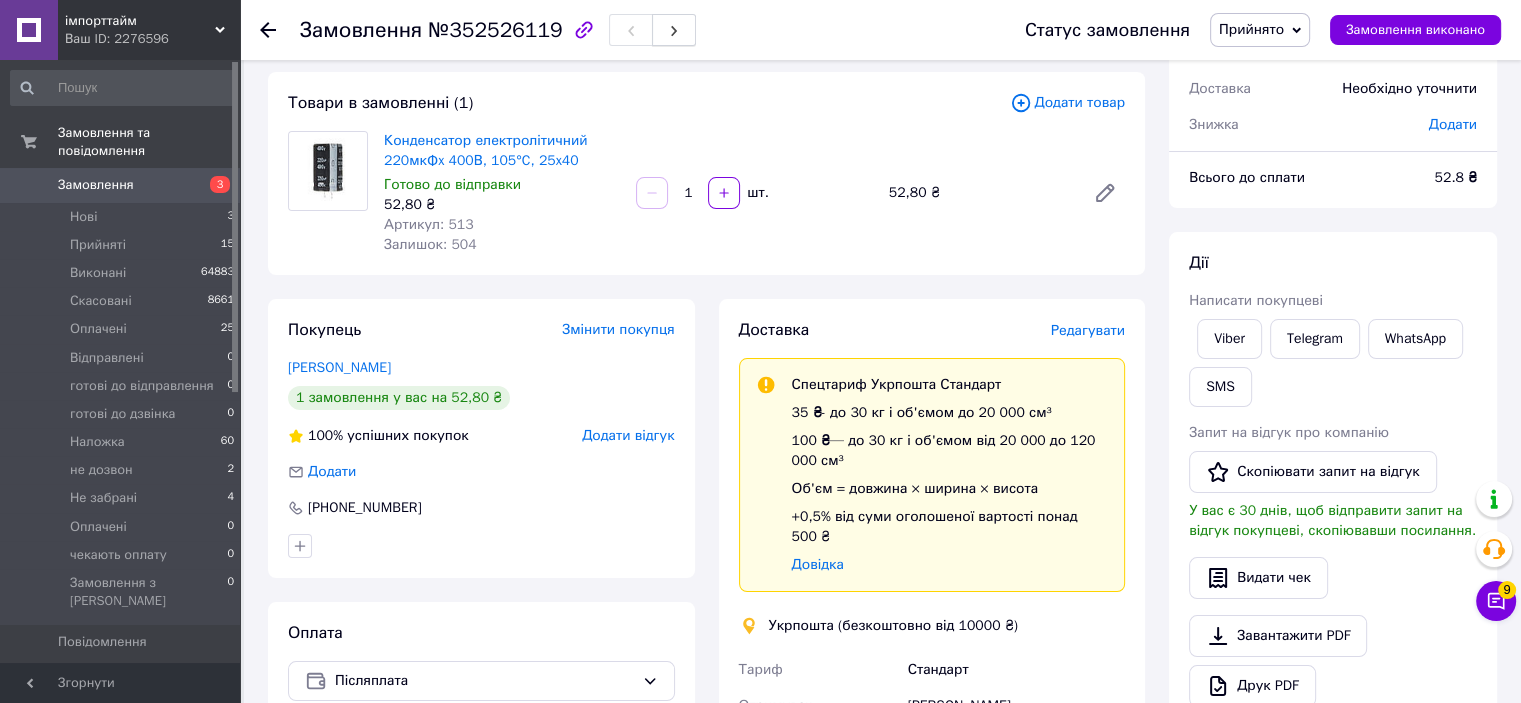 click 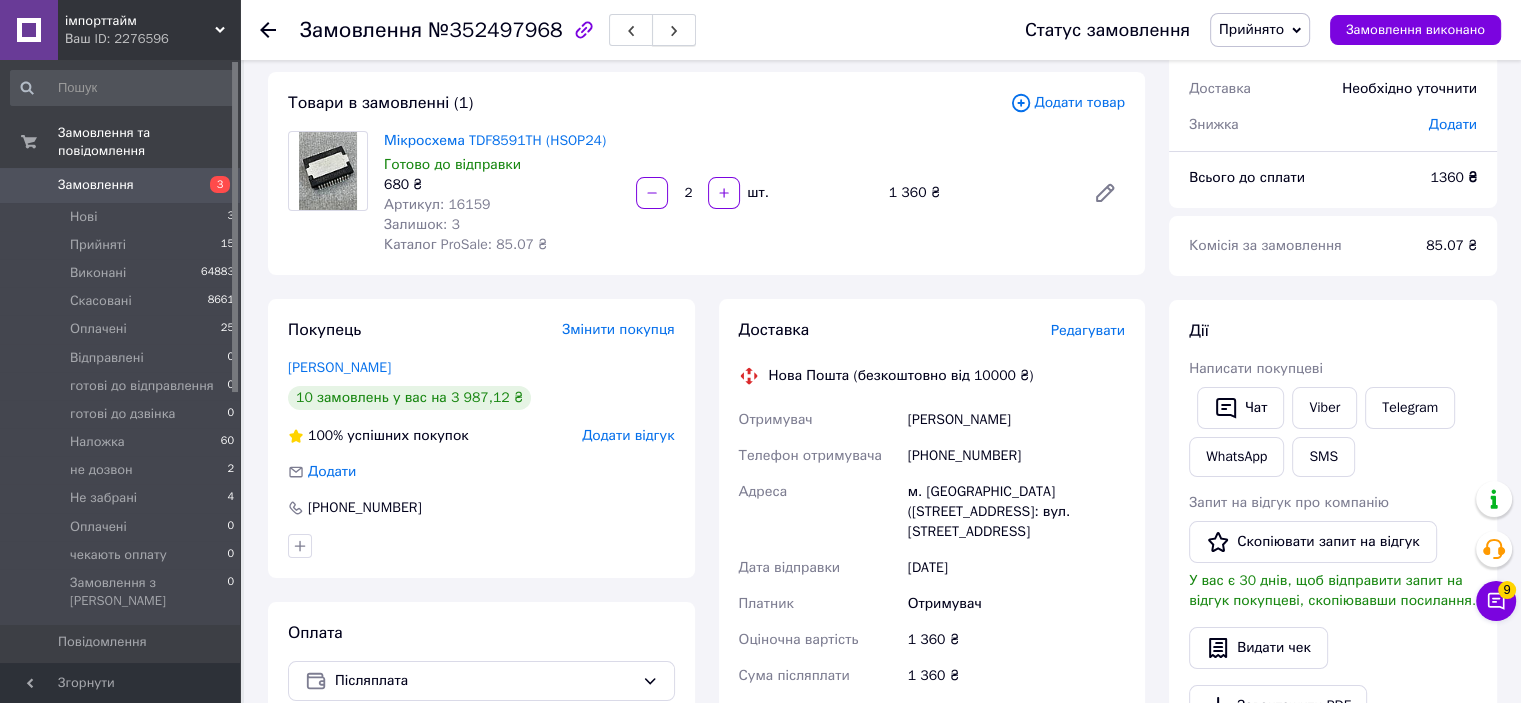 click 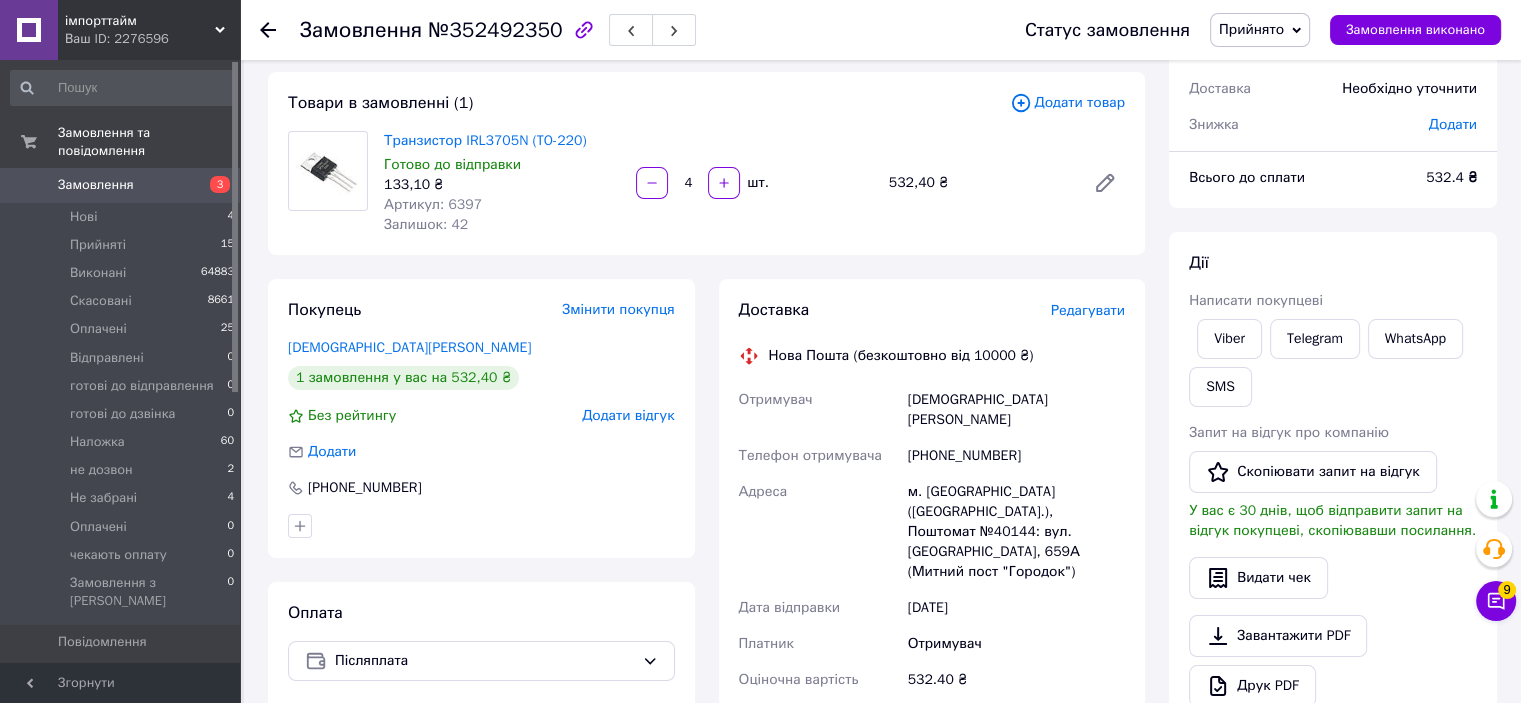 click at bounding box center (674, 30) 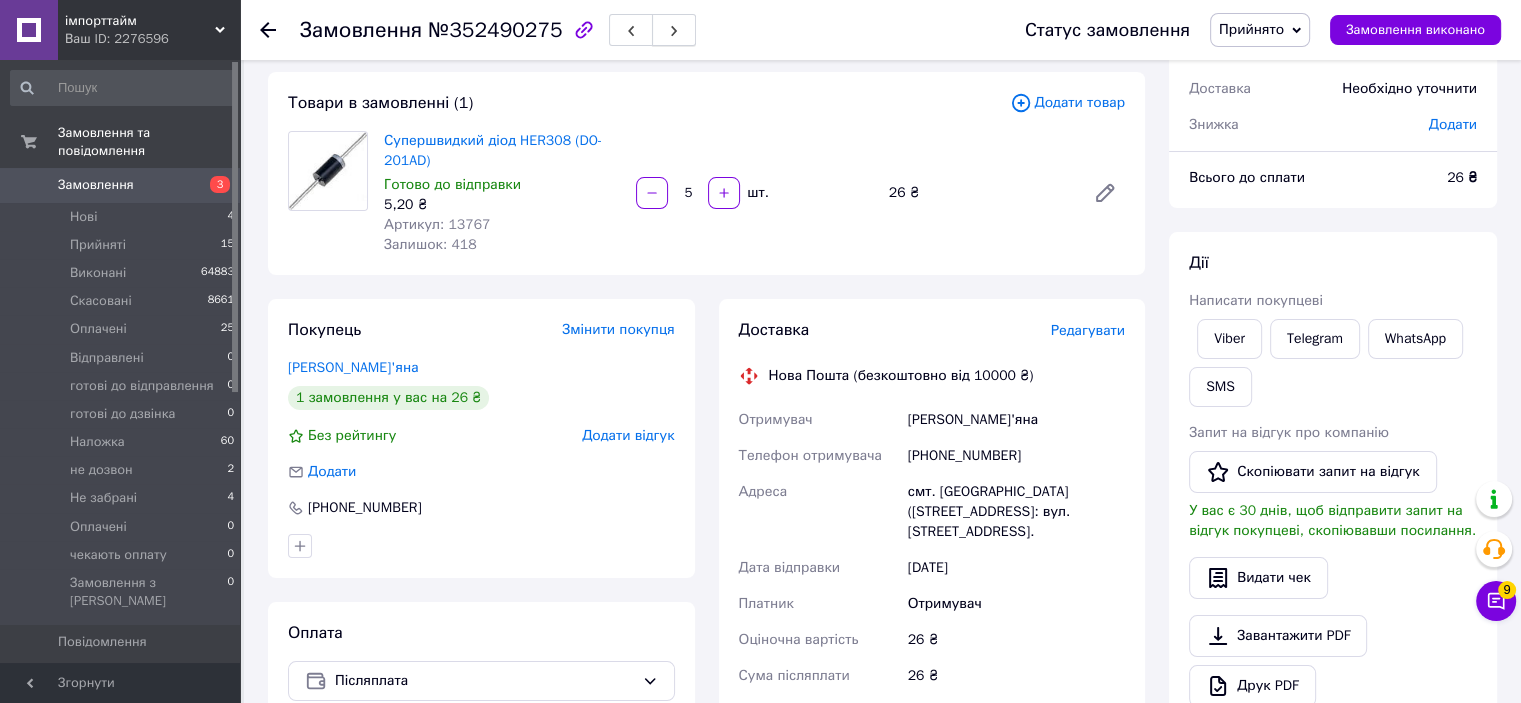 click at bounding box center [674, 30] 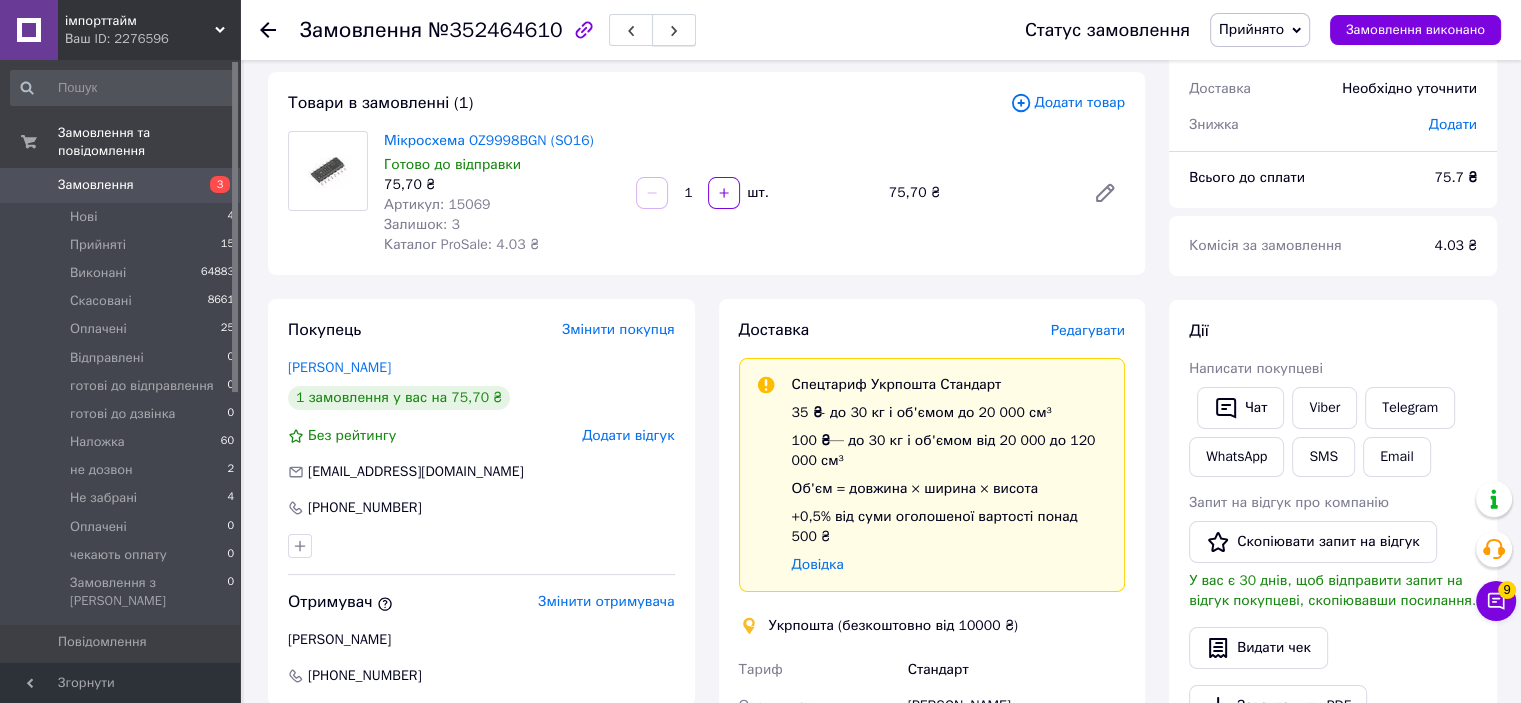 click at bounding box center [674, 30] 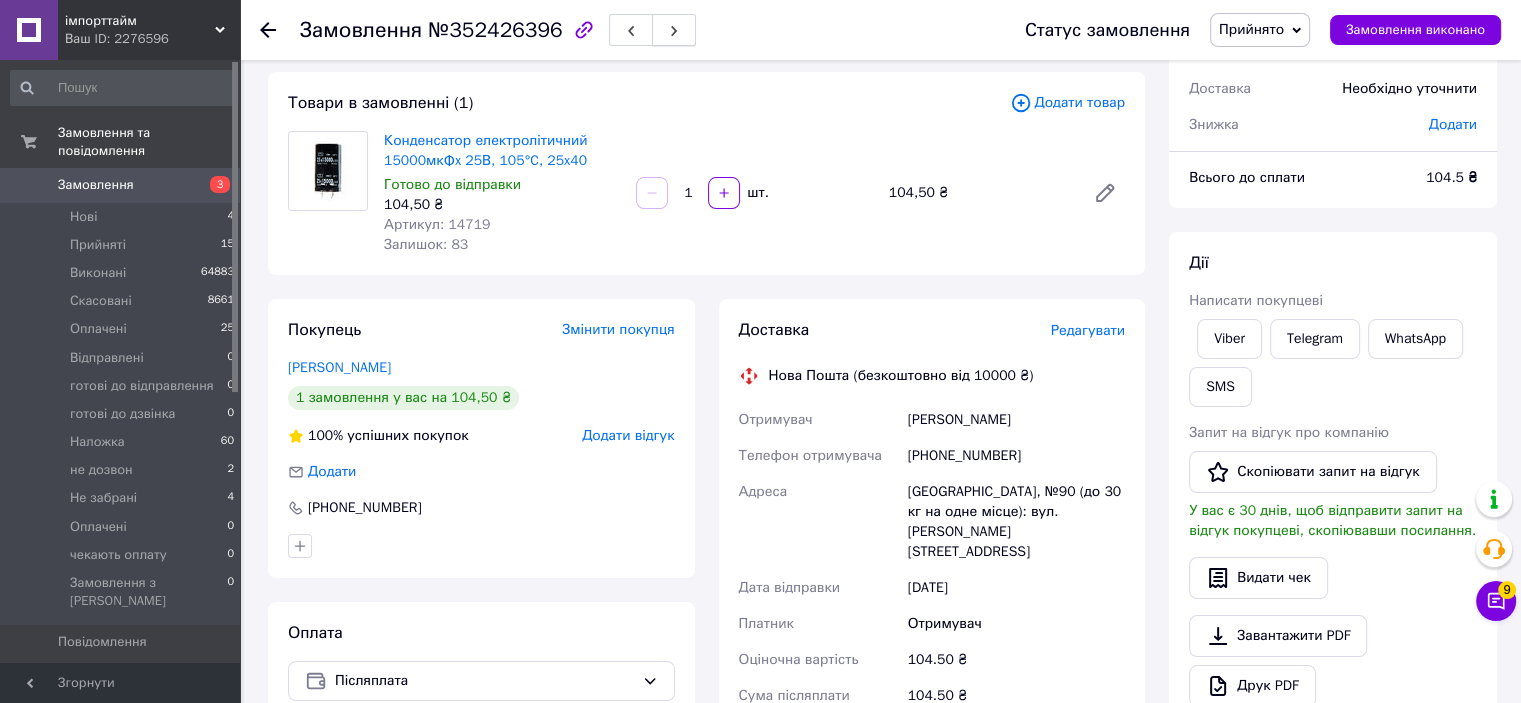 click at bounding box center (674, 30) 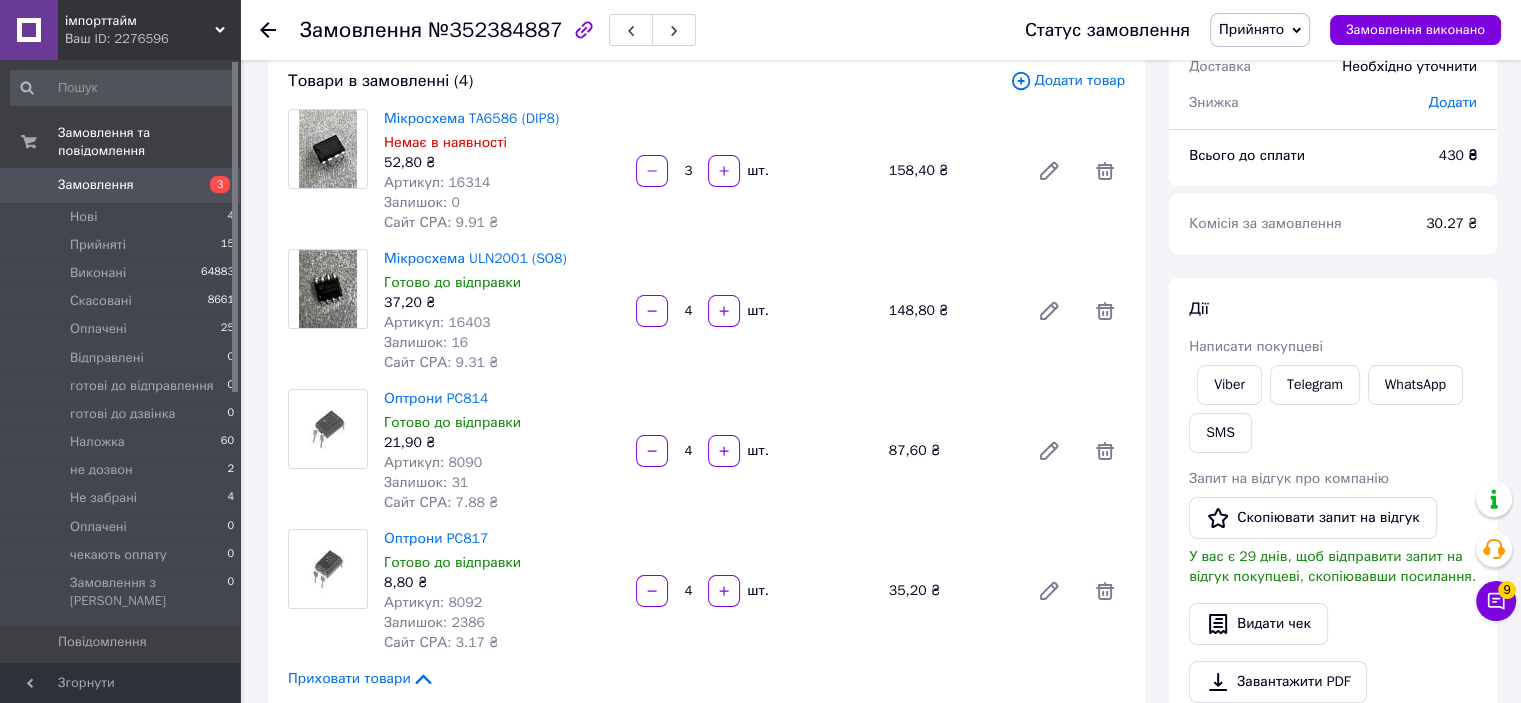 scroll, scrollTop: 100, scrollLeft: 0, axis: vertical 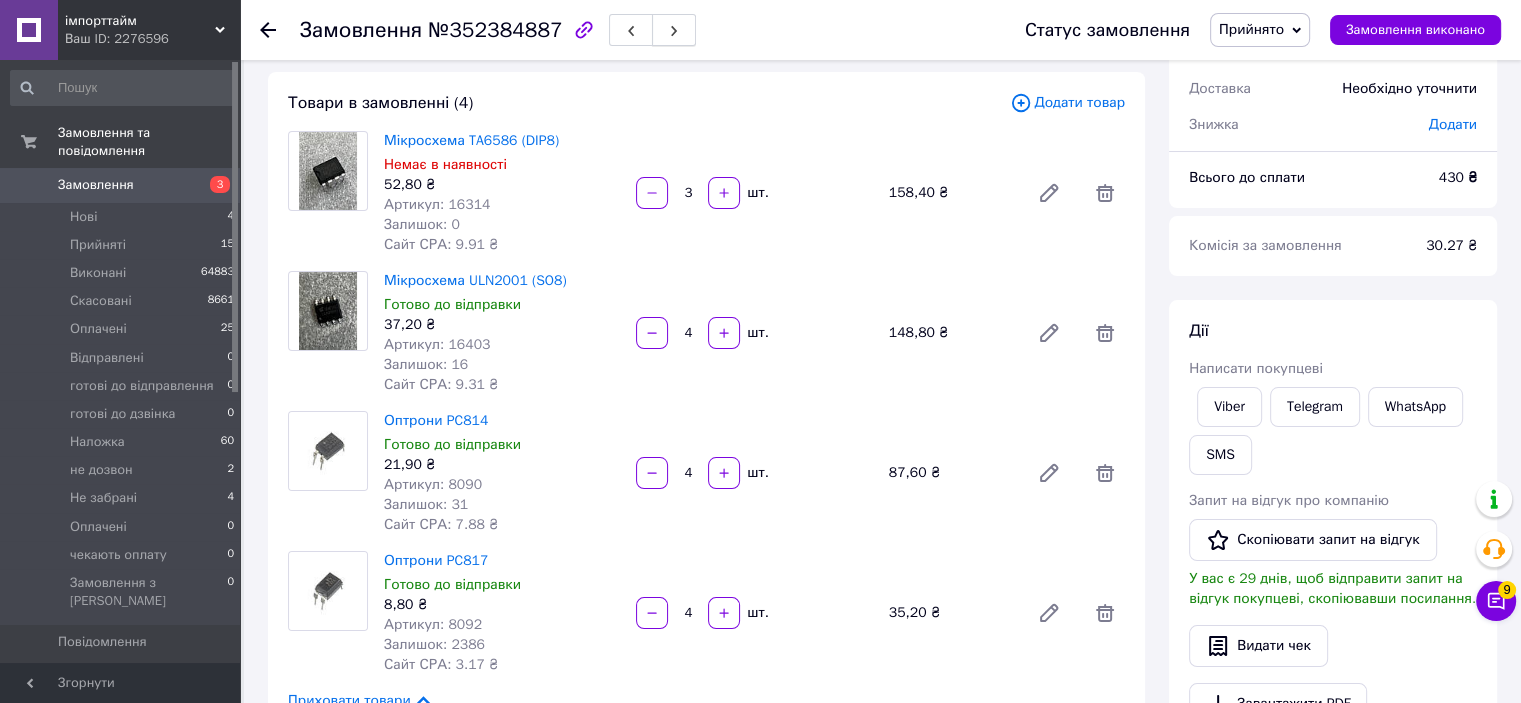 click at bounding box center (674, 30) 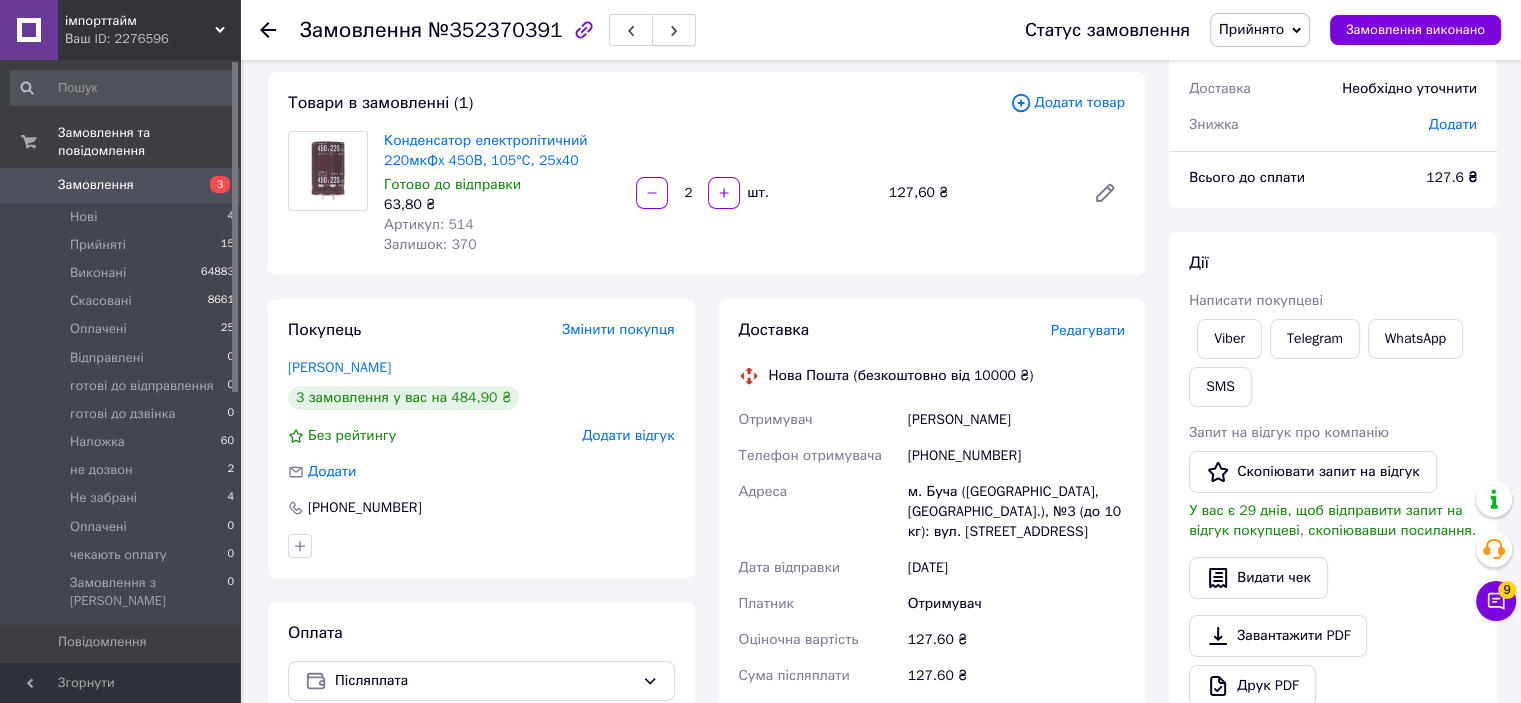 click at bounding box center [674, 30] 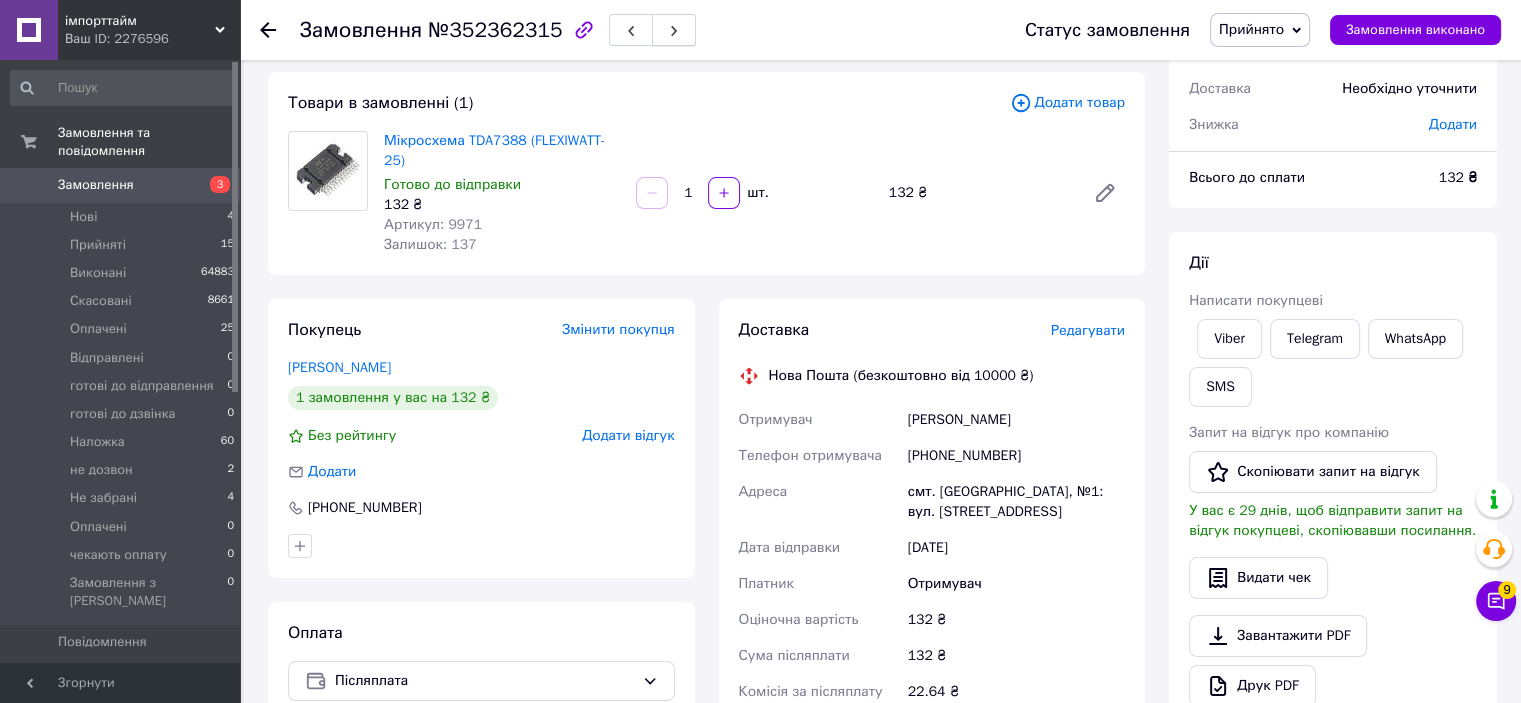 click at bounding box center [674, 30] 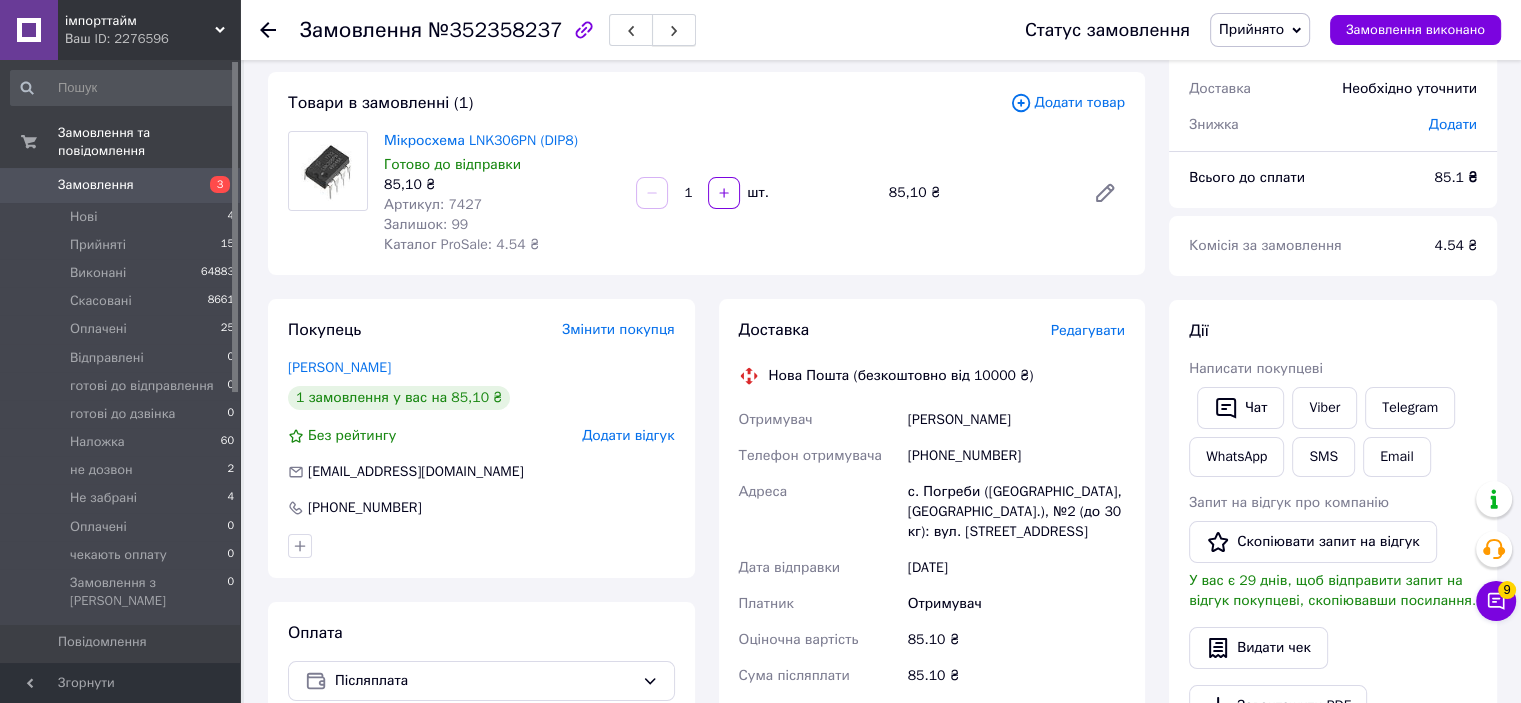 click 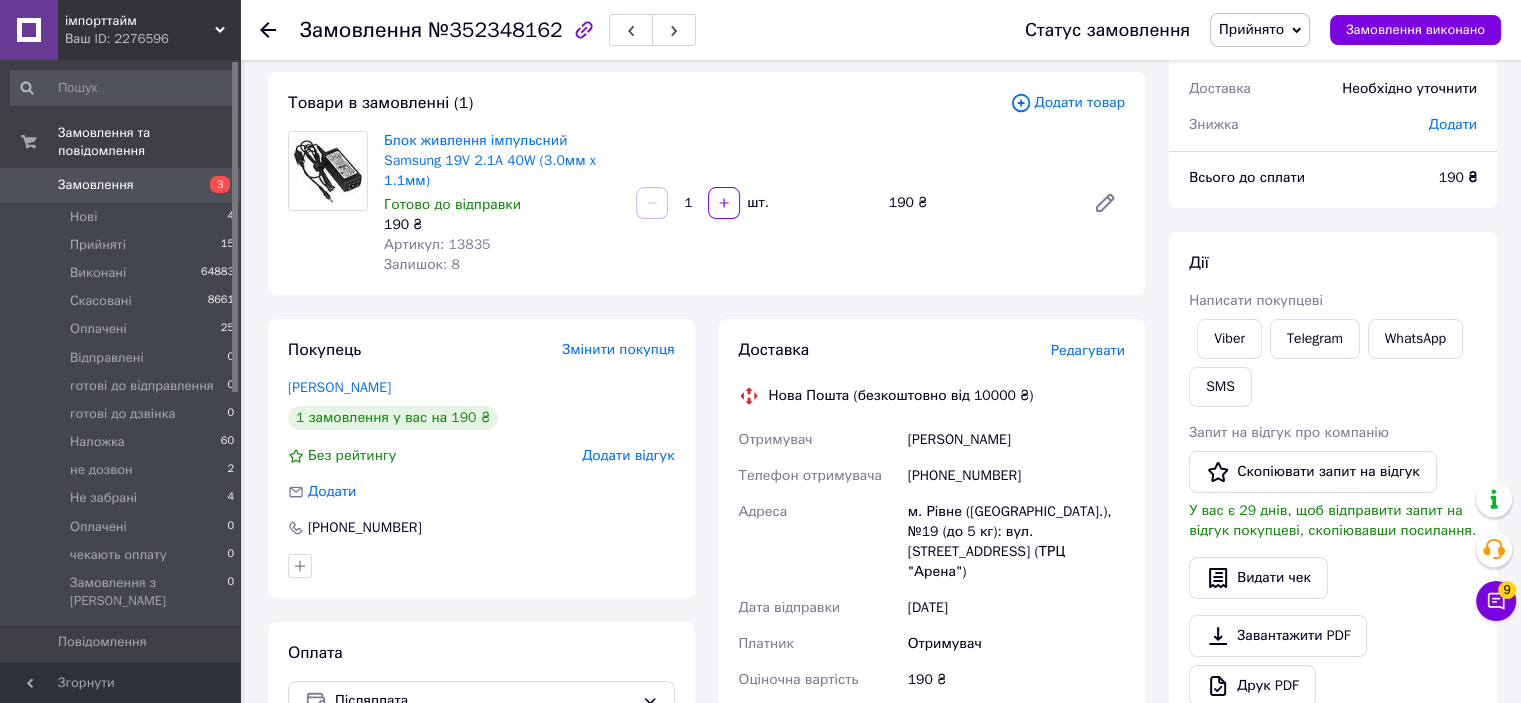 drag, startPoint x: 656, startPoint y: 37, endPoint x: 657, endPoint y: 66, distance: 29.017237 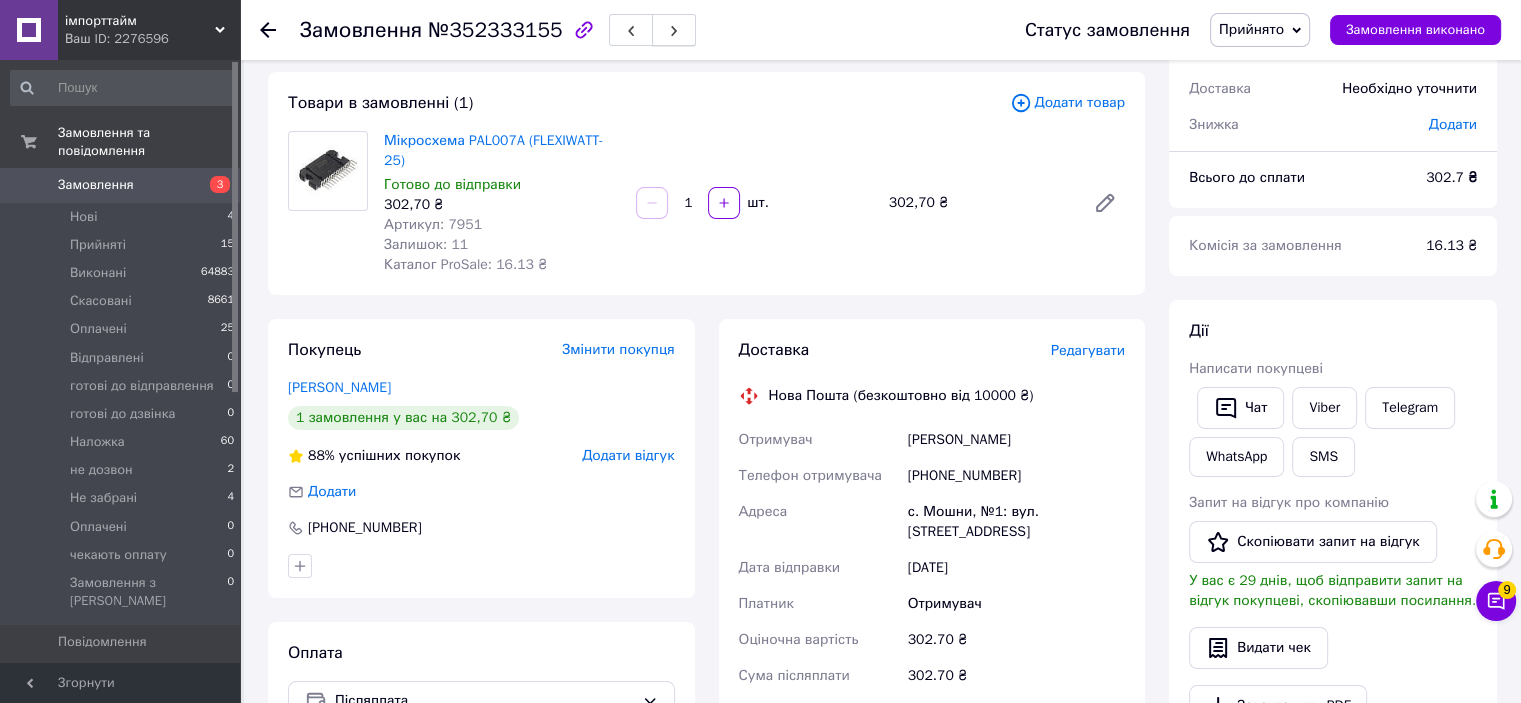 click 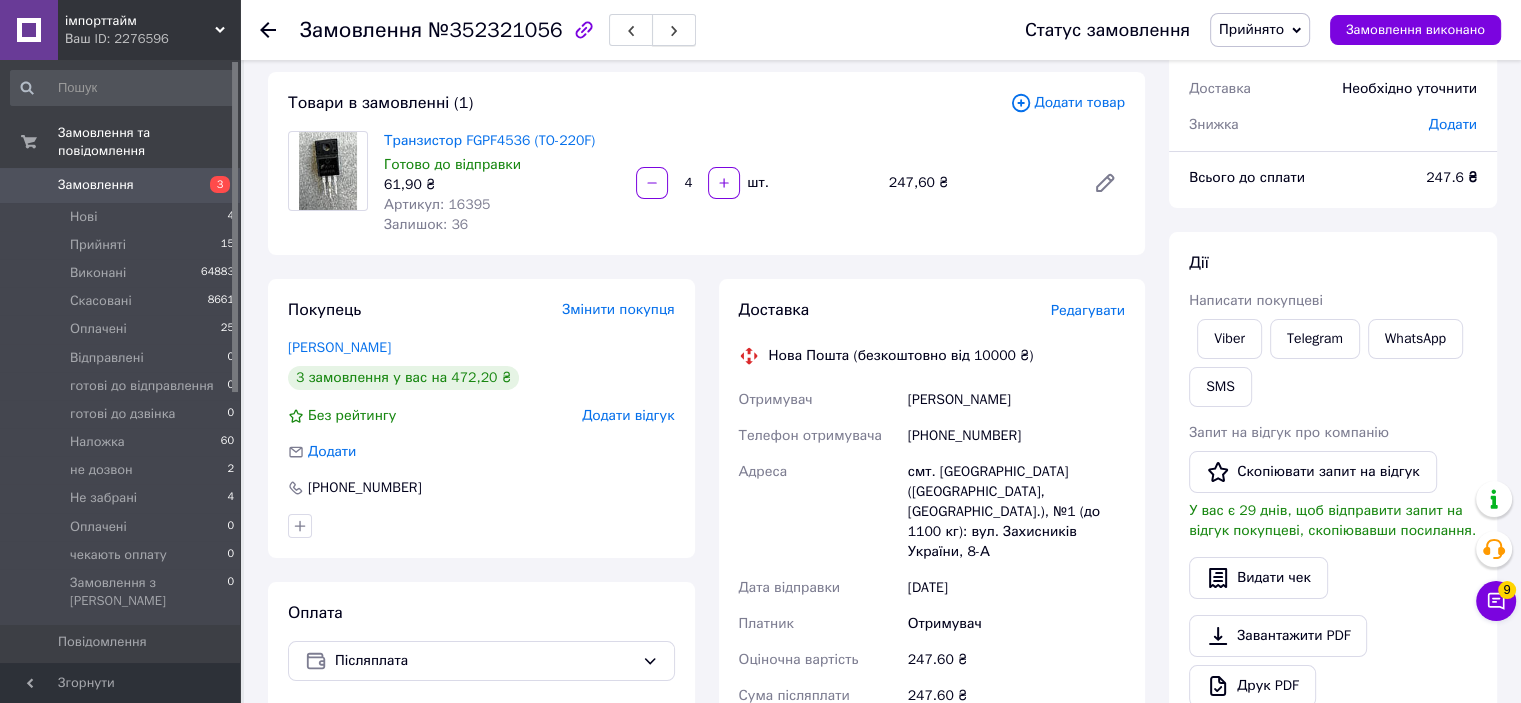 click 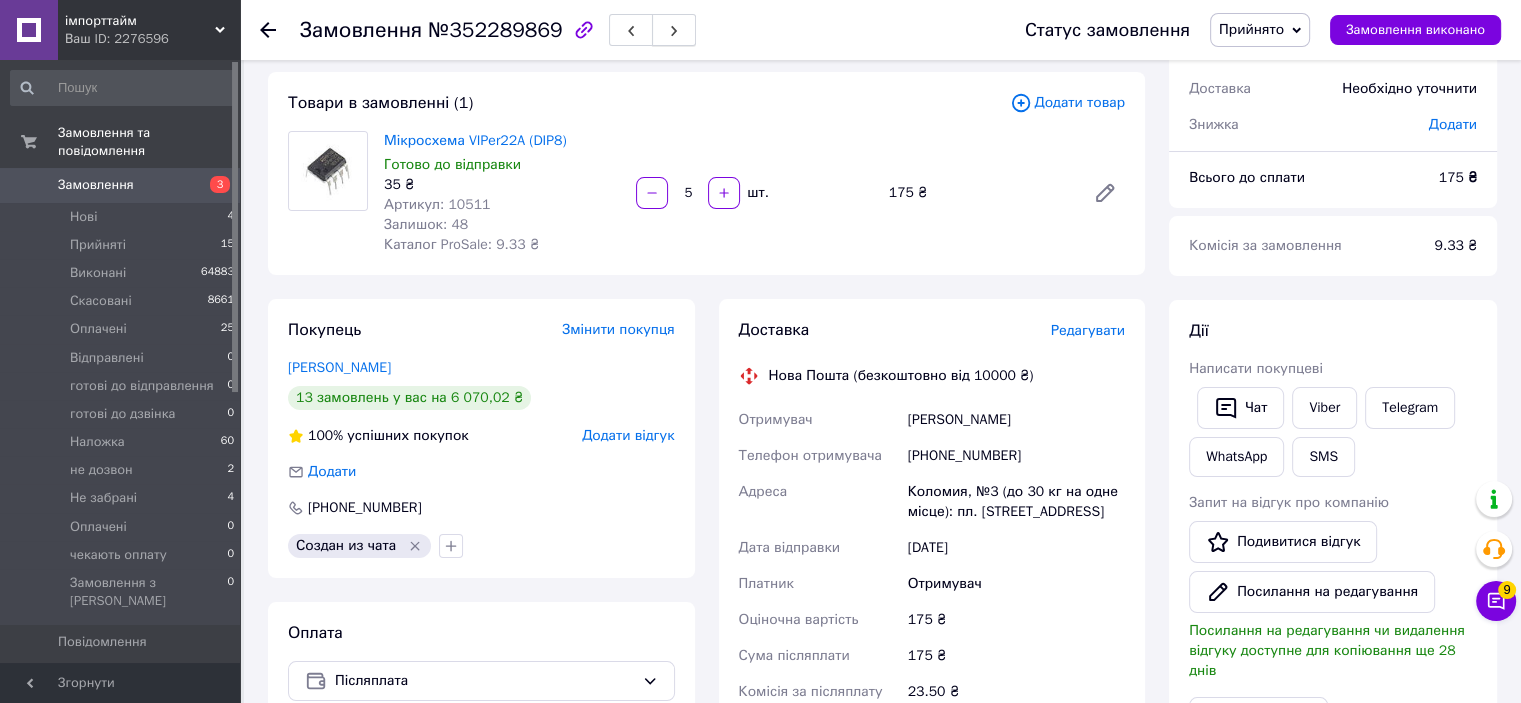 click 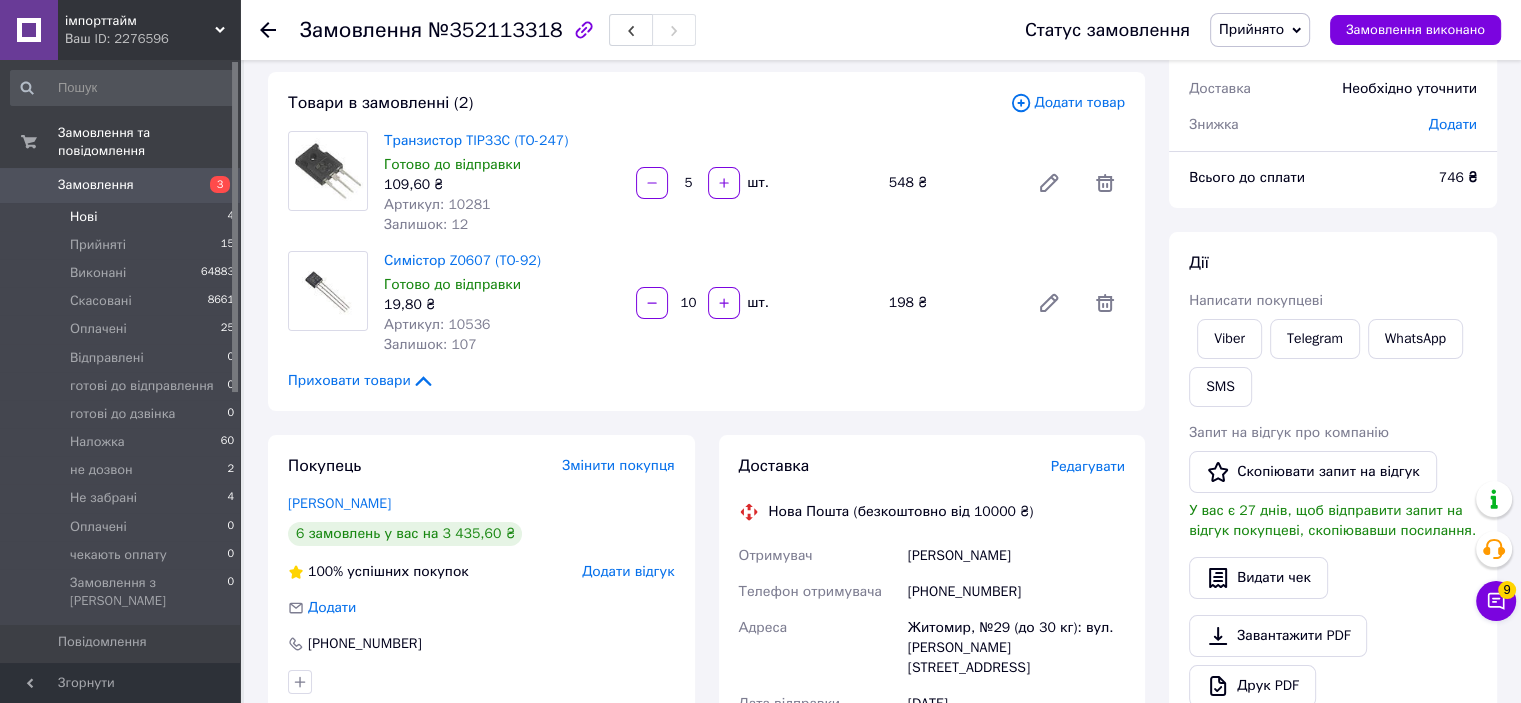 click on "Нові 4" at bounding box center (123, 217) 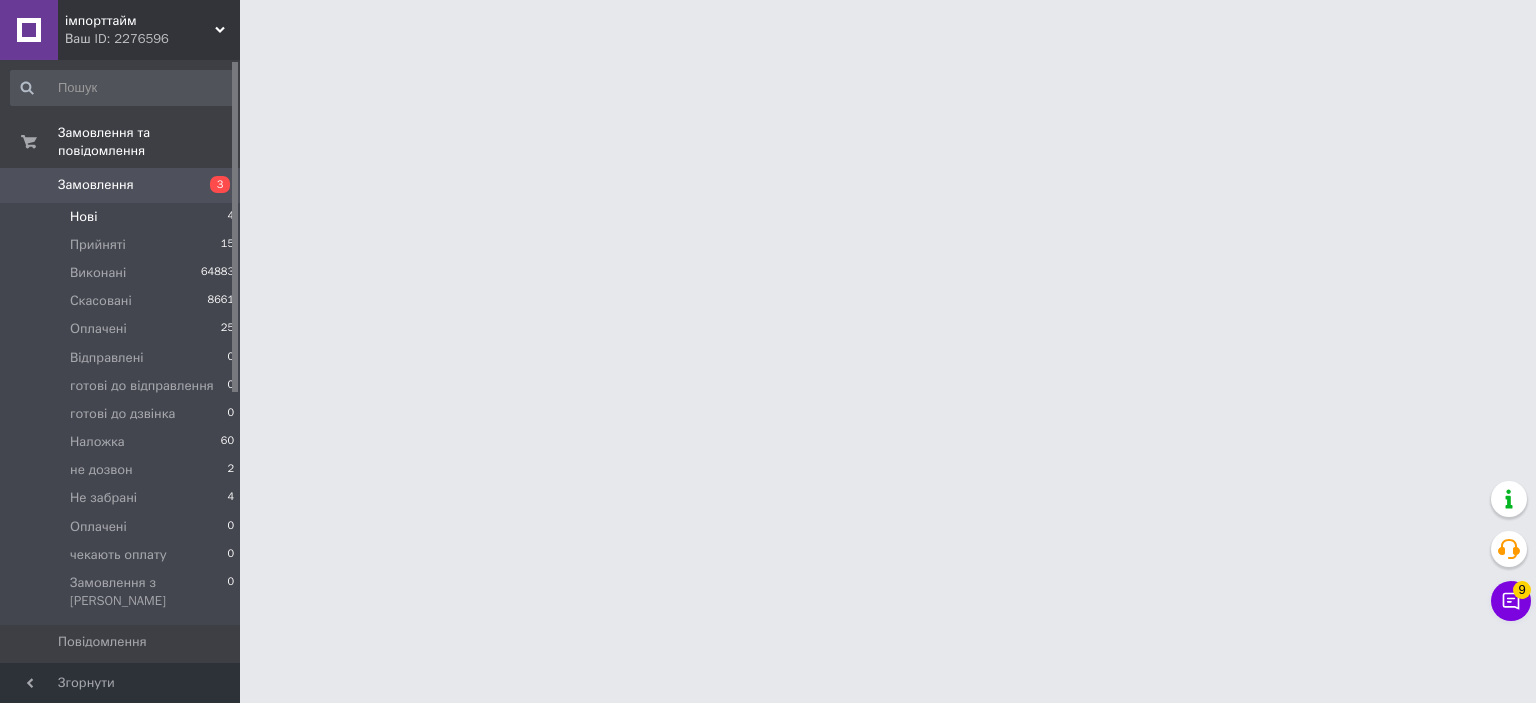 click on "Нові 4" at bounding box center [123, 217] 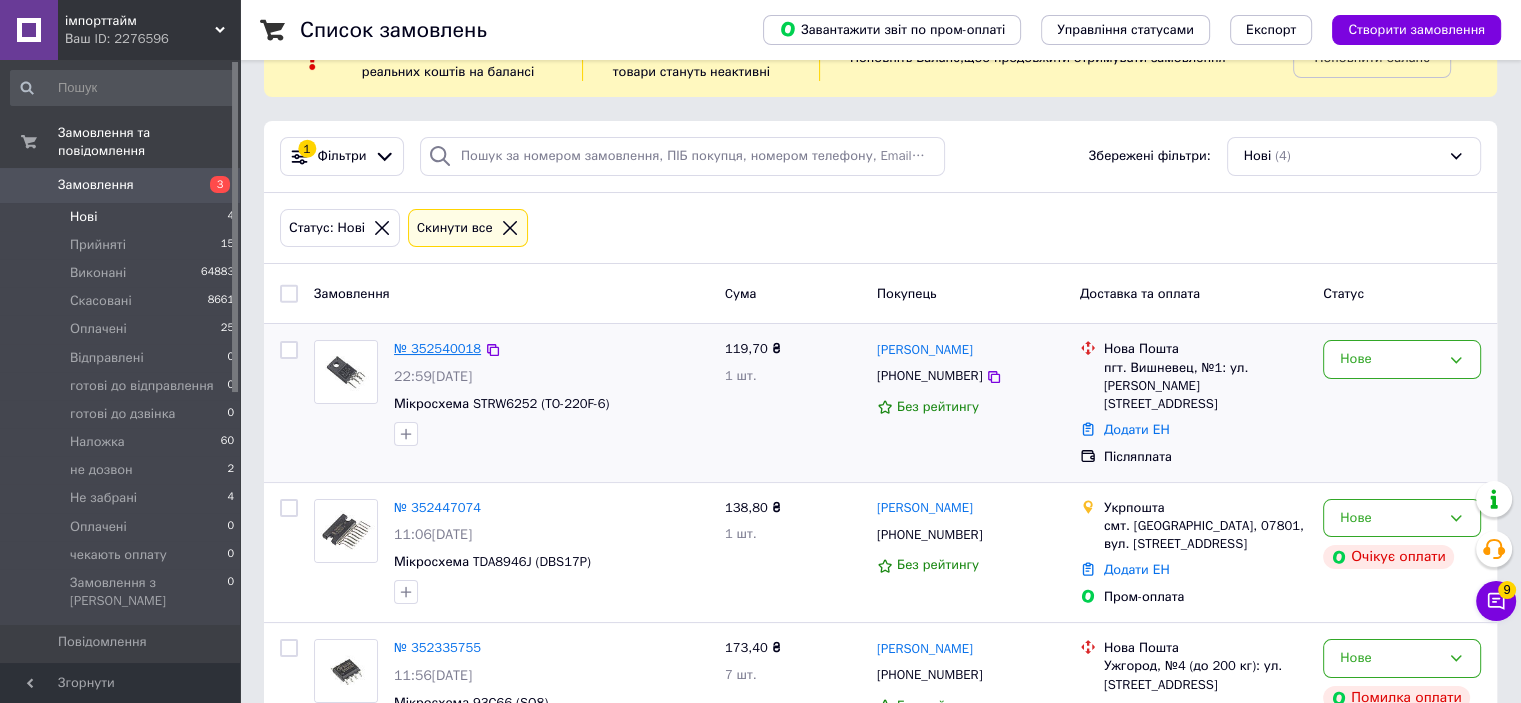 scroll, scrollTop: 100, scrollLeft: 0, axis: vertical 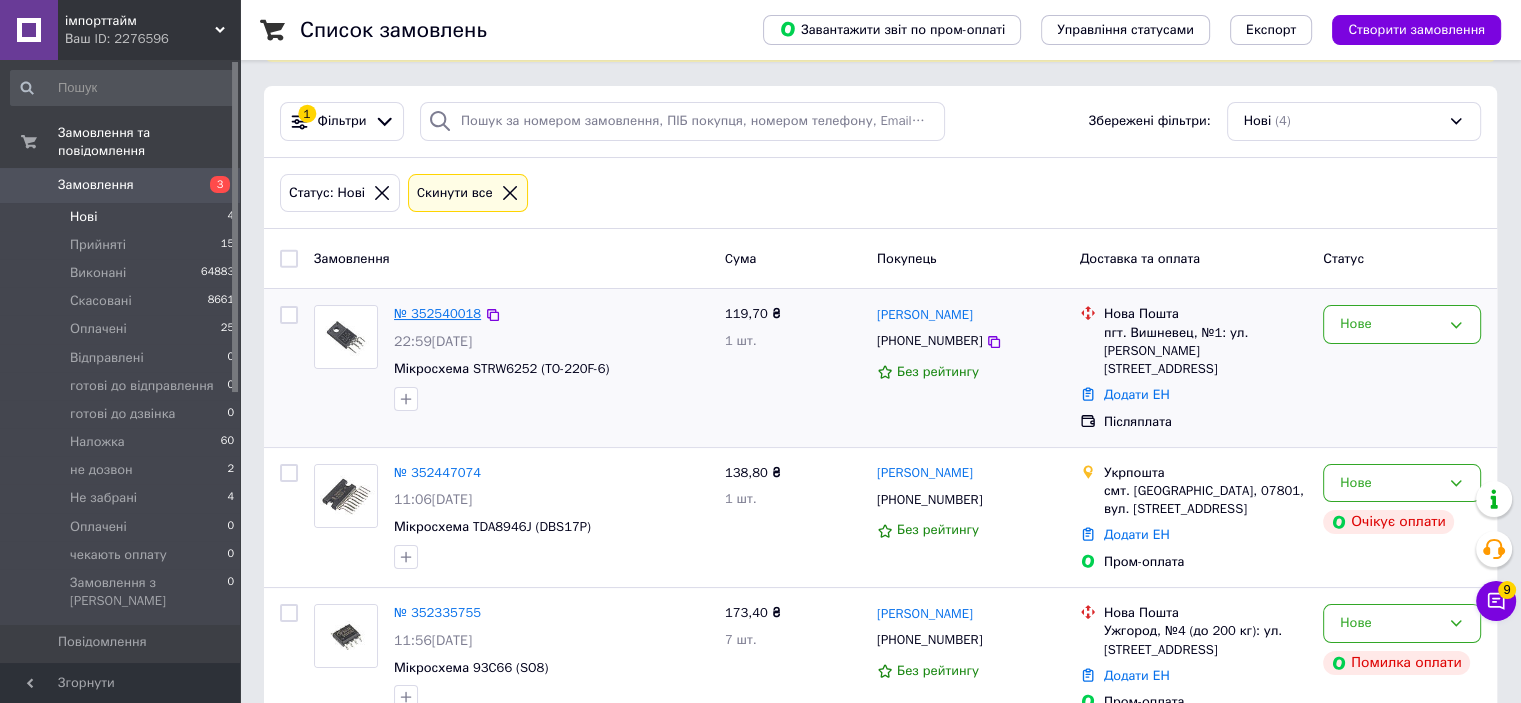 click on "№ 352540018" at bounding box center (437, 313) 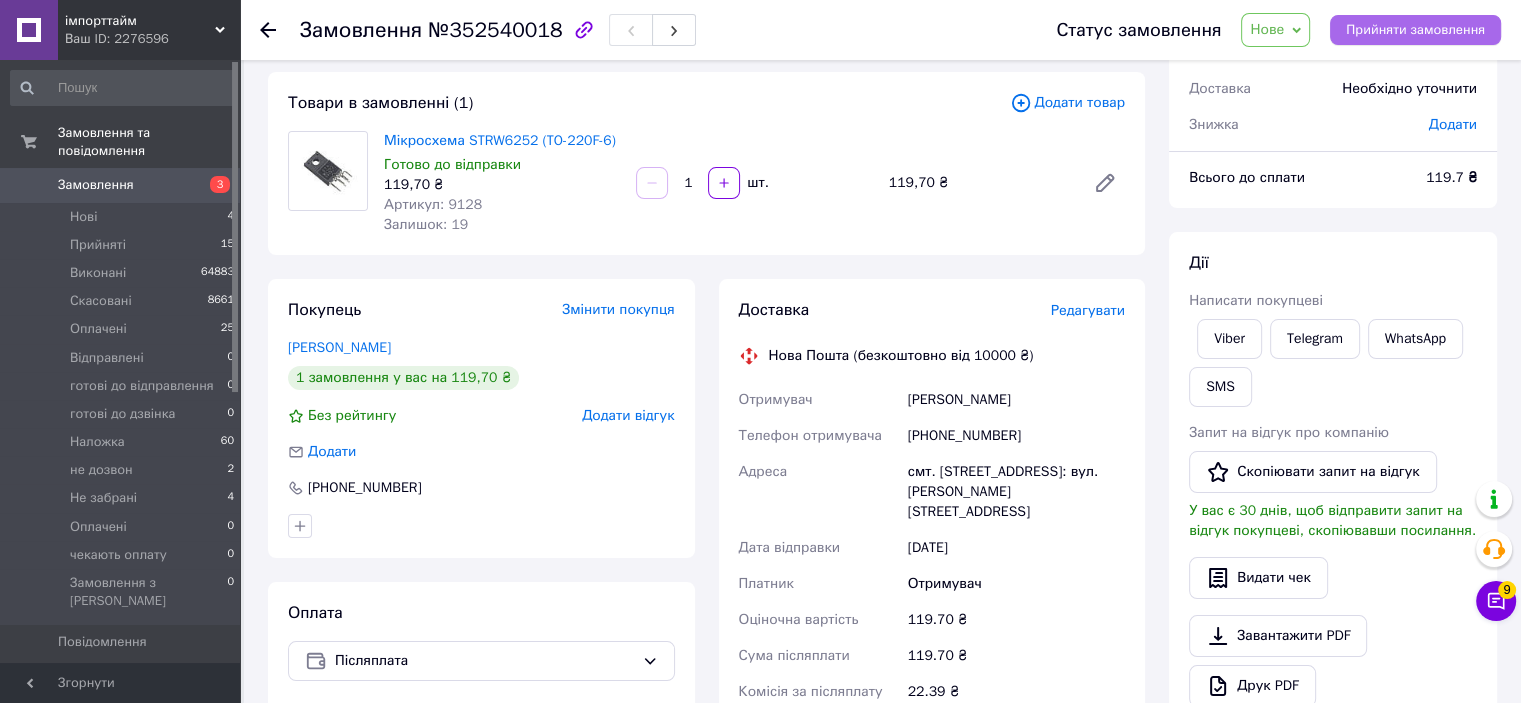 click on "Прийняти замовлення" at bounding box center (1415, 30) 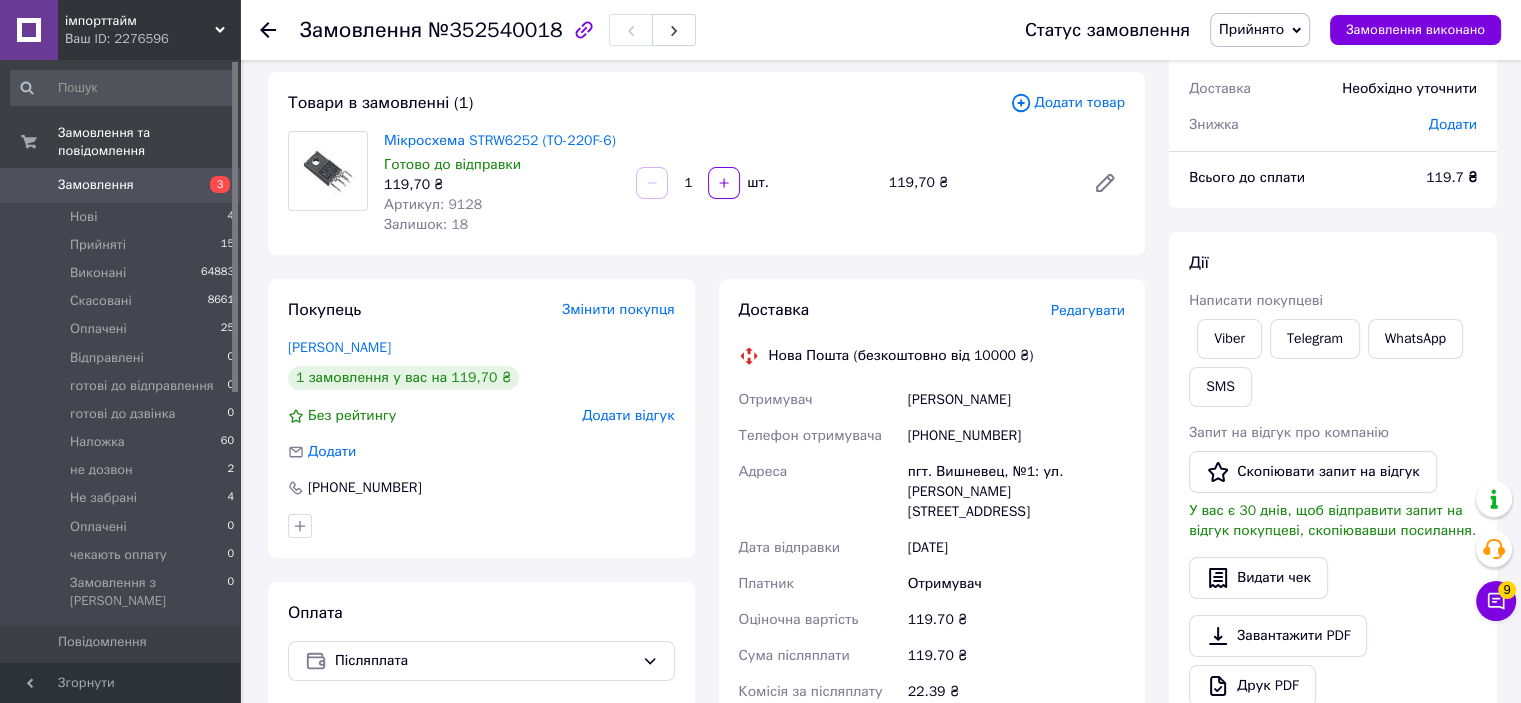 type 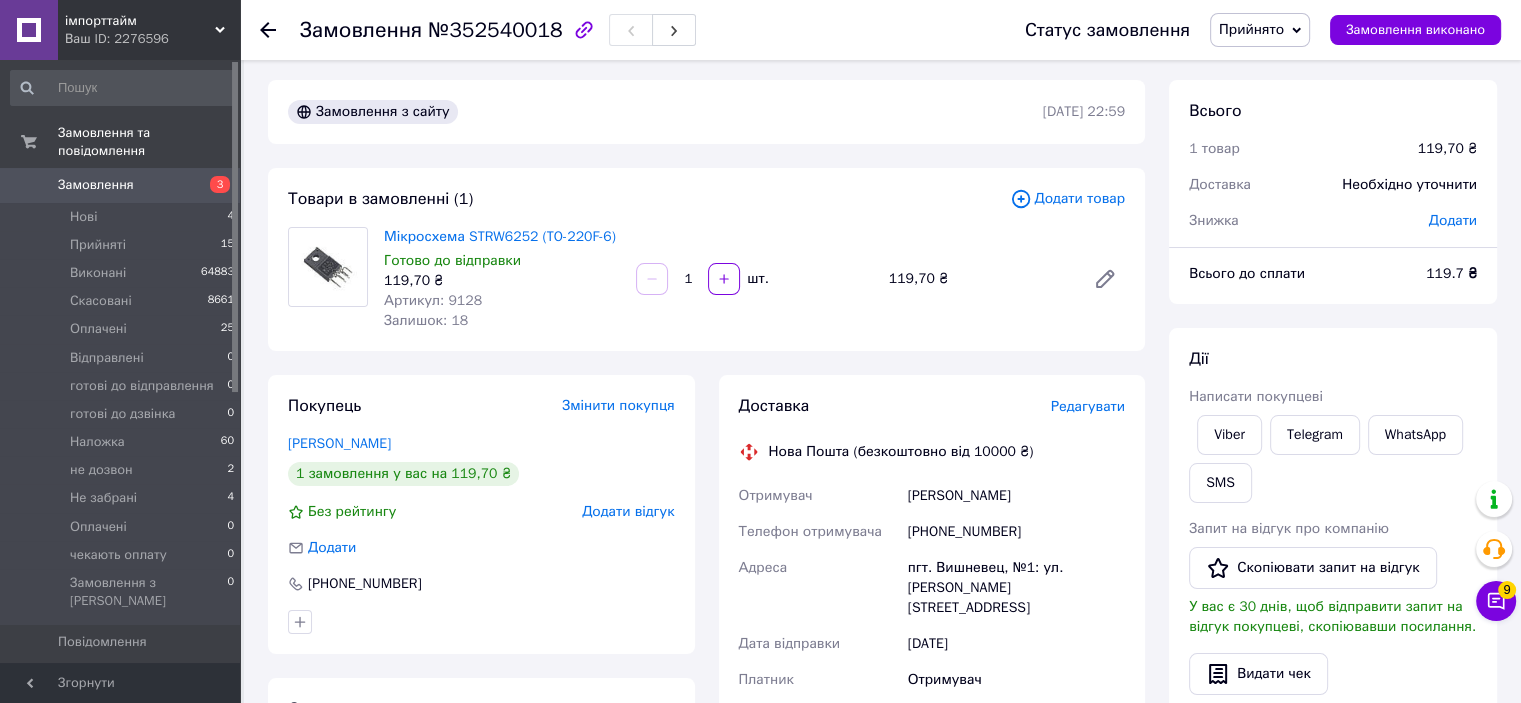 scroll, scrollTop: 0, scrollLeft: 0, axis: both 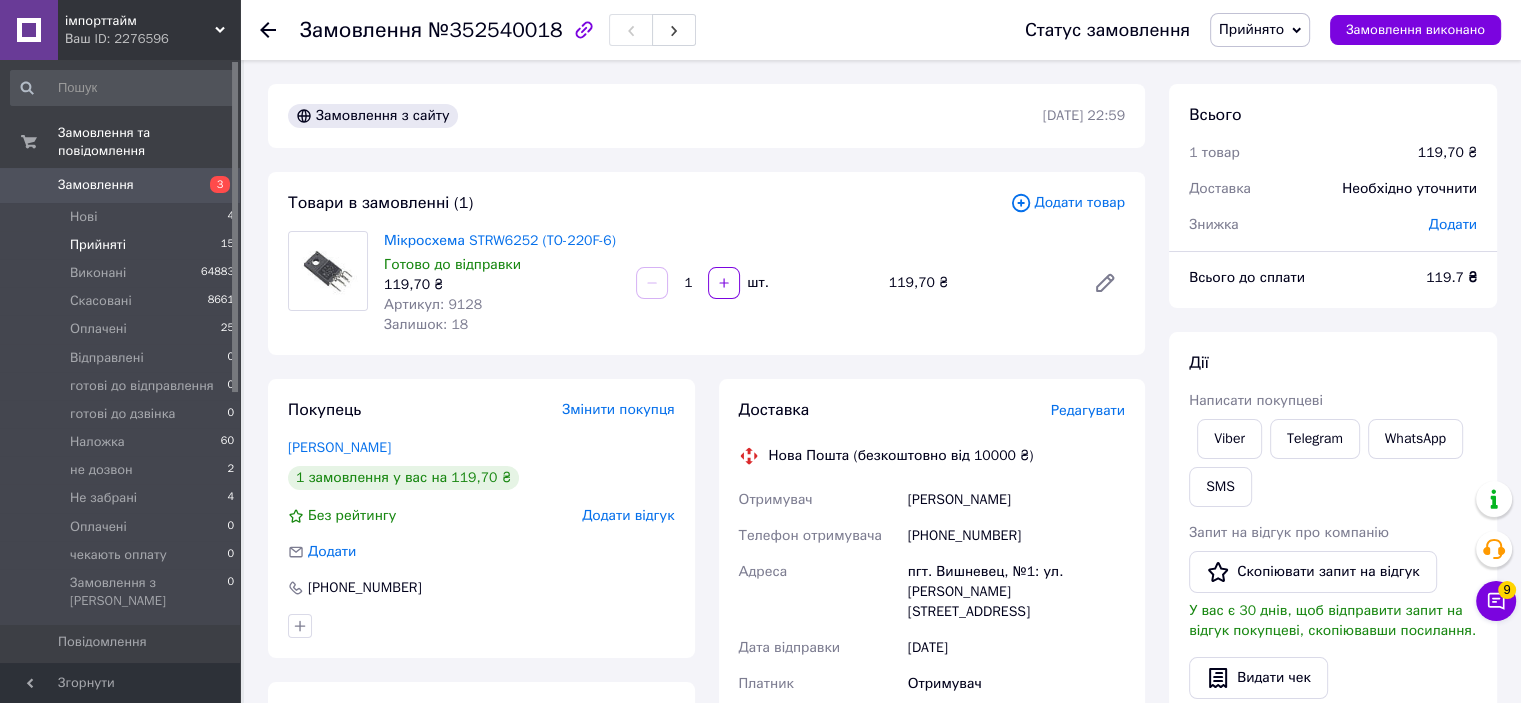 click on "Прийняті 15" at bounding box center (123, 245) 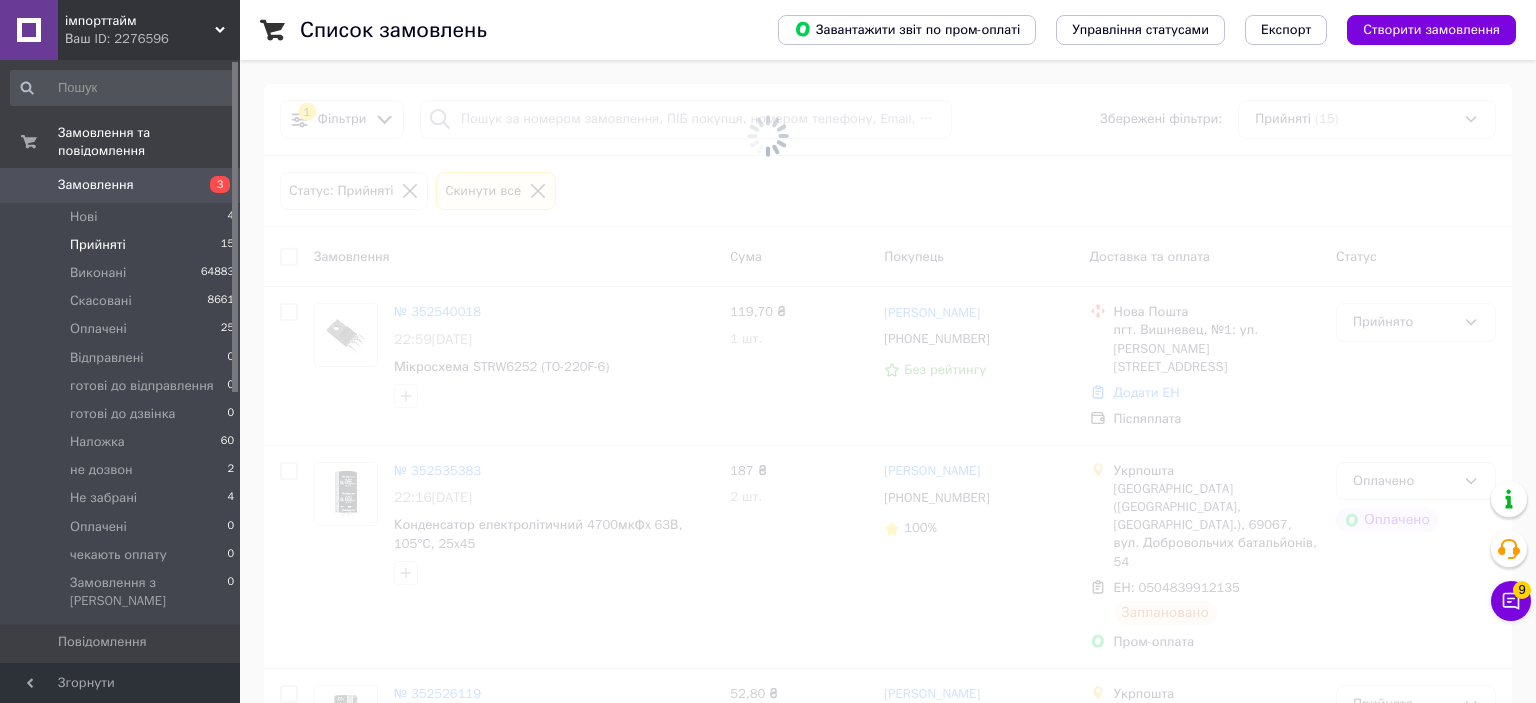 click on "Прийняті" at bounding box center (98, 245) 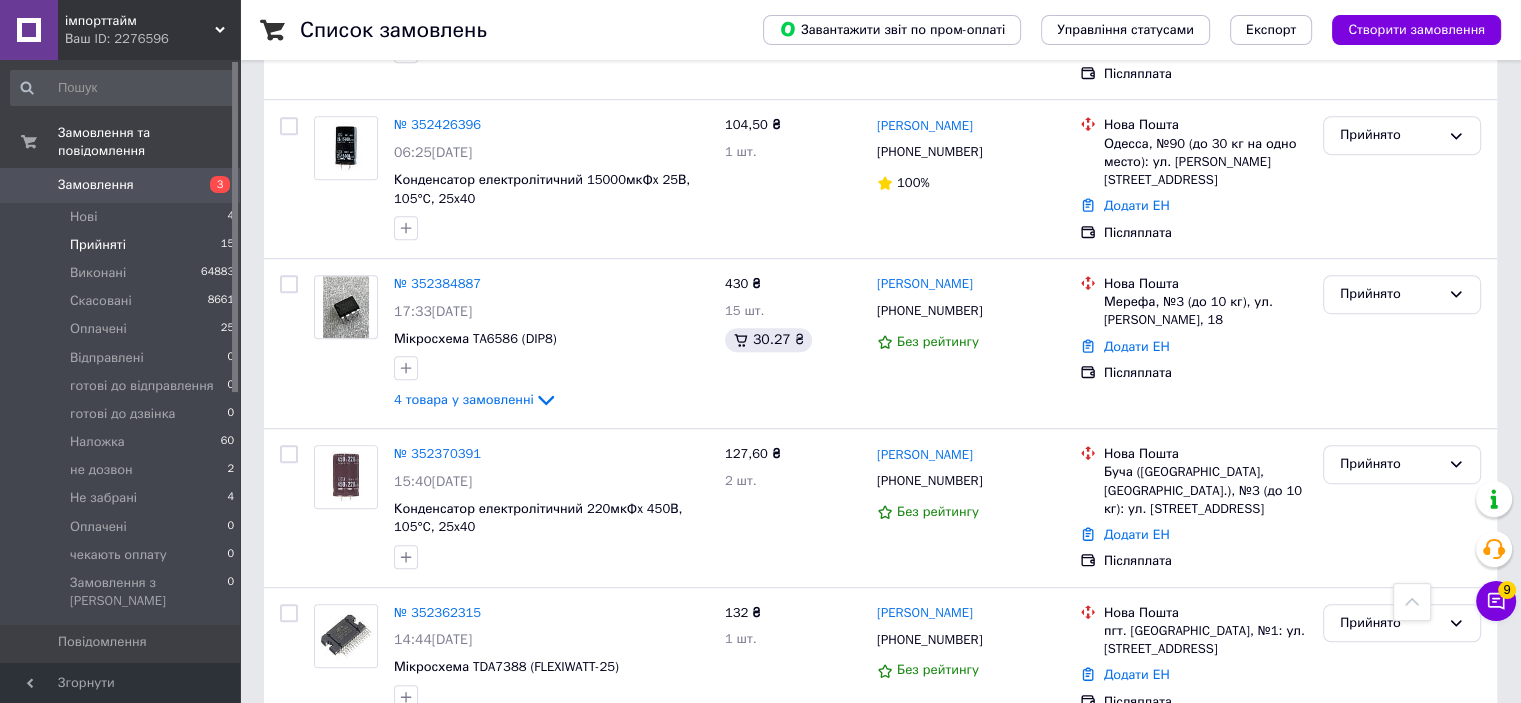 scroll, scrollTop: 1132, scrollLeft: 0, axis: vertical 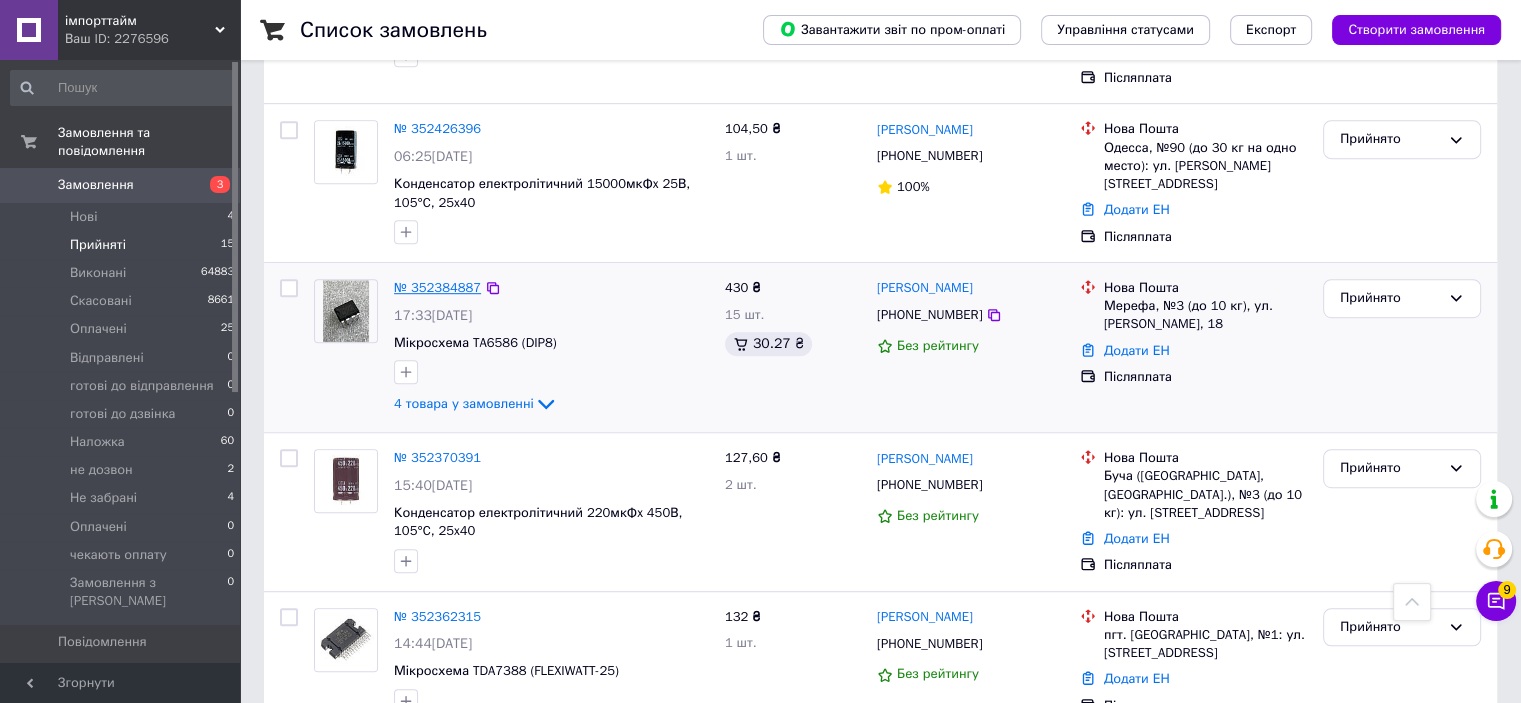 click on "№ 352384887" at bounding box center [437, 287] 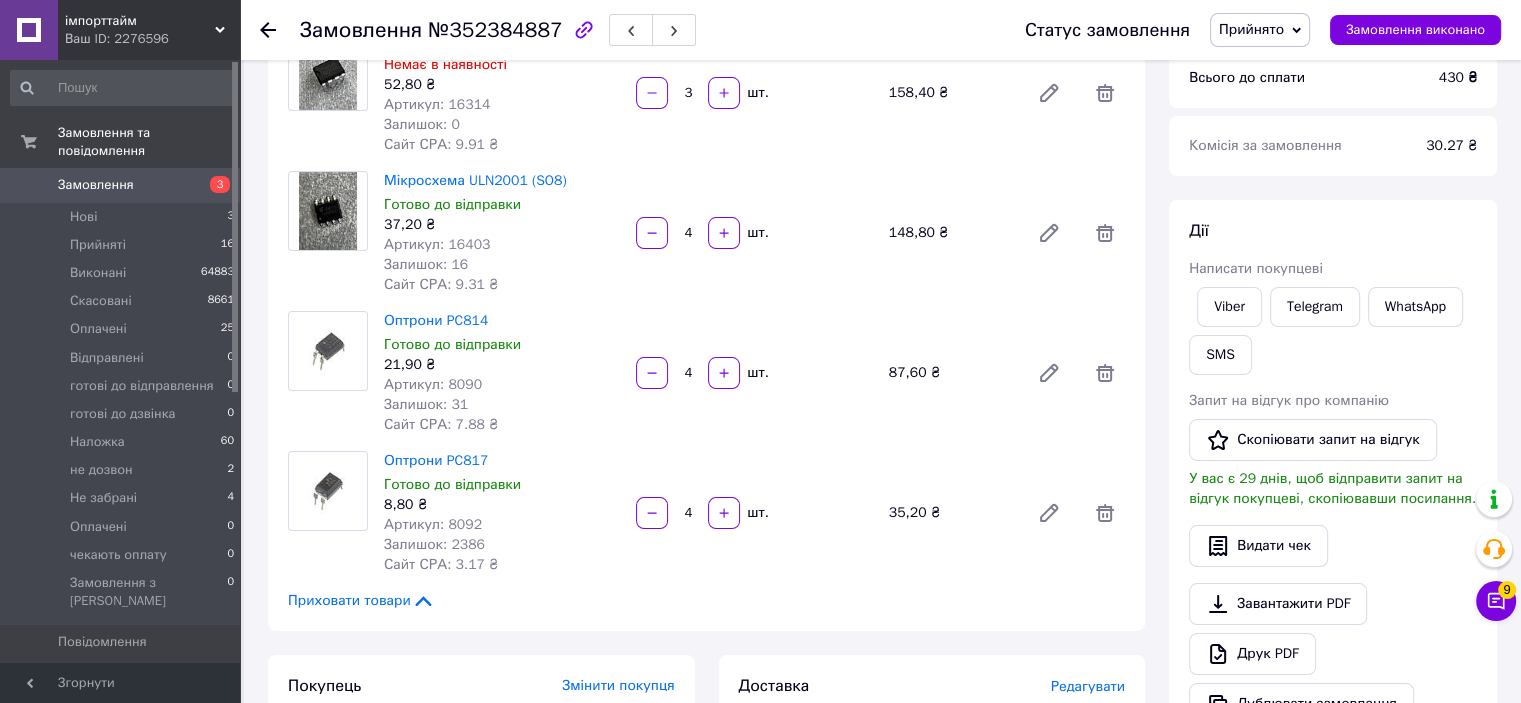 scroll, scrollTop: 0, scrollLeft: 0, axis: both 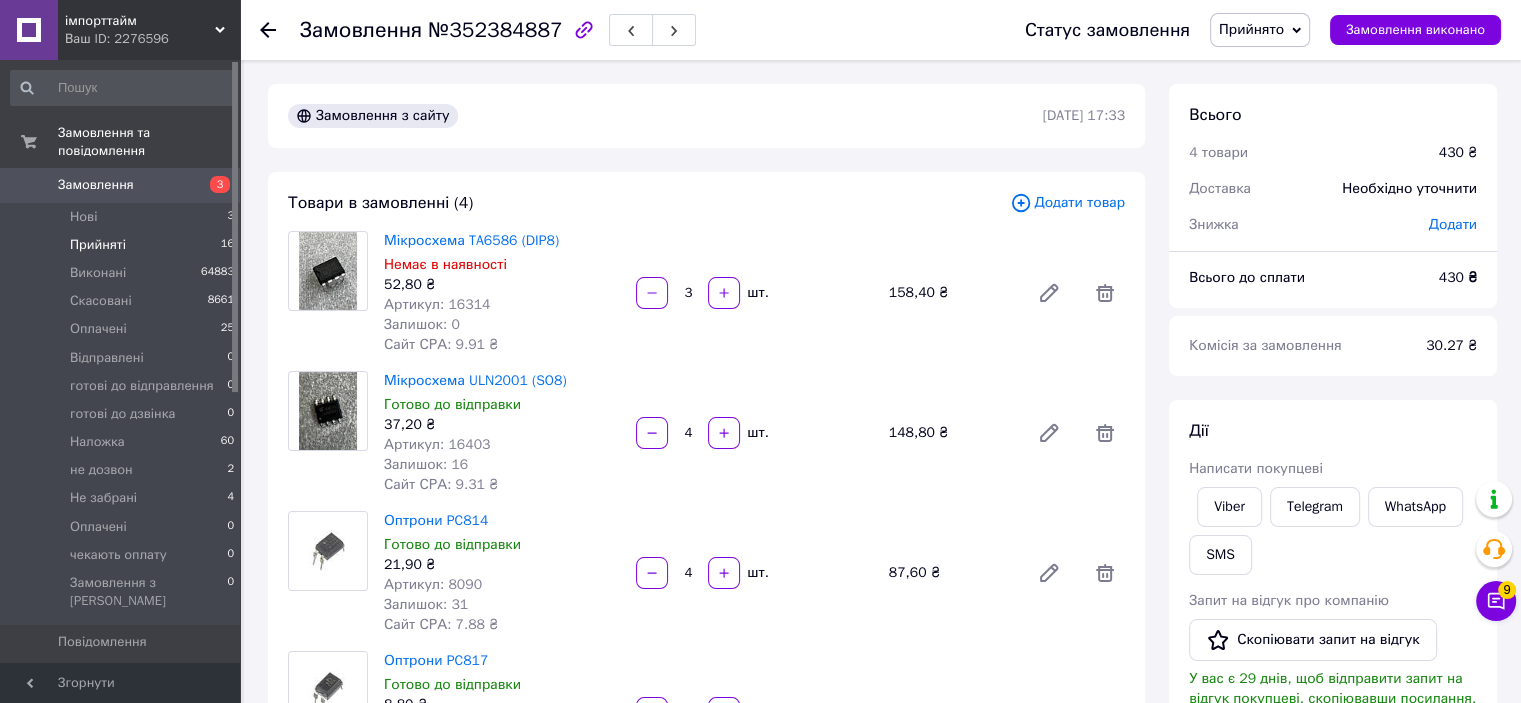 drag, startPoint x: 117, startPoint y: 220, endPoint x: 526, endPoint y: 451, distance: 469.72546 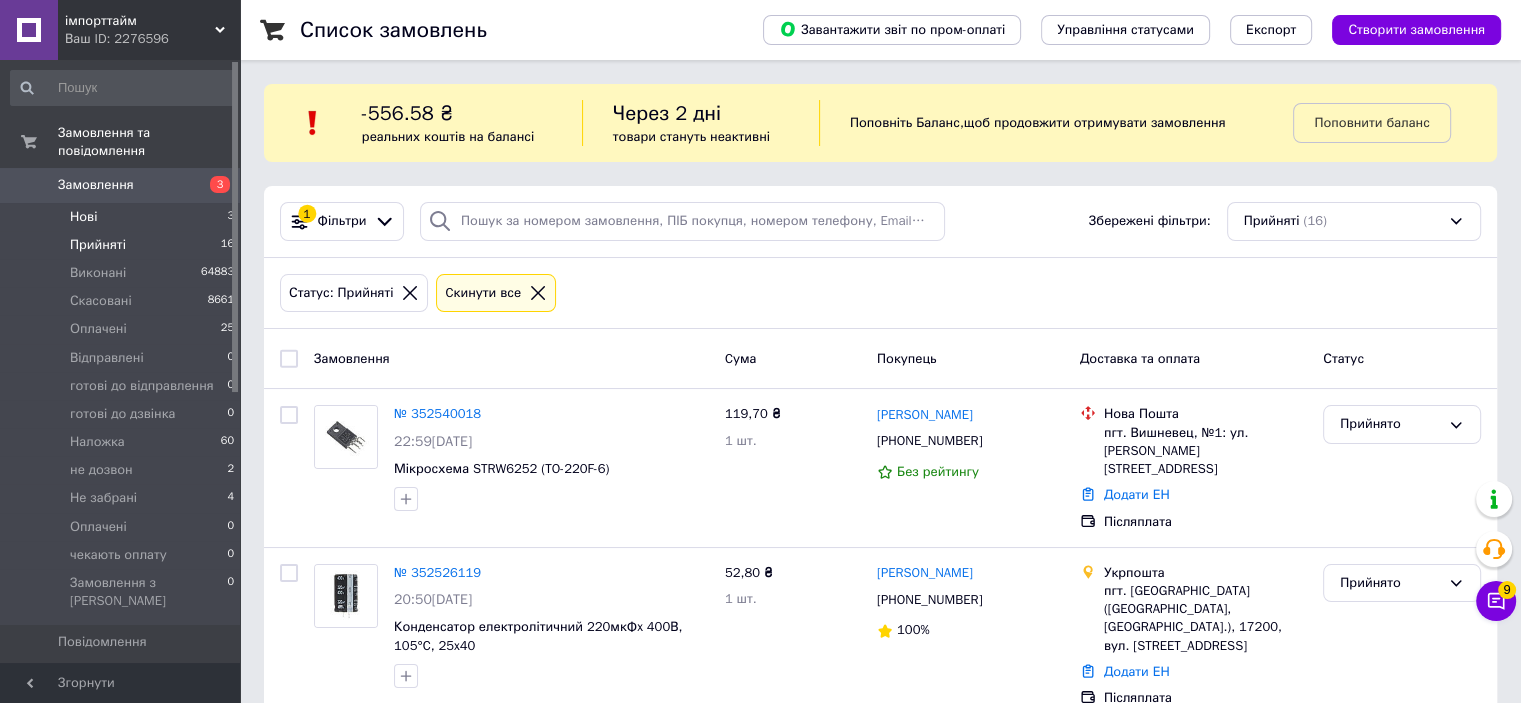 click on "Нові 3" at bounding box center [123, 217] 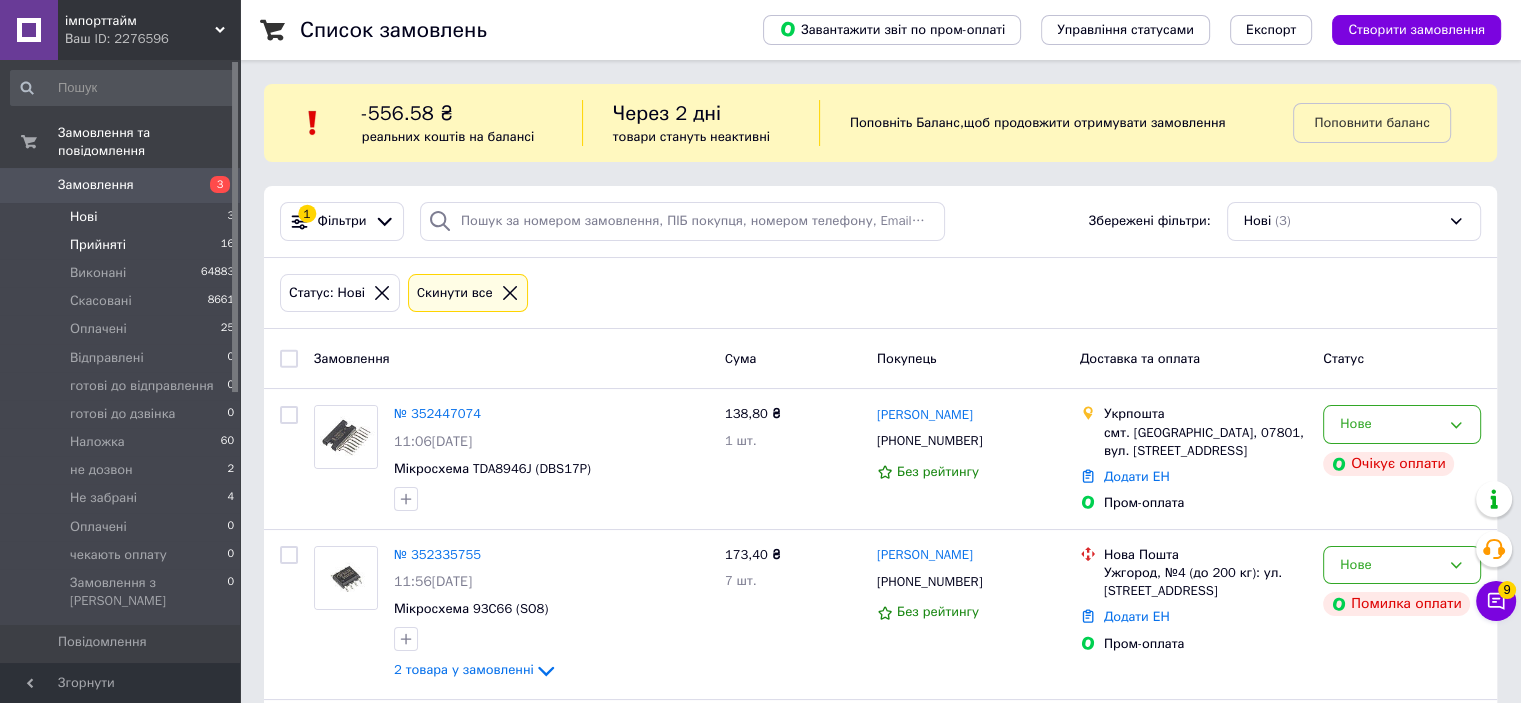 click on "Прийняті" at bounding box center [98, 245] 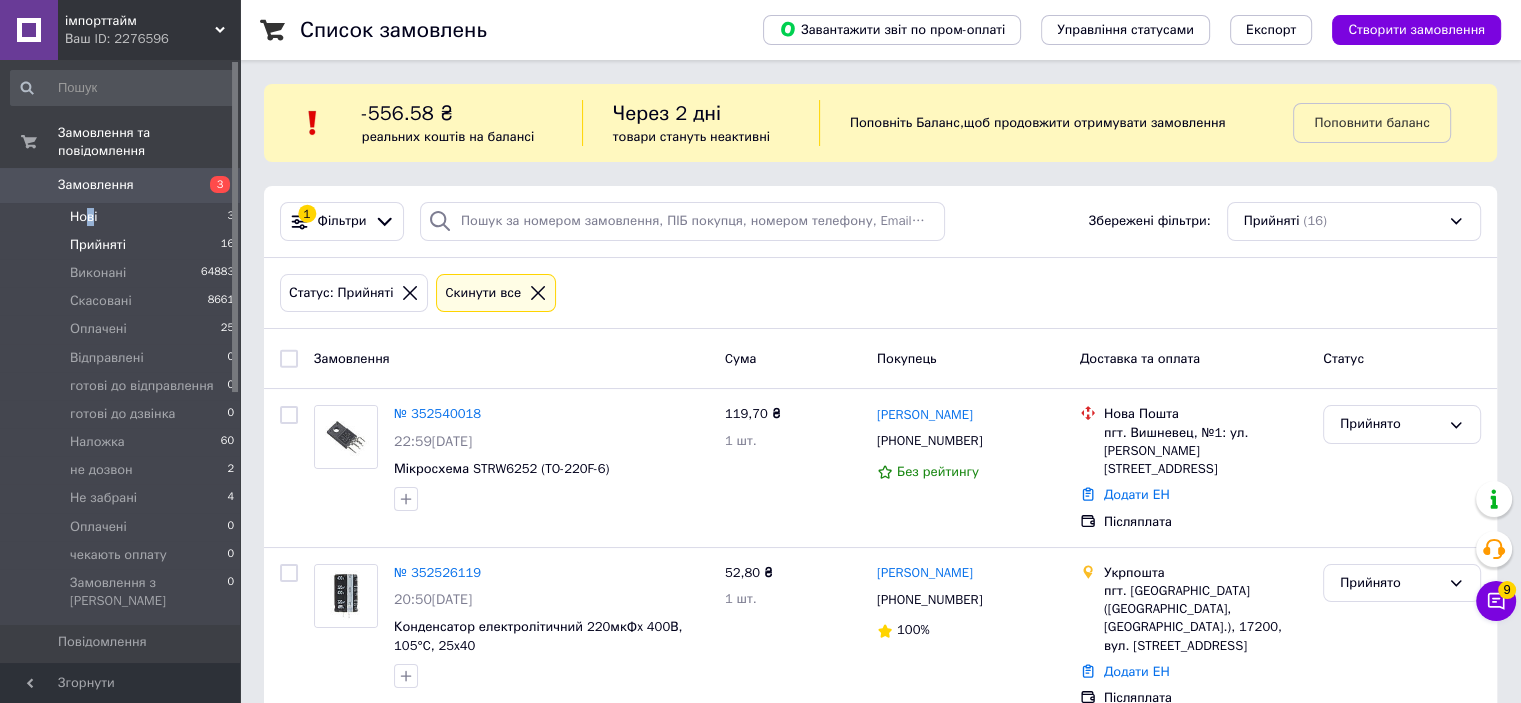 click on "Нові" at bounding box center (83, 217) 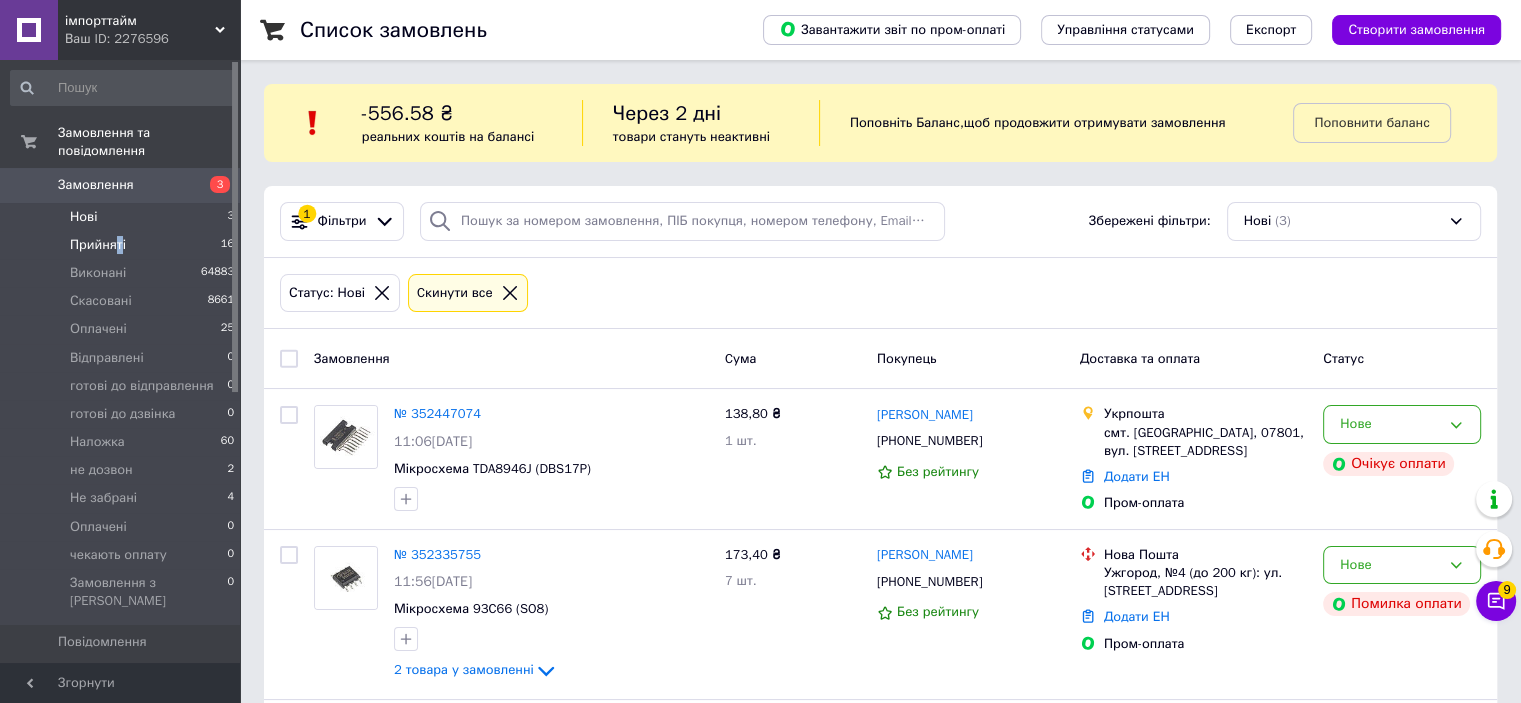 click on "Прийняті" at bounding box center [98, 245] 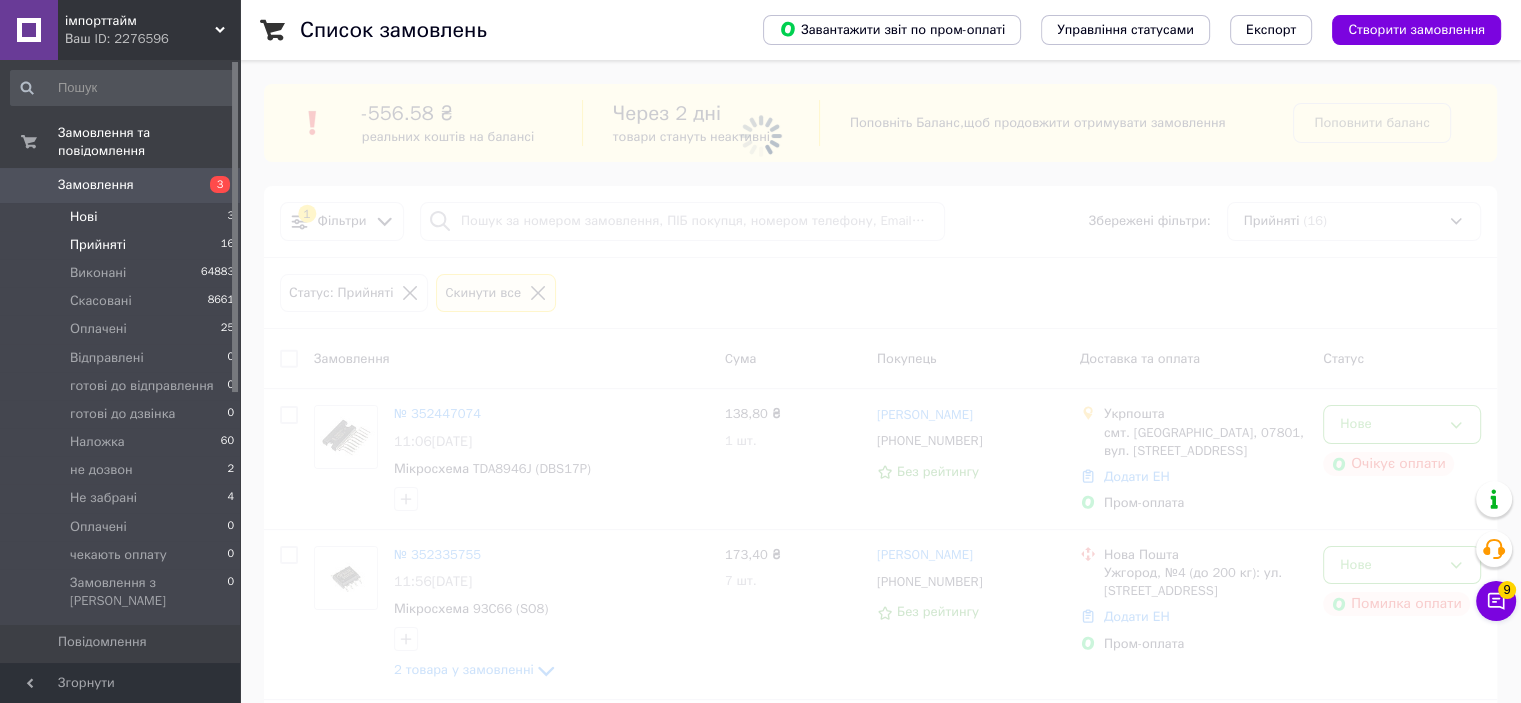 click on "Нові 3" at bounding box center [123, 217] 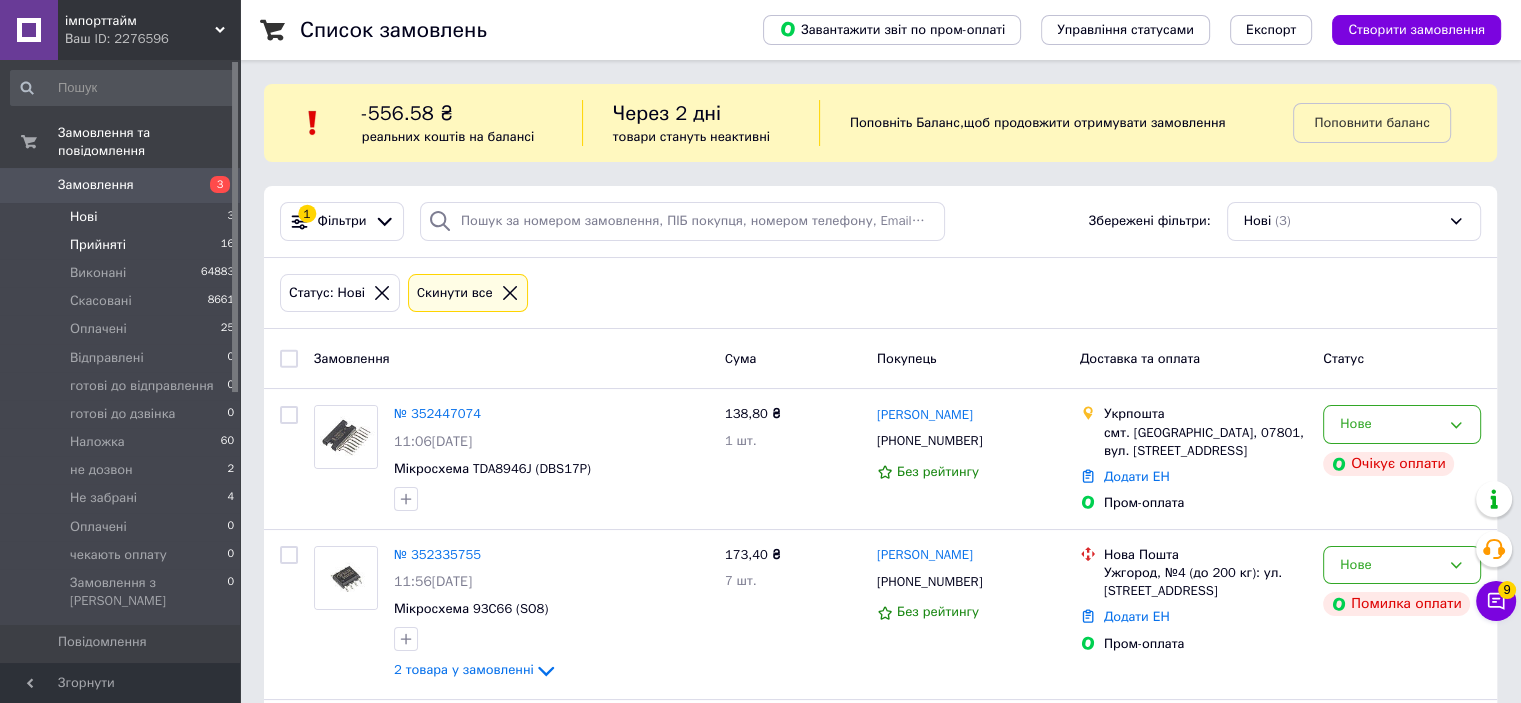 click on "Прийняті 16" at bounding box center [123, 245] 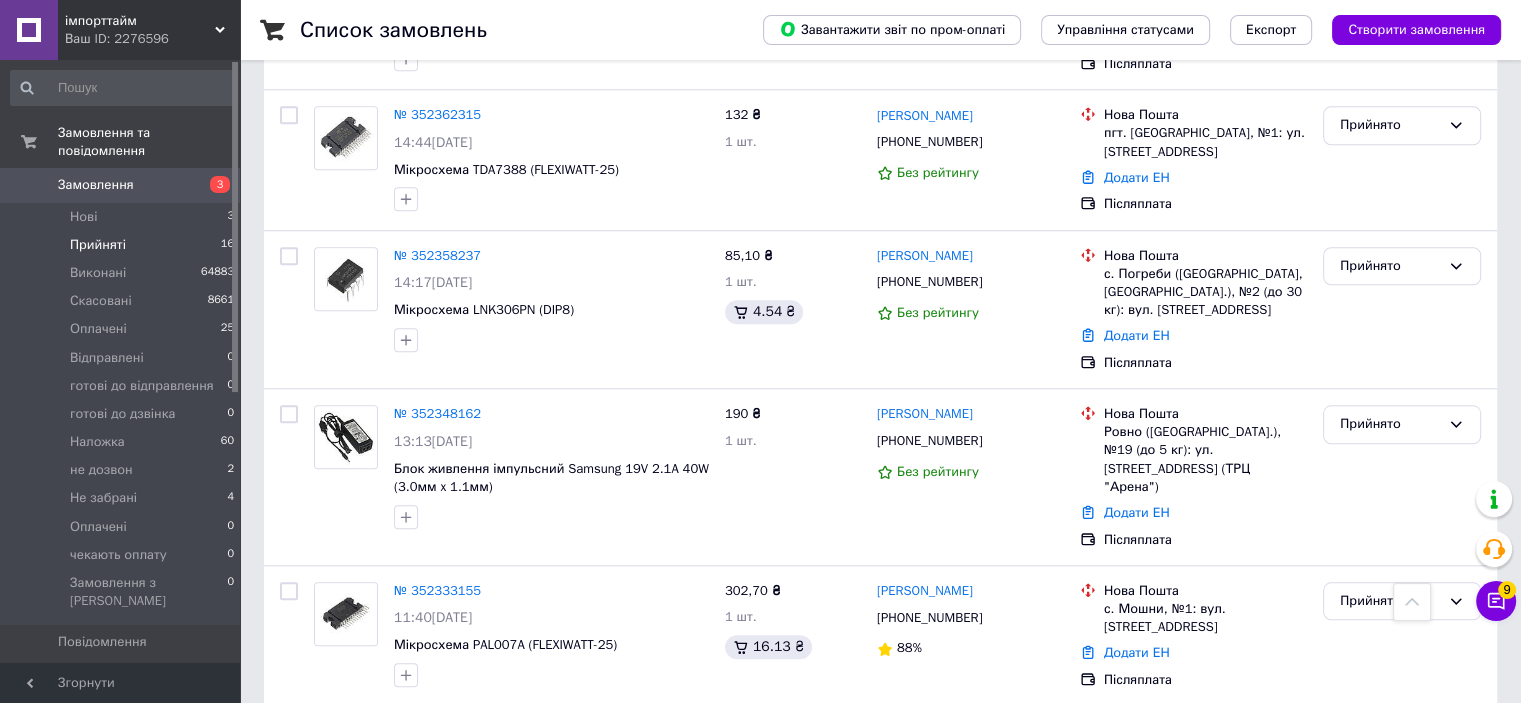 scroll, scrollTop: 1672, scrollLeft: 0, axis: vertical 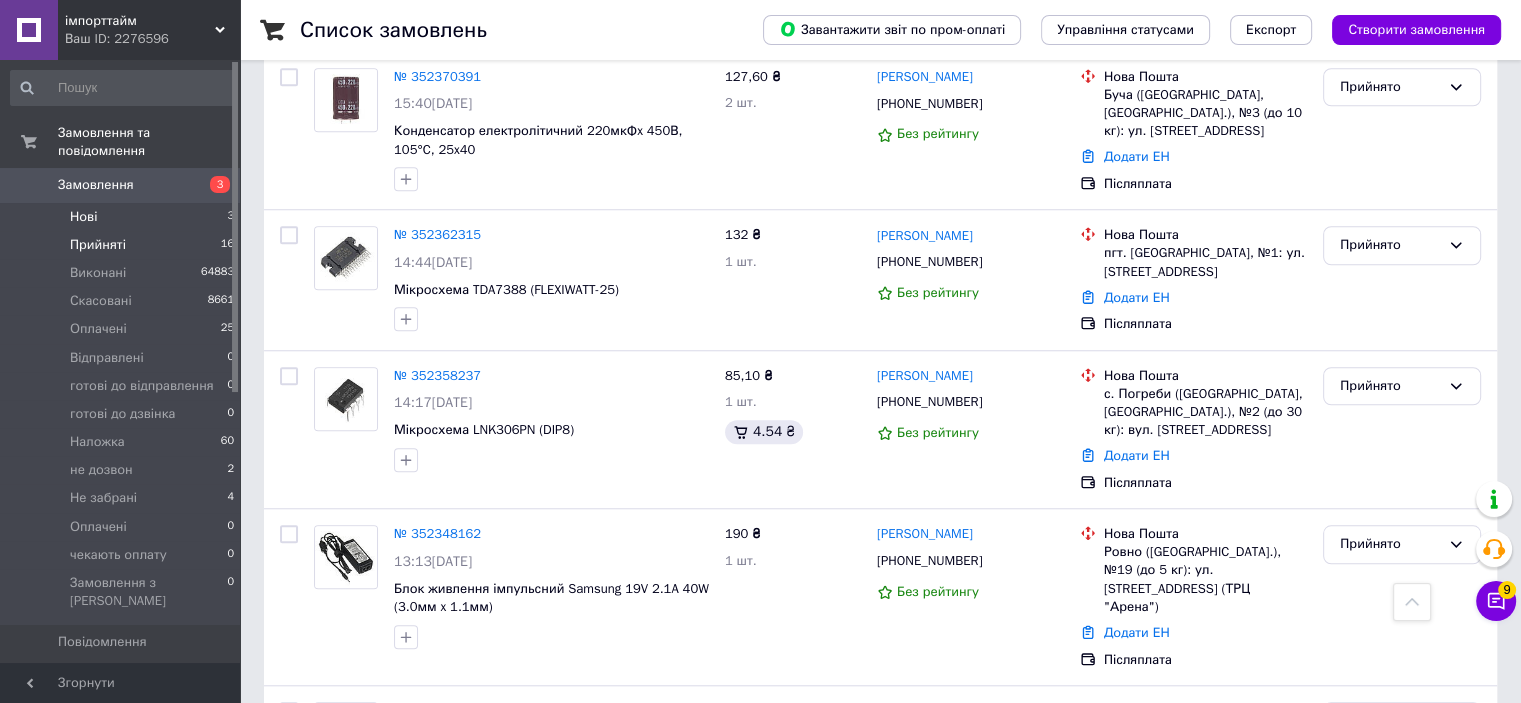 click on "Нові" at bounding box center [83, 217] 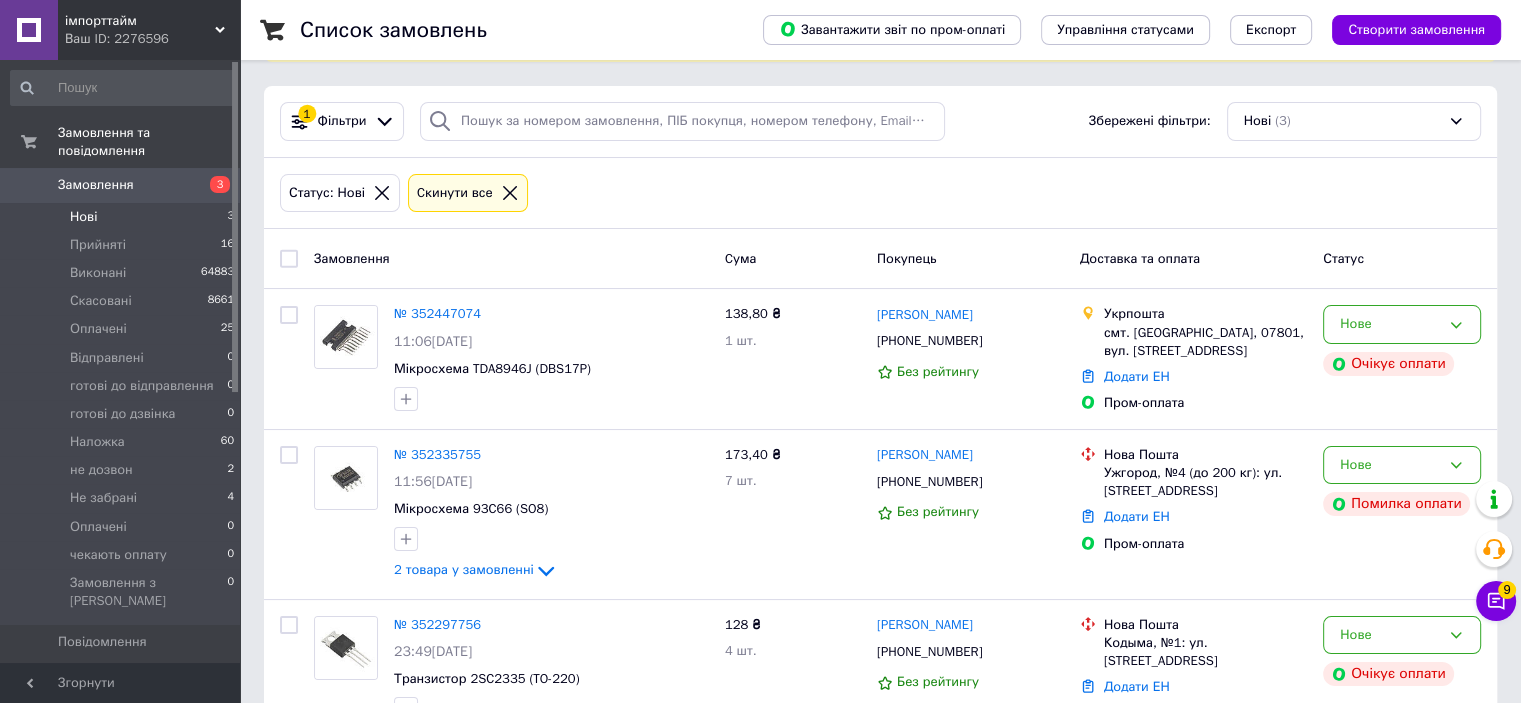 scroll, scrollTop: 156, scrollLeft: 0, axis: vertical 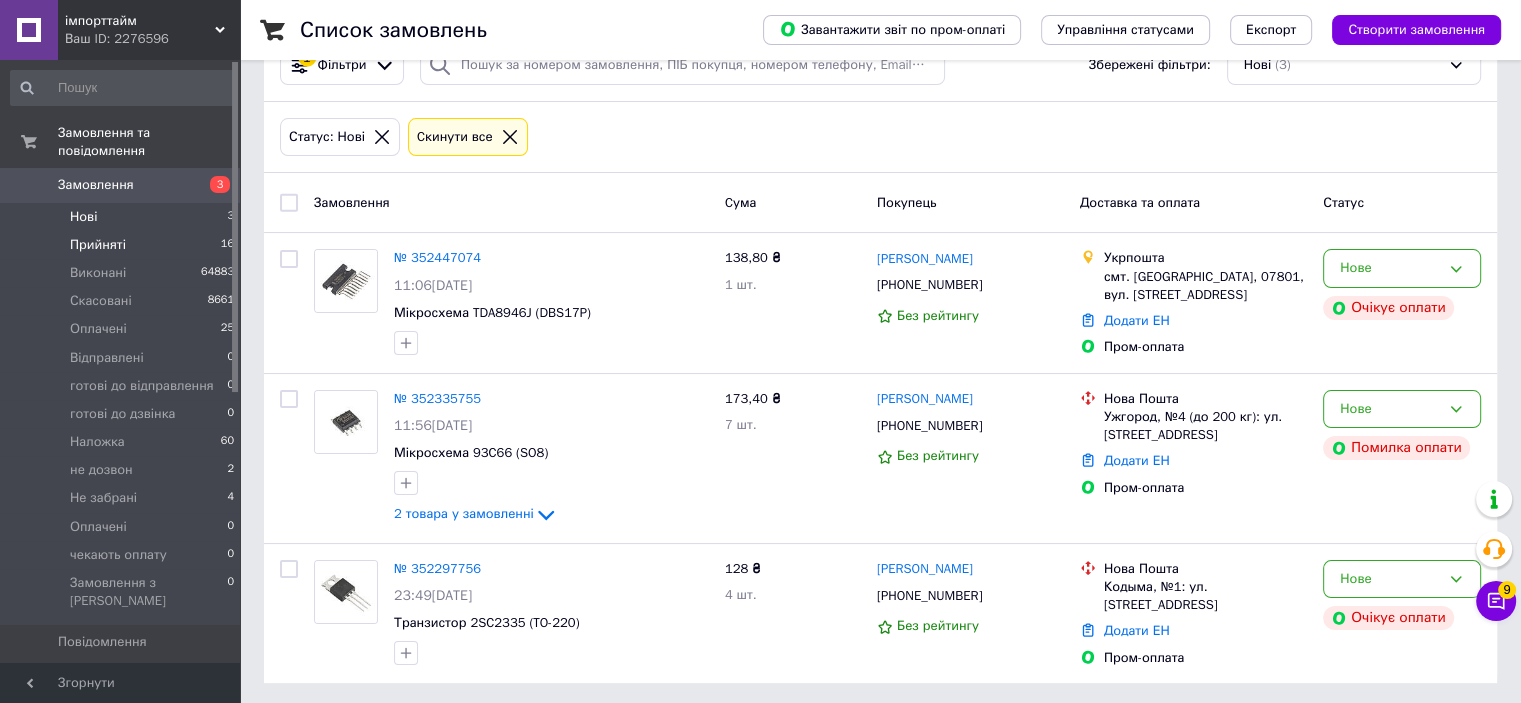 click on "Прийняті" at bounding box center (98, 245) 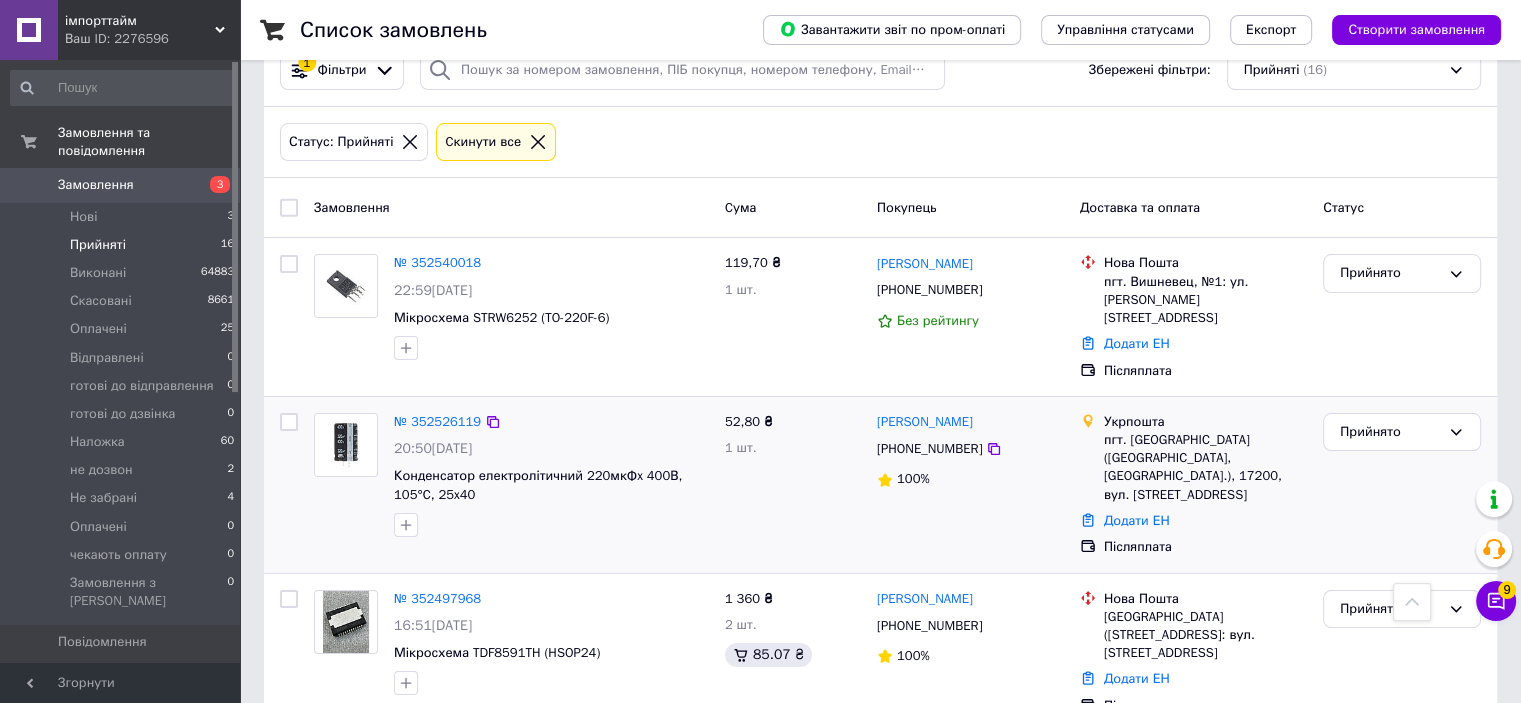 scroll, scrollTop: 0, scrollLeft: 0, axis: both 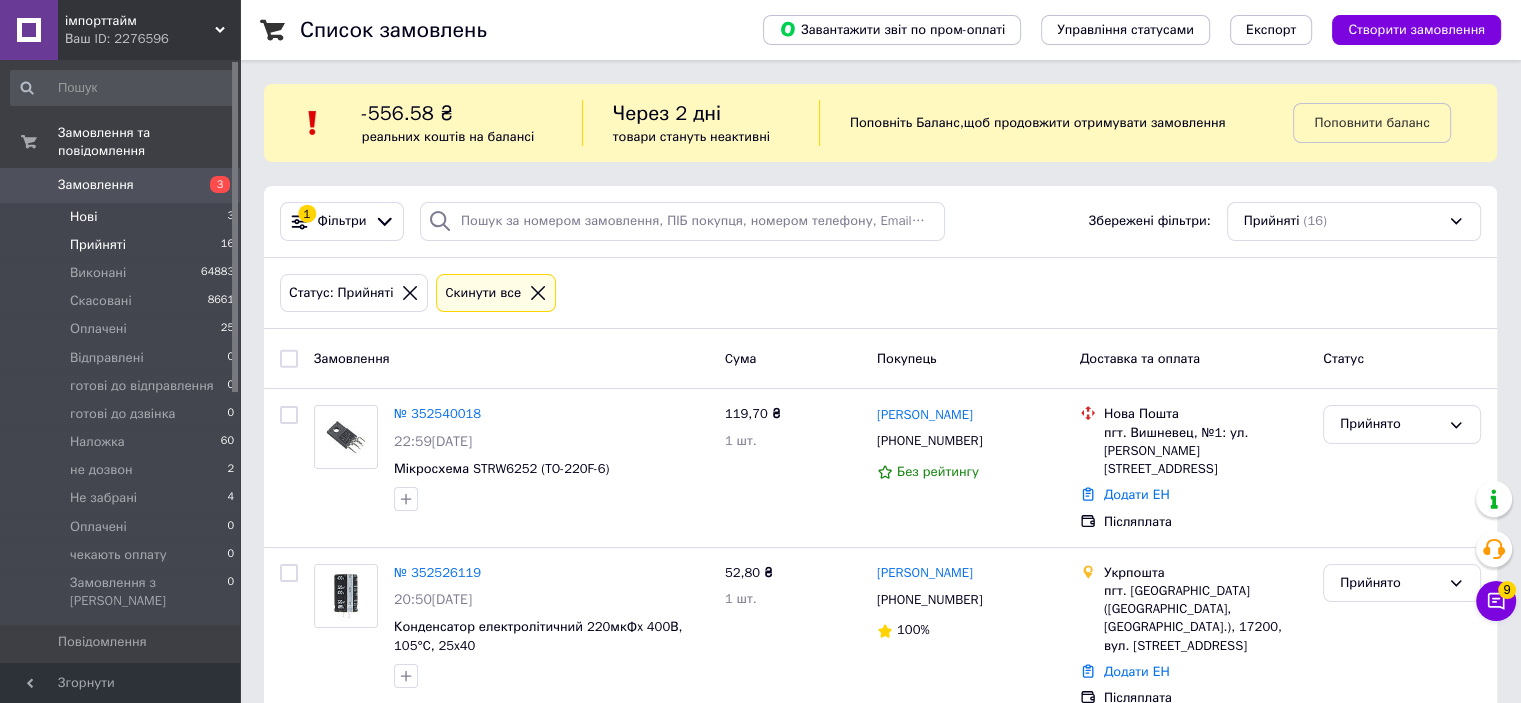 click on "Нові 3" at bounding box center [123, 217] 